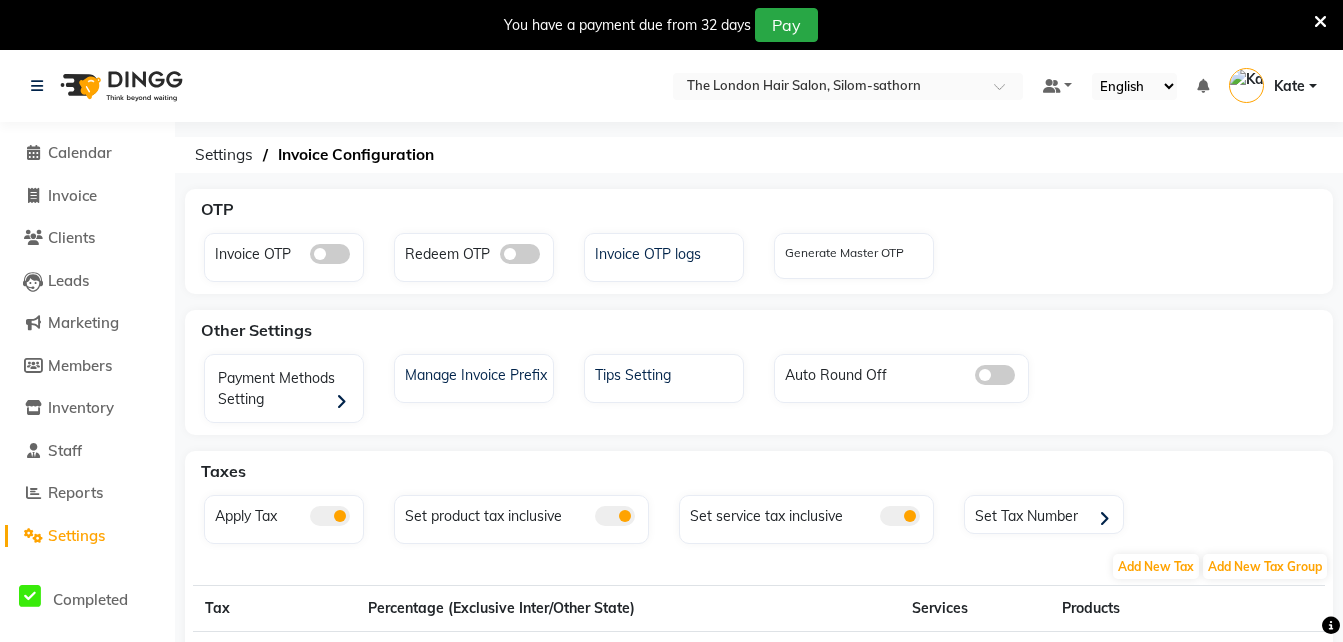 scroll, scrollTop: 0, scrollLeft: 0, axis: both 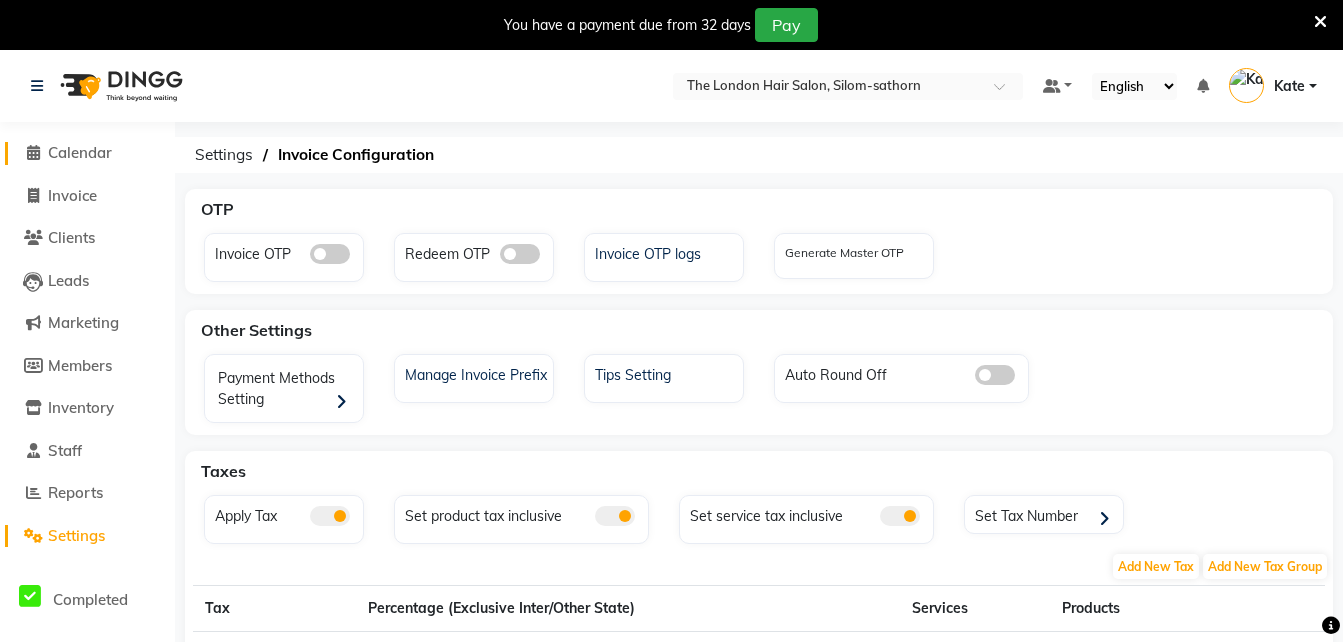 click on "Calendar" 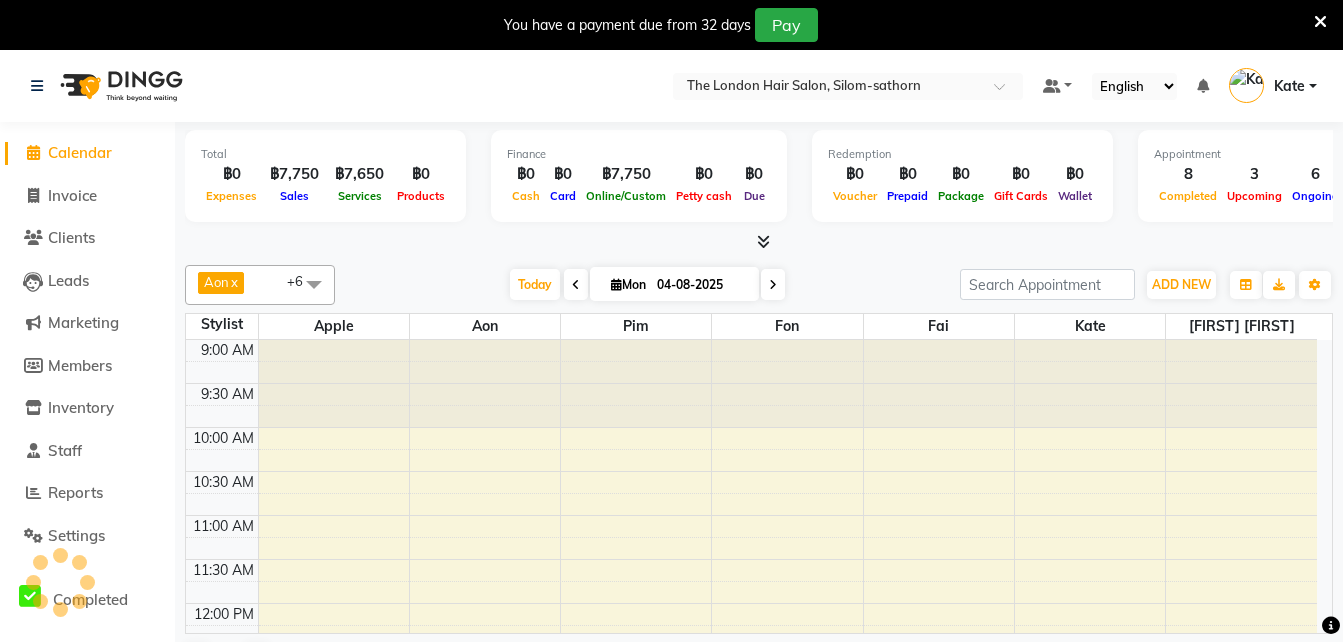 scroll, scrollTop: 724, scrollLeft: 0, axis: vertical 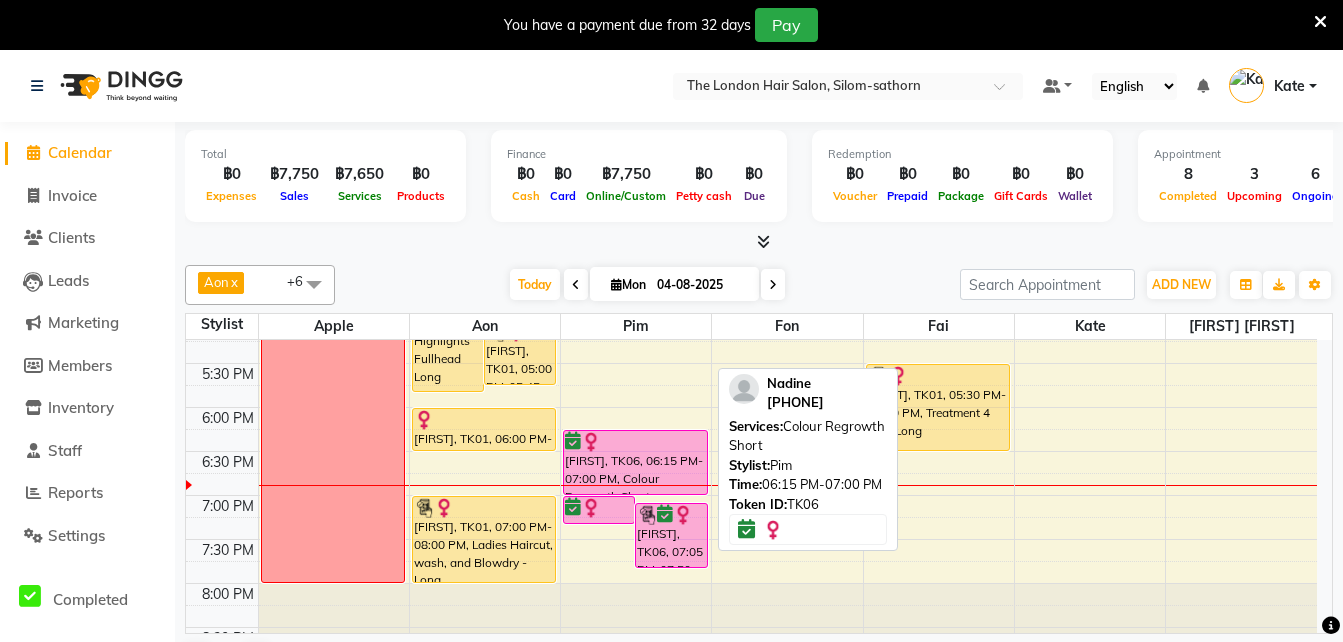 click on "[FIRST], TK06, 06:15 PM-07:00 PM, Colour Regrowth Short" at bounding box center [635, 462] 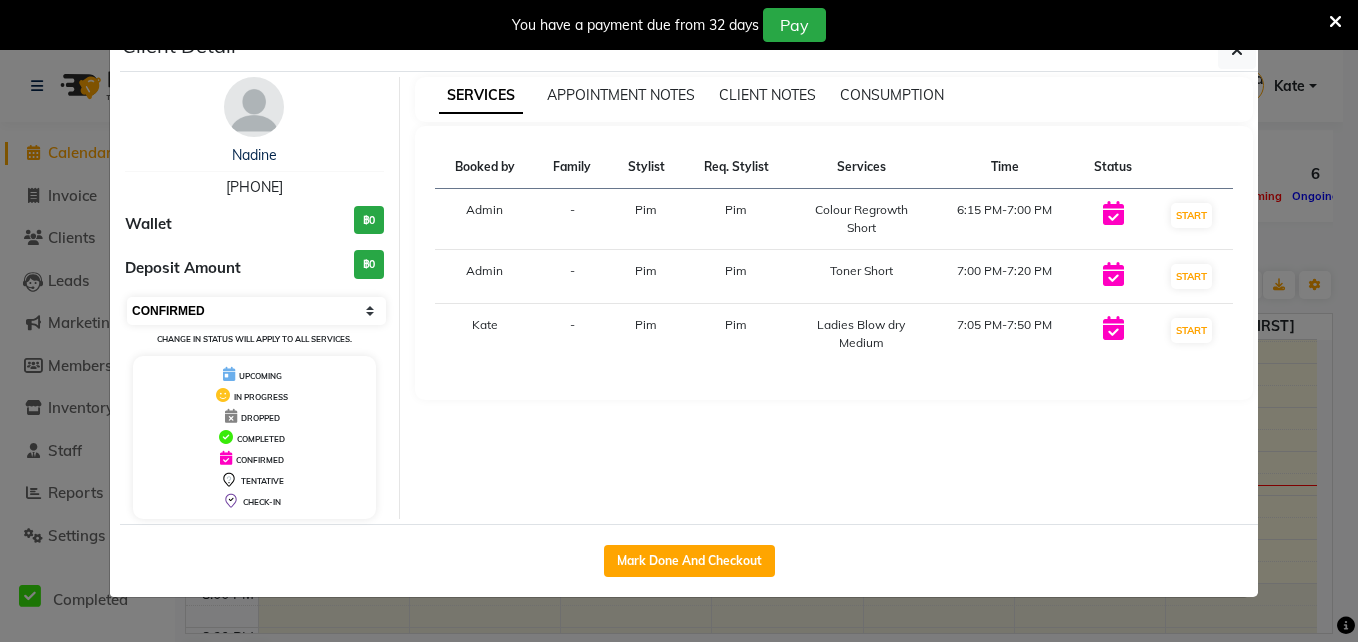 click on "Select IN SERVICE CONFIRMED TENTATIVE CHECK IN MARK DONE DROPPED UPCOMING" at bounding box center [256, 311] 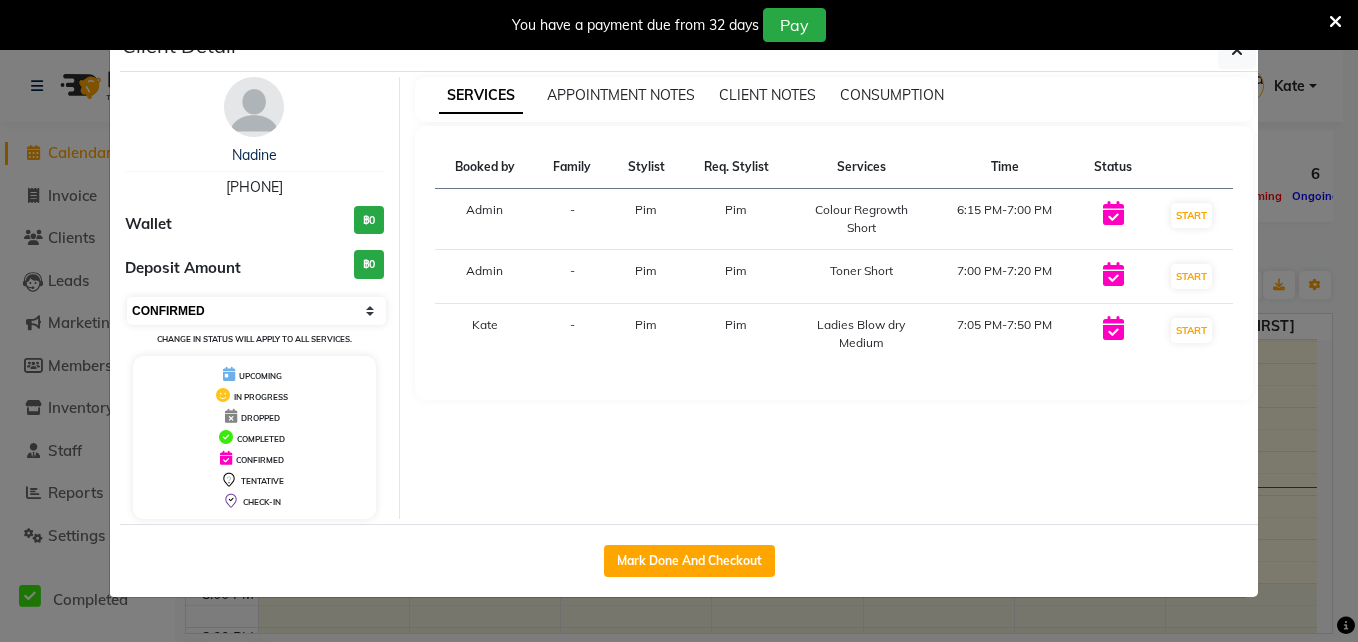 select on "2" 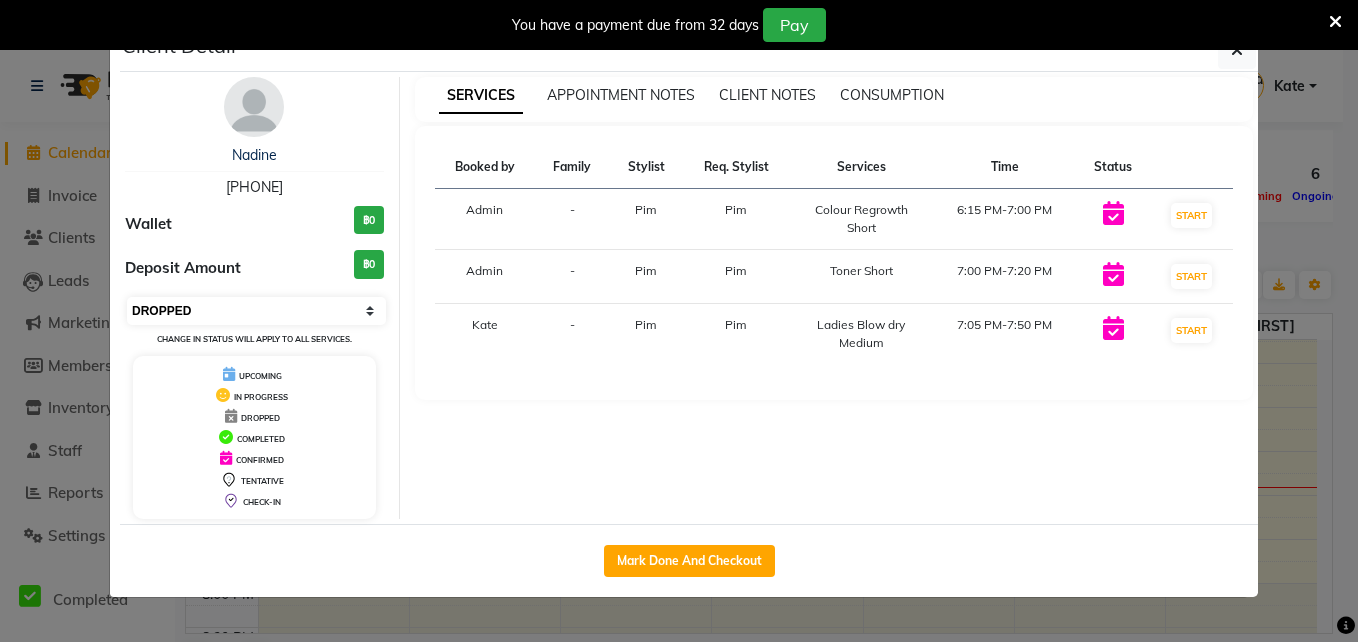 click on "Select IN SERVICE CONFIRMED TENTATIVE CHECK IN MARK DONE DROPPED UPCOMING" at bounding box center (256, 311) 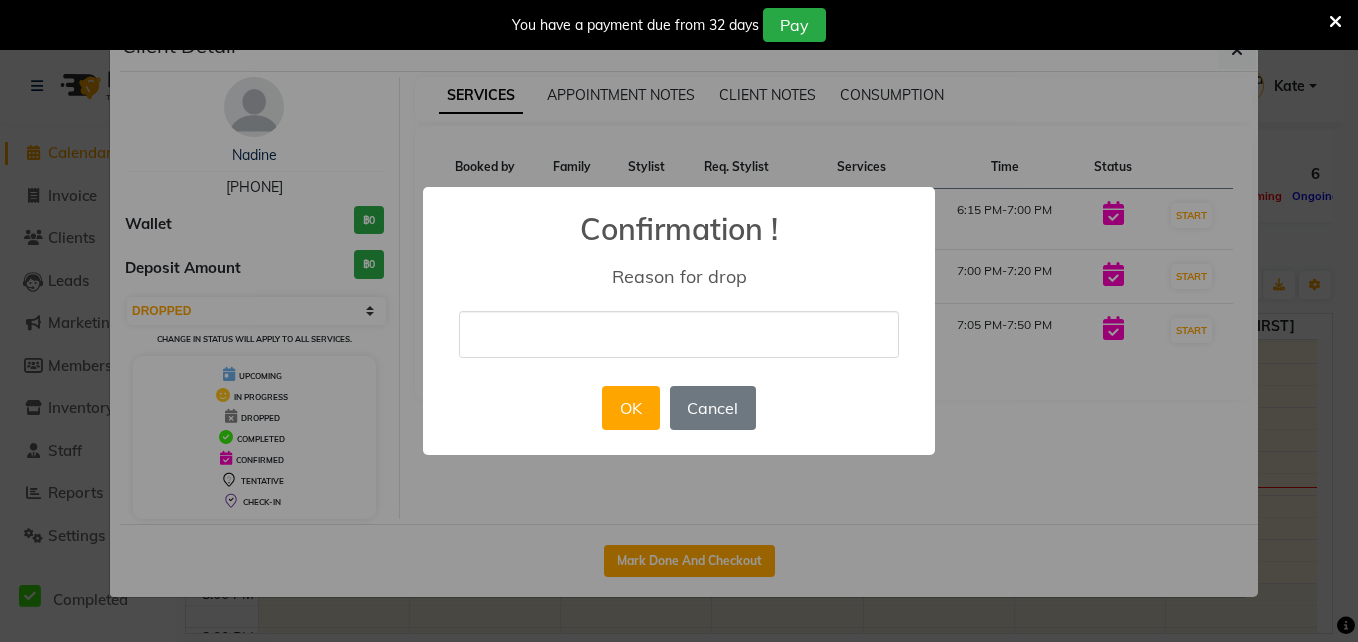 click at bounding box center (679, 334) 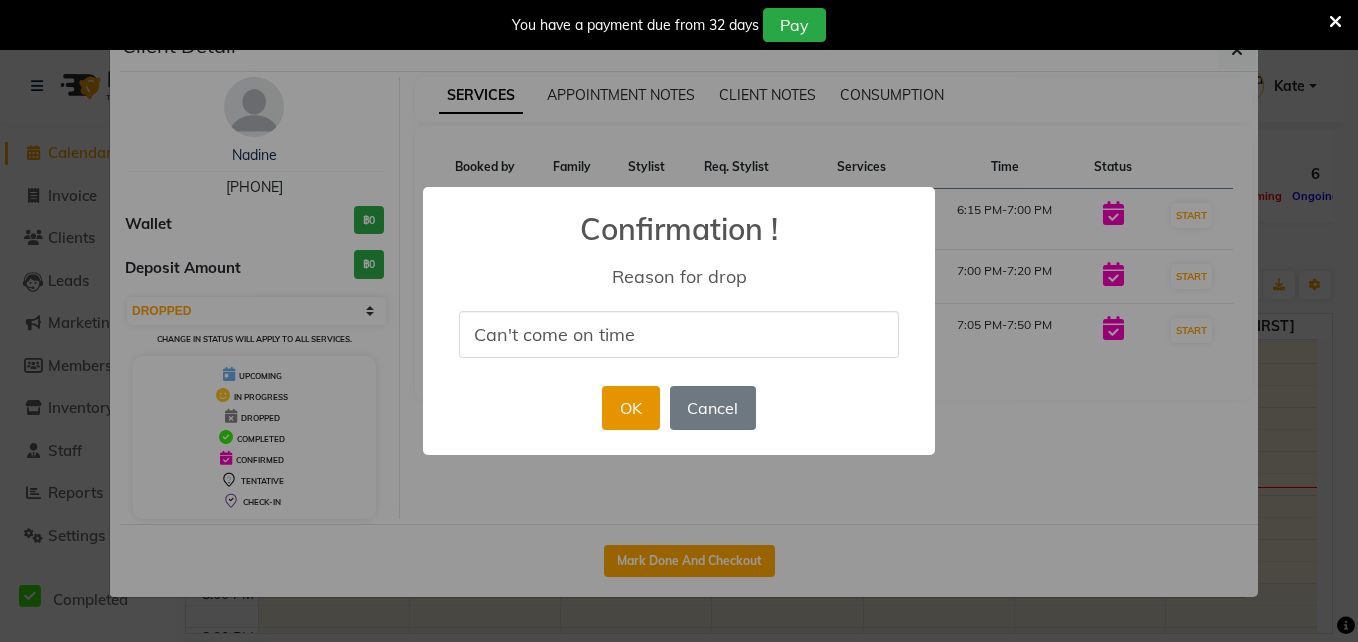 click on "OK" at bounding box center (630, 408) 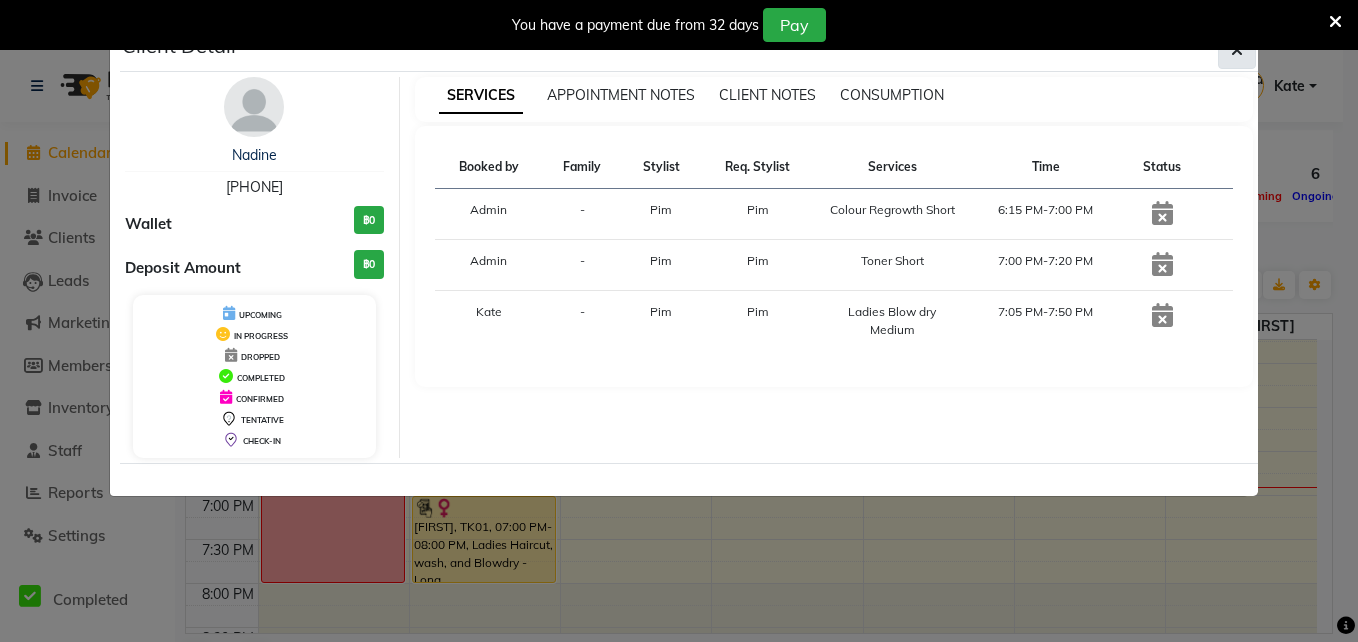 click 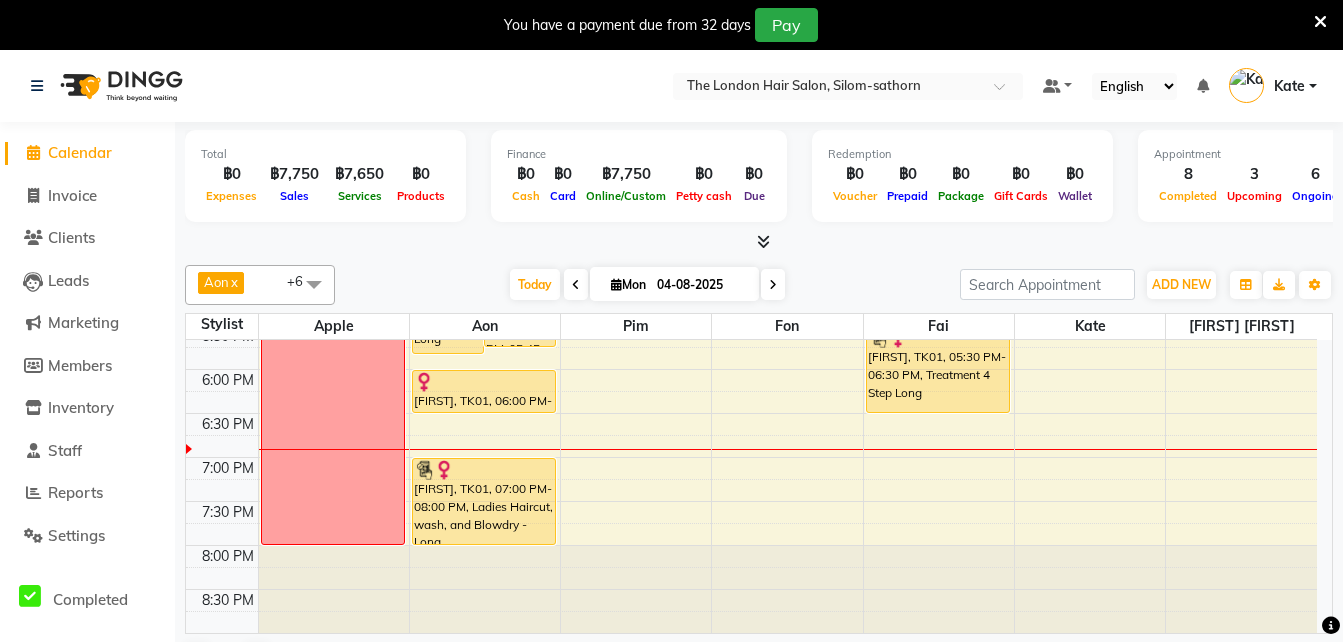 scroll, scrollTop: 762, scrollLeft: 0, axis: vertical 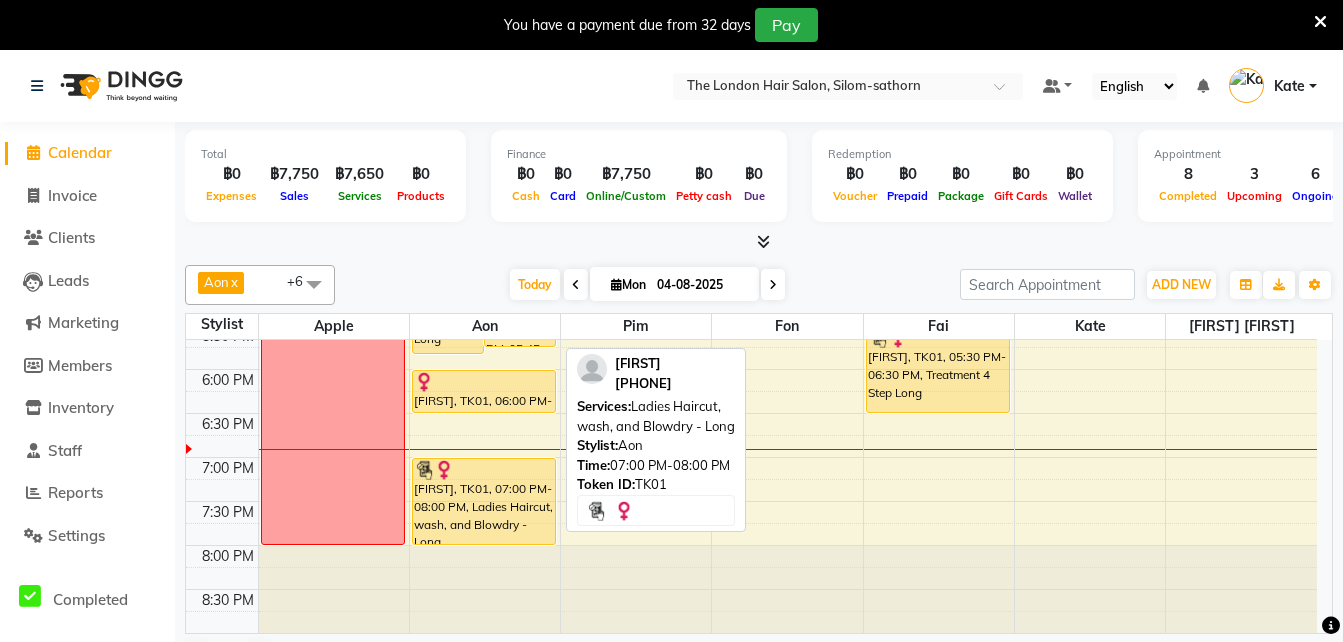 click on "[FIRST], TK01, 07:00 PM-08:00 PM, Ladies Haircut, wash, and Blowdry - Long" at bounding box center (484, 501) 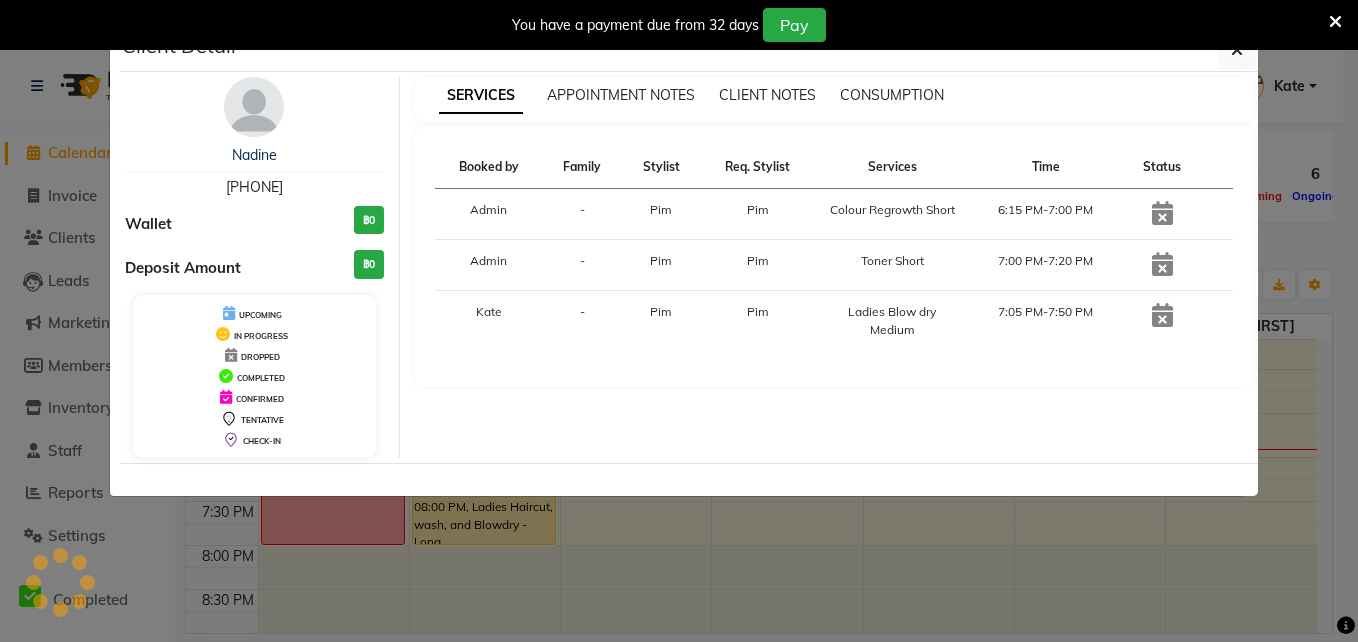select on "1" 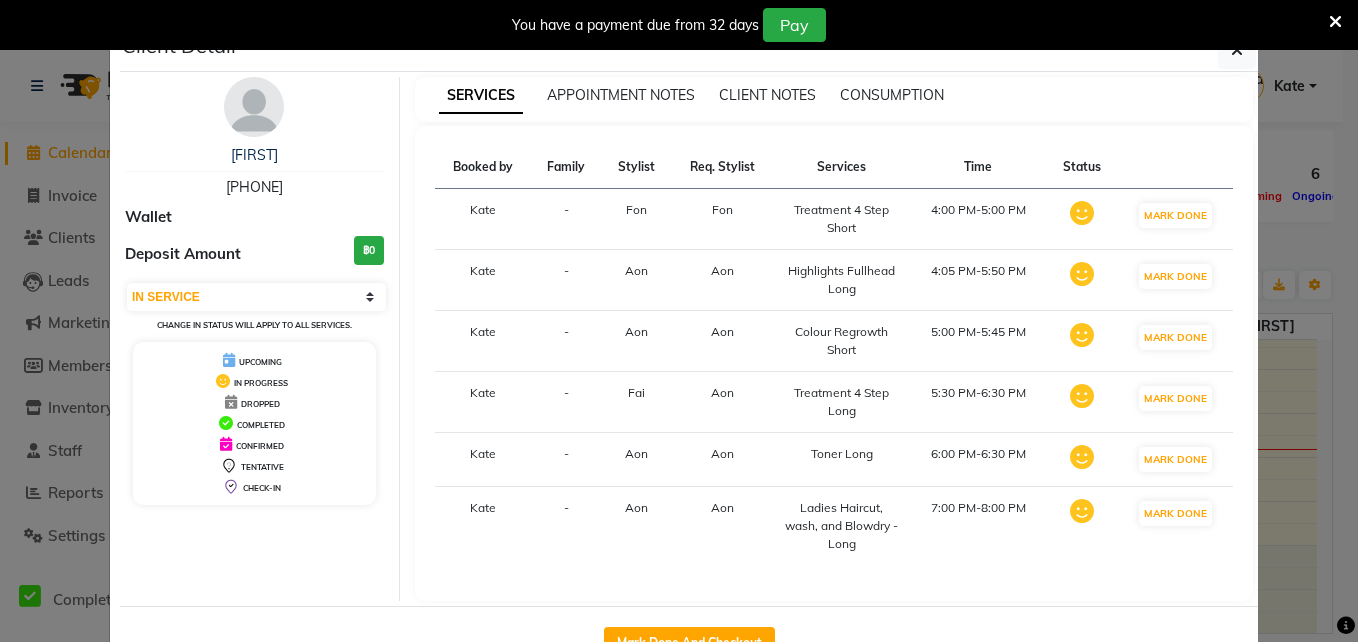 click at bounding box center [1335, 22] 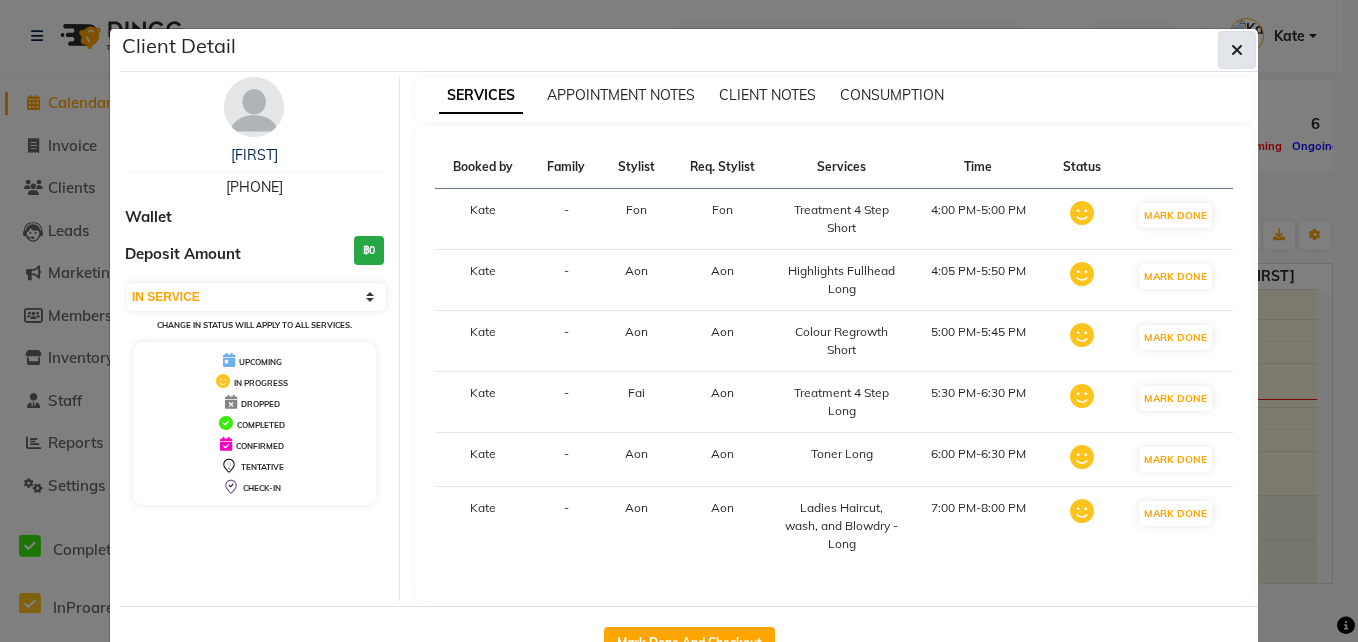 click 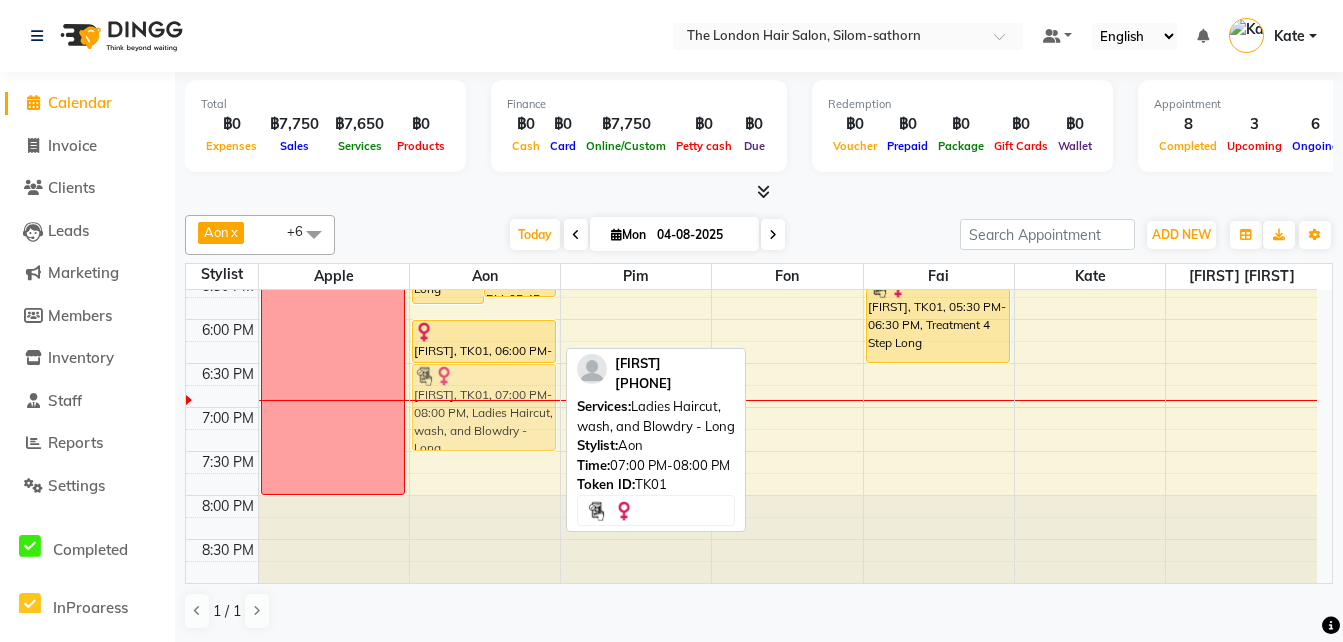 drag, startPoint x: 470, startPoint y: 443, endPoint x: 478, endPoint y: 422, distance: 22.472204 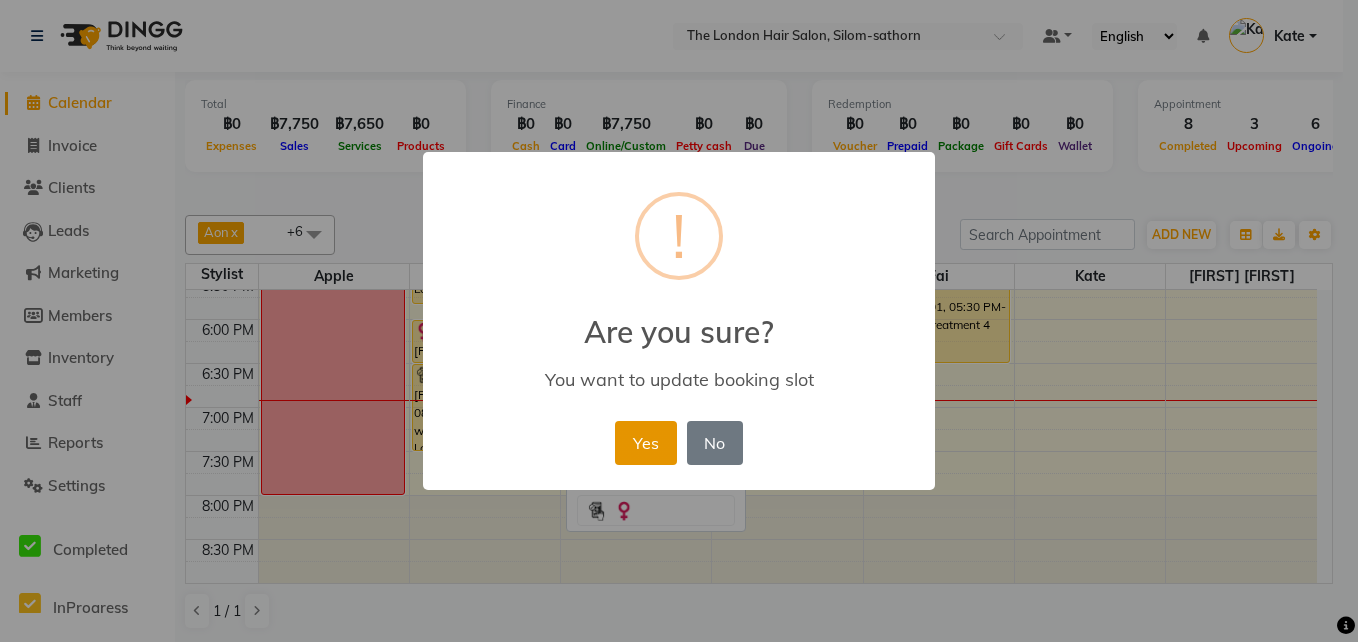 click on "Yes" at bounding box center (645, 443) 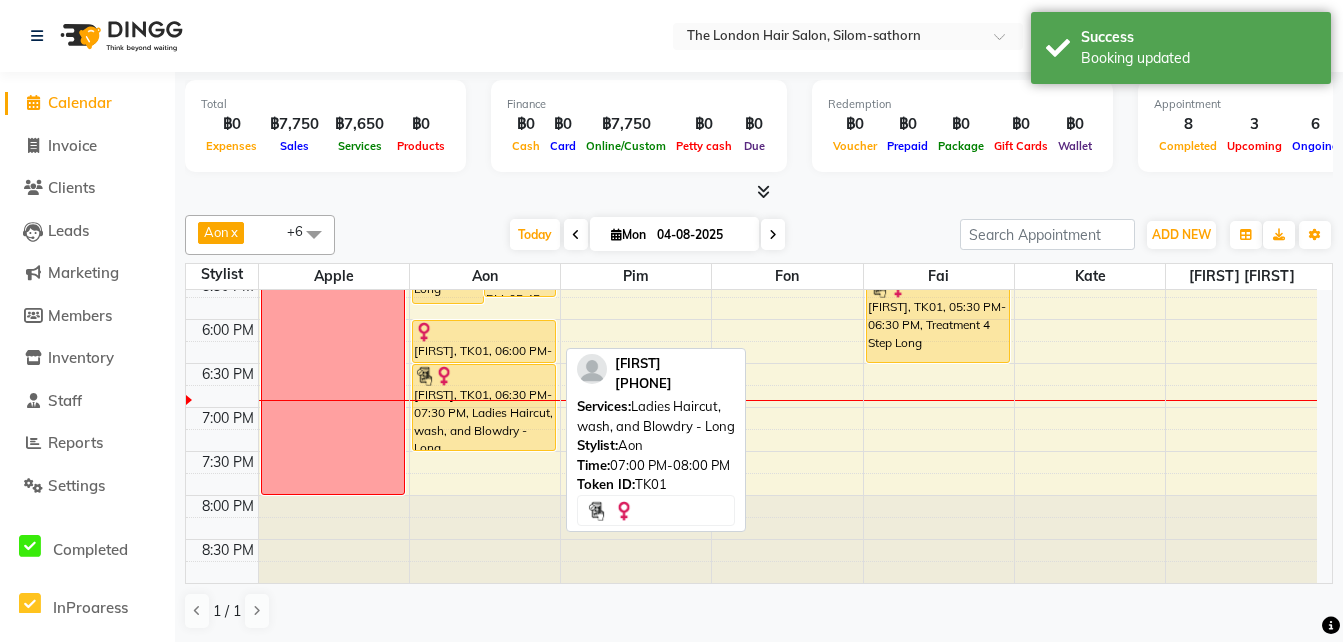 click at bounding box center (484, 376) 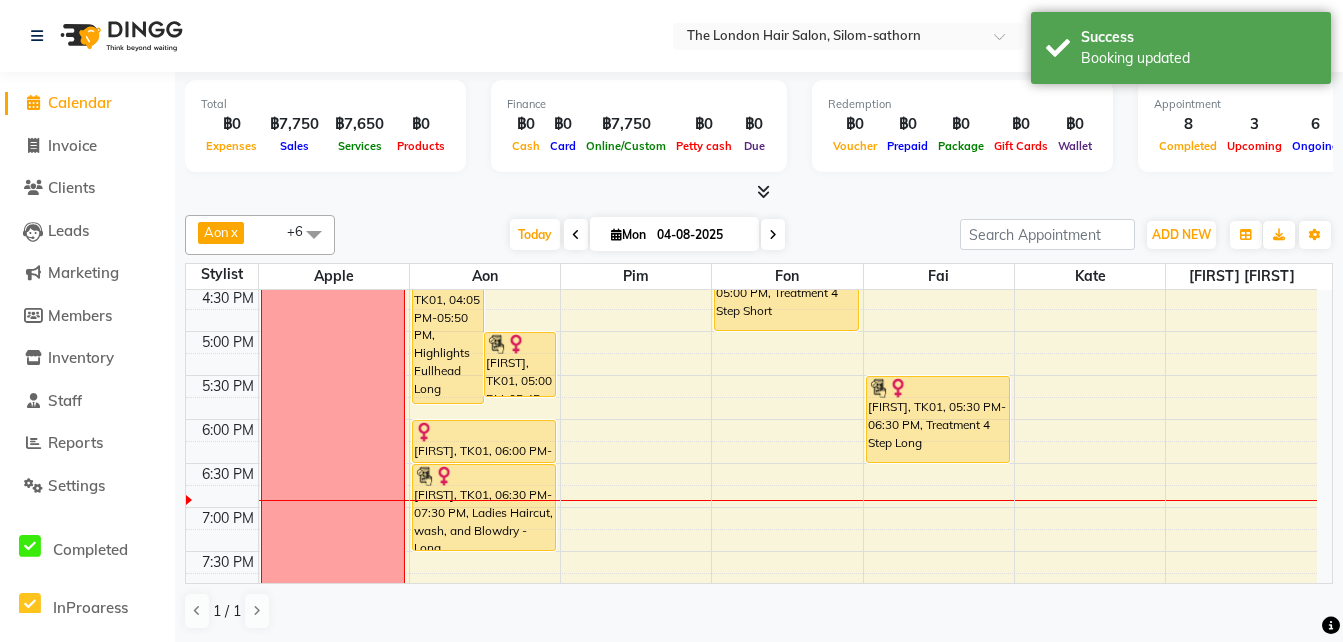scroll, scrollTop: 661, scrollLeft: 0, axis: vertical 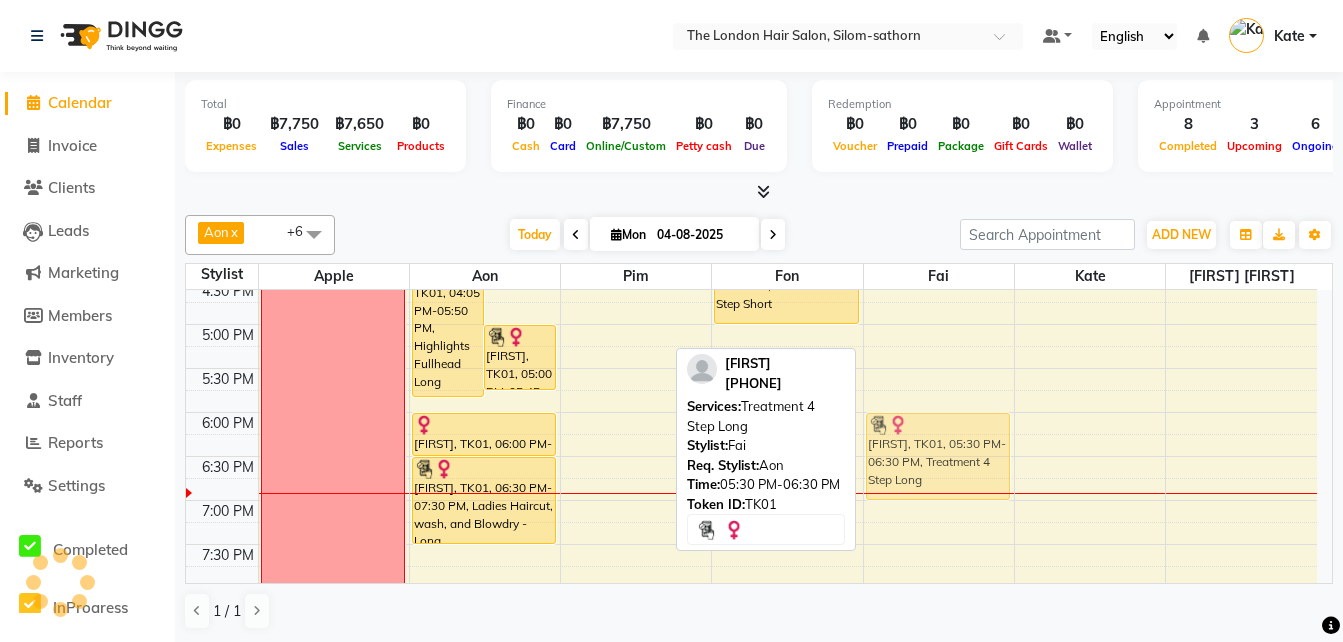 drag, startPoint x: 940, startPoint y: 405, endPoint x: 934, endPoint y: 449, distance: 44.407207 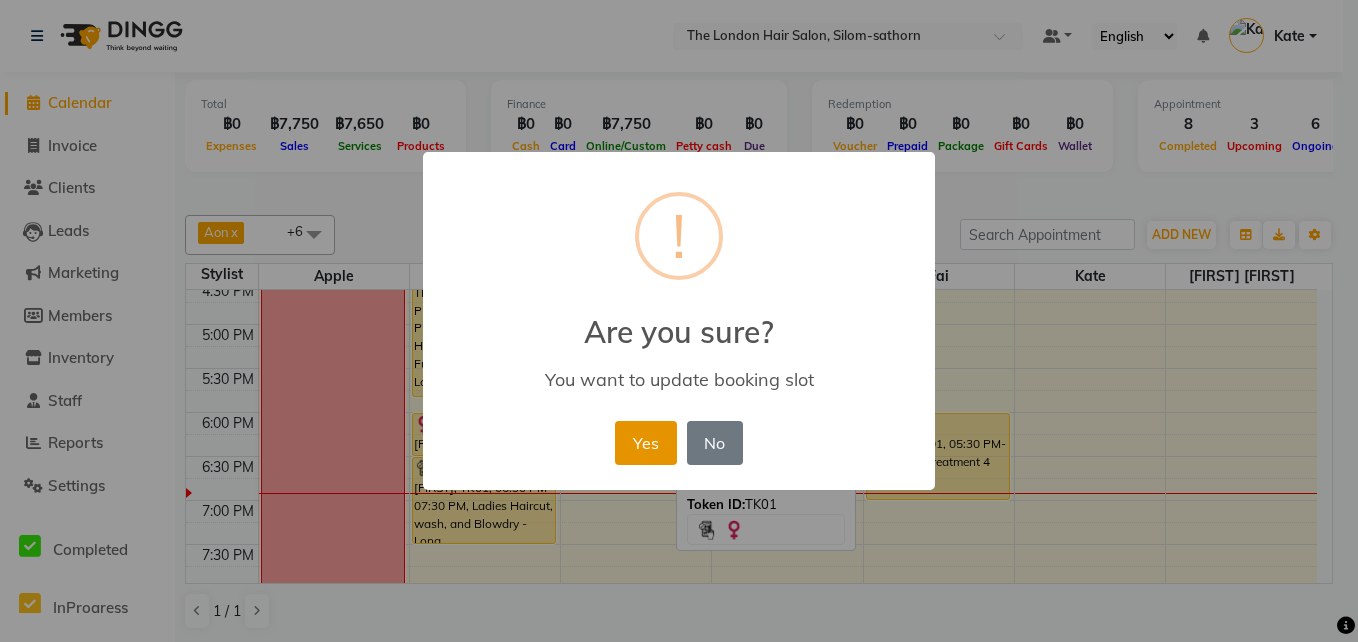 click on "Yes" at bounding box center [645, 443] 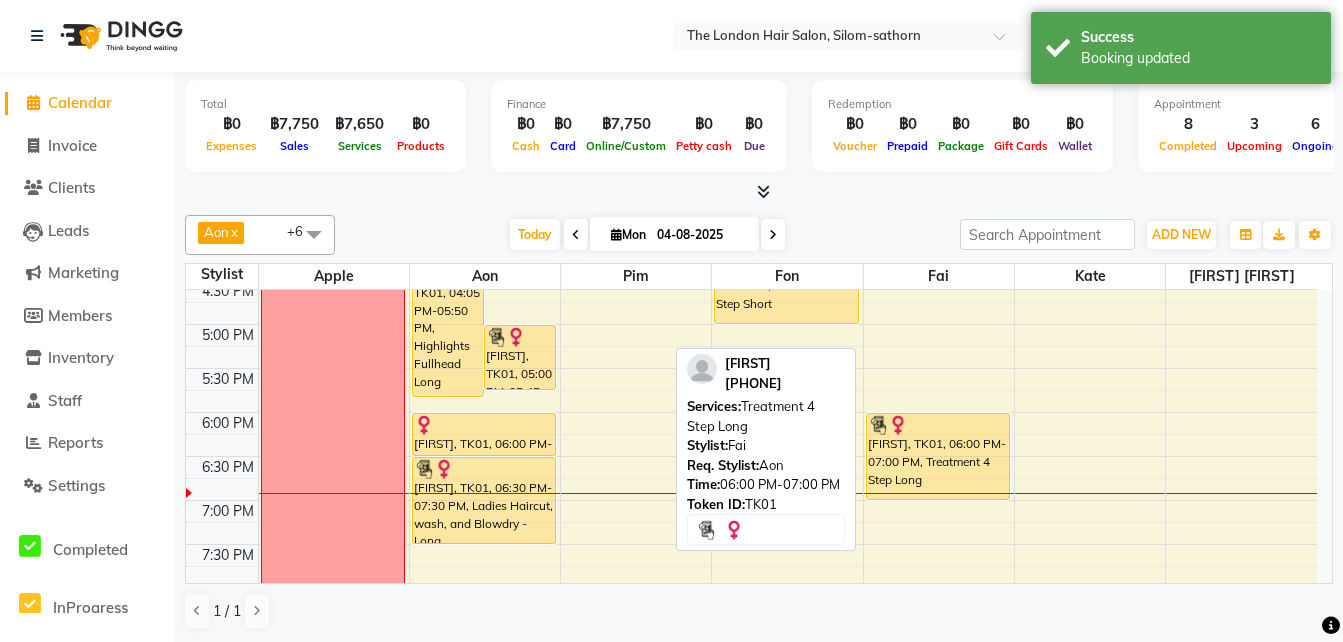 click on "[FIRST], TK01, 06:00 PM-07:00 PM, Treatment 4 Step Long" at bounding box center [938, 456] 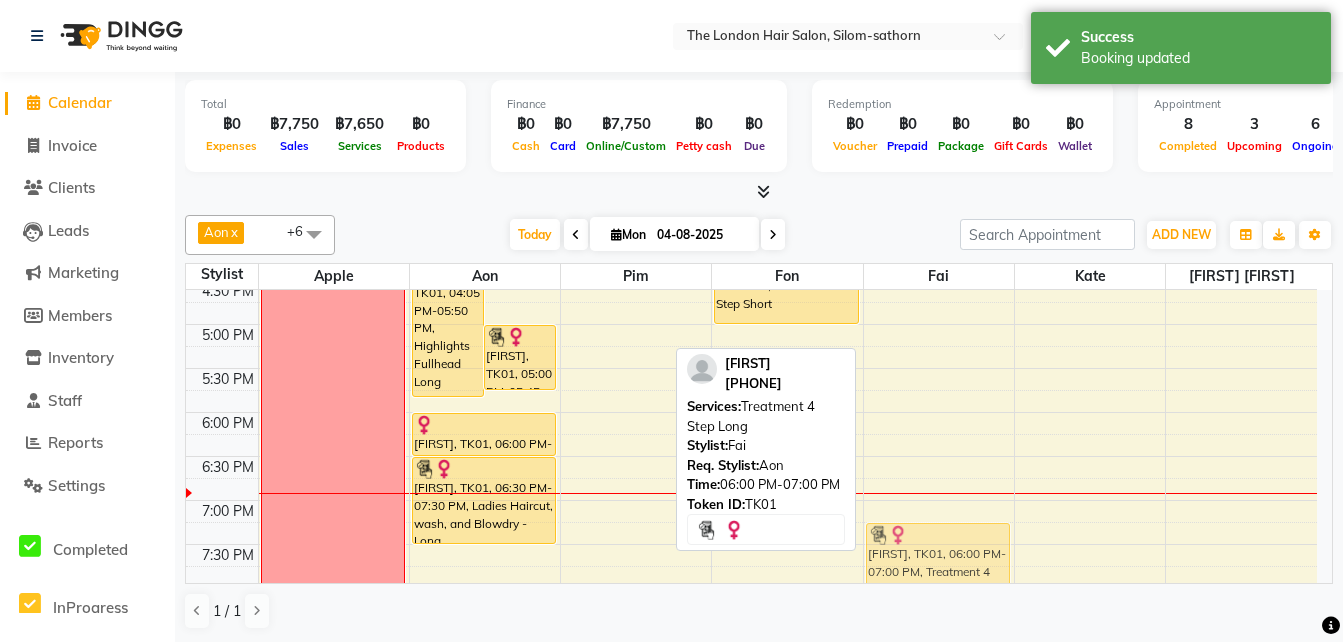 scroll, scrollTop: 671, scrollLeft: 0, axis: vertical 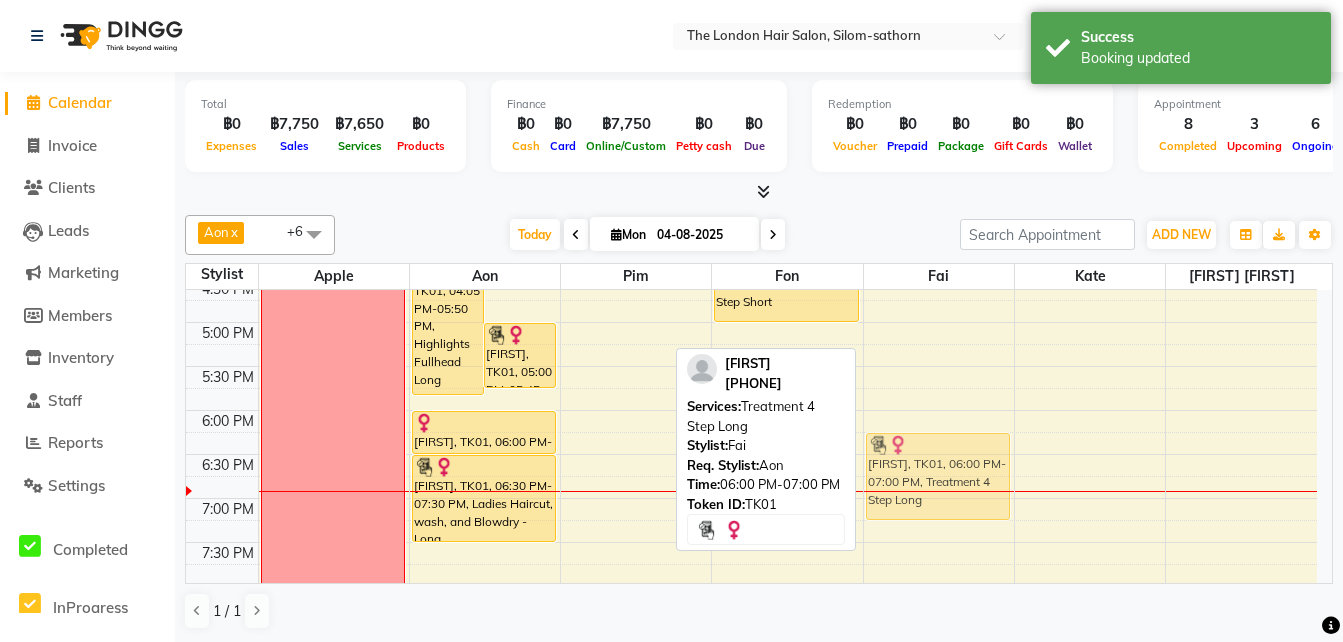 drag, startPoint x: 929, startPoint y: 441, endPoint x: 924, endPoint y: 465, distance: 24.5153 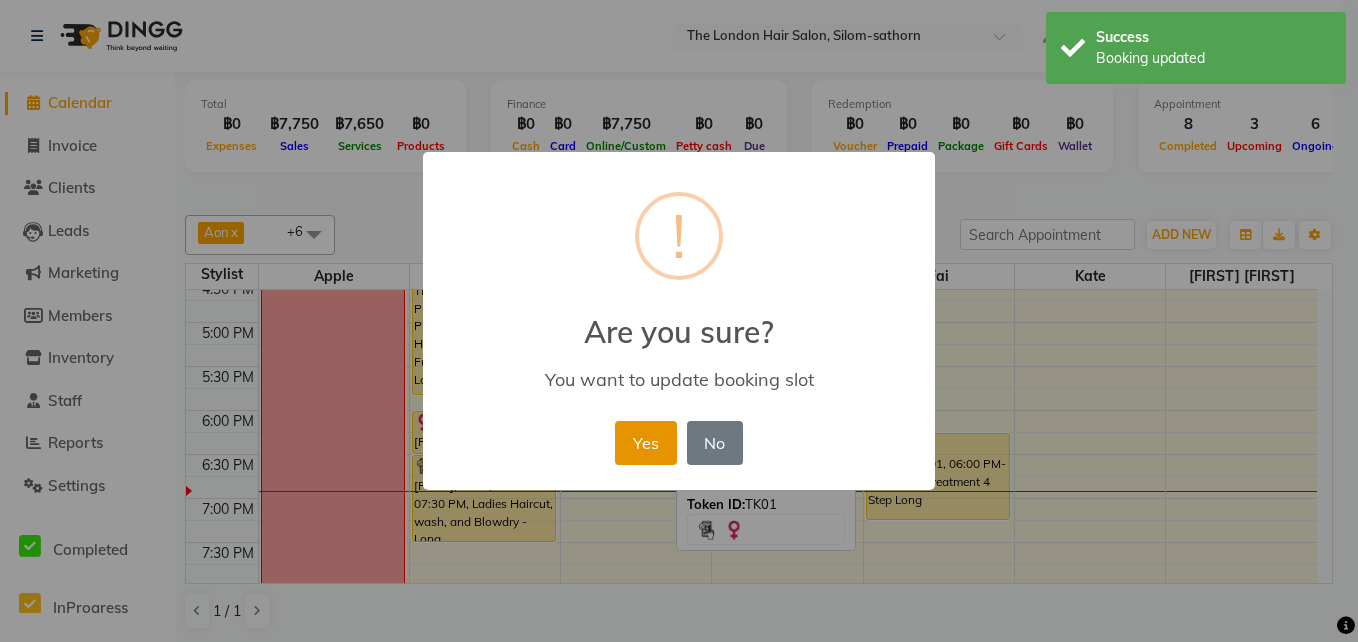 click on "Yes" at bounding box center [645, 443] 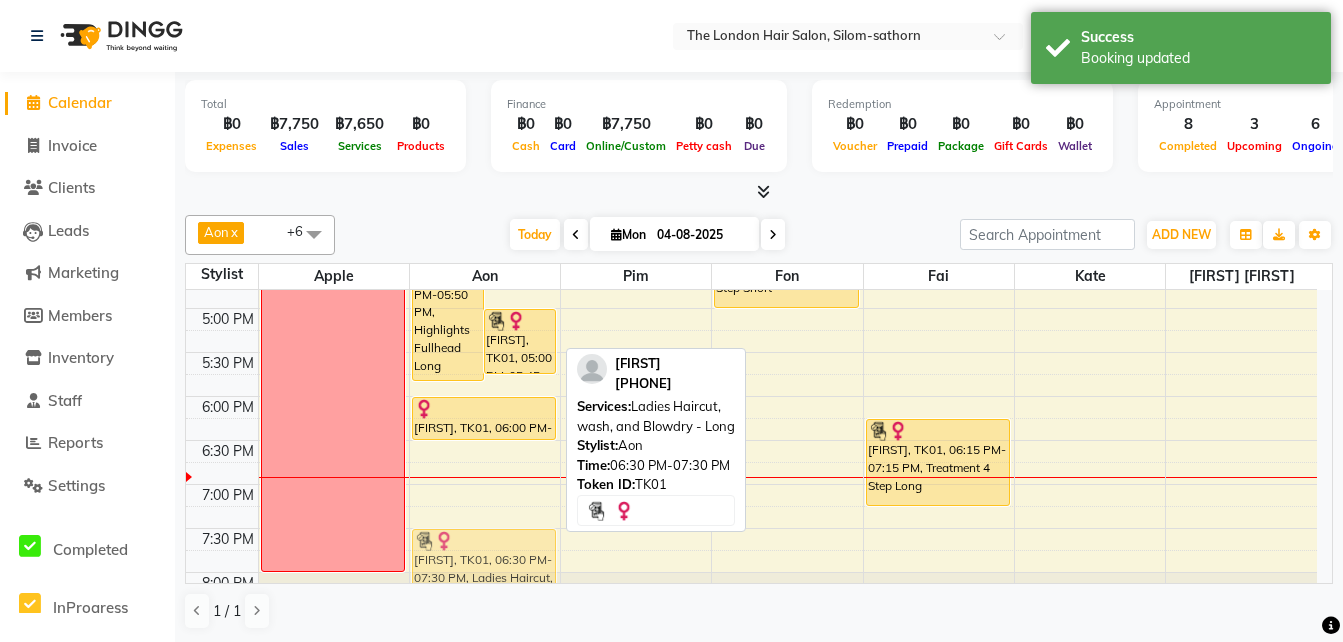 drag, startPoint x: 448, startPoint y: 474, endPoint x: 453, endPoint y: 549, distance: 75.16648 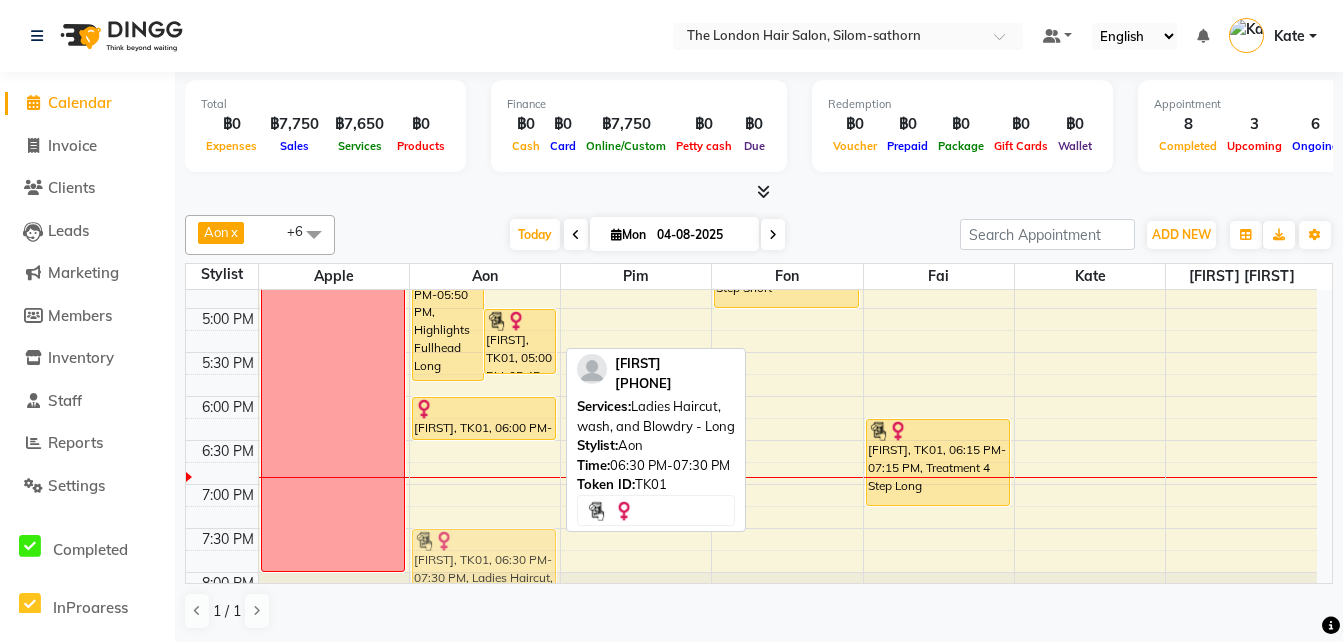 scroll, scrollTop: 687, scrollLeft: 0, axis: vertical 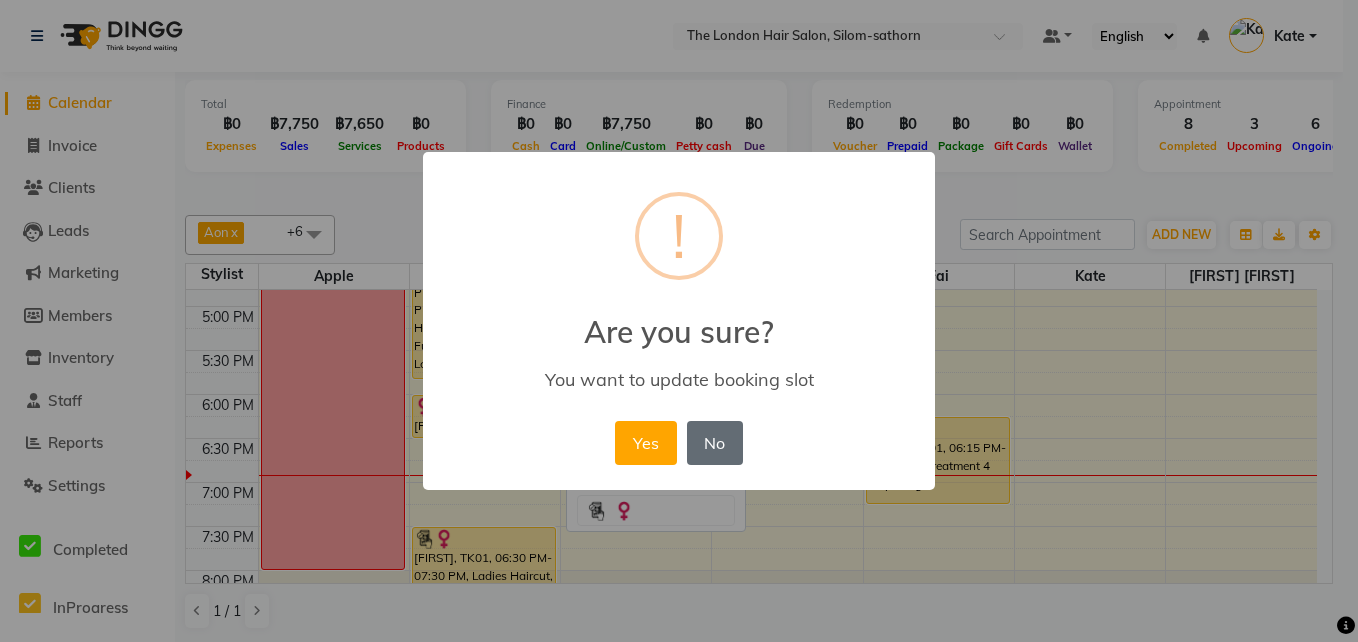 click on "No" at bounding box center [715, 443] 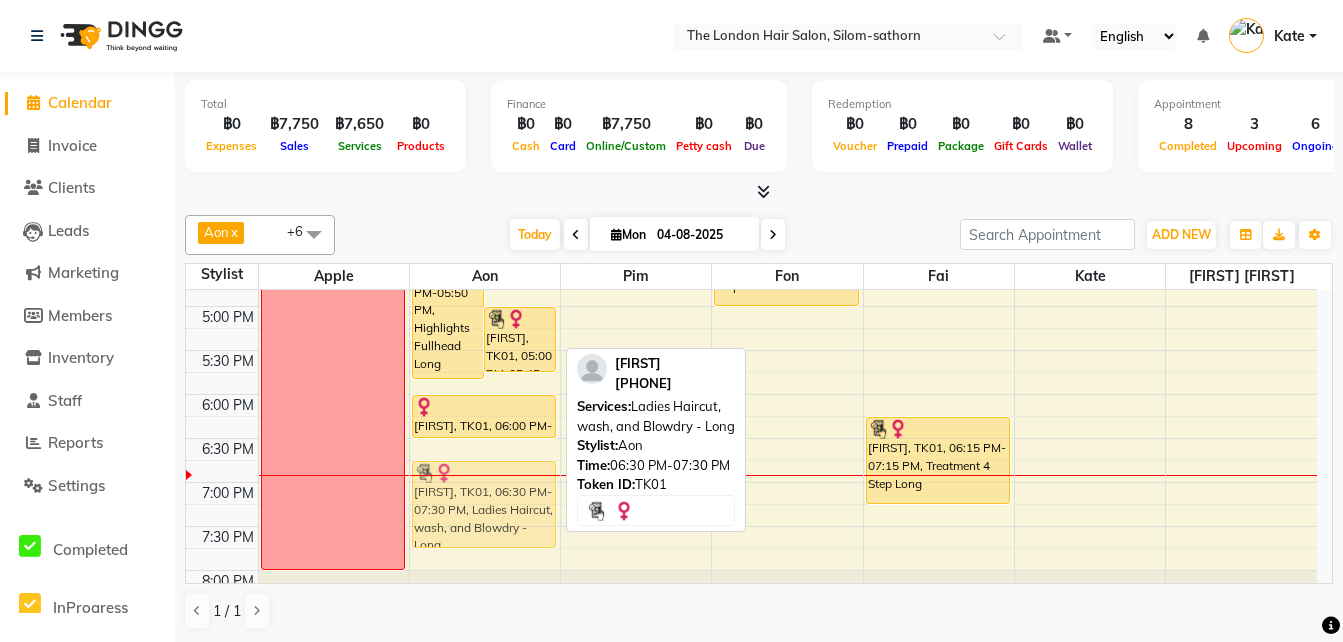 drag, startPoint x: 467, startPoint y: 501, endPoint x: 474, endPoint y: 523, distance: 23.086792 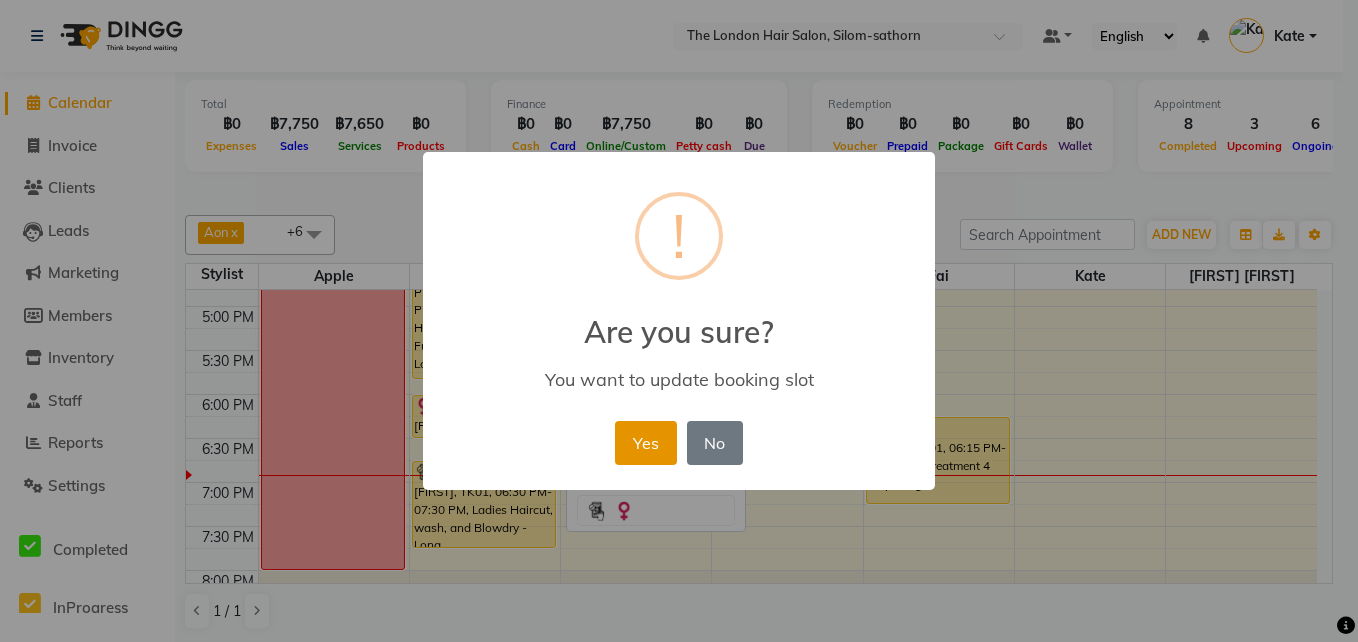 click on "Yes" at bounding box center [645, 443] 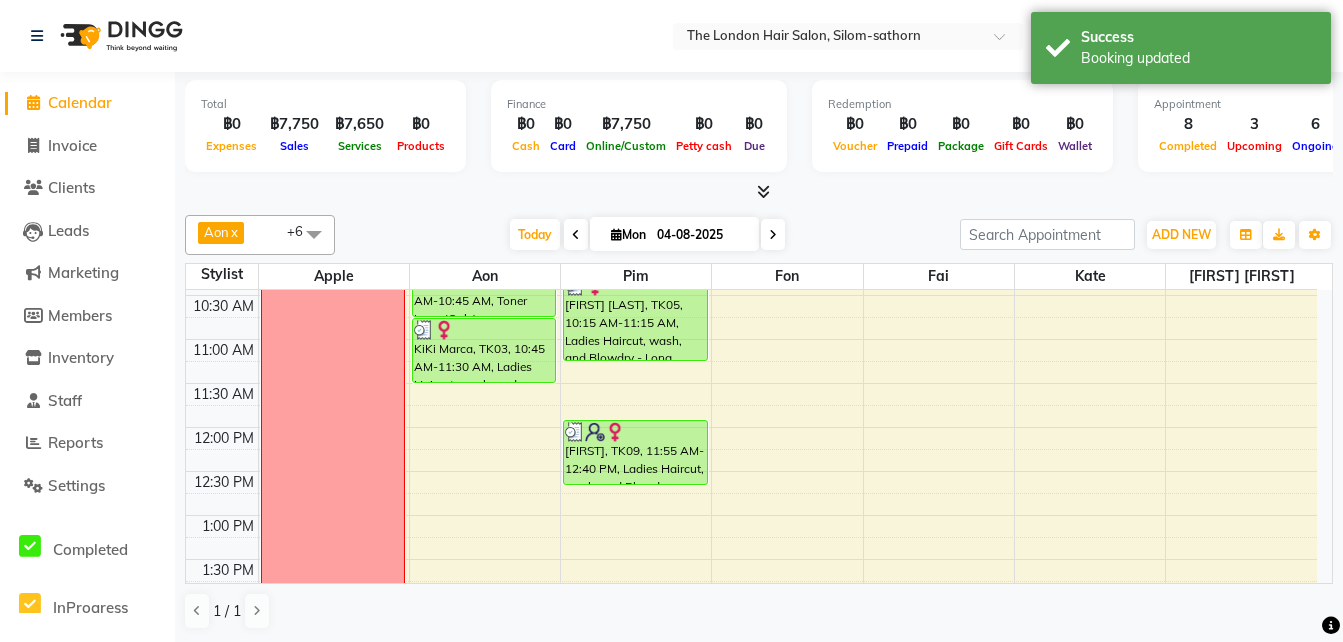 scroll, scrollTop: 0, scrollLeft: 0, axis: both 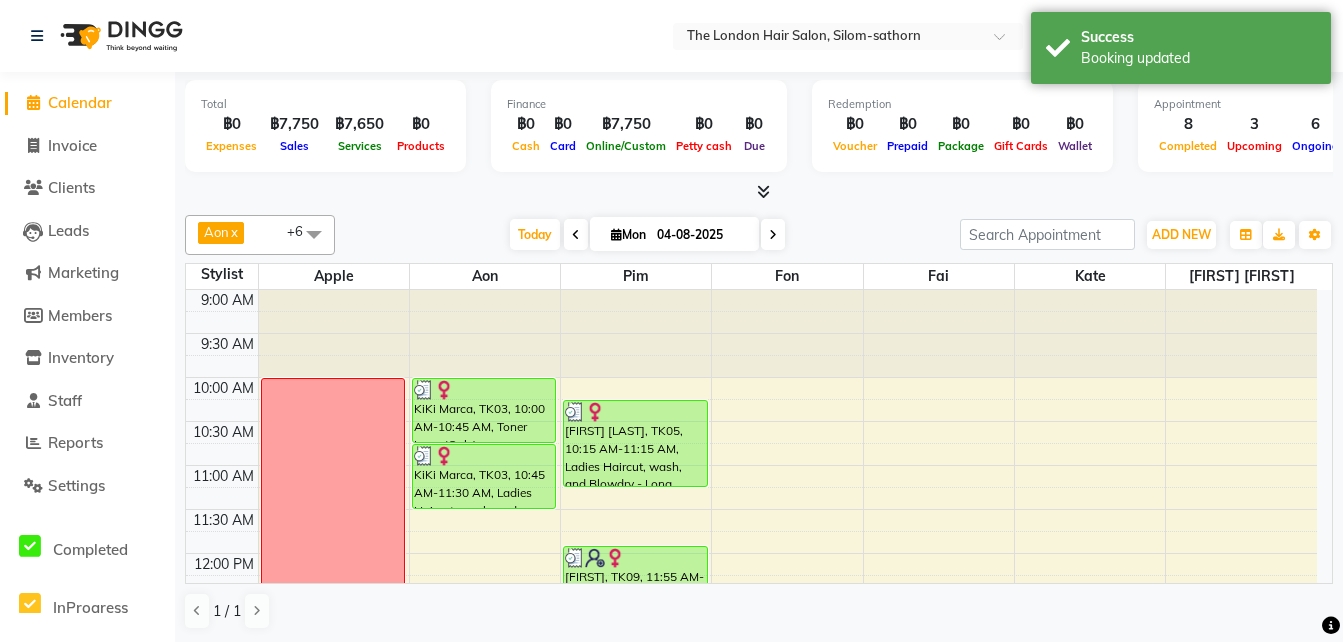 click at bounding box center (773, 234) 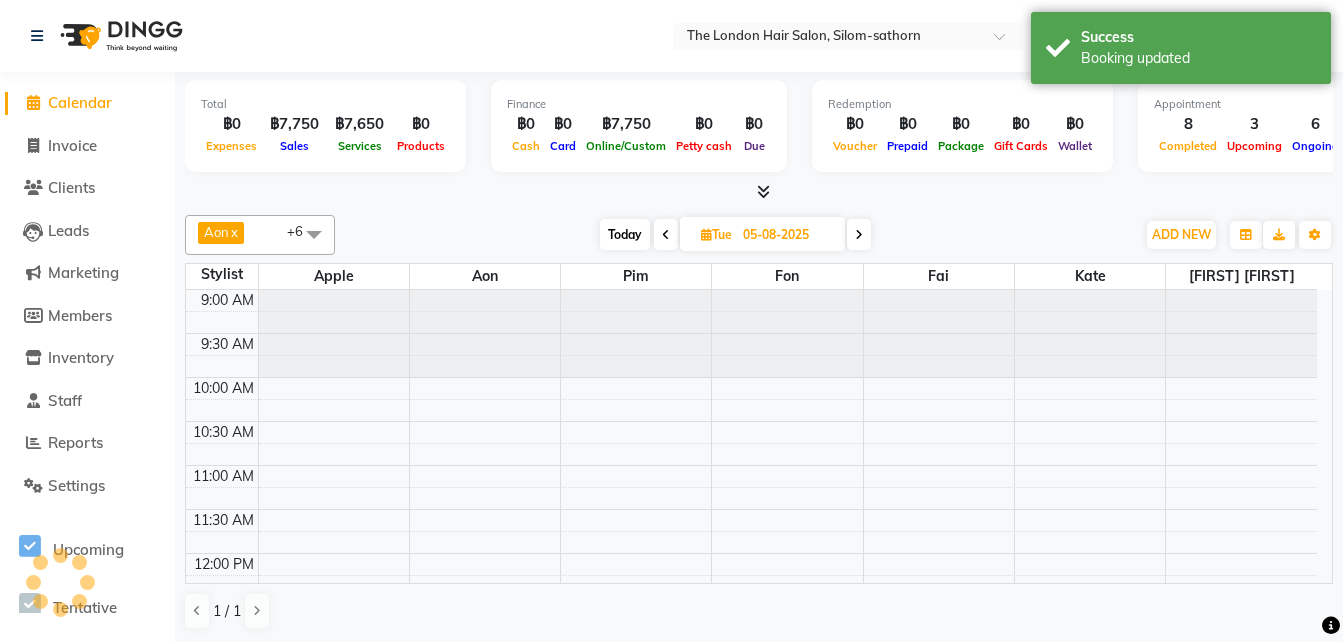 scroll, scrollTop: 762, scrollLeft: 0, axis: vertical 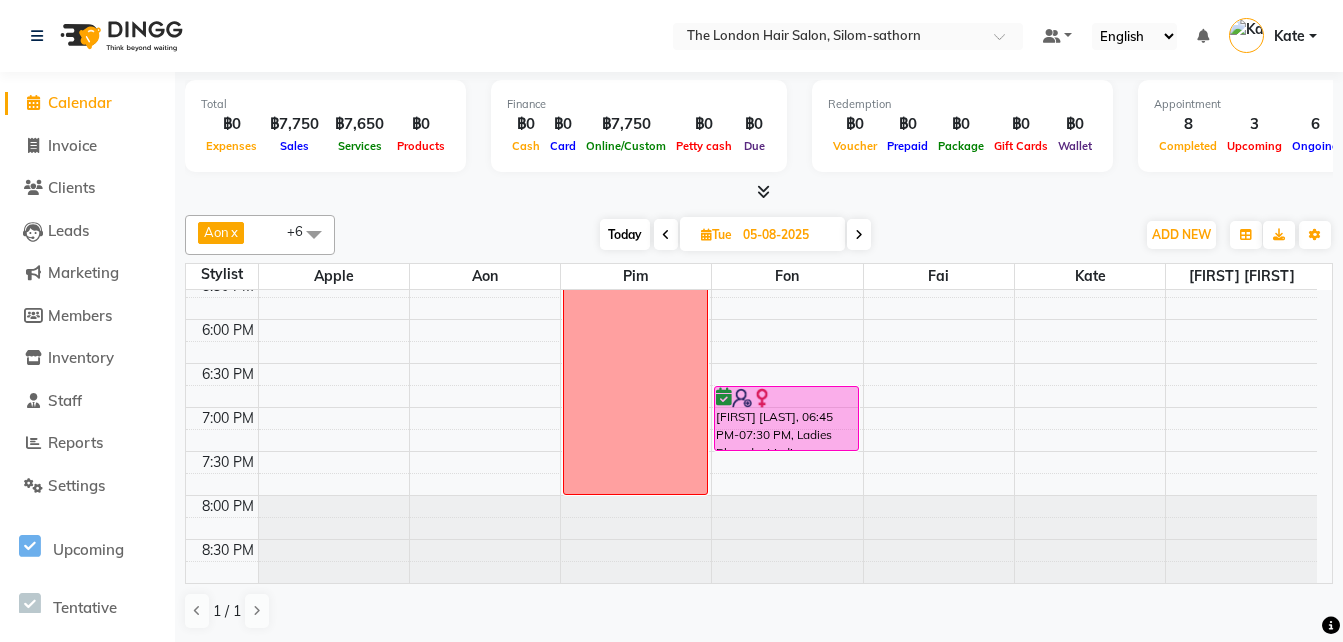 click at bounding box center (859, 234) 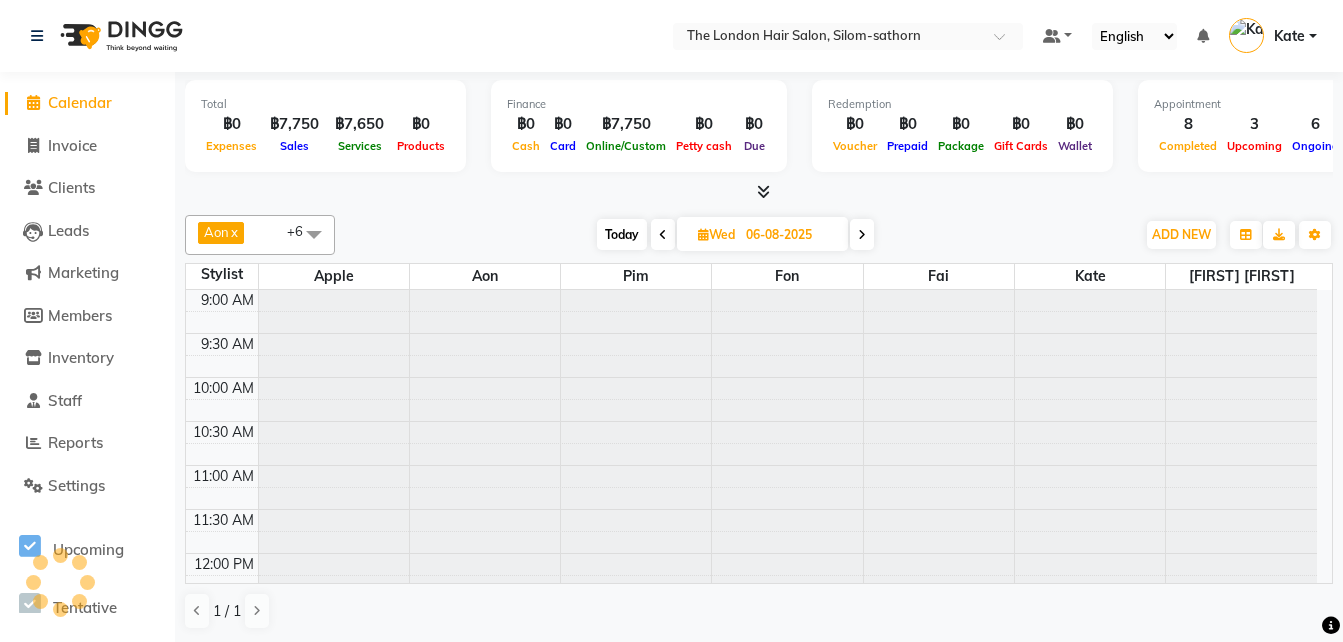 scroll, scrollTop: 762, scrollLeft: 0, axis: vertical 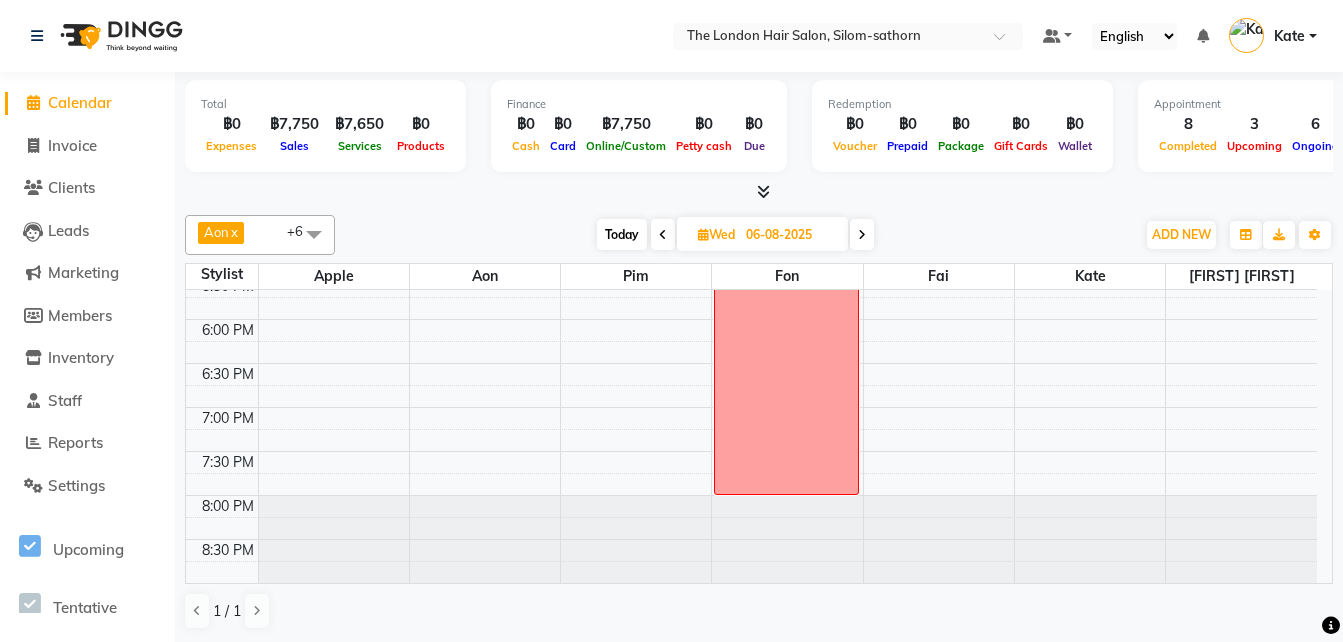 click at bounding box center [862, 235] 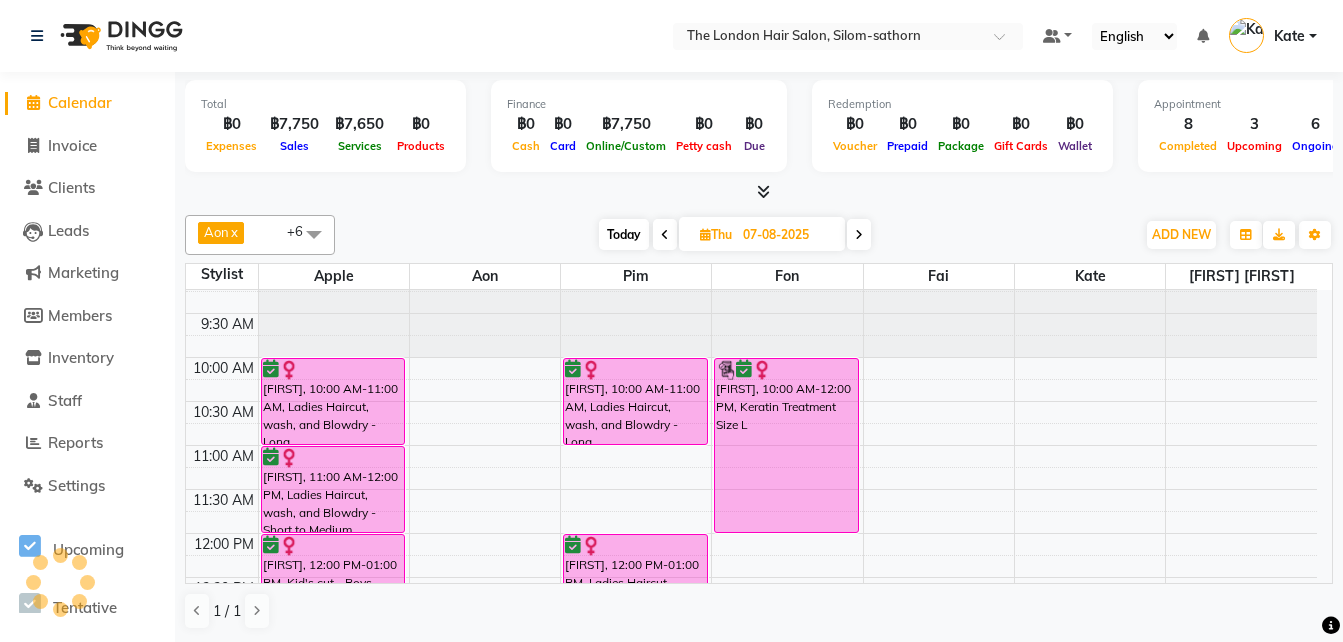 scroll, scrollTop: 19, scrollLeft: 0, axis: vertical 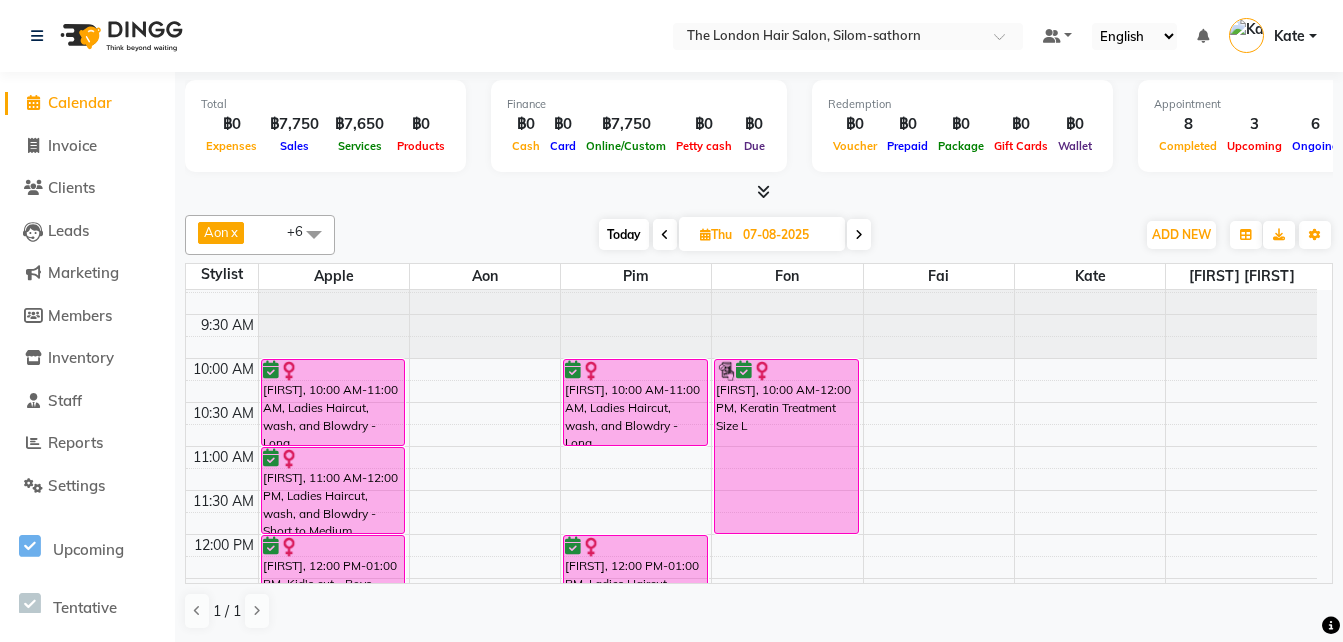 click on "9:00 AM 9:30 AM 10:00 AM 10:30 AM 11:00 AM 11:30 AM 12:00 PM 12:30 PM 1:00 PM 1:30 PM 2:00 PM 2:30 PM 3:00 PM 3:30 PM 4:00 PM 4:30 PM 5:00 PM 5:30 PM 6:00 PM 6:30 PM 7:00 PM 7:30 PM 8:00 PM 8:30 PM     [FIRST], 10:00 AM-11:00 AM, Ladies Haircut, wash, and Blowdry - Long     [FIRST], 11:00 AM-12:00 PM, Ladies Haircut, wash, and Blowdry - Short to Medium     [FIRST], 12:00 PM-01:00 PM, Kid's cut - Boys     [FIRST] (SoSo), 06:30 PM-07:30 PM, Ladies Haircut, wash, and Blowdry - Short to Medium     [FIRST], 10:00 AM-11:00 AM, Ladies Haircut, wash, and Blowdry - Long     [FIRST], 12:00 PM-01:00 PM, Ladies Haircut, wash, and Blowdry - Short to Medium     [FIRST], 10:00 AM-12:00 PM, Keratin Treatment Size L" at bounding box center (751, 798) 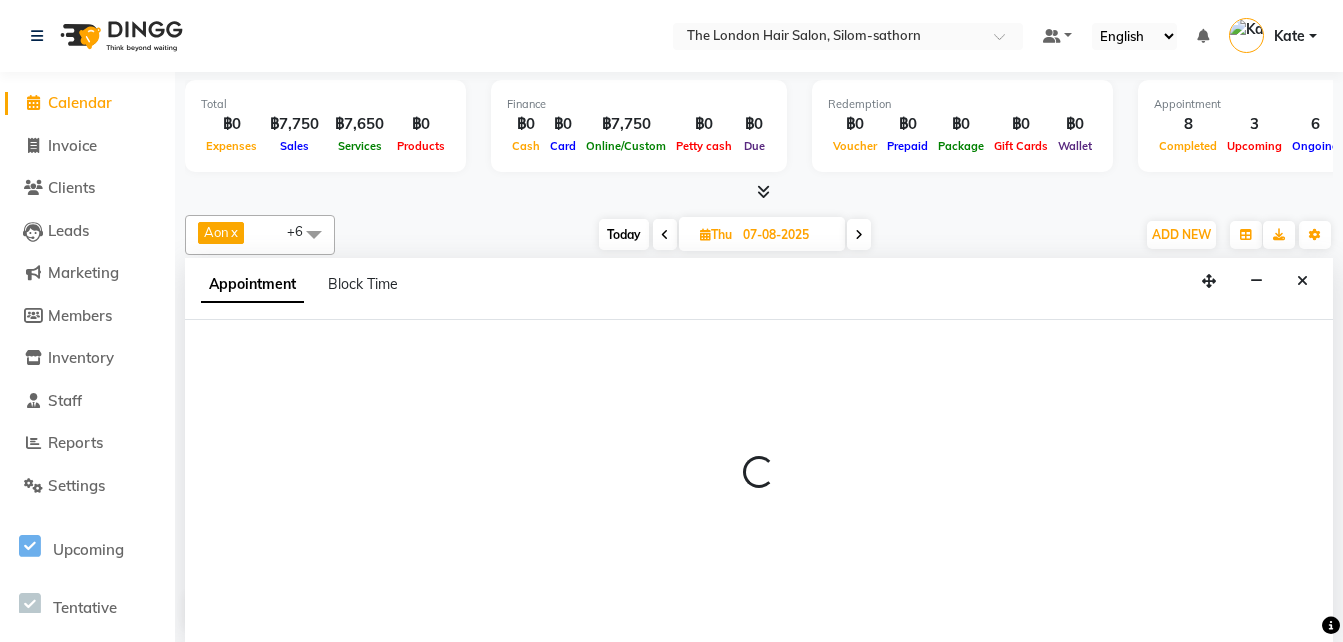 scroll, scrollTop: 1, scrollLeft: 0, axis: vertical 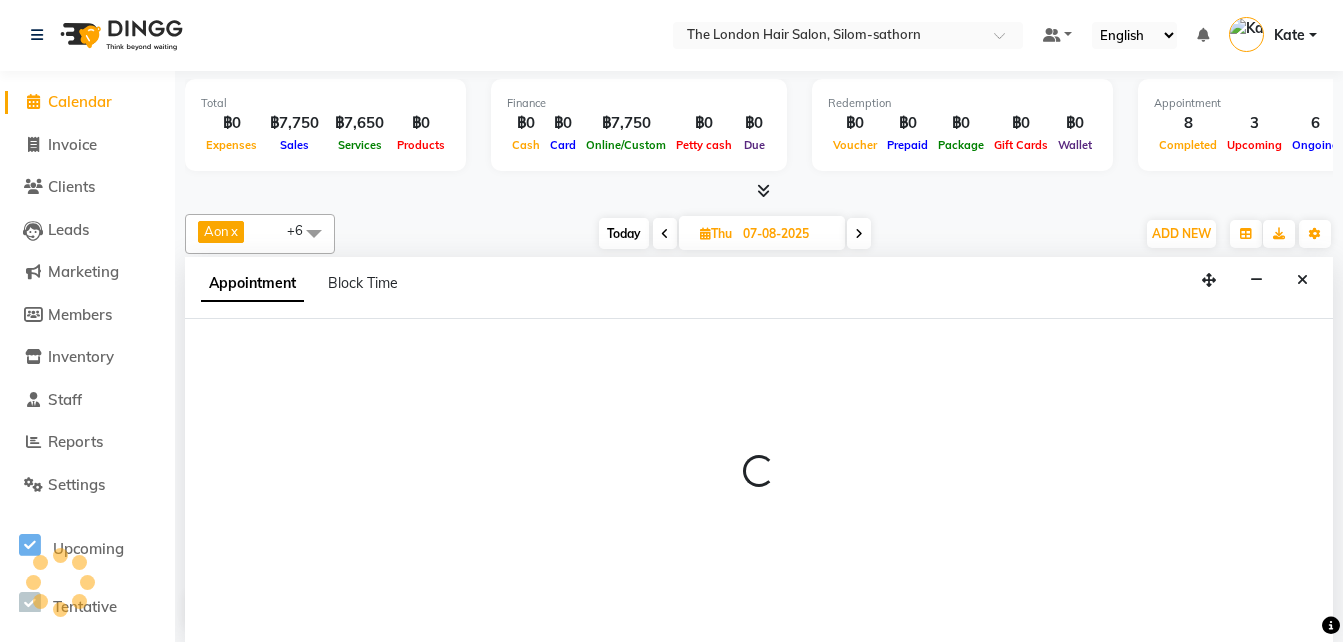select on "83403" 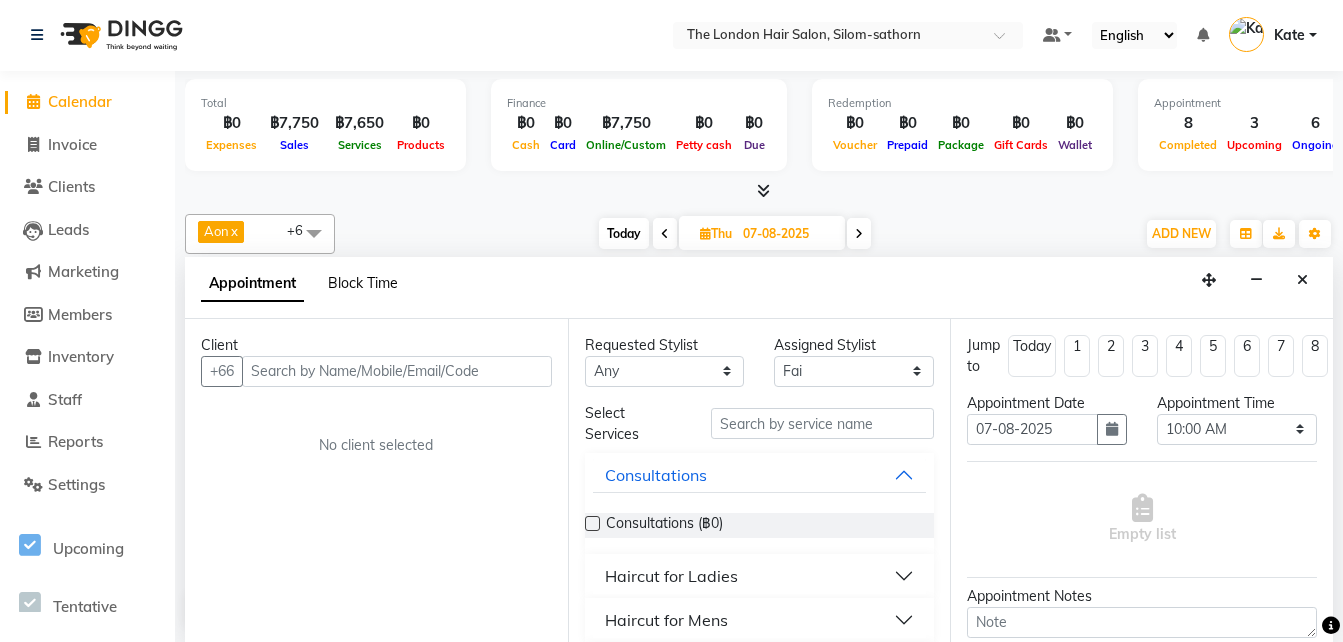 click on "Block Time" at bounding box center (363, 283) 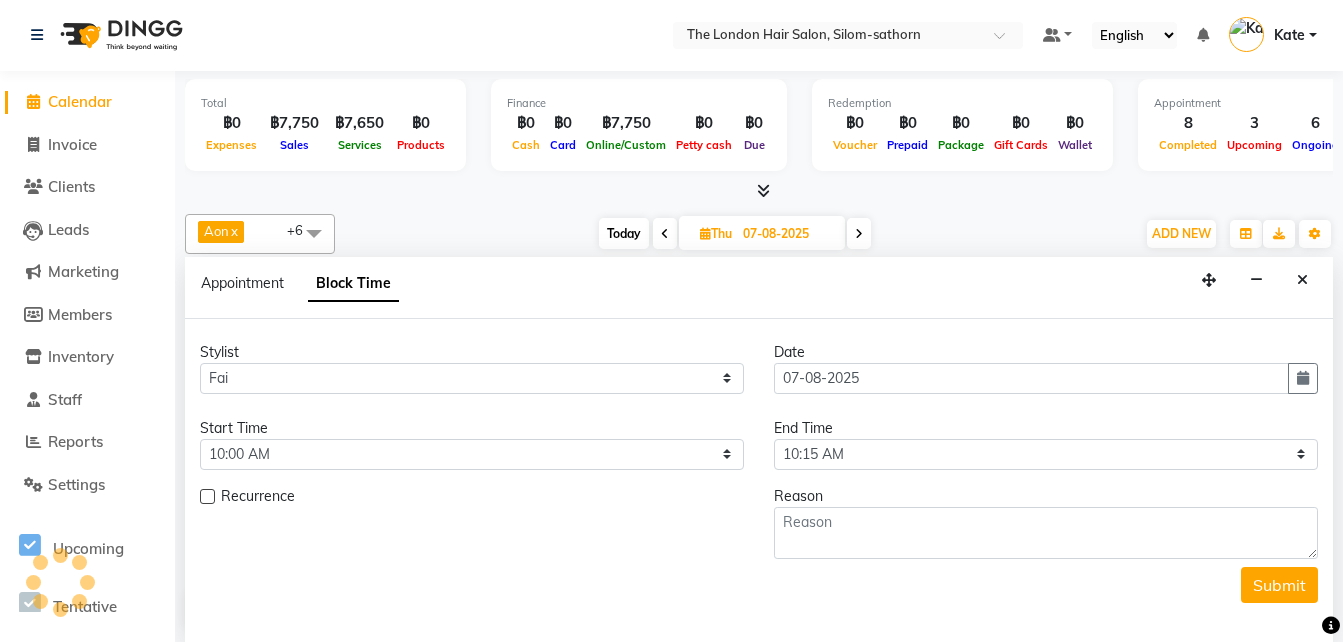 scroll, scrollTop: 762, scrollLeft: 0, axis: vertical 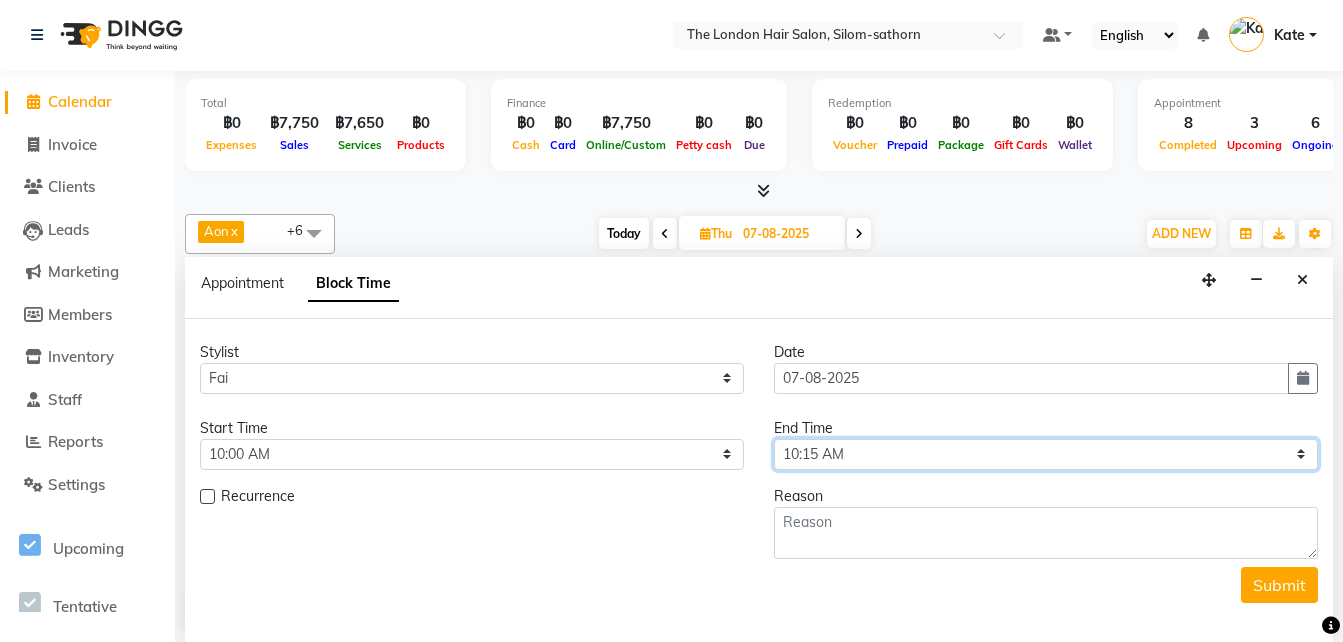 click on "Select 10:00 AM 10:05 AM 10:10 AM 10:15 AM 10:20 AM 10:25 AM 10:30 AM 10:35 AM 10:40 AM 10:45 AM 10:50 AM 10:55 AM 11:00 AM 11:05 AM 11:10 AM 11:15 AM 11:20 AM 11:25 AM 11:30 AM 11:35 AM 11:40 AM 11:45 AM 11:50 AM 11:55 AM 12:00 PM 12:05 PM 12:10 PM 12:15 PM 12:20 PM 12:25 PM 12:30 PM 12:35 PM 12:40 PM 12:45 PM 12:50 PM 12:55 PM 01:00 PM 01:05 PM 01:10 PM 01:15 PM 01:20 PM 01:25 PM 01:30 PM 01:35 PM 01:40 PM 01:45 PM 01:50 PM 01:55 PM 02:00 PM 02:05 PM 02:10 PM 02:15 PM 02:20 PM 02:25 PM 02:30 PM 02:35 PM 02:40 PM 02:45 PM 02:50 PM 02:55 PM 03:00 PM 03:05 PM 03:10 PM 03:15 PM 03:20 PM 03:25 PM 03:30 PM 03:35 PM 03:40 PM 03:45 PM 03:50 PM 03:55 PM 04:00 PM 04:05 PM 04:10 PM 04:15 PM 04:20 PM 04:25 PM 04:30 PM 04:35 PM 04:40 PM 04:45 PM 04:50 PM 04:55 PM 05:00 PM 05:05 PM 05:10 PM 05:15 PM 05:20 PM 05:25 PM 05:30 PM 05:35 PM 05:40 PM 05:45 PM 05:50 PM 05:55 PM 06:00 PM 06:05 PM 06:10 PM 06:15 PM 06:20 PM 06:25 PM 06:30 PM 06:35 PM 06:40 PM 06:45 PM 06:50 PM 06:55 PM 07:00 PM 07:05 PM 07:10 PM 07:15 PM 07:20 PM" at bounding box center (1046, 454) 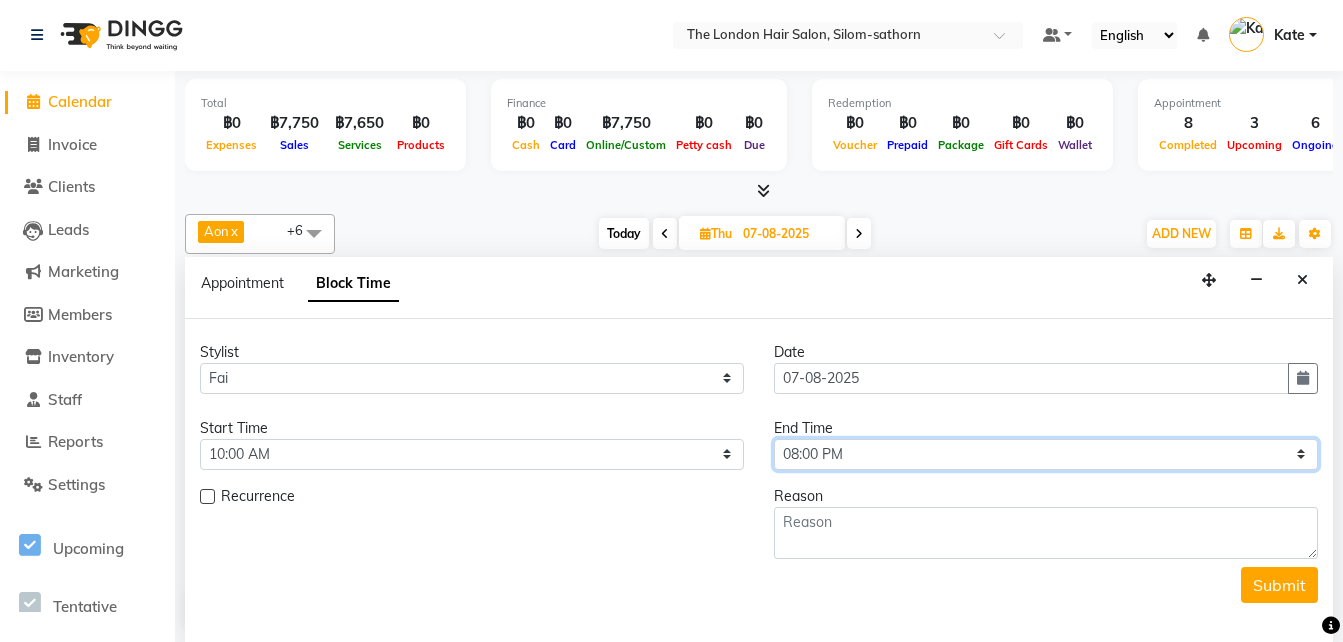 click on "Select 10:00 AM 10:05 AM 10:10 AM 10:15 AM 10:20 AM 10:25 AM 10:30 AM 10:35 AM 10:40 AM 10:45 AM 10:50 AM 10:55 AM 11:00 AM 11:05 AM 11:10 AM 11:15 AM 11:20 AM 11:25 AM 11:30 AM 11:35 AM 11:40 AM 11:45 AM 11:50 AM 11:55 AM 12:00 PM 12:05 PM 12:10 PM 12:15 PM 12:20 PM 12:25 PM 12:30 PM 12:35 PM 12:40 PM 12:45 PM 12:50 PM 12:55 PM 01:00 PM 01:05 PM 01:10 PM 01:15 PM 01:20 PM 01:25 PM 01:30 PM 01:35 PM 01:40 PM 01:45 PM 01:50 PM 01:55 PM 02:00 PM 02:05 PM 02:10 PM 02:15 PM 02:20 PM 02:25 PM 02:30 PM 02:35 PM 02:40 PM 02:45 PM 02:50 PM 02:55 PM 03:00 PM 03:05 PM 03:10 PM 03:15 PM 03:20 PM 03:25 PM 03:30 PM 03:35 PM 03:40 PM 03:45 PM 03:50 PM 03:55 PM 04:00 PM 04:05 PM 04:10 PM 04:15 PM 04:20 PM 04:25 PM 04:30 PM 04:35 PM 04:40 PM 04:45 PM 04:50 PM 04:55 PM 05:00 PM 05:05 PM 05:10 PM 05:15 PM 05:20 PM 05:25 PM 05:30 PM 05:35 PM 05:40 PM 05:45 PM 05:50 PM 05:55 PM 06:00 PM 06:05 PM 06:10 PM 06:15 PM 06:20 PM 06:25 PM 06:30 PM 06:35 PM 06:40 PM 06:45 PM 06:50 PM 06:55 PM 07:00 PM 07:05 PM 07:10 PM 07:15 PM 07:20 PM" at bounding box center [1046, 454] 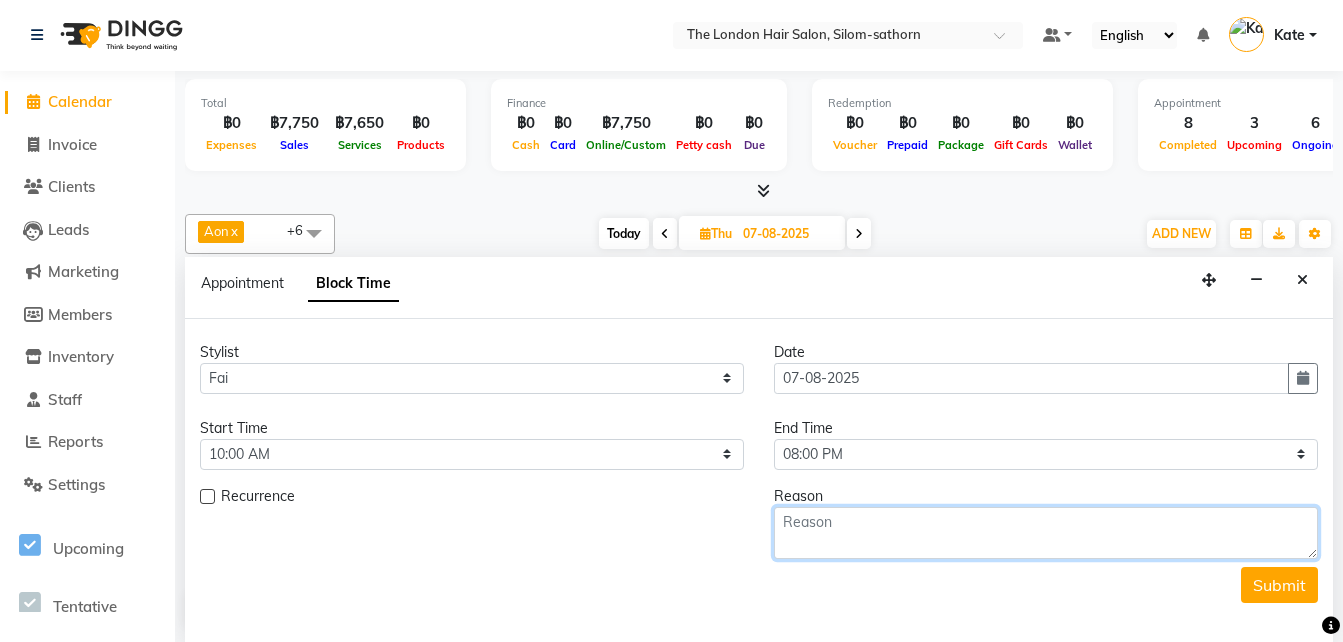 click at bounding box center [1046, 533] 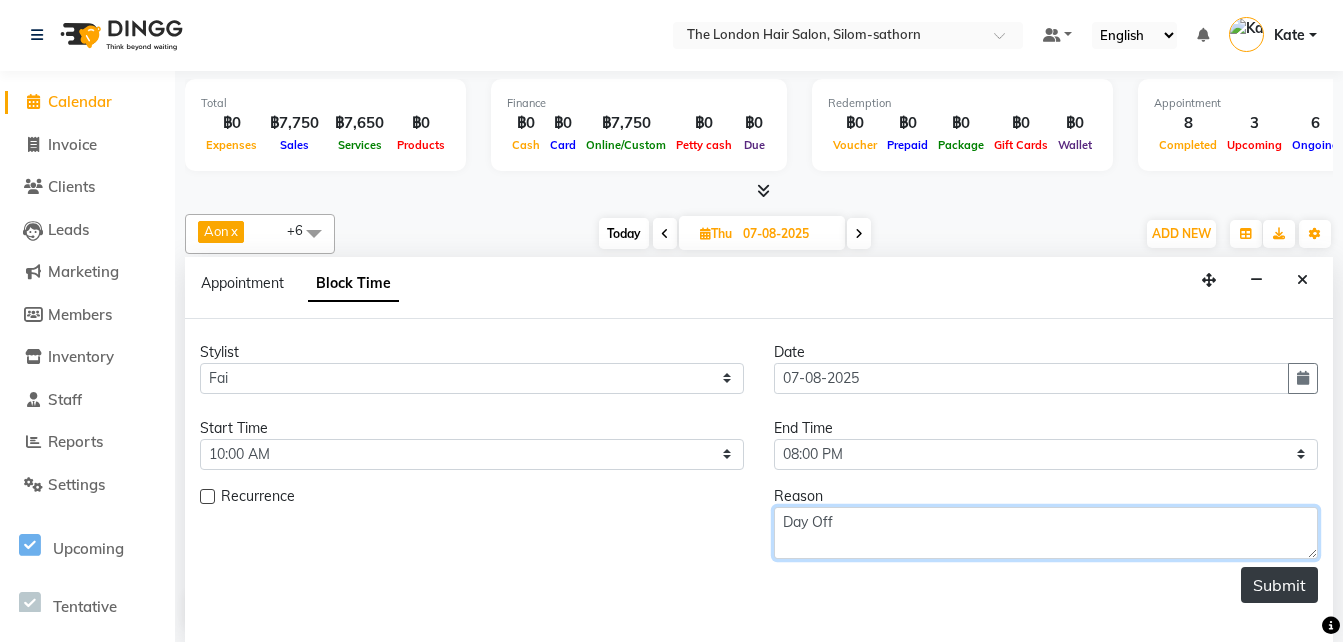 type on "Day Off" 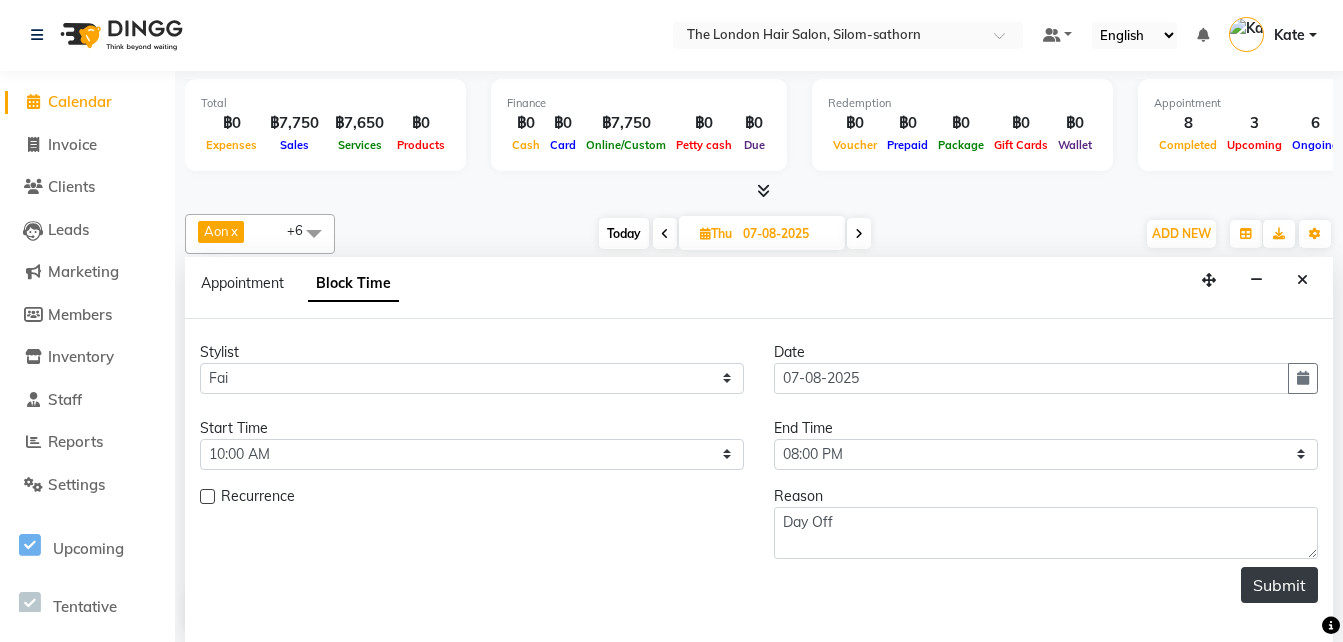 click on "Submit" at bounding box center (1279, 585) 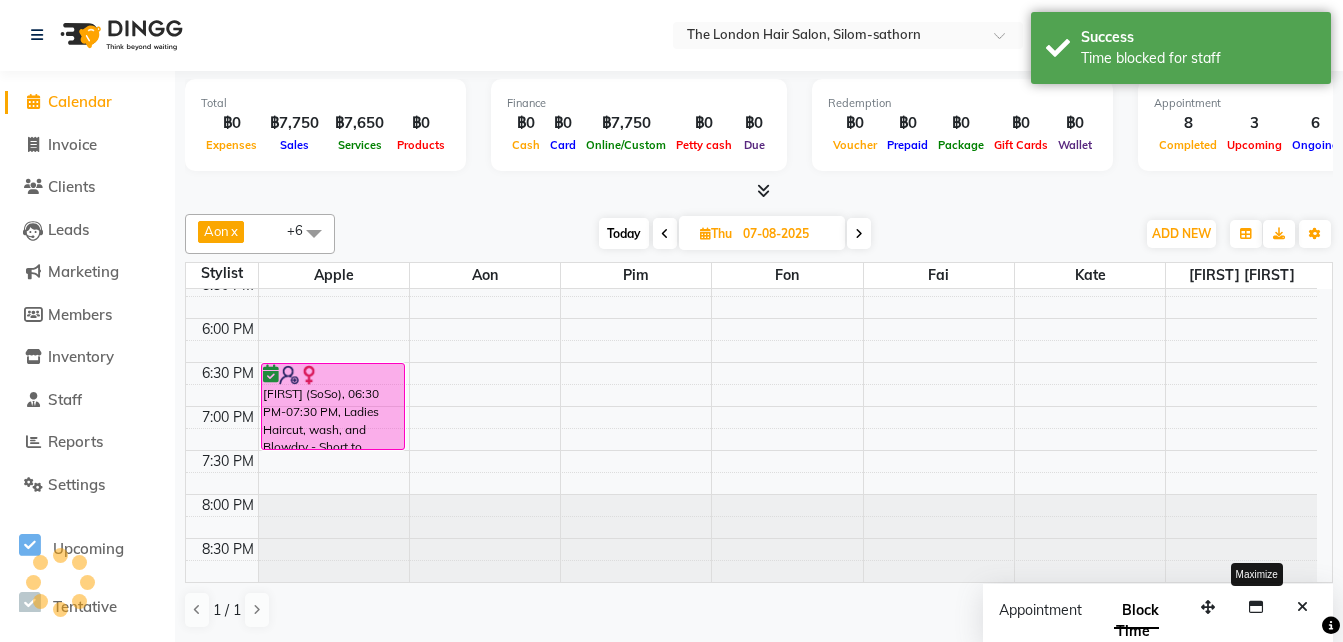 scroll, scrollTop: 0, scrollLeft: 0, axis: both 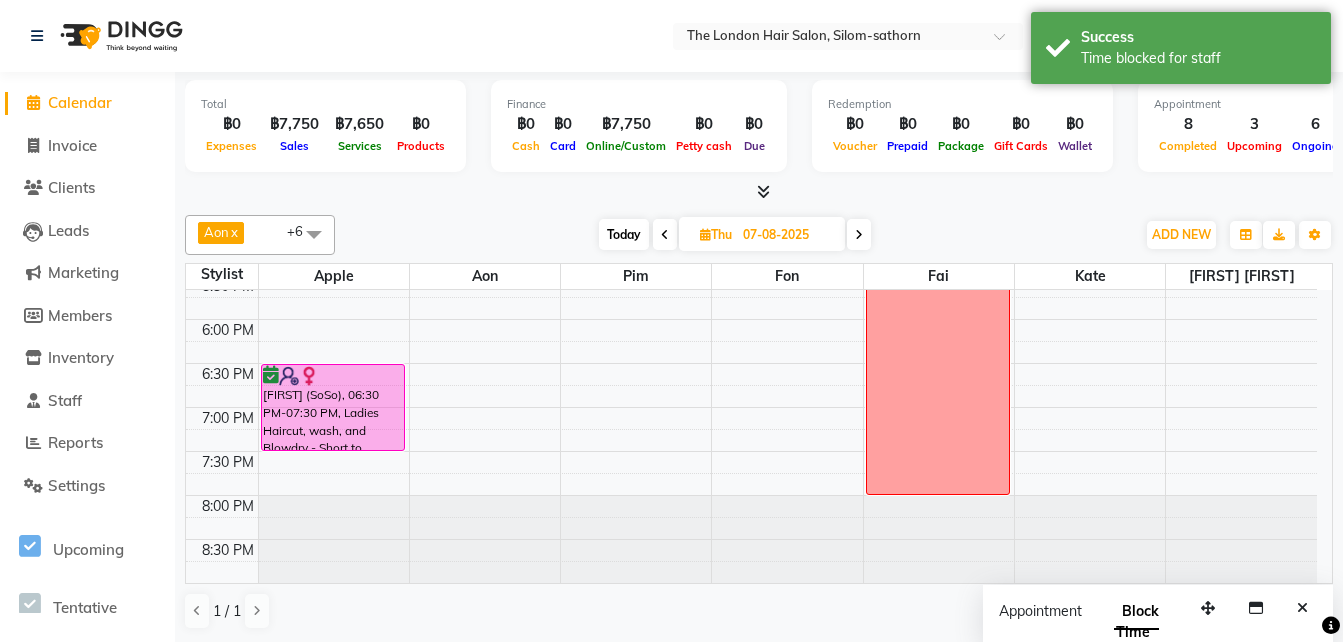 click at bounding box center [859, 234] 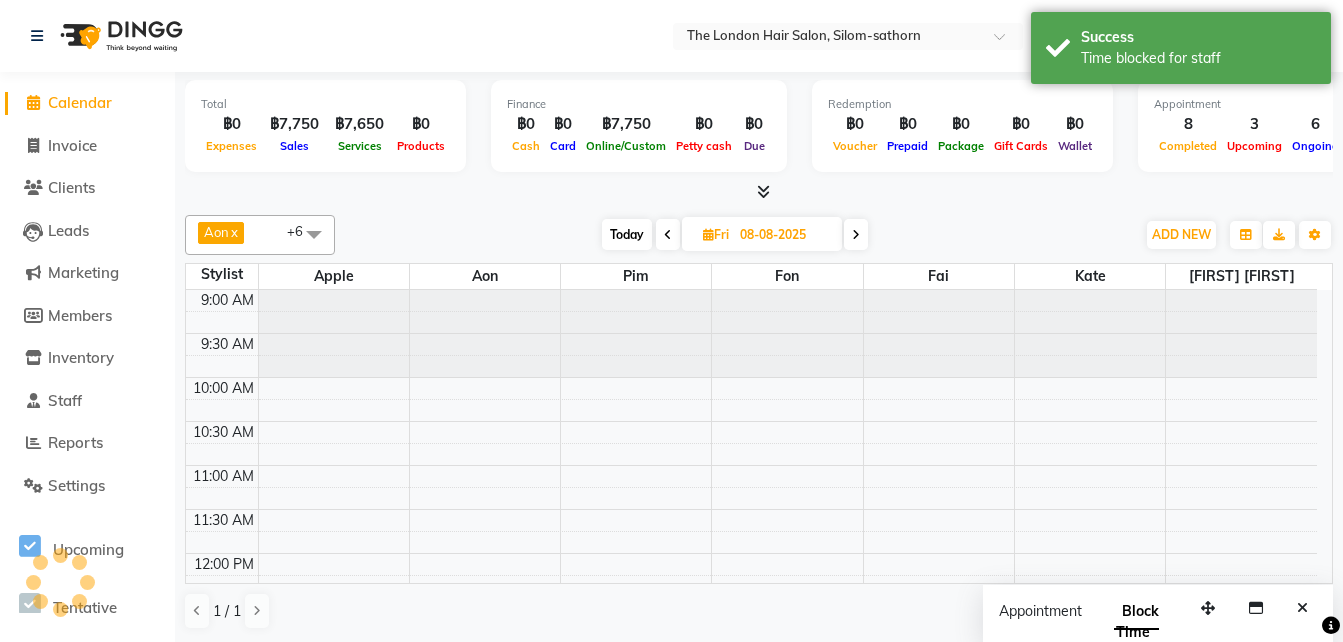 scroll, scrollTop: 762, scrollLeft: 0, axis: vertical 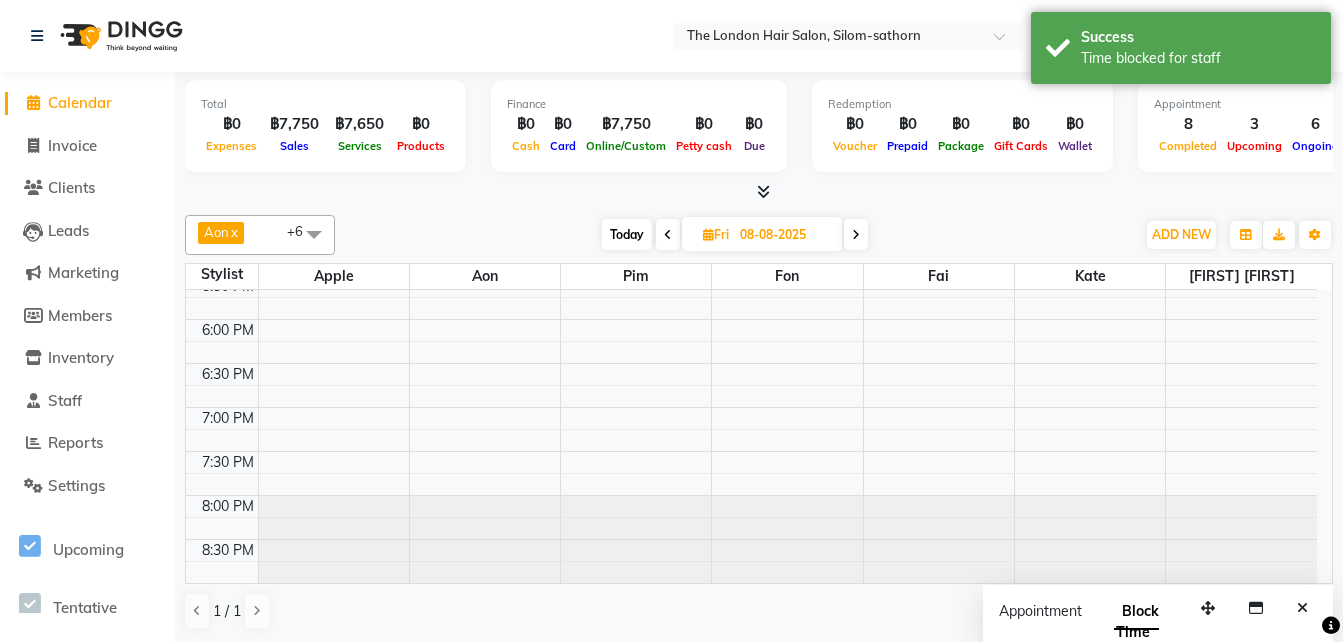 click on "9:00 AM 9:30 AM 10:00 AM 10:30 AM 11:00 AM 11:30 AM 12:00 PM 12:30 PM 1:00 PM 1:30 PM 2:00 PM 2:30 PM 3:00 PM 3:30 PM 4:00 PM 4:30 PM 5:00 PM 5:30 PM 6:00 PM 6:30 PM 7:00 PM 7:30 PM 8:00 PM 8:30 PM     [FIRST] [LAST], 11:00 AM-12:00 PM, Men's Cut Short & Medium" at bounding box center (751, 55) 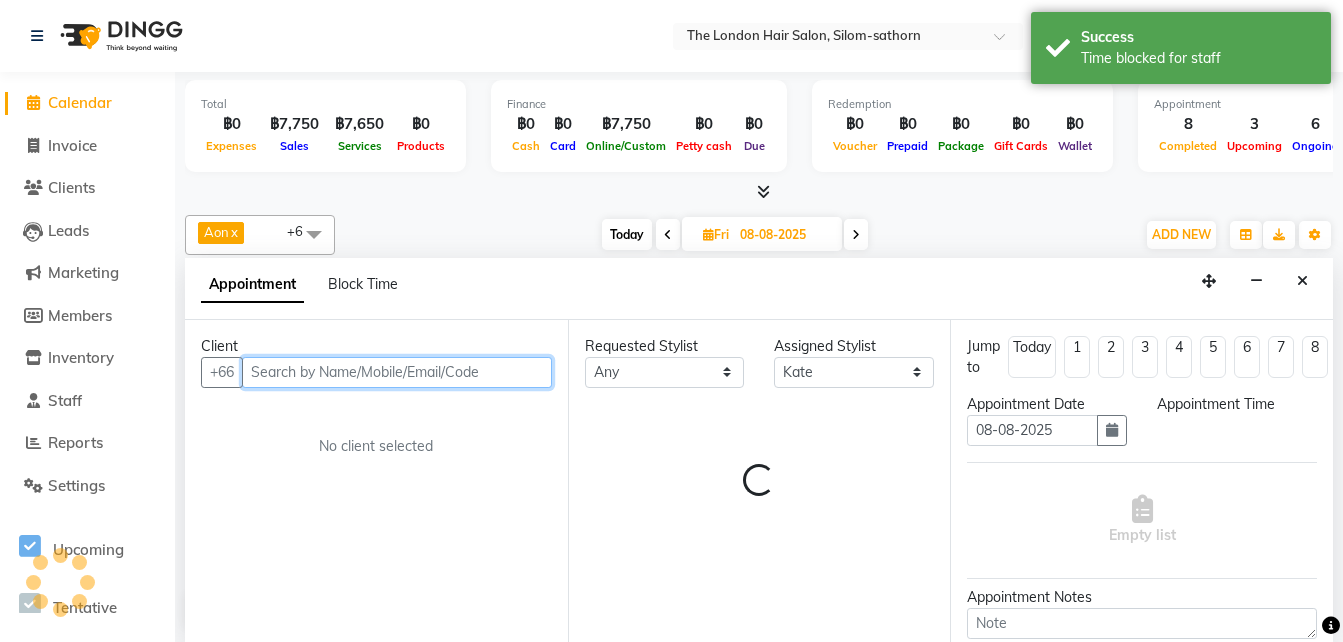 select on "1065" 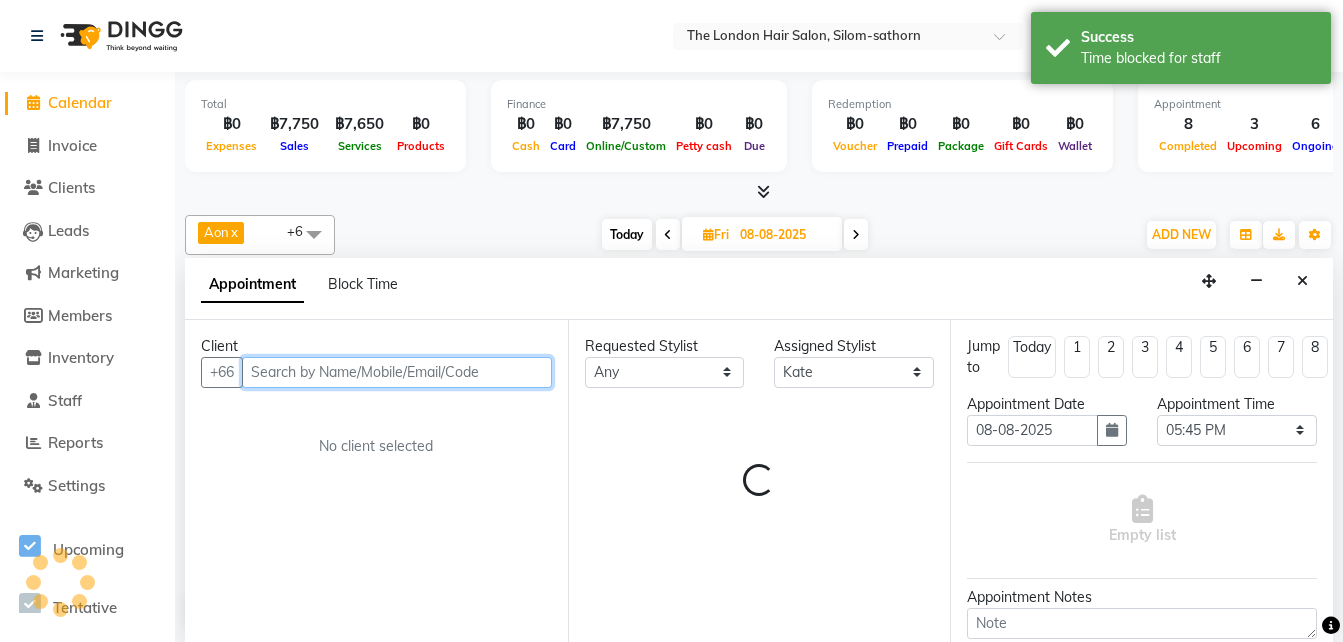 scroll, scrollTop: 1, scrollLeft: 0, axis: vertical 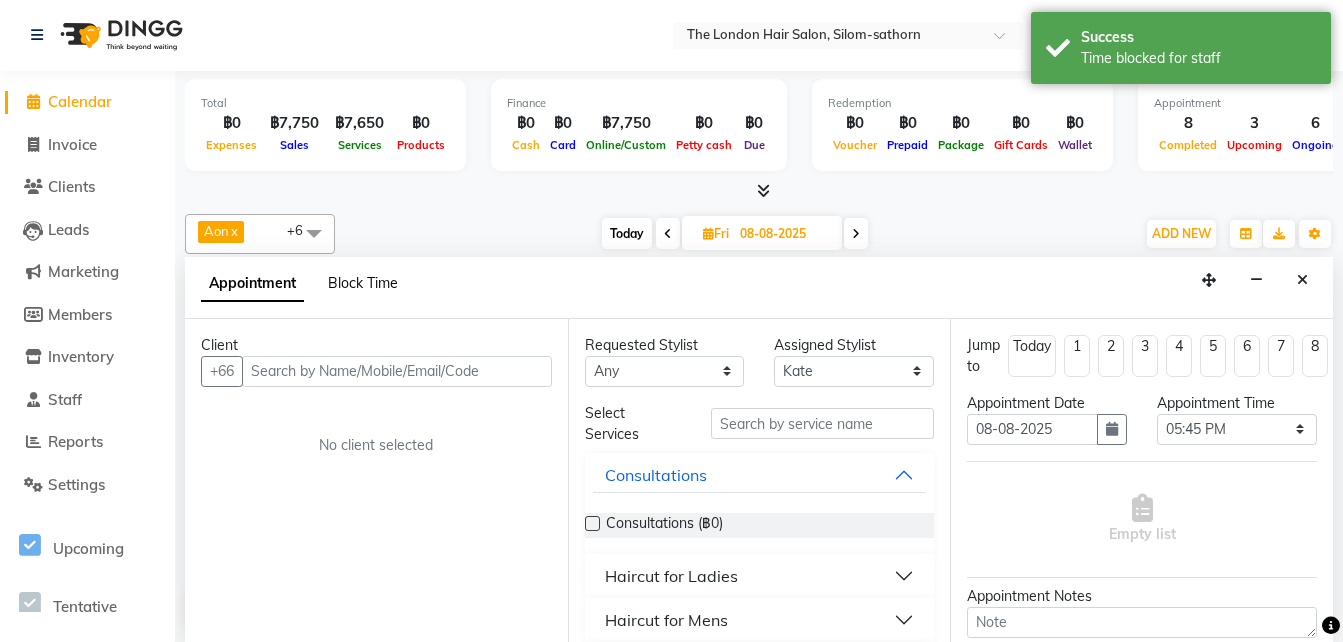 click on "Block Time" at bounding box center [363, 283] 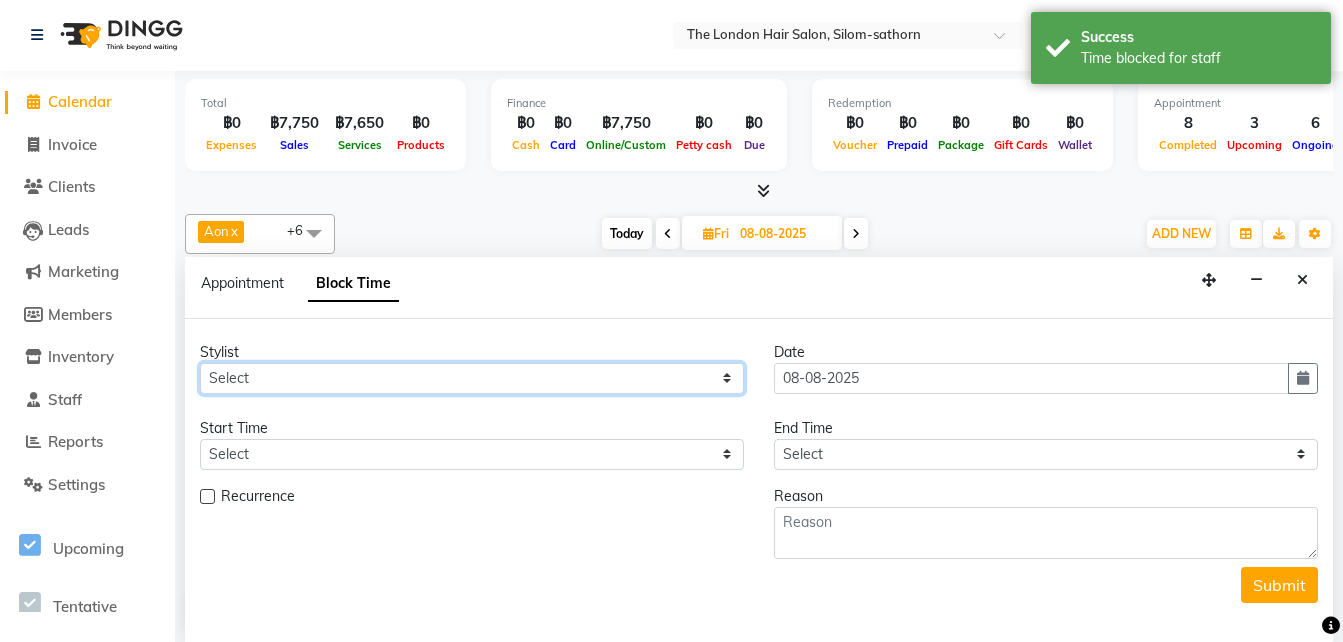 click on "Select [FIRST] [FIRST]   [FIRST] [FIRST]  [FIRST] [FIRST]  [FIRST] [FIRST]" at bounding box center [472, 378] 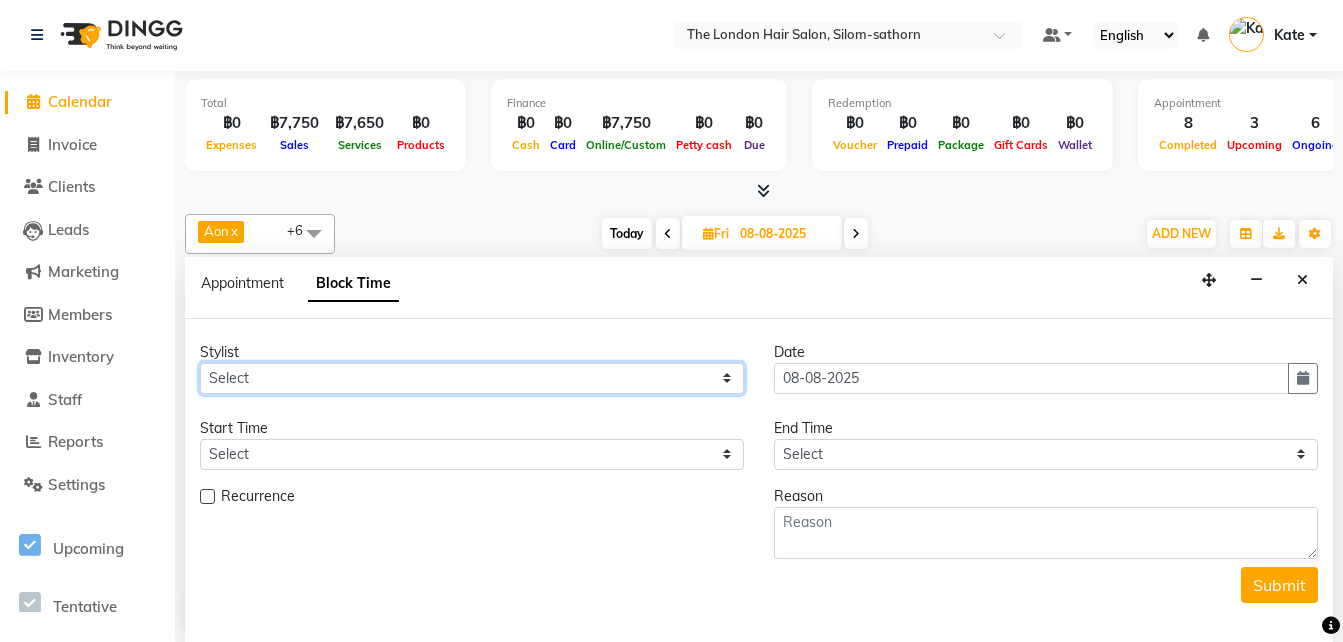select on "56708" 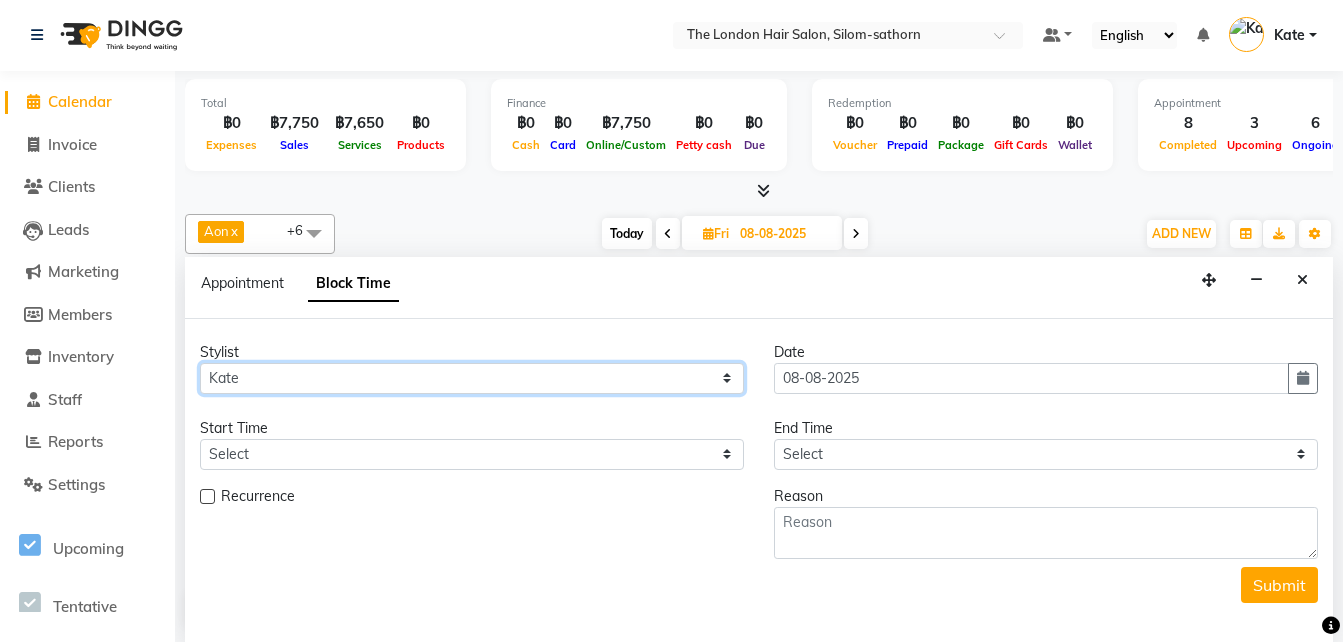 click on "Select [FIRST] [FIRST]   [FIRST] [FIRST]  [FIRST] [FIRST]  [FIRST] [FIRST]" at bounding box center (472, 378) 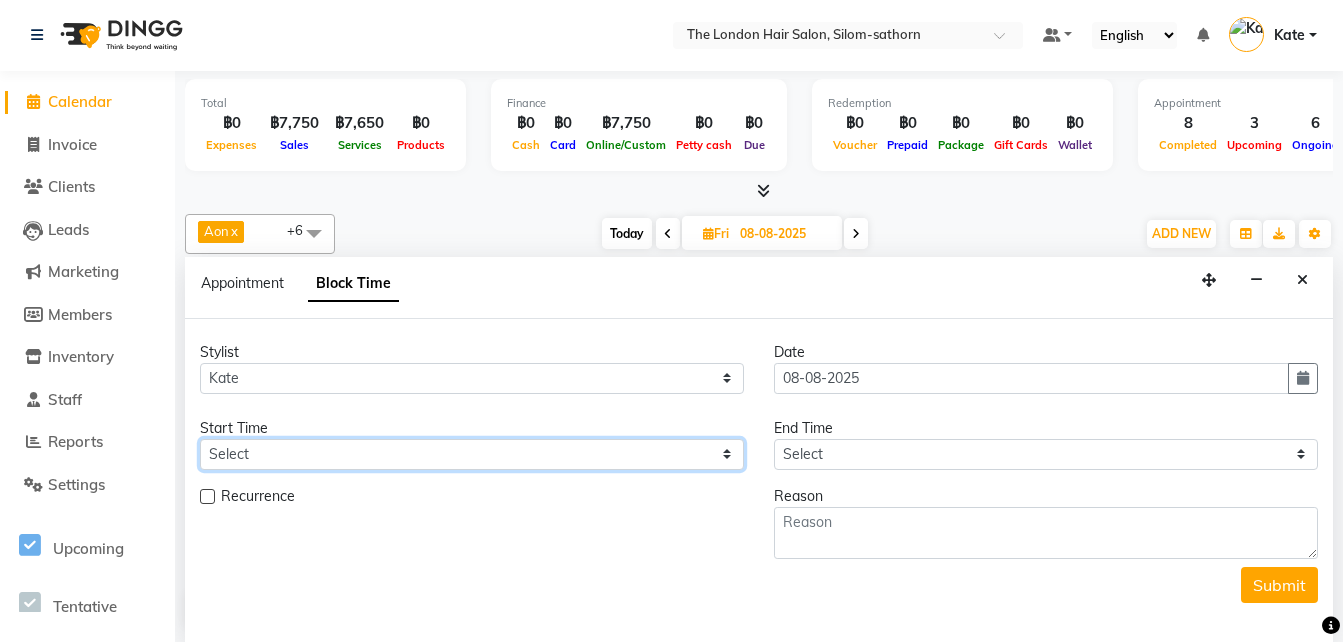 click on "Select" at bounding box center [472, 454] 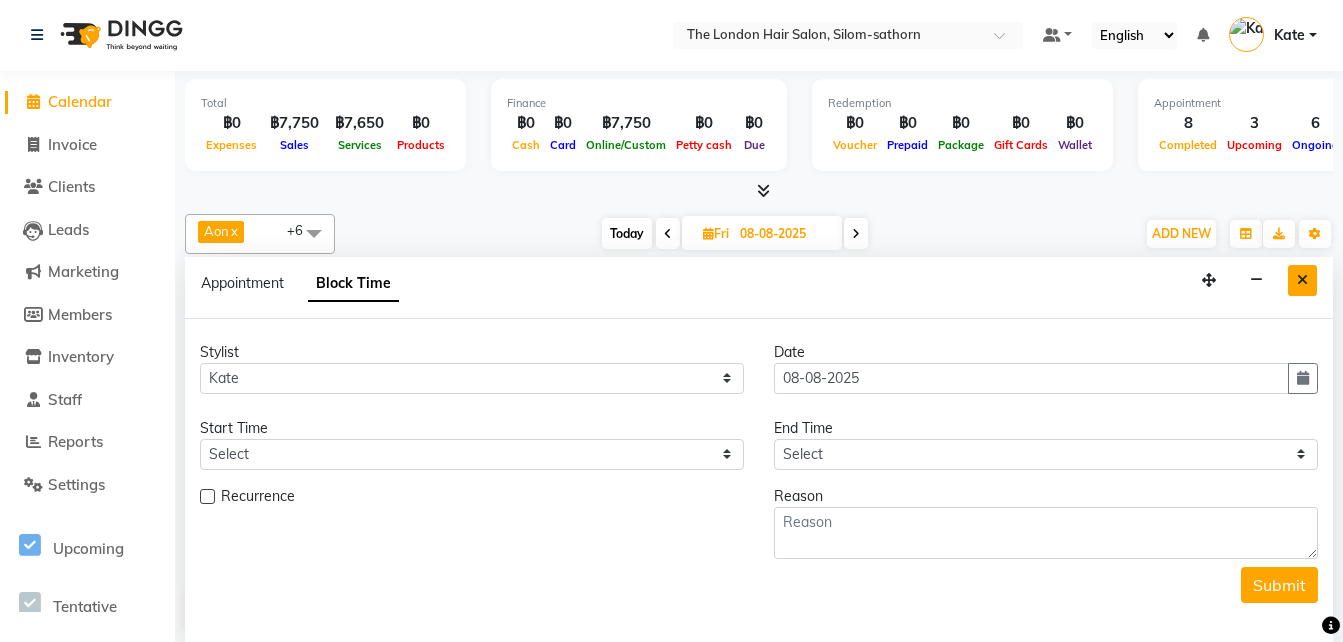 click at bounding box center (1302, 280) 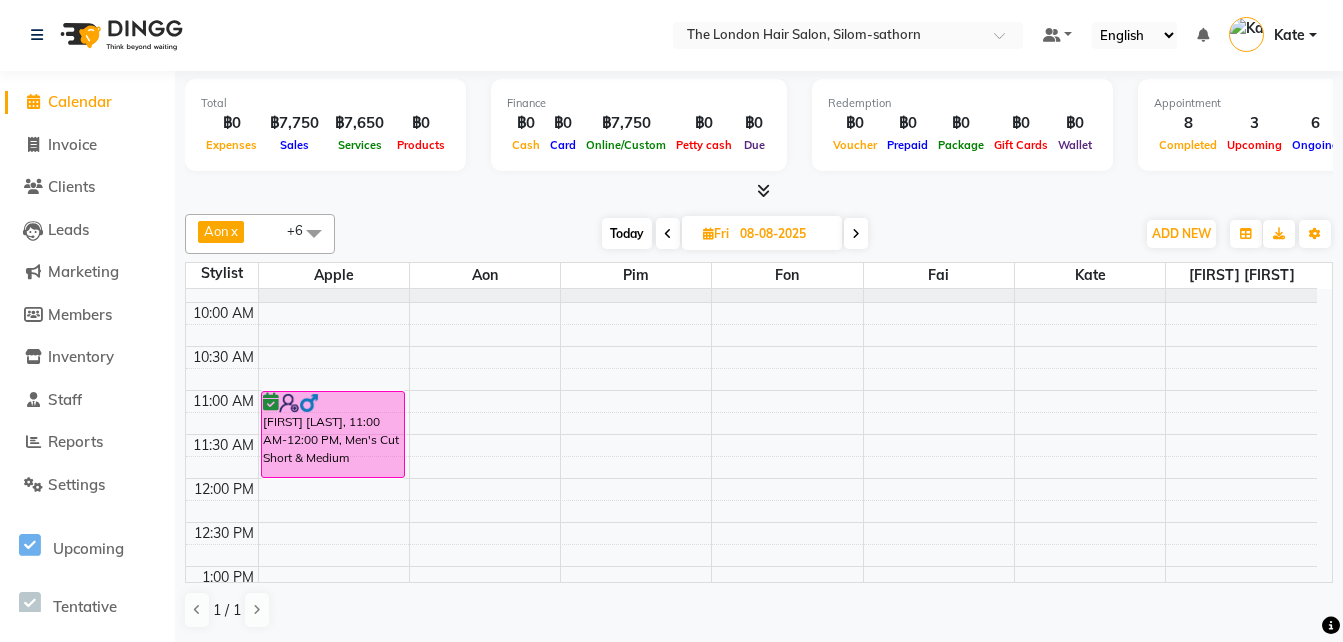 scroll, scrollTop: 0, scrollLeft: 0, axis: both 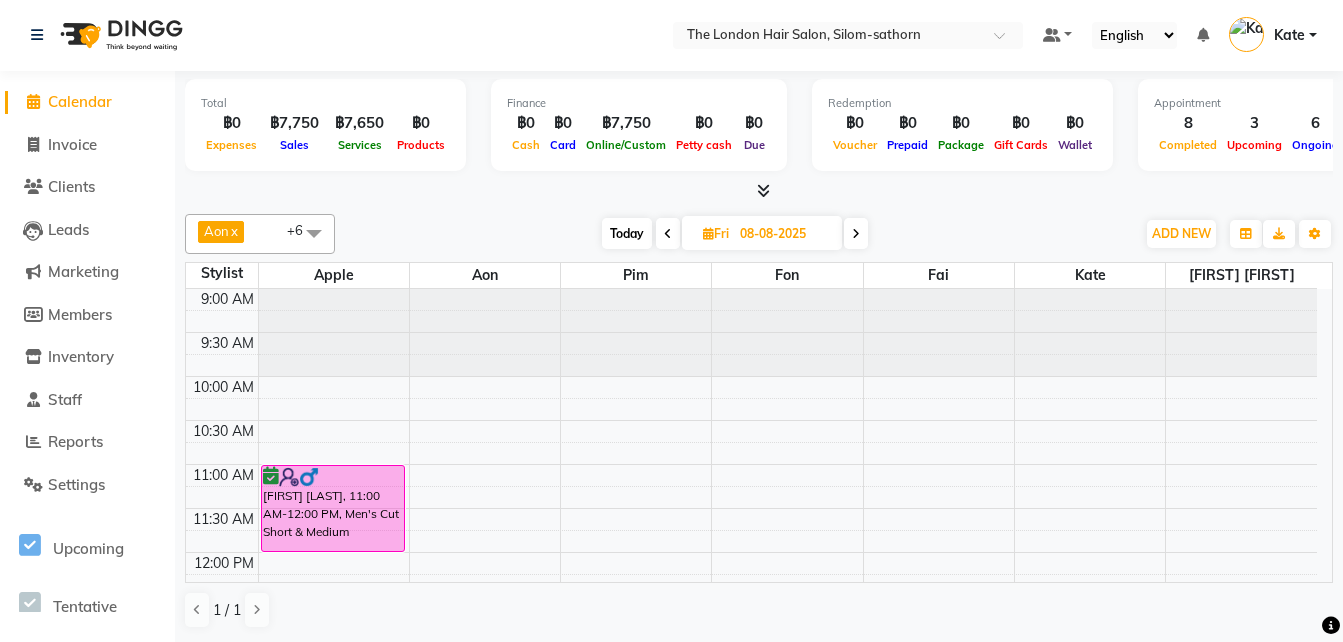 click on "9:00 AM 9:30 AM 10:00 AM 10:30 AM 11:00 AM 11:30 AM 12:00 PM 12:30 PM 1:00 PM 1:30 PM 2:00 PM 2:30 PM 3:00 PM 3:30 PM 4:00 PM 4:30 PM 5:00 PM 5:30 PM 6:00 PM 6:30 PM 7:00 PM 7:30 PM 8:00 PM 8:30 PM     [FIRST] [LAST], 11:00 AM-12:00 PM, Men's Cut Short & Medium" at bounding box center (751, 816) 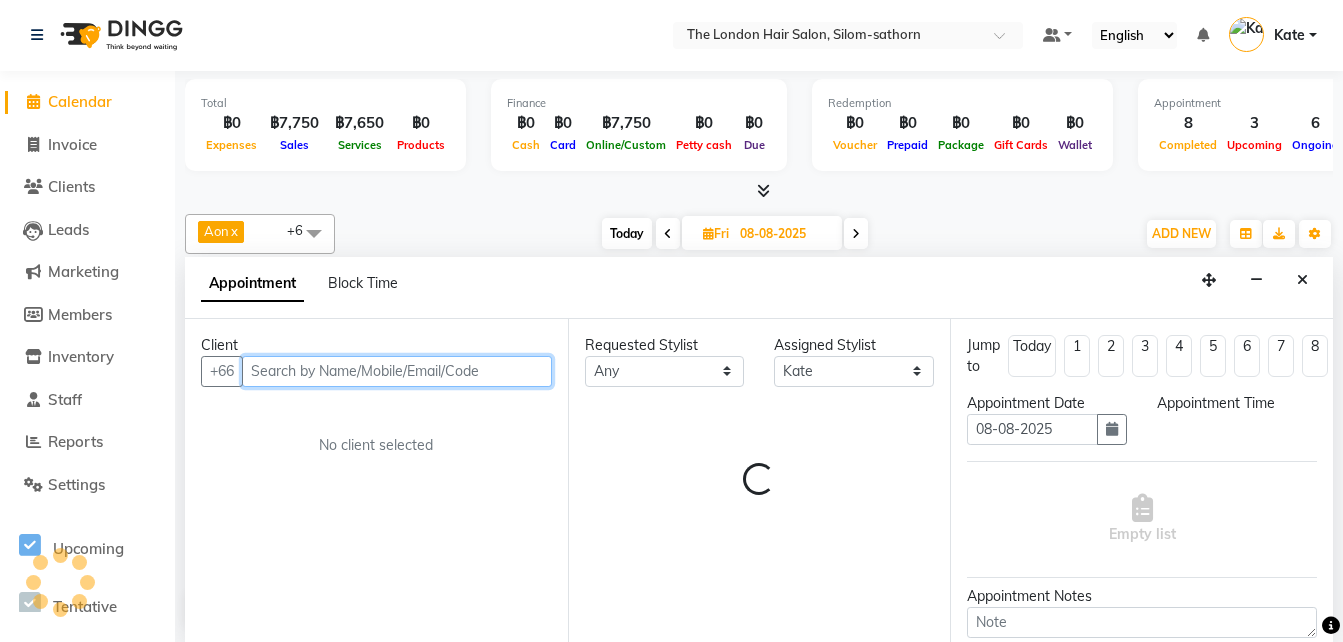 select on "600" 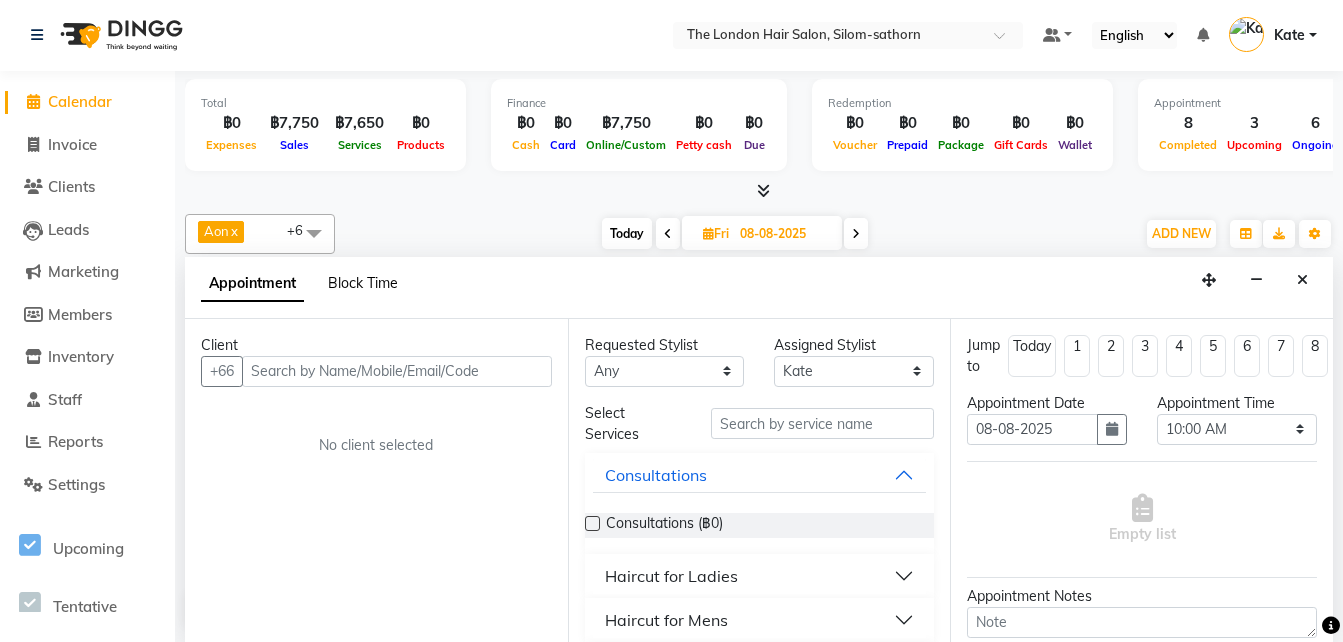 click on "Block Time" at bounding box center [363, 283] 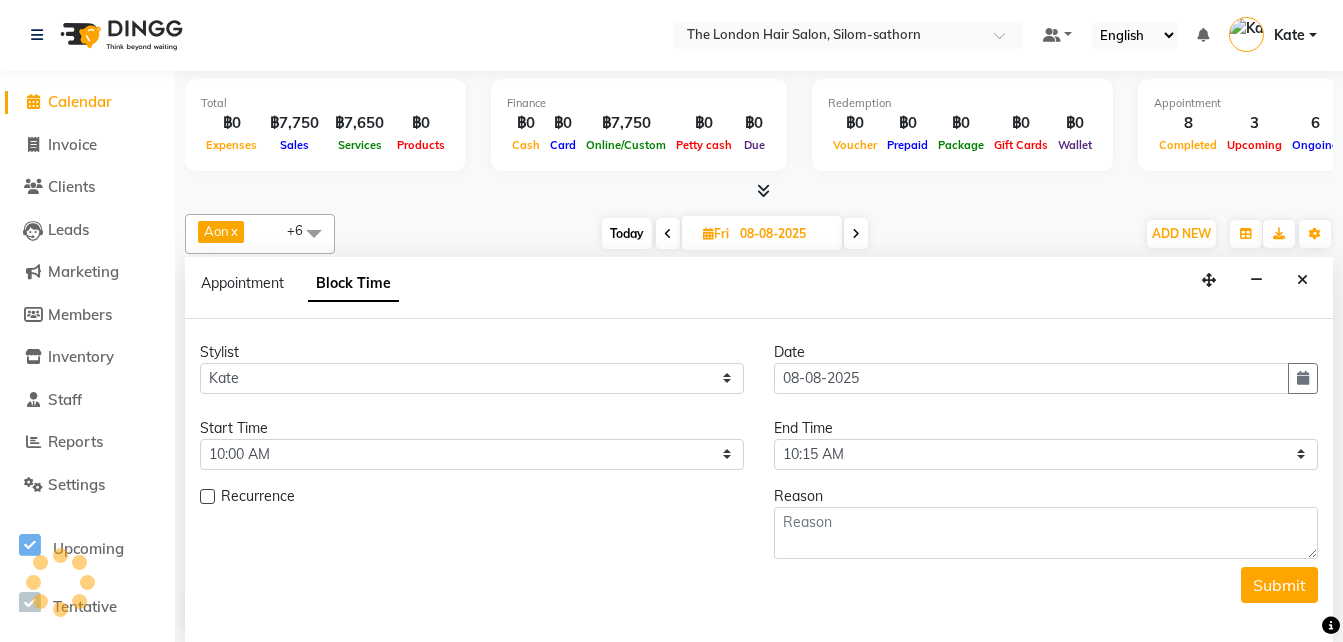 scroll, scrollTop: 762, scrollLeft: 0, axis: vertical 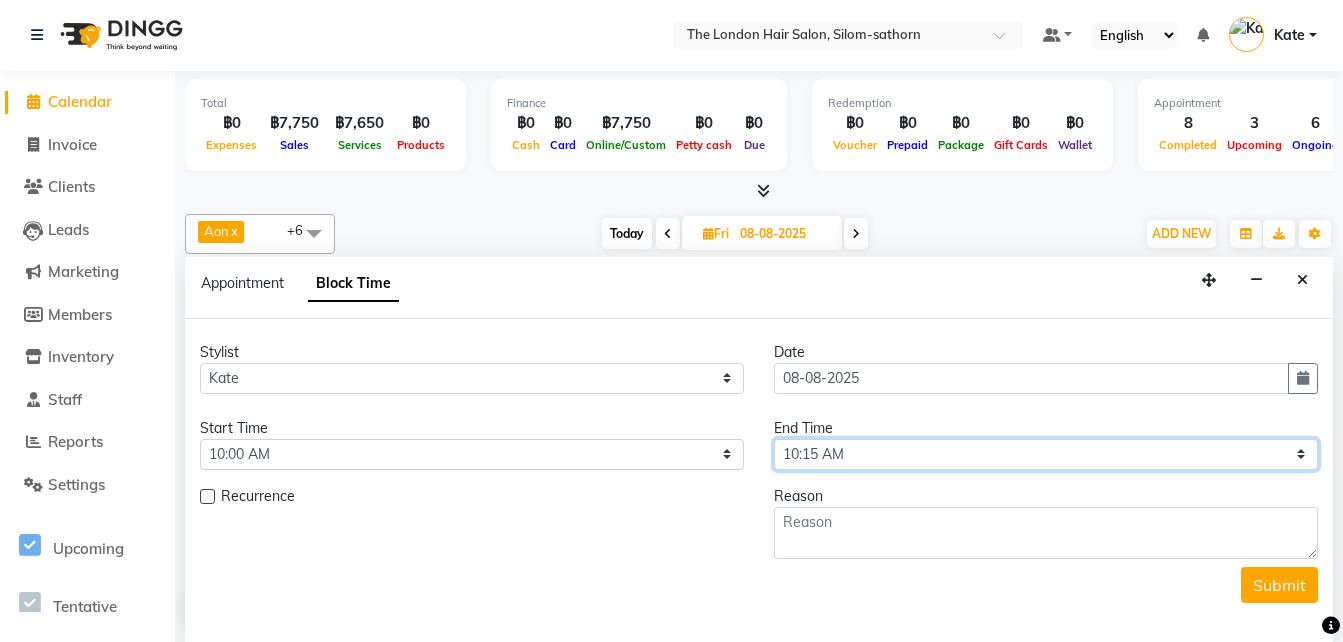 click on "Select 10:00 AM 10:05 AM 10:10 AM 10:15 AM 10:20 AM 10:25 AM 10:30 AM 10:35 AM 10:40 AM 10:45 AM 10:50 AM 10:55 AM 11:00 AM 11:05 AM 11:10 AM 11:15 AM 11:20 AM 11:25 AM 11:30 AM 11:35 AM 11:40 AM 11:45 AM 11:50 AM 11:55 AM 12:00 PM 12:05 PM 12:10 PM 12:15 PM 12:20 PM 12:25 PM 12:30 PM 12:35 PM 12:40 PM 12:45 PM 12:50 PM 12:55 PM 01:00 PM 01:05 PM 01:10 PM 01:15 PM 01:20 PM 01:25 PM 01:30 PM 01:35 PM 01:40 PM 01:45 PM 01:50 PM 01:55 PM 02:00 PM 02:05 PM 02:10 PM 02:15 PM 02:20 PM 02:25 PM 02:30 PM 02:35 PM 02:40 PM 02:45 PM 02:50 PM 02:55 PM 03:00 PM 03:05 PM 03:10 PM 03:15 PM 03:20 PM 03:25 PM 03:30 PM 03:35 PM 03:40 PM 03:45 PM 03:50 PM 03:55 PM 04:00 PM 04:05 PM 04:10 PM 04:15 PM 04:20 PM 04:25 PM 04:30 PM 04:35 PM 04:40 PM 04:45 PM 04:50 PM 04:55 PM 05:00 PM 05:05 PM 05:10 PM 05:15 PM 05:20 PM 05:25 PM 05:30 PM 05:35 PM 05:40 PM 05:45 PM 05:50 PM 05:55 PM 06:00 PM 06:05 PM 06:10 PM 06:15 PM 06:20 PM 06:25 PM 06:30 PM 06:35 PM 06:40 PM 06:45 PM 06:50 PM 06:55 PM 07:00 PM 07:05 PM 07:10 PM 07:15 PM 07:20 PM" at bounding box center (1046, 454) 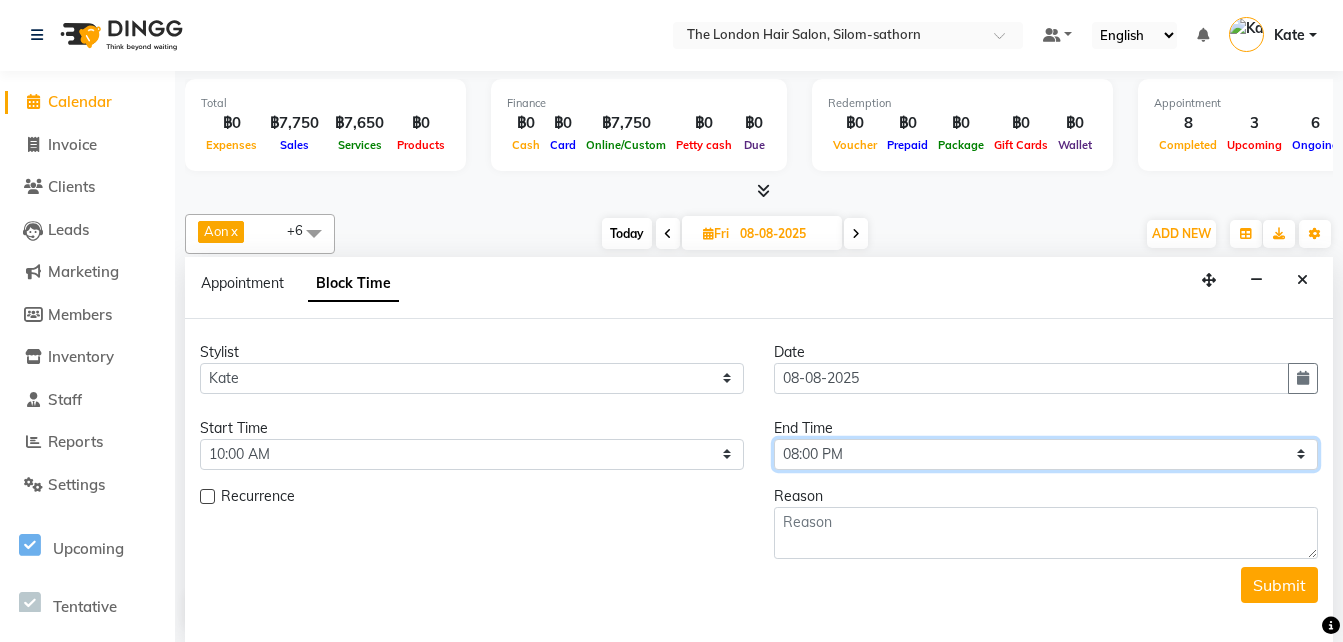 click on "Select 10:00 AM 10:05 AM 10:10 AM 10:15 AM 10:20 AM 10:25 AM 10:30 AM 10:35 AM 10:40 AM 10:45 AM 10:50 AM 10:55 AM 11:00 AM 11:05 AM 11:10 AM 11:15 AM 11:20 AM 11:25 AM 11:30 AM 11:35 AM 11:40 AM 11:45 AM 11:50 AM 11:55 AM 12:00 PM 12:05 PM 12:10 PM 12:15 PM 12:20 PM 12:25 PM 12:30 PM 12:35 PM 12:40 PM 12:45 PM 12:50 PM 12:55 PM 01:00 PM 01:05 PM 01:10 PM 01:15 PM 01:20 PM 01:25 PM 01:30 PM 01:35 PM 01:40 PM 01:45 PM 01:50 PM 01:55 PM 02:00 PM 02:05 PM 02:10 PM 02:15 PM 02:20 PM 02:25 PM 02:30 PM 02:35 PM 02:40 PM 02:45 PM 02:50 PM 02:55 PM 03:00 PM 03:05 PM 03:10 PM 03:15 PM 03:20 PM 03:25 PM 03:30 PM 03:35 PM 03:40 PM 03:45 PM 03:50 PM 03:55 PM 04:00 PM 04:05 PM 04:10 PM 04:15 PM 04:20 PM 04:25 PM 04:30 PM 04:35 PM 04:40 PM 04:45 PM 04:50 PM 04:55 PM 05:00 PM 05:05 PM 05:10 PM 05:15 PM 05:20 PM 05:25 PM 05:30 PM 05:35 PM 05:40 PM 05:45 PM 05:50 PM 05:55 PM 06:00 PM 06:05 PM 06:10 PM 06:15 PM 06:20 PM 06:25 PM 06:30 PM 06:35 PM 06:40 PM 06:45 PM 06:50 PM 06:55 PM 07:00 PM 07:05 PM 07:10 PM 07:15 PM 07:20 PM" at bounding box center [1046, 454] 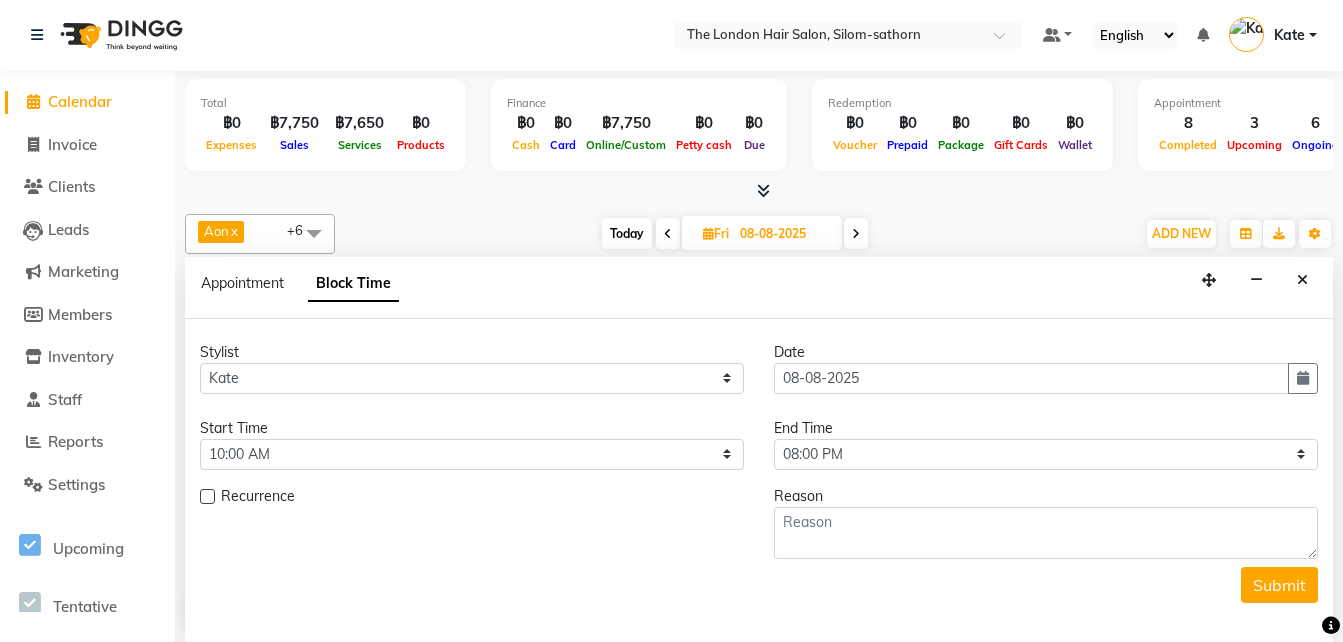 click on "Stylist Select Aon Apple   Boss Luke Fai  Fon Kate  Pim Date 08-08-2025 Start Time Select 10:00 AM 10:05 AM 10:10 AM 10:15 AM 10:20 AM 10:25 AM 10:30 AM 10:35 AM 10:40 AM 10:45 AM 10:50 AM 10:55 AM 11:00 AM 11:05 AM 11:10 AM 11:15 AM 11:20 AM 11:25 AM 11:30 AM 11:35 AM 11:40 AM 11:45 AM 11:50 AM 11:55 AM 12:00 PM 12:05 PM 12:10 PM 12:15 PM 12:20 PM 12:25 PM 12:30 PM 12:35 PM 12:40 PM 12:45 PM 12:50 PM 12:55 PM 01:00 PM 01:05 PM 01:10 PM 01:15 PM 01:20 PM 01:25 PM 01:30 PM 01:35 PM 01:40 PM 01:45 PM 01:50 PM 01:55 PM 02:00 PM 02:05 PM 02:10 PM 02:15 PM 02:20 PM 02:25 PM 02:30 PM 02:35 PM 02:40 PM 02:45 PM 02:50 PM 02:55 PM 03:00 PM 03:05 PM 03:10 PM 03:15 PM 03:20 PM 03:25 PM 03:30 PM 03:35 PM 03:40 PM 03:45 PM 03:50 PM 03:55 PM 04:00 PM 04:05 PM 04:10 PM 04:15 PM 04:20 PM 04:25 PM 04:30 PM 04:35 PM 04:40 PM 04:45 PM 04:50 PM 04:55 PM 05:00 PM 05:05 PM 05:10 PM 05:15 PM 05:20 PM 05:25 PM 05:30 PM 05:35 PM 05:40 PM 05:45 PM 05:50 PM 05:55 PM 06:00 PM 06:05 PM 06:10 PM 06:15 PM 06:20 PM 06:25 PM 06:30 PM Select" at bounding box center [759, 472] 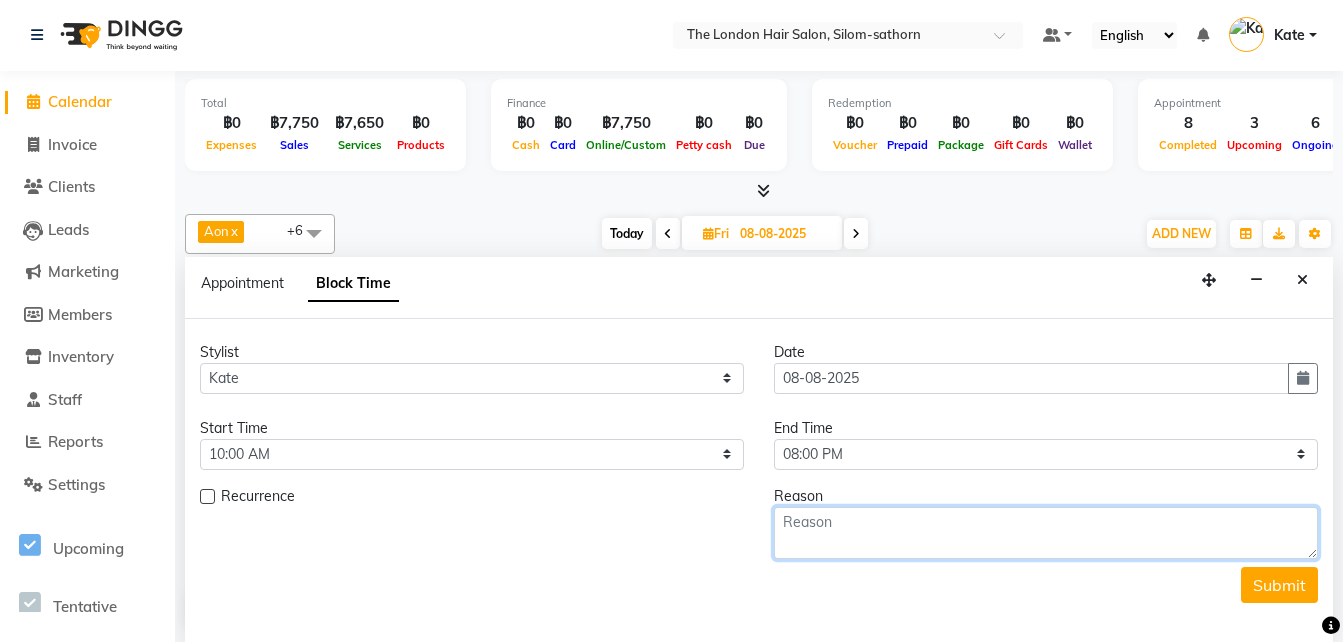 click at bounding box center (1046, 533) 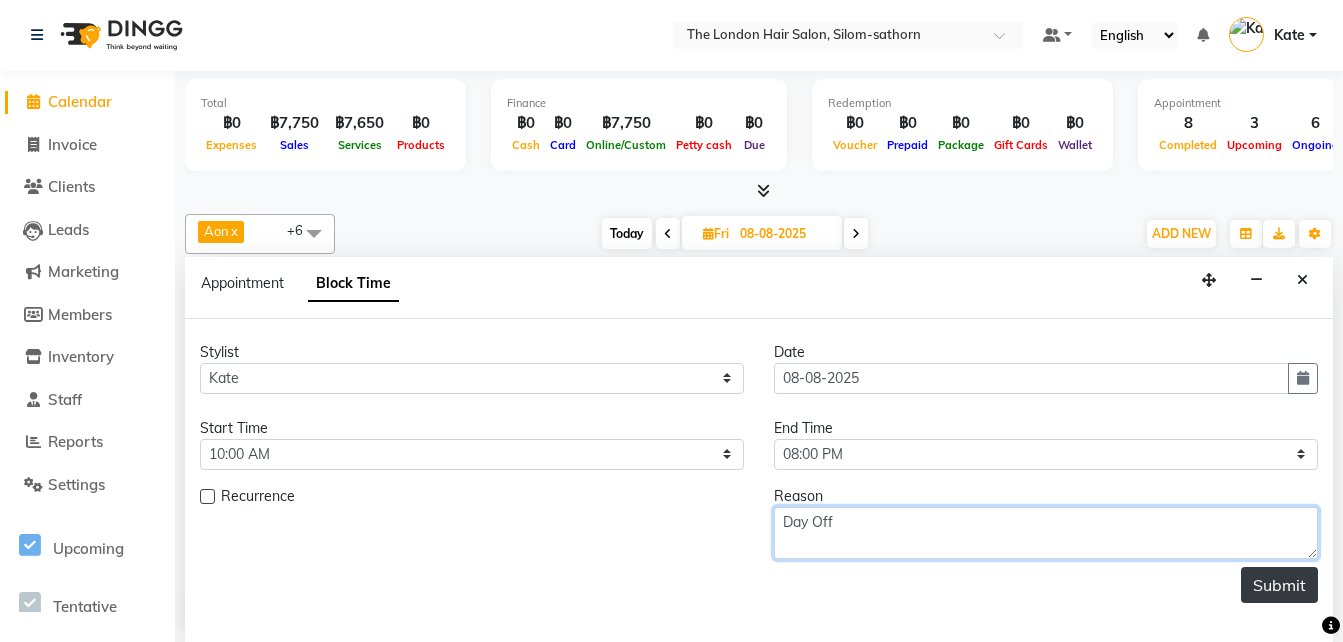 type on "Day Off" 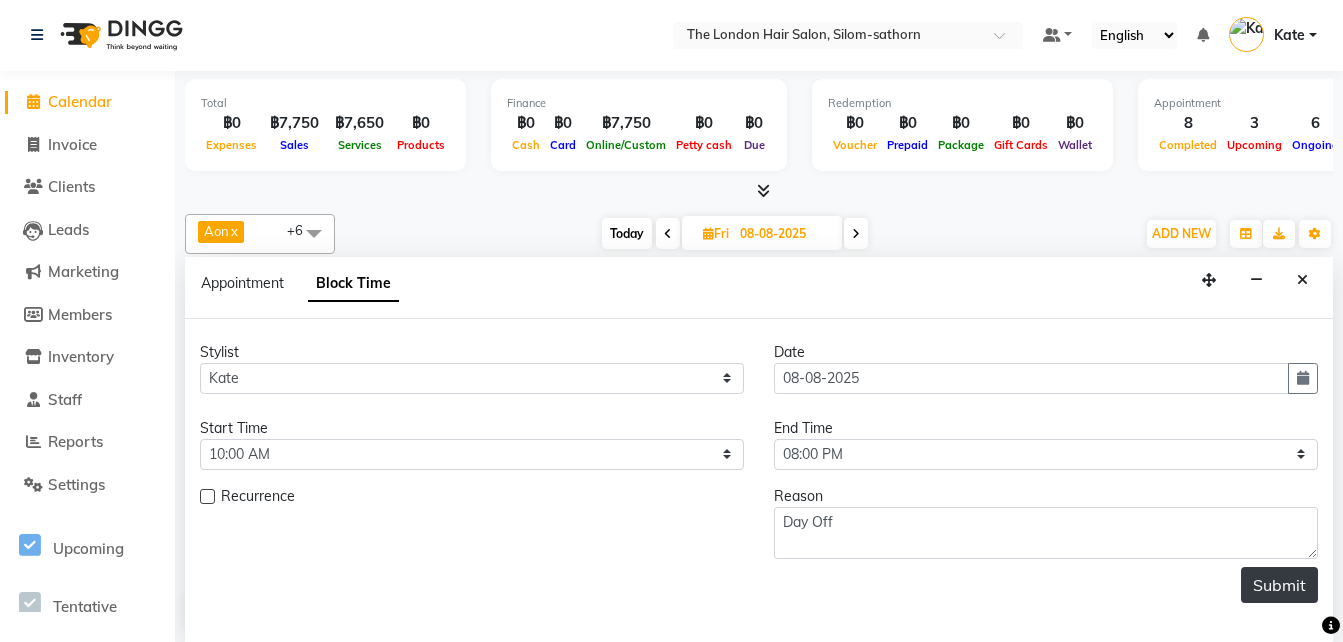 click on "Submit" at bounding box center (1279, 585) 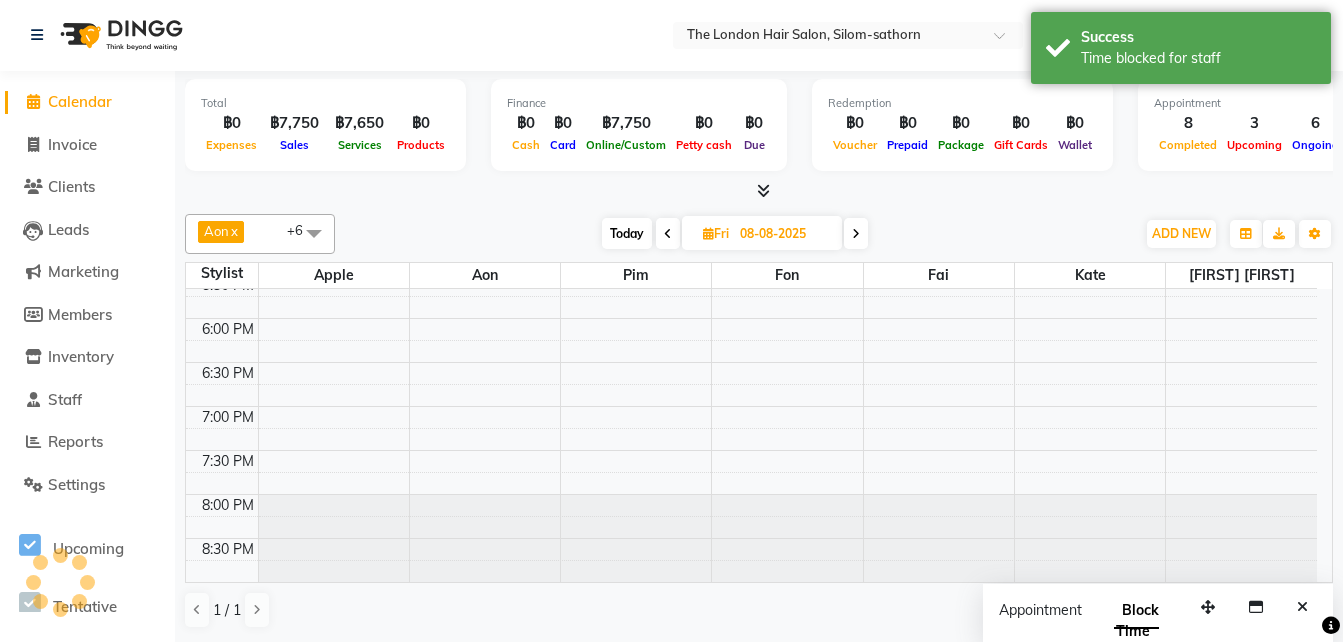 scroll, scrollTop: 0, scrollLeft: 0, axis: both 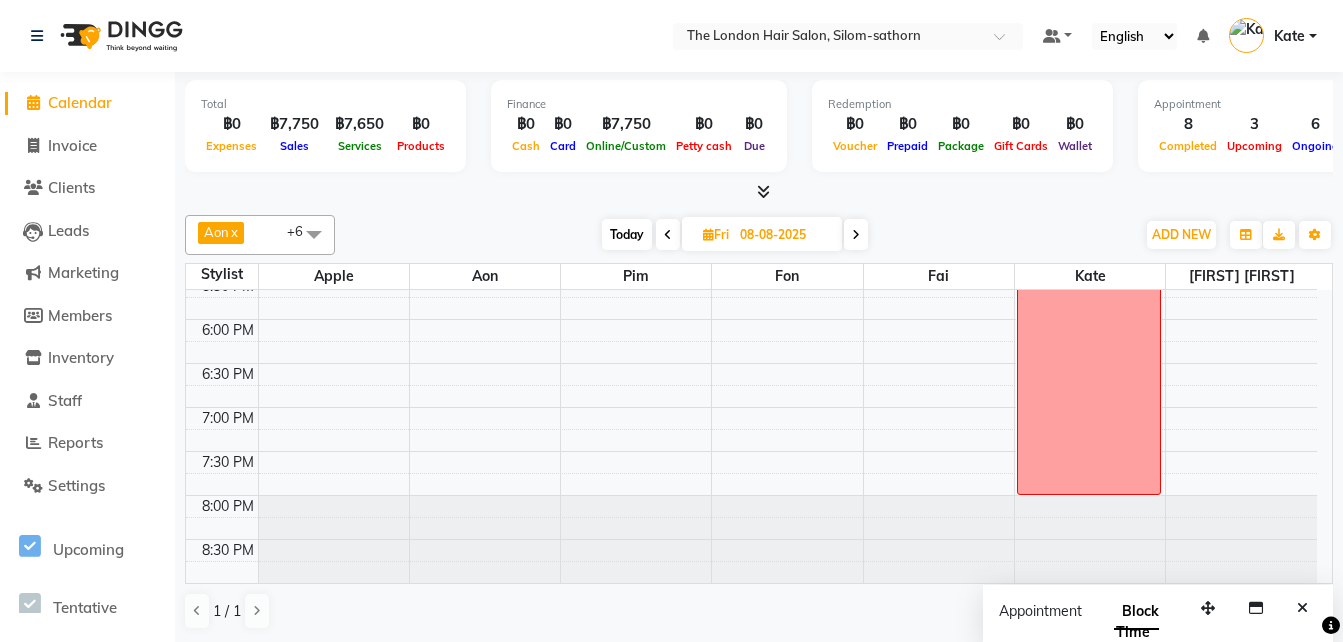 click at bounding box center (856, 235) 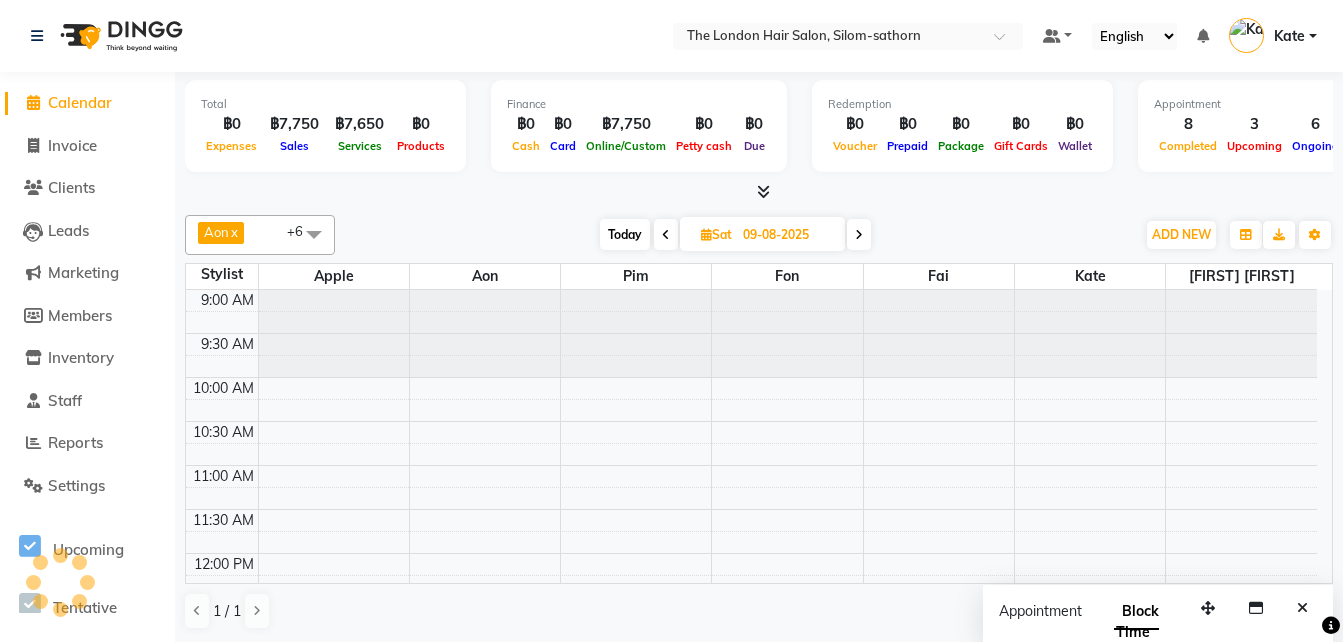scroll, scrollTop: 762, scrollLeft: 0, axis: vertical 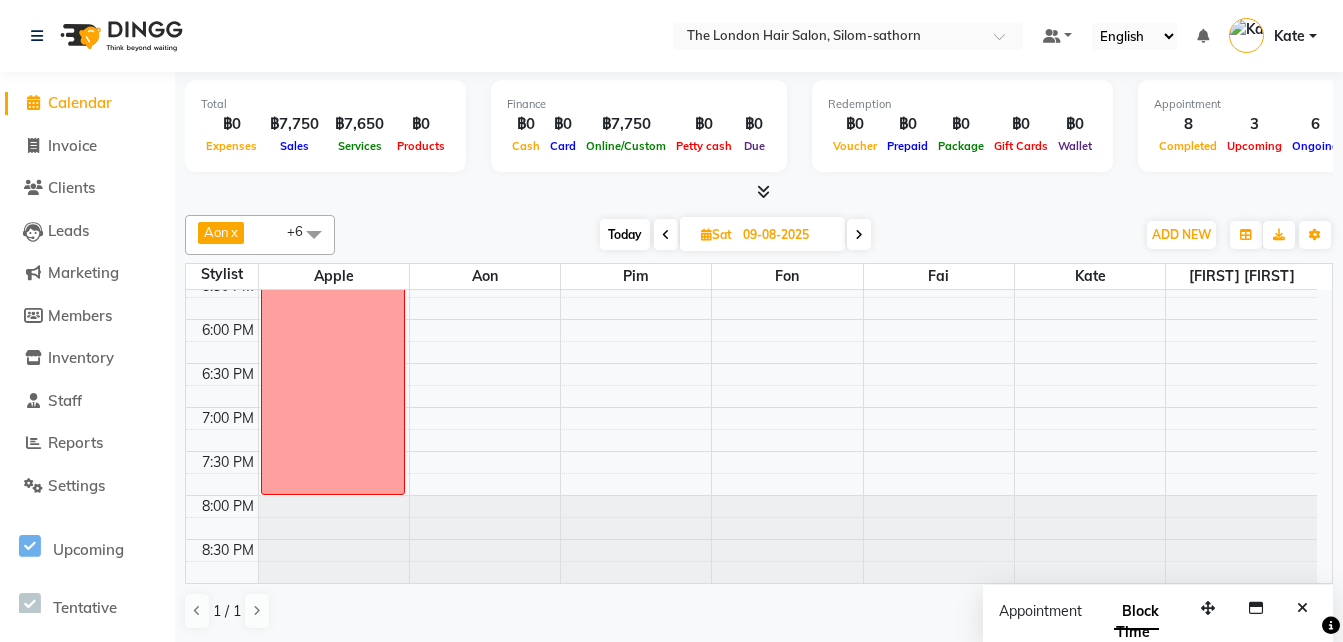click at bounding box center [859, 234] 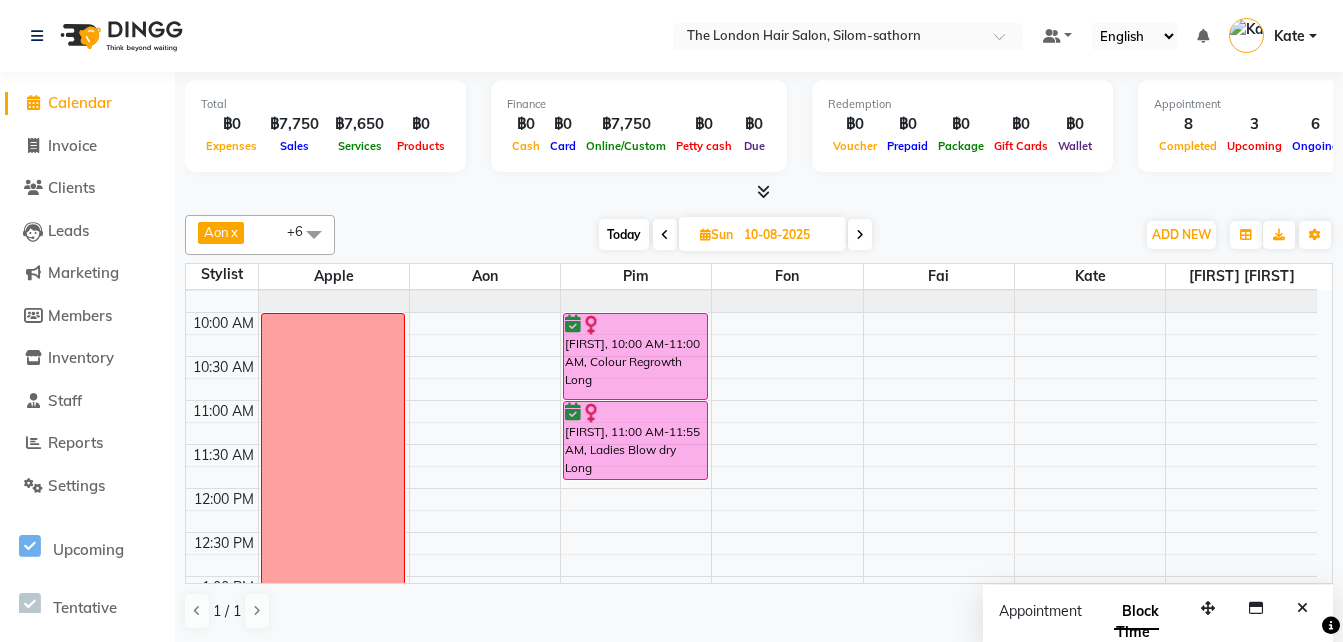 scroll, scrollTop: 0, scrollLeft: 0, axis: both 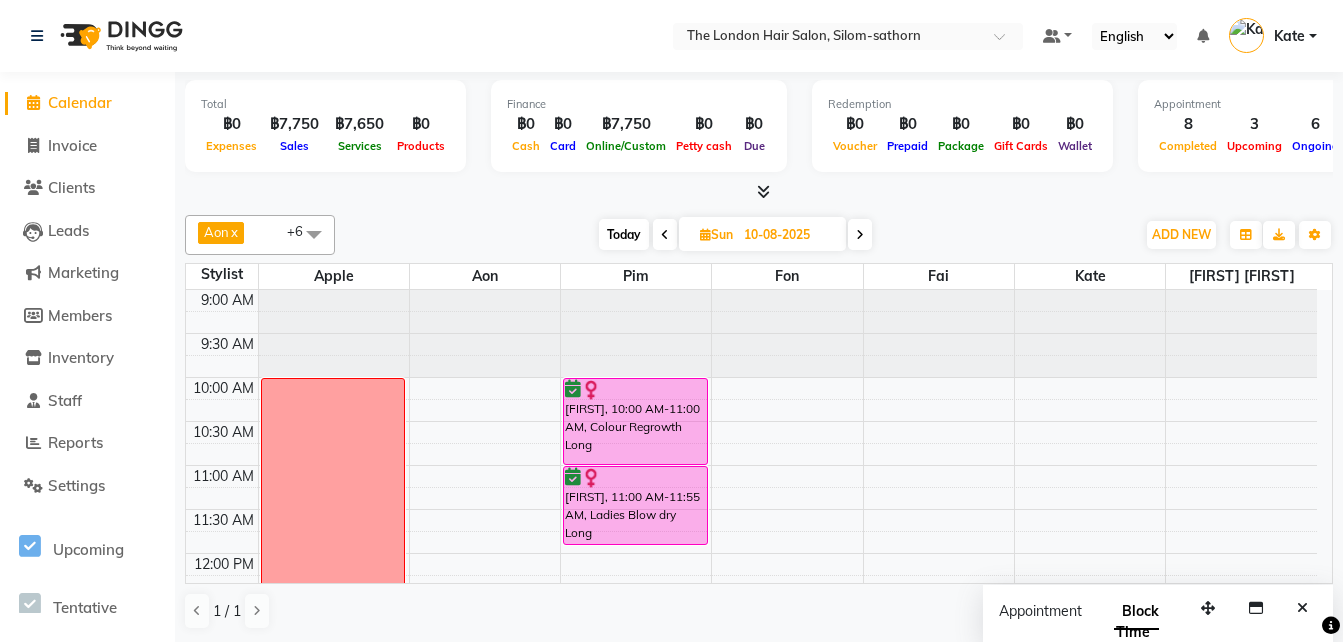 click at bounding box center (860, 235) 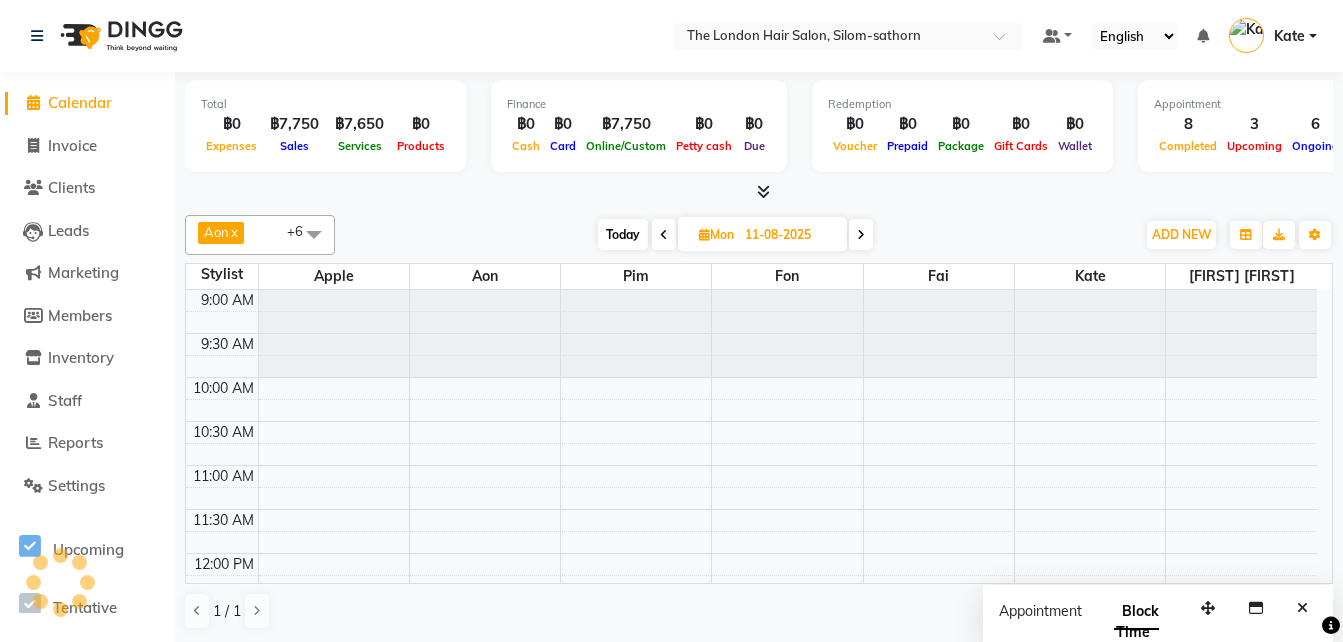 scroll, scrollTop: 762, scrollLeft: 0, axis: vertical 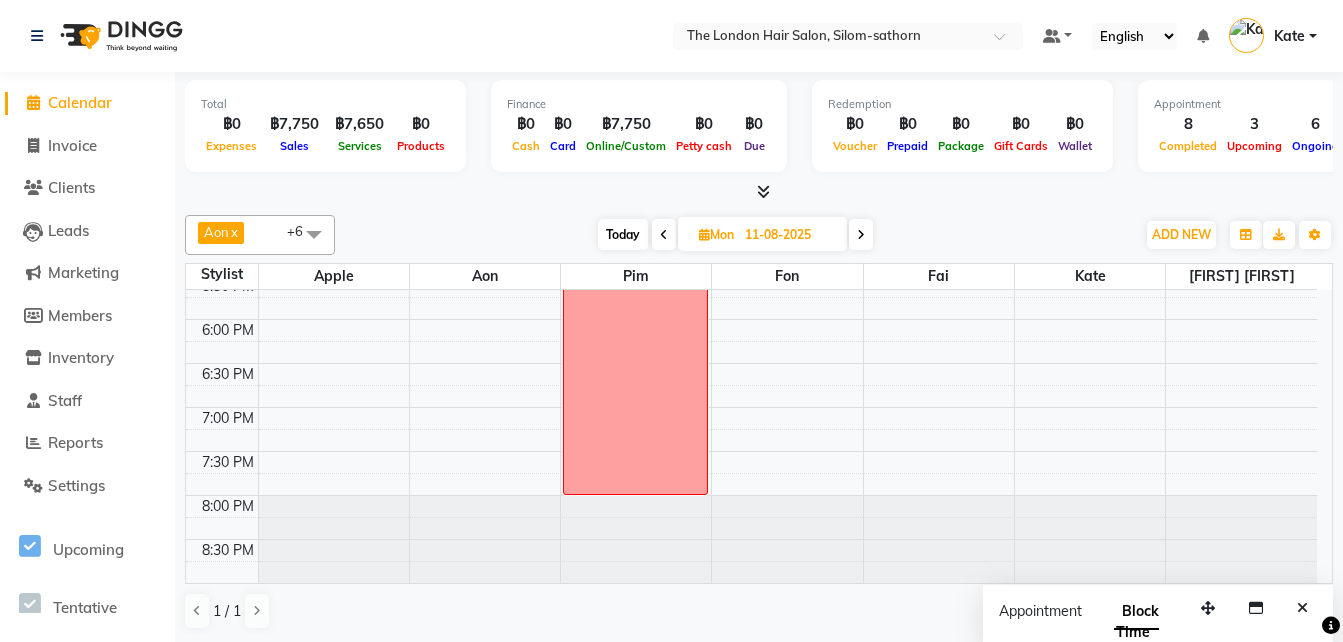 click at bounding box center (861, 235) 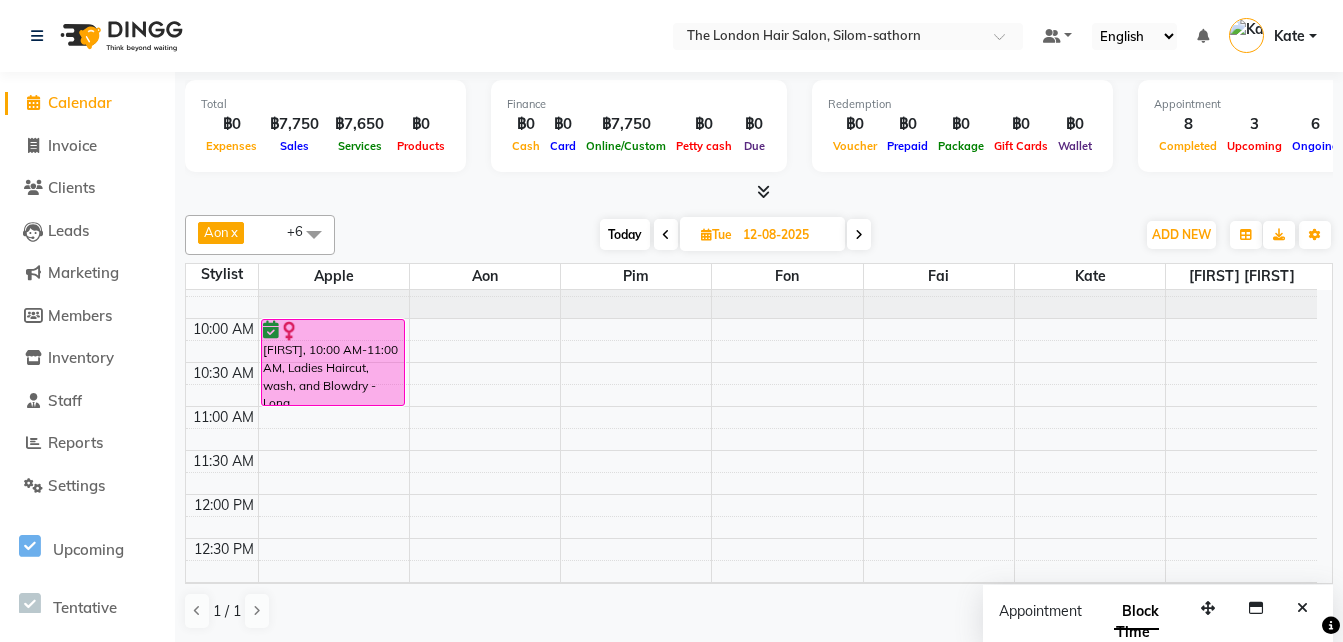 scroll, scrollTop: 42, scrollLeft: 0, axis: vertical 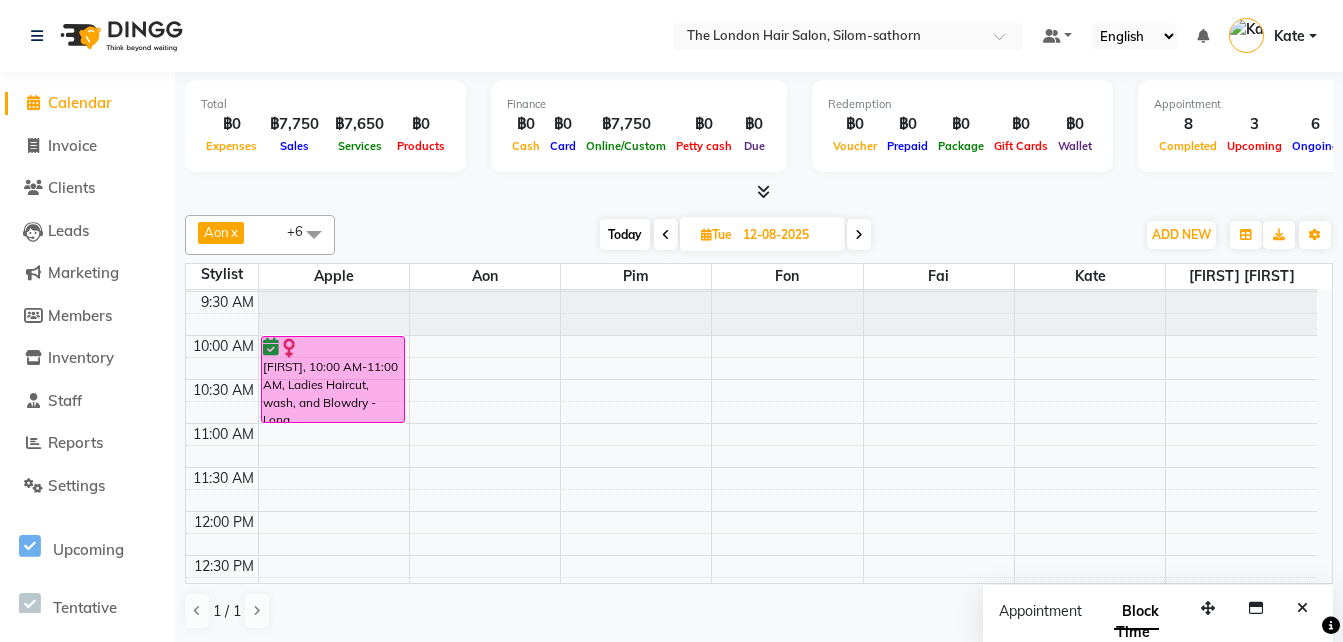 click on "9:00 AM 9:30 AM 10:00 AM 10:30 AM 11:00 AM 11:30 AM 12:00 PM 12:30 PM 1:00 PM 1:30 PM 2:00 PM 2:30 PM 3:00 PM 3:30 PM 4:00 PM 4:30 PM 5:00 PM 5:30 PM 6:00 PM 6:30 PM 7:00 PM 7:30 PM 8:00 PM 8:30 PM     [FIRST], 10:00 AM-11:00 AM, Ladies Haircut, wash, and Blowdry - Long     [FIRST], 04:30 PM-05:30 PM, Kid's cut - Boys" at bounding box center (751, 775) 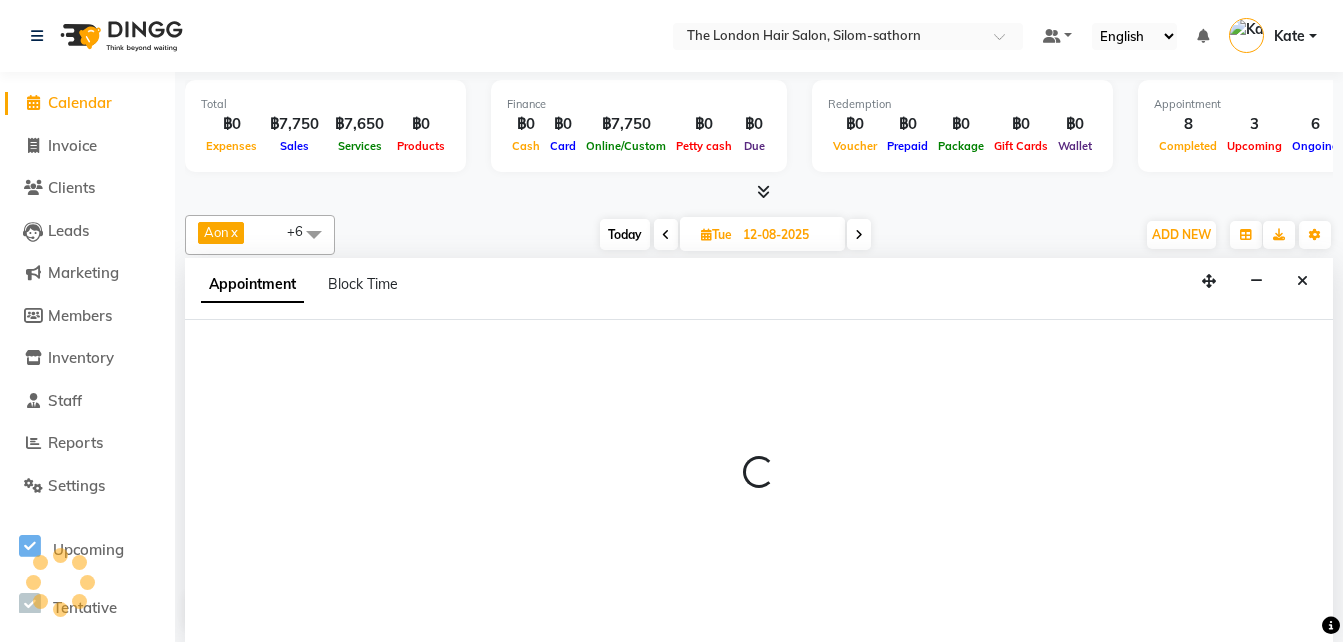 scroll, scrollTop: 1, scrollLeft: 0, axis: vertical 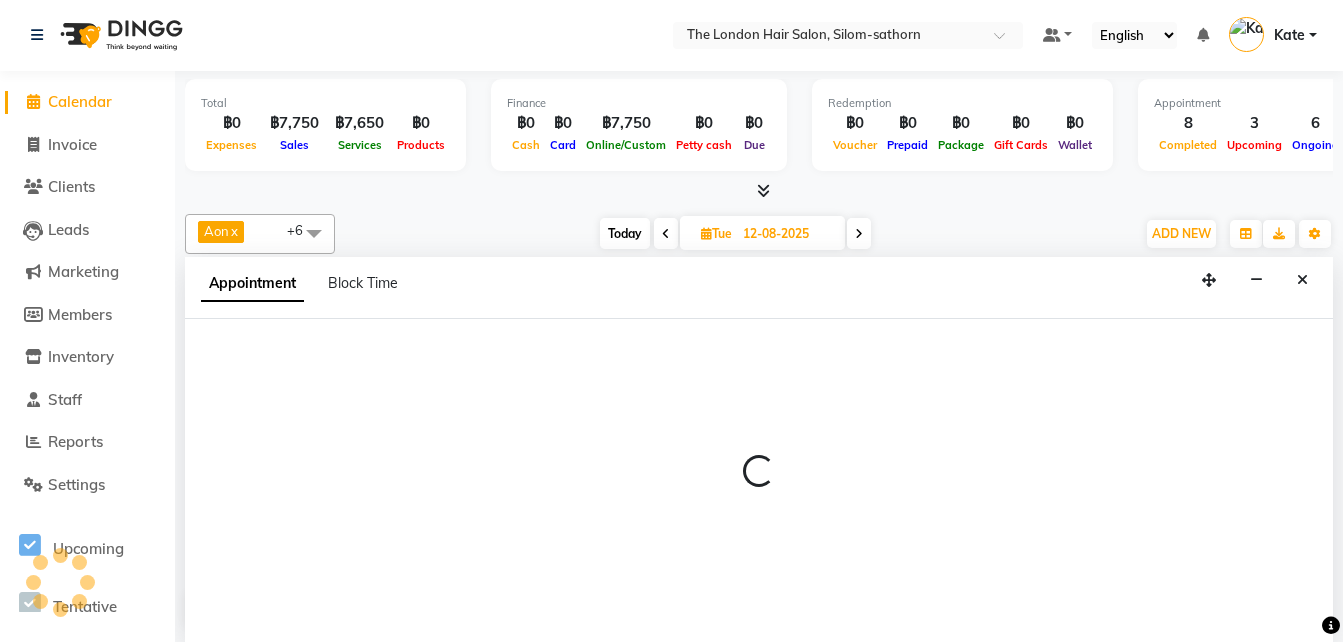 select on "65351" 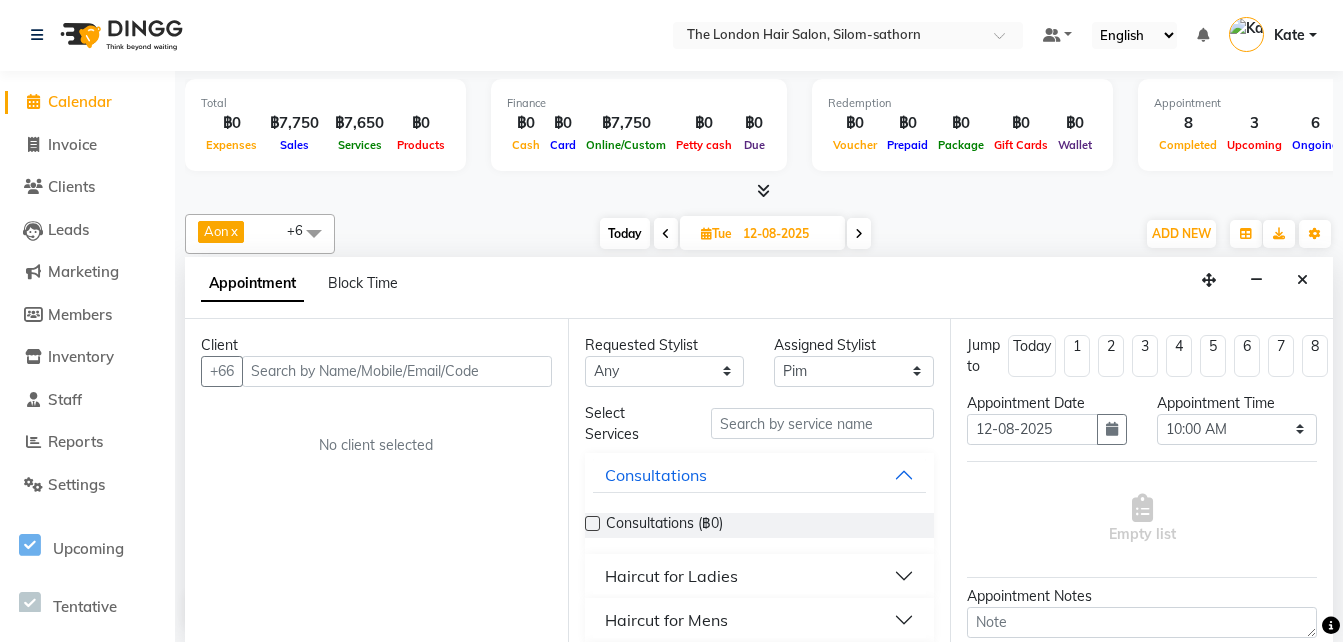 click on "Appointment Block Time" at bounding box center [311, 287] 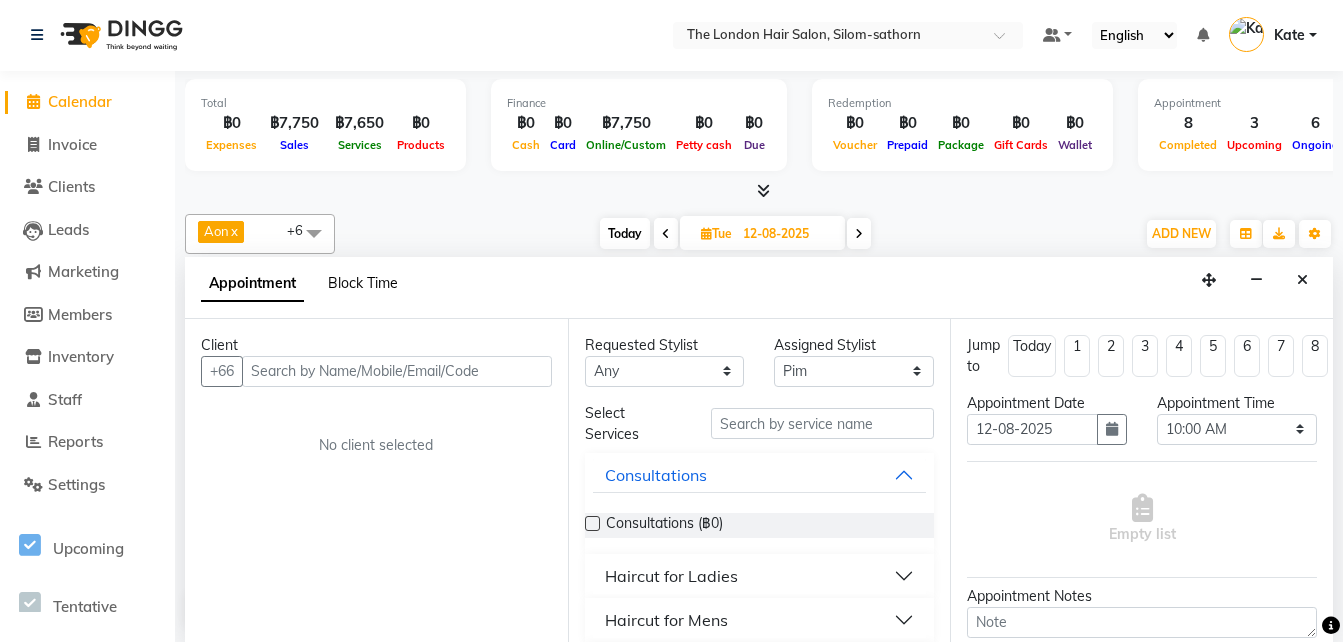 click on "Block Time" at bounding box center (363, 283) 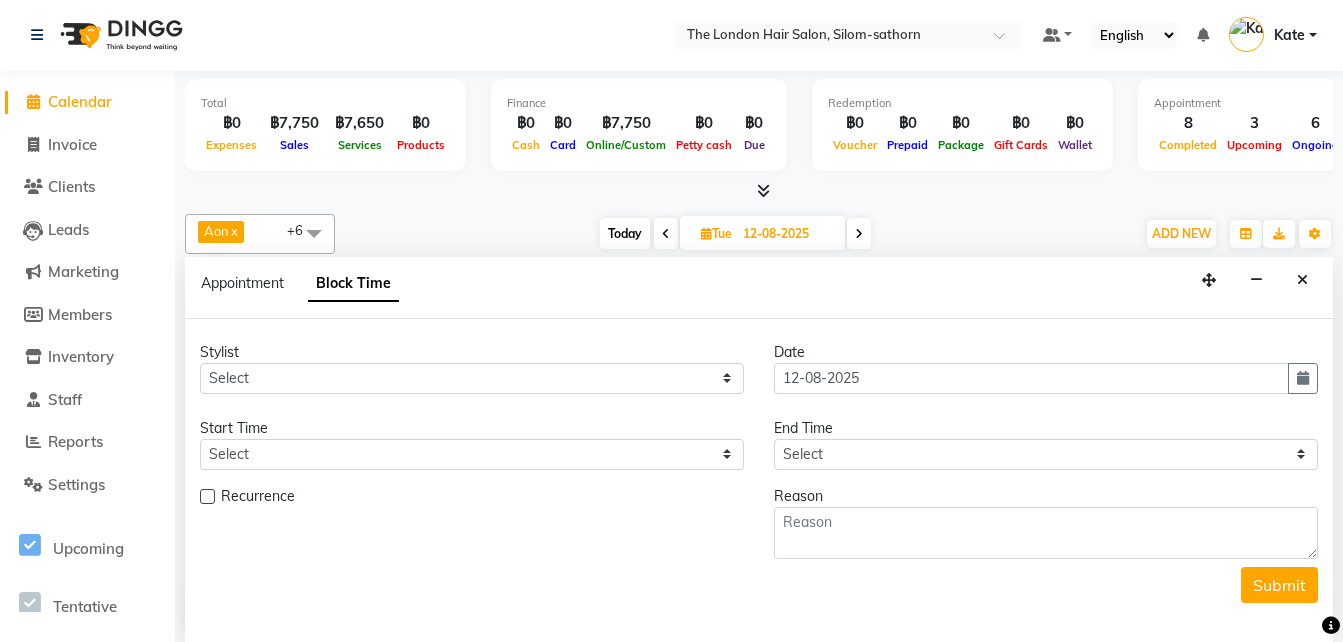click at bounding box center (859, 234) 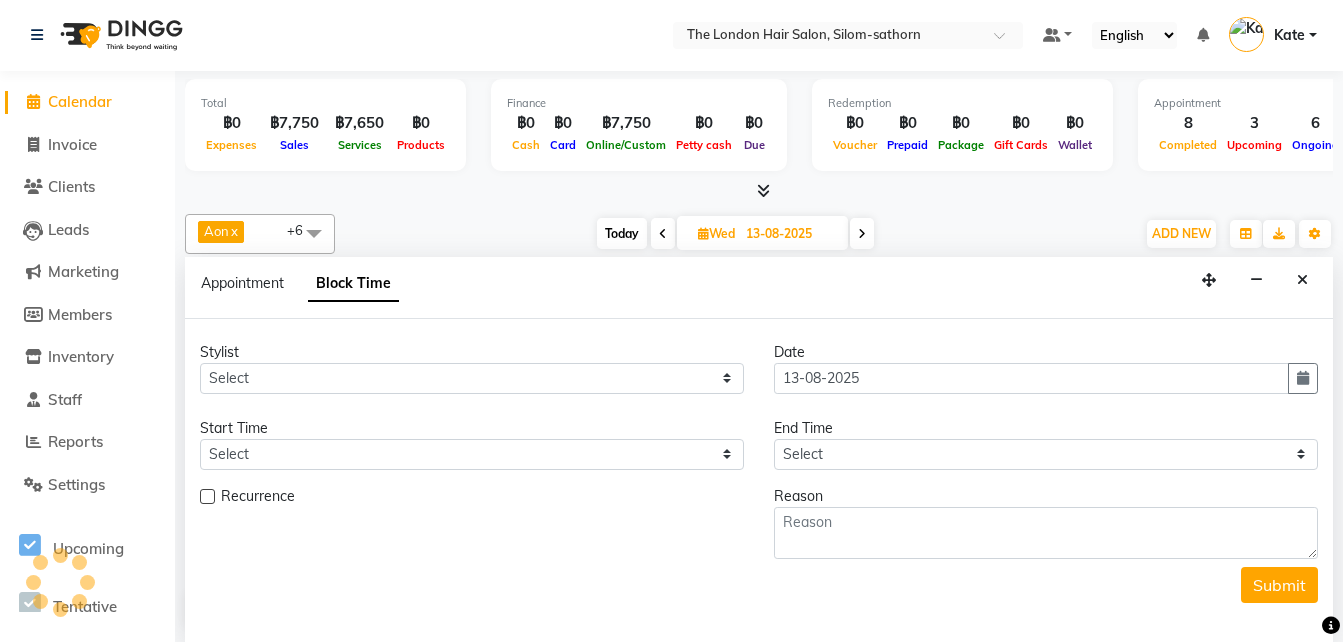 scroll, scrollTop: 762, scrollLeft: 0, axis: vertical 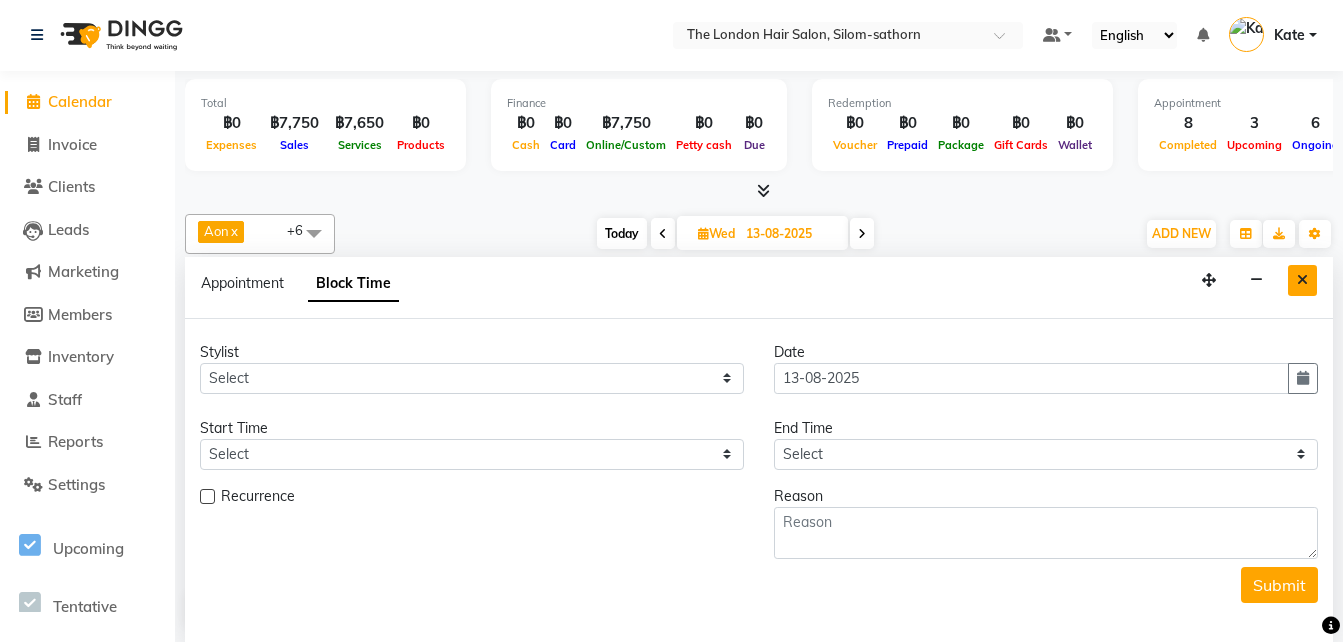 click at bounding box center (1302, 280) 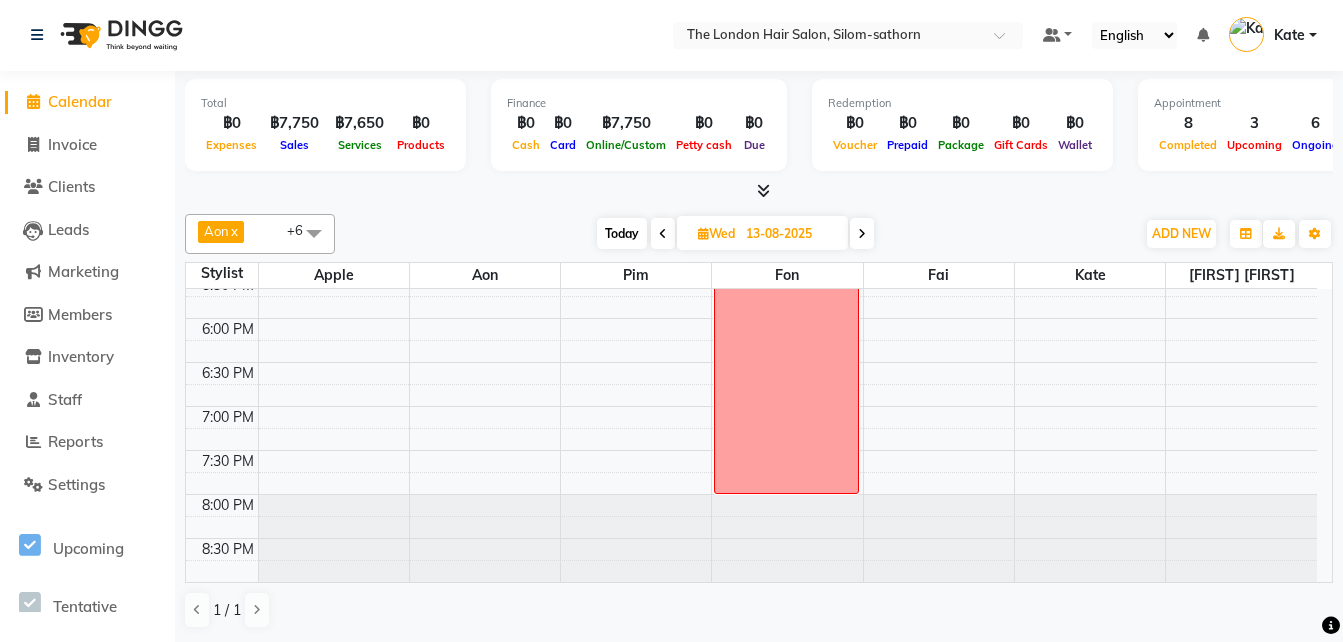 click at bounding box center [663, 233] 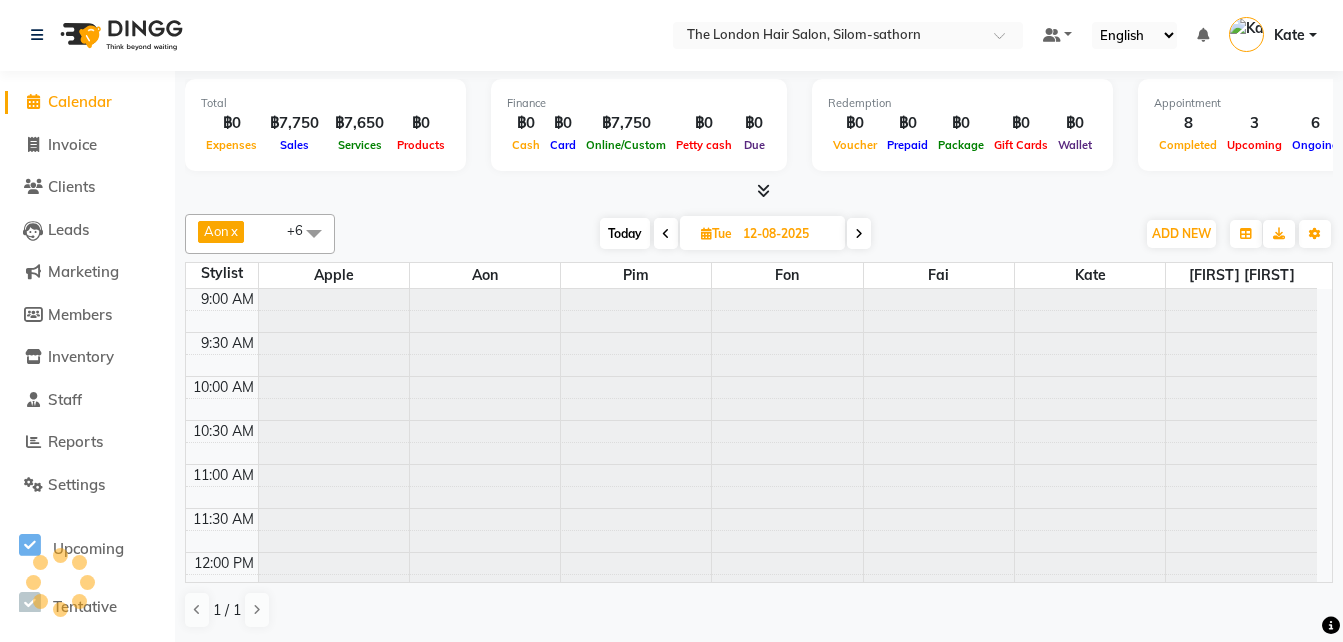 scroll, scrollTop: 762, scrollLeft: 0, axis: vertical 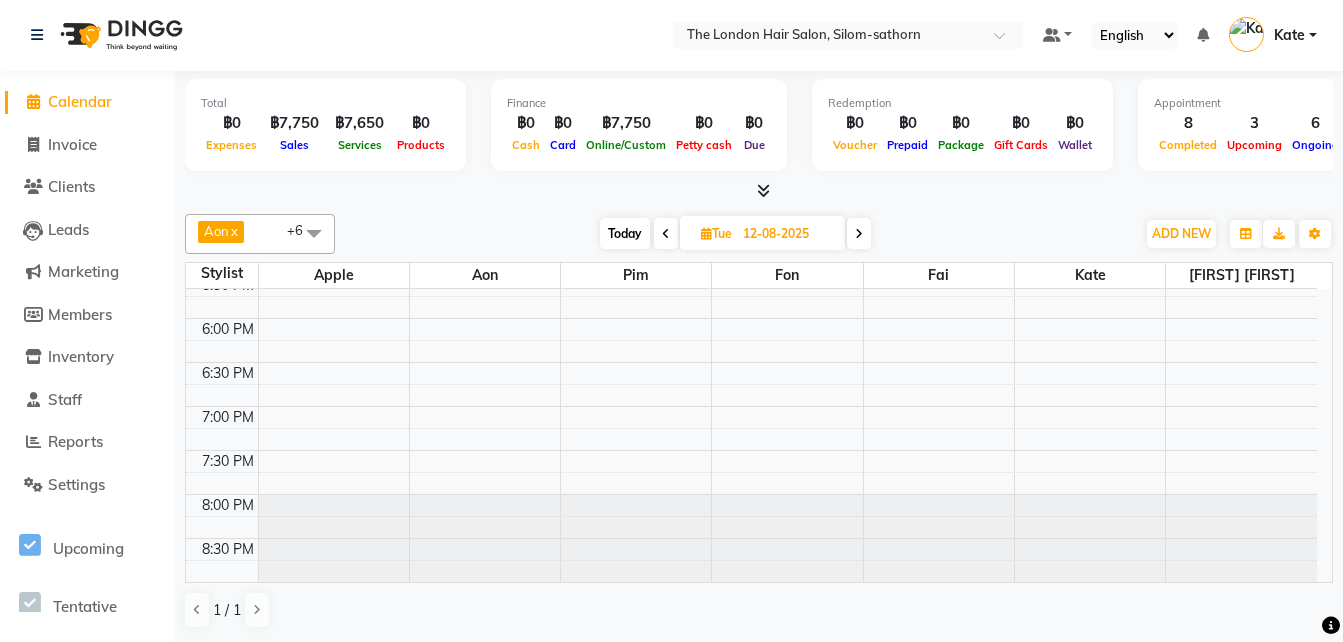 click on "9:00 AM 9:30 AM 10:00 AM 10:30 AM 11:00 AM 11:30 AM 12:00 PM 12:30 PM 1:00 PM 1:30 PM 2:00 PM 2:30 PM 3:00 PM 3:30 PM 4:00 PM 4:30 PM 5:00 PM 5:30 PM 6:00 PM 6:30 PM 7:00 PM 7:30 PM 8:00 PM 8:30 PM     [FIRST], 10:00 AM-11:00 AM, Ladies Haircut, wash, and Blowdry - Long     [FIRST], 04:30 PM-05:30 PM, Kid's cut - Boys" at bounding box center [751, 54] 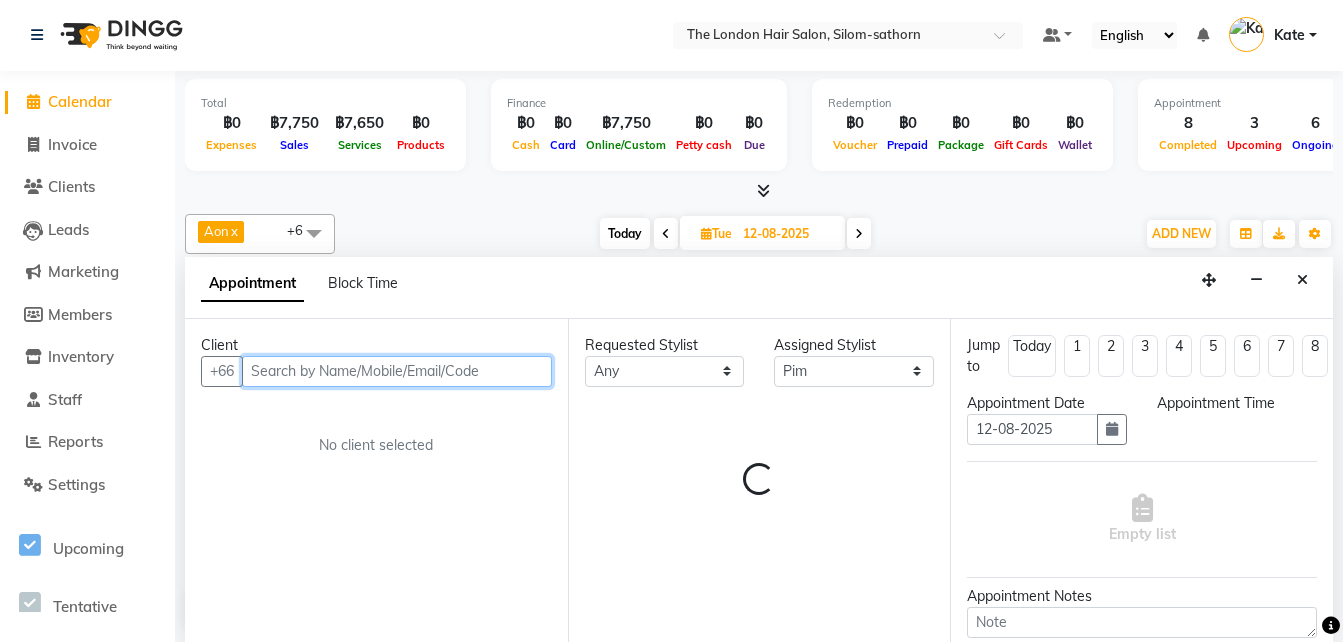 select on "1065" 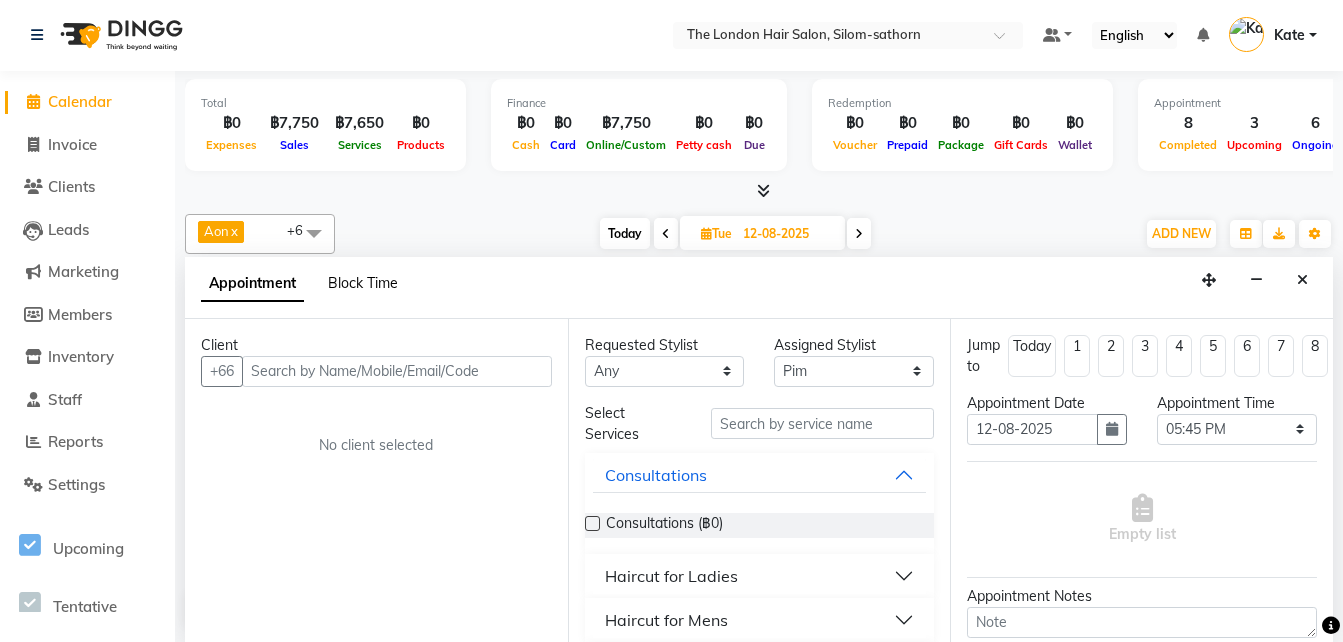 click on "Block Time" at bounding box center (363, 283) 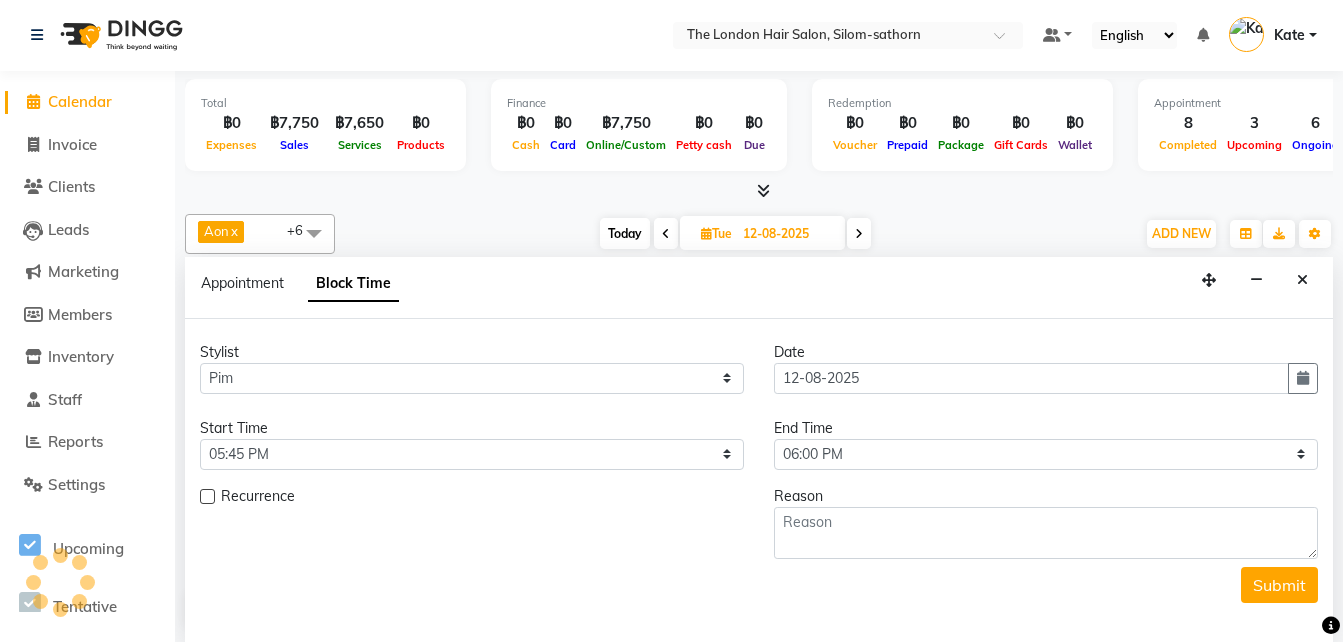 scroll, scrollTop: 762, scrollLeft: 0, axis: vertical 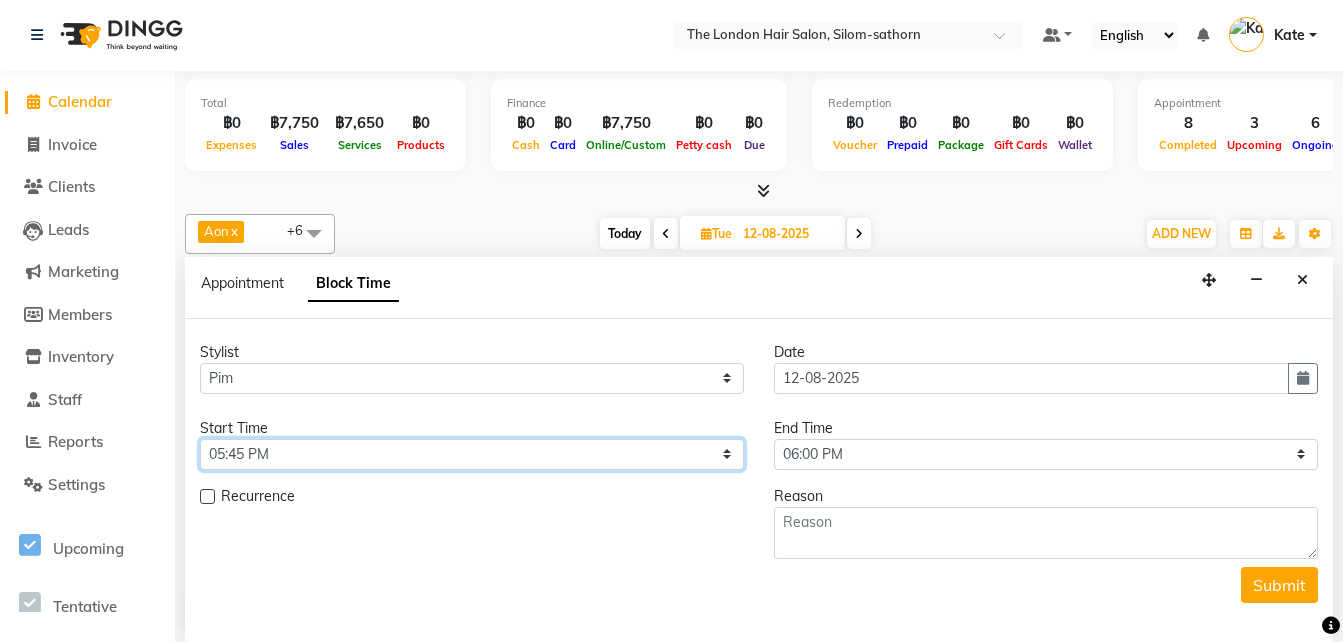 click on "Select 10:00 AM 10:05 AM 10:10 AM 10:15 AM 10:20 AM 10:25 AM 10:30 AM 10:35 AM 10:40 AM 10:45 AM 10:50 AM 10:55 AM 11:00 AM 11:05 AM 11:10 AM 11:15 AM 11:20 AM 11:25 AM 11:30 AM 11:35 AM 11:40 AM 11:45 AM 11:50 AM 11:55 AM 12:00 PM 12:05 PM 12:10 PM 12:15 PM 12:20 PM 12:25 PM 12:30 PM 12:35 PM 12:40 PM 12:45 PM 12:50 PM 12:55 PM 01:00 PM 01:05 PM 01:10 PM 01:15 PM 01:20 PM 01:25 PM 01:30 PM 01:35 PM 01:40 PM 01:45 PM 01:50 PM 01:55 PM 02:00 PM 02:05 PM 02:10 PM 02:15 PM 02:20 PM 02:25 PM 02:30 PM 02:35 PM 02:40 PM 02:45 PM 02:50 PM 02:55 PM 03:00 PM 03:05 PM 03:10 PM 03:15 PM 03:20 PM 03:25 PM 03:30 PM 03:35 PM 03:40 PM 03:45 PM 03:50 PM 03:55 PM 04:00 PM 04:05 PM 04:10 PM 04:15 PM 04:20 PM 04:25 PM 04:30 PM 04:35 PM 04:40 PM 04:45 PM 04:50 PM 04:55 PM 05:00 PM 05:05 PM 05:10 PM 05:15 PM 05:20 PM 05:25 PM 05:30 PM 05:35 PM 05:40 PM 05:45 PM 05:50 PM 05:55 PM 06:00 PM 06:05 PM 06:10 PM 06:15 PM 06:20 PM 06:25 PM 06:30 PM 06:35 PM 06:40 PM 06:45 PM 06:50 PM 06:55 PM 07:00 PM 07:05 PM 07:10 PM 07:15 PM 07:20 PM" at bounding box center (472, 454) 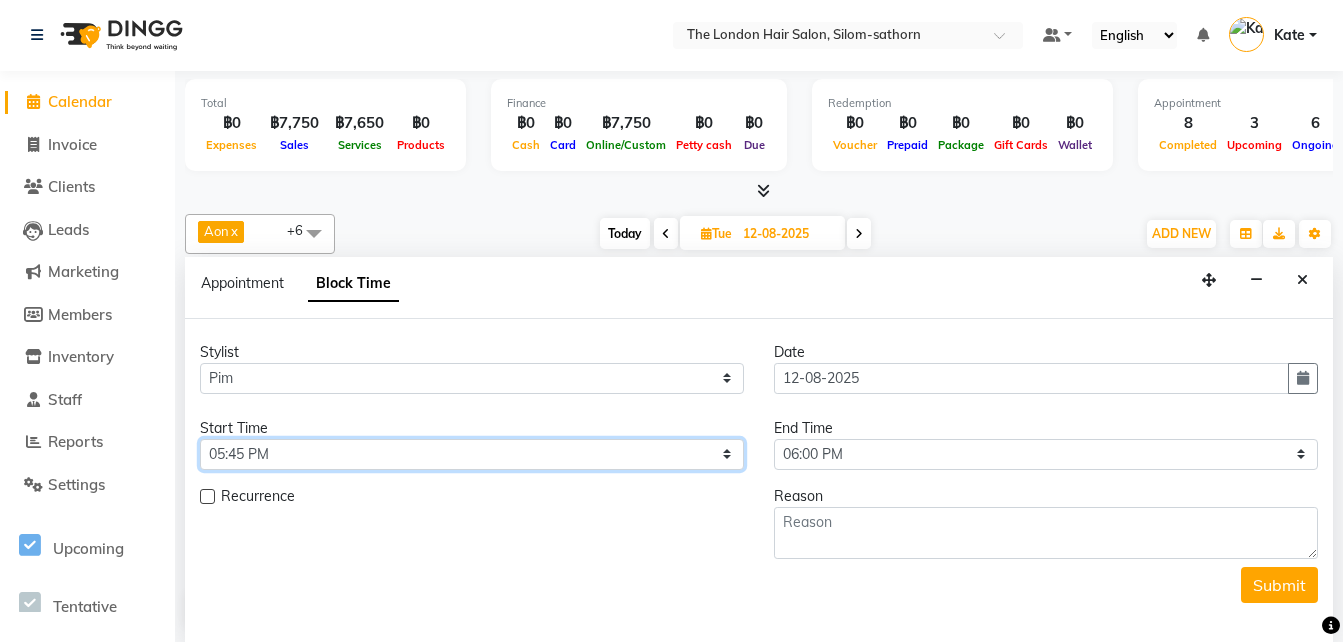 select on "600" 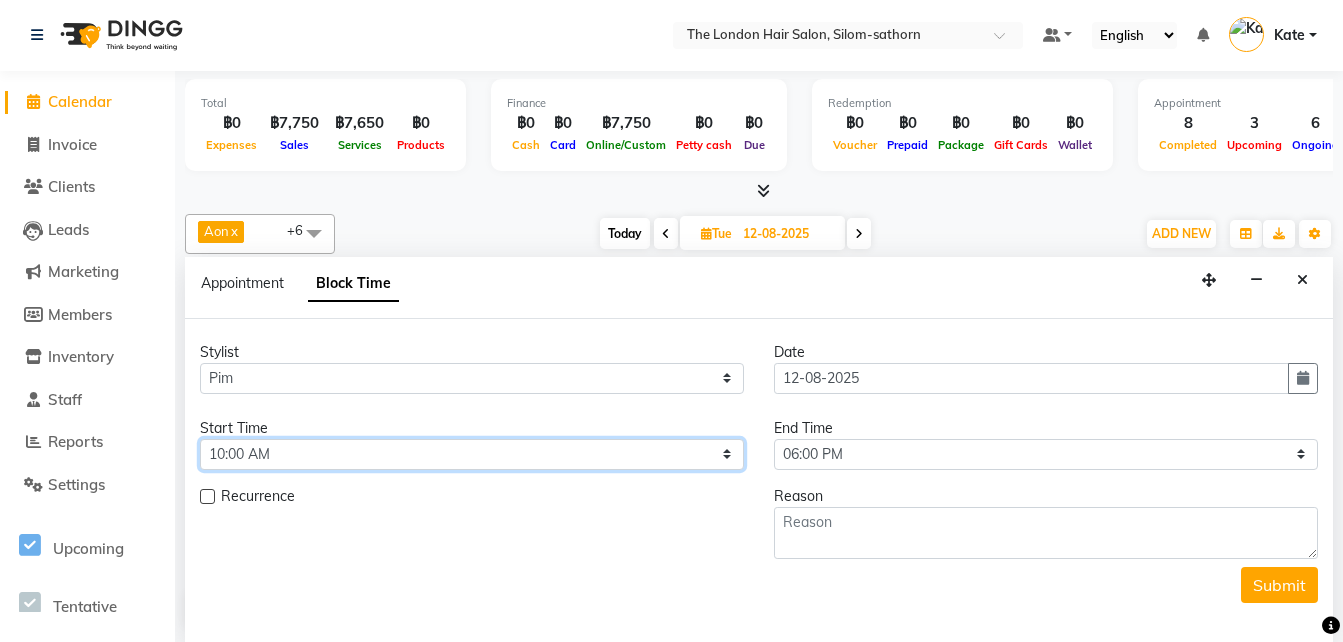click on "Select 10:00 AM 10:05 AM 10:10 AM 10:15 AM 10:20 AM 10:25 AM 10:30 AM 10:35 AM 10:40 AM 10:45 AM 10:50 AM 10:55 AM 11:00 AM 11:05 AM 11:10 AM 11:15 AM 11:20 AM 11:25 AM 11:30 AM 11:35 AM 11:40 AM 11:45 AM 11:50 AM 11:55 AM 12:00 PM 12:05 PM 12:10 PM 12:15 PM 12:20 PM 12:25 PM 12:30 PM 12:35 PM 12:40 PM 12:45 PM 12:50 PM 12:55 PM 01:00 PM 01:05 PM 01:10 PM 01:15 PM 01:20 PM 01:25 PM 01:30 PM 01:35 PM 01:40 PM 01:45 PM 01:50 PM 01:55 PM 02:00 PM 02:05 PM 02:10 PM 02:15 PM 02:20 PM 02:25 PM 02:30 PM 02:35 PM 02:40 PM 02:45 PM 02:50 PM 02:55 PM 03:00 PM 03:05 PM 03:10 PM 03:15 PM 03:20 PM 03:25 PM 03:30 PM 03:35 PM 03:40 PM 03:45 PM 03:50 PM 03:55 PM 04:00 PM 04:05 PM 04:10 PM 04:15 PM 04:20 PM 04:25 PM 04:30 PM 04:35 PM 04:40 PM 04:45 PM 04:50 PM 04:55 PM 05:00 PM 05:05 PM 05:10 PM 05:15 PM 05:20 PM 05:25 PM 05:30 PM 05:35 PM 05:40 PM 05:45 PM 05:50 PM 05:55 PM 06:00 PM 06:05 PM 06:10 PM 06:15 PM 06:20 PM 06:25 PM 06:30 PM 06:35 PM 06:40 PM 06:45 PM 06:50 PM 06:55 PM 07:00 PM 07:05 PM 07:10 PM 07:15 PM 07:20 PM" at bounding box center (472, 454) 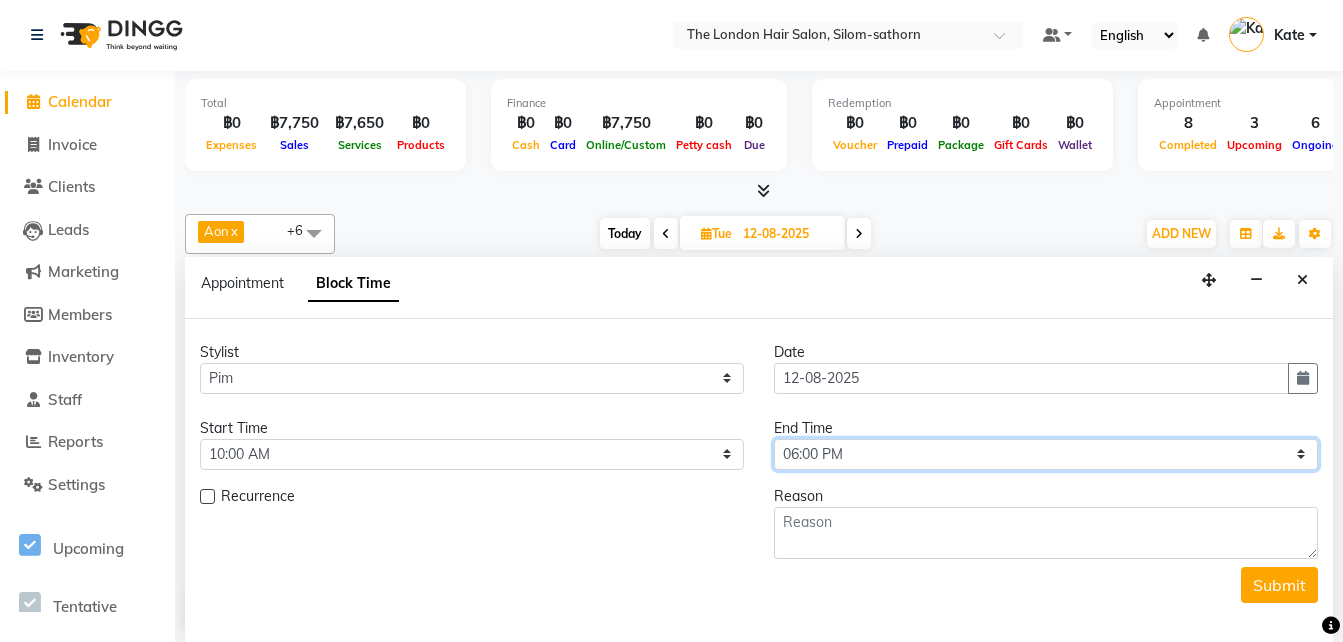 click on "Select 10:00 AM 10:05 AM 10:10 AM 10:15 AM 10:20 AM 10:25 AM 10:30 AM 10:35 AM 10:40 AM 10:45 AM 10:50 AM 10:55 AM 11:00 AM 11:05 AM 11:10 AM 11:15 AM 11:20 AM 11:25 AM 11:30 AM 11:35 AM 11:40 AM 11:45 AM 11:50 AM 11:55 AM 12:00 PM 12:05 PM 12:10 PM 12:15 PM 12:20 PM 12:25 PM 12:30 PM 12:35 PM 12:40 PM 12:45 PM 12:50 PM 12:55 PM 01:00 PM 01:05 PM 01:10 PM 01:15 PM 01:20 PM 01:25 PM 01:30 PM 01:35 PM 01:40 PM 01:45 PM 01:50 PM 01:55 PM 02:00 PM 02:05 PM 02:10 PM 02:15 PM 02:20 PM 02:25 PM 02:30 PM 02:35 PM 02:40 PM 02:45 PM 02:50 PM 02:55 PM 03:00 PM 03:05 PM 03:10 PM 03:15 PM 03:20 PM 03:25 PM 03:30 PM 03:35 PM 03:40 PM 03:45 PM 03:50 PM 03:55 PM 04:00 PM 04:05 PM 04:10 PM 04:15 PM 04:20 PM 04:25 PM 04:30 PM 04:35 PM 04:40 PM 04:45 PM 04:50 PM 04:55 PM 05:00 PM 05:05 PM 05:10 PM 05:15 PM 05:20 PM 05:25 PM 05:30 PM 05:35 PM 05:40 PM 05:45 PM 05:50 PM 05:55 PM 06:00 PM 06:05 PM 06:10 PM 06:15 PM 06:20 PM 06:25 PM 06:30 PM 06:35 PM 06:40 PM 06:45 PM 06:50 PM 06:55 PM 07:00 PM 07:05 PM 07:10 PM 07:15 PM 07:20 PM" at bounding box center [1046, 454] 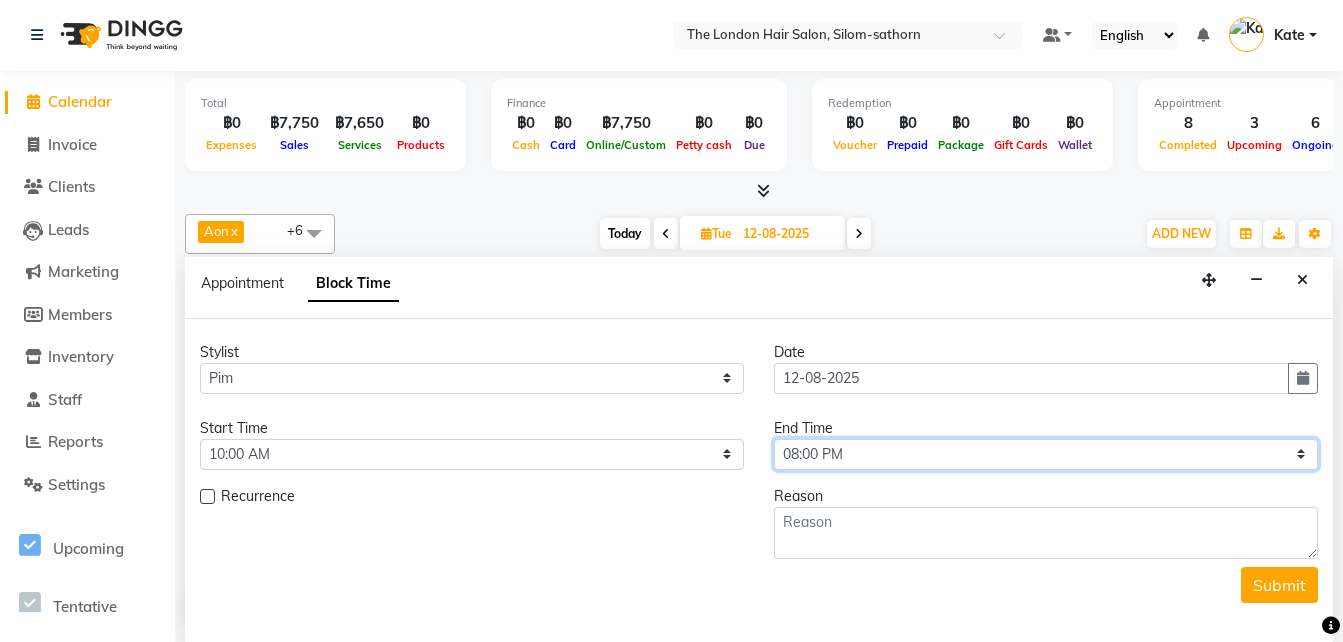 click on "Select 10:00 AM 10:05 AM 10:10 AM 10:15 AM 10:20 AM 10:25 AM 10:30 AM 10:35 AM 10:40 AM 10:45 AM 10:50 AM 10:55 AM 11:00 AM 11:05 AM 11:10 AM 11:15 AM 11:20 AM 11:25 AM 11:30 AM 11:35 AM 11:40 AM 11:45 AM 11:50 AM 11:55 AM 12:00 PM 12:05 PM 12:10 PM 12:15 PM 12:20 PM 12:25 PM 12:30 PM 12:35 PM 12:40 PM 12:45 PM 12:50 PM 12:55 PM 01:00 PM 01:05 PM 01:10 PM 01:15 PM 01:20 PM 01:25 PM 01:30 PM 01:35 PM 01:40 PM 01:45 PM 01:50 PM 01:55 PM 02:00 PM 02:05 PM 02:10 PM 02:15 PM 02:20 PM 02:25 PM 02:30 PM 02:35 PM 02:40 PM 02:45 PM 02:50 PM 02:55 PM 03:00 PM 03:05 PM 03:10 PM 03:15 PM 03:20 PM 03:25 PM 03:30 PM 03:35 PM 03:40 PM 03:45 PM 03:50 PM 03:55 PM 04:00 PM 04:05 PM 04:10 PM 04:15 PM 04:20 PM 04:25 PM 04:30 PM 04:35 PM 04:40 PM 04:45 PM 04:50 PM 04:55 PM 05:00 PM 05:05 PM 05:10 PM 05:15 PM 05:20 PM 05:25 PM 05:30 PM 05:35 PM 05:40 PM 05:45 PM 05:50 PM 05:55 PM 06:00 PM 06:05 PM 06:10 PM 06:15 PM 06:20 PM 06:25 PM 06:30 PM 06:35 PM 06:40 PM 06:45 PM 06:50 PM 06:55 PM 07:00 PM 07:05 PM 07:10 PM 07:15 PM 07:20 PM" at bounding box center [1046, 454] 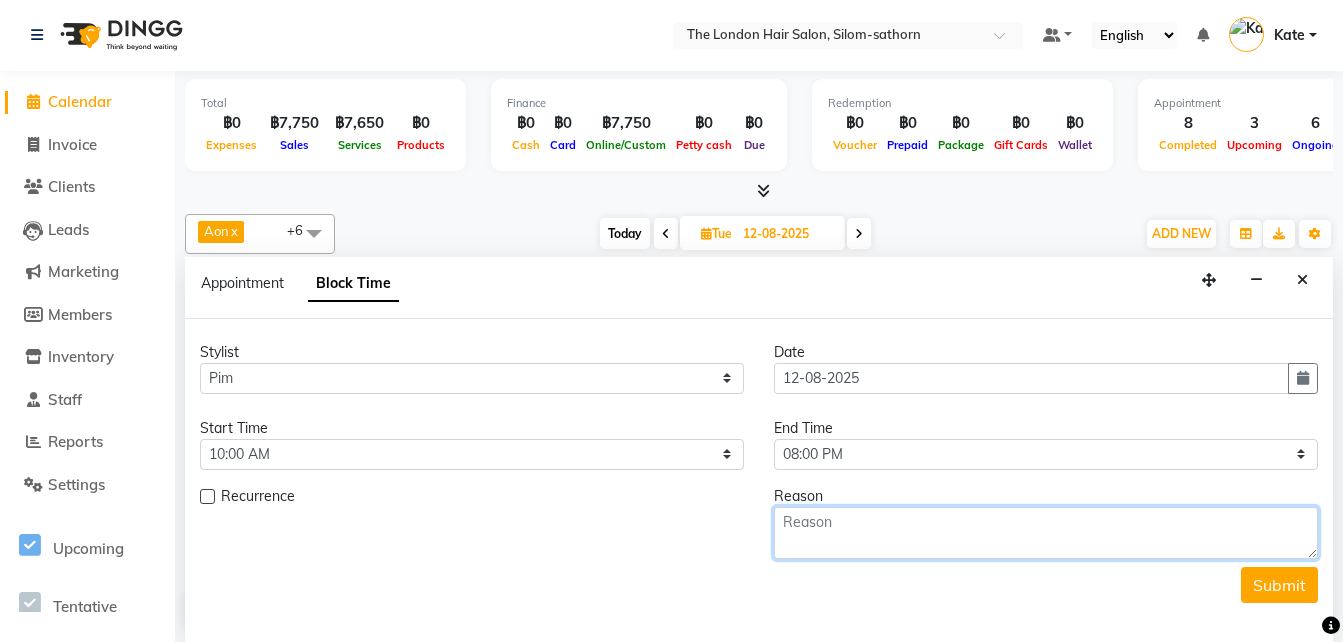 click at bounding box center [1046, 533] 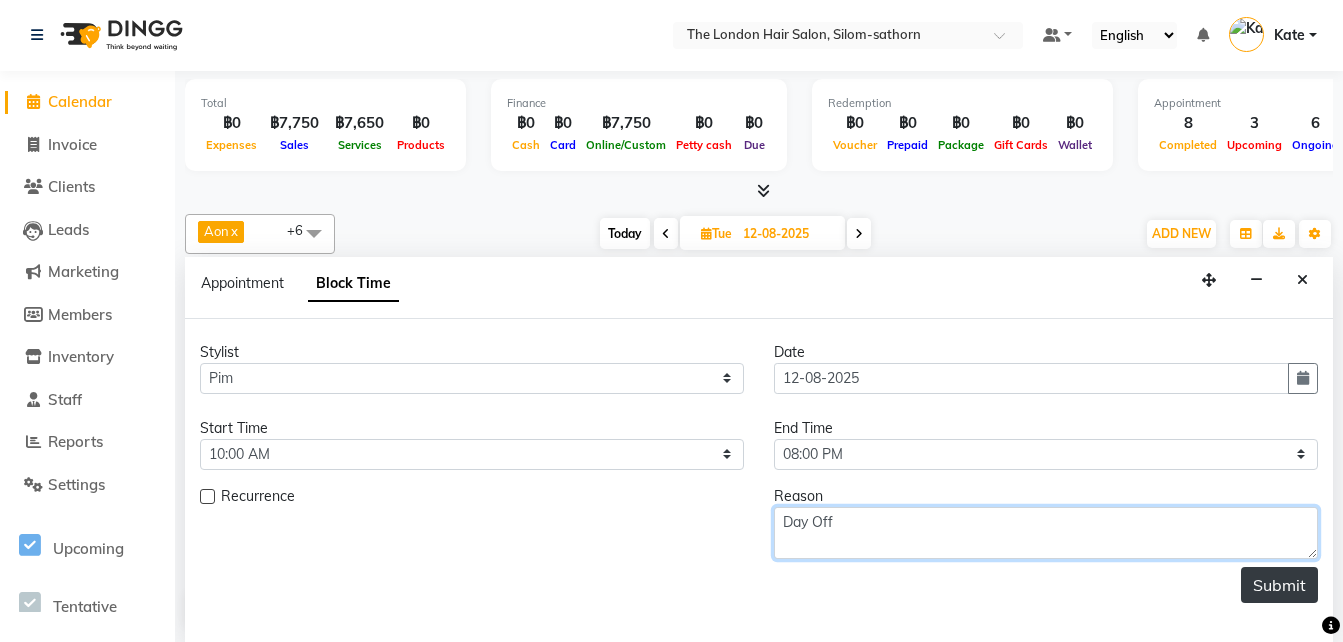 type on "Day Off" 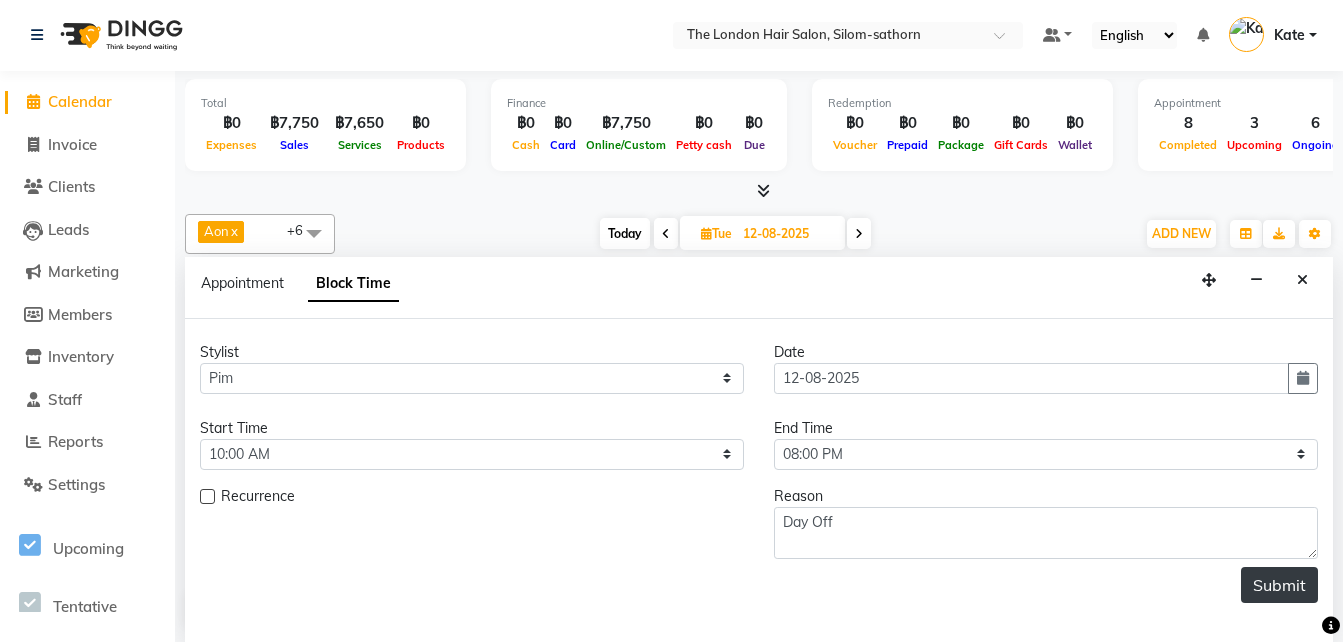 click on "Submit" at bounding box center [1279, 585] 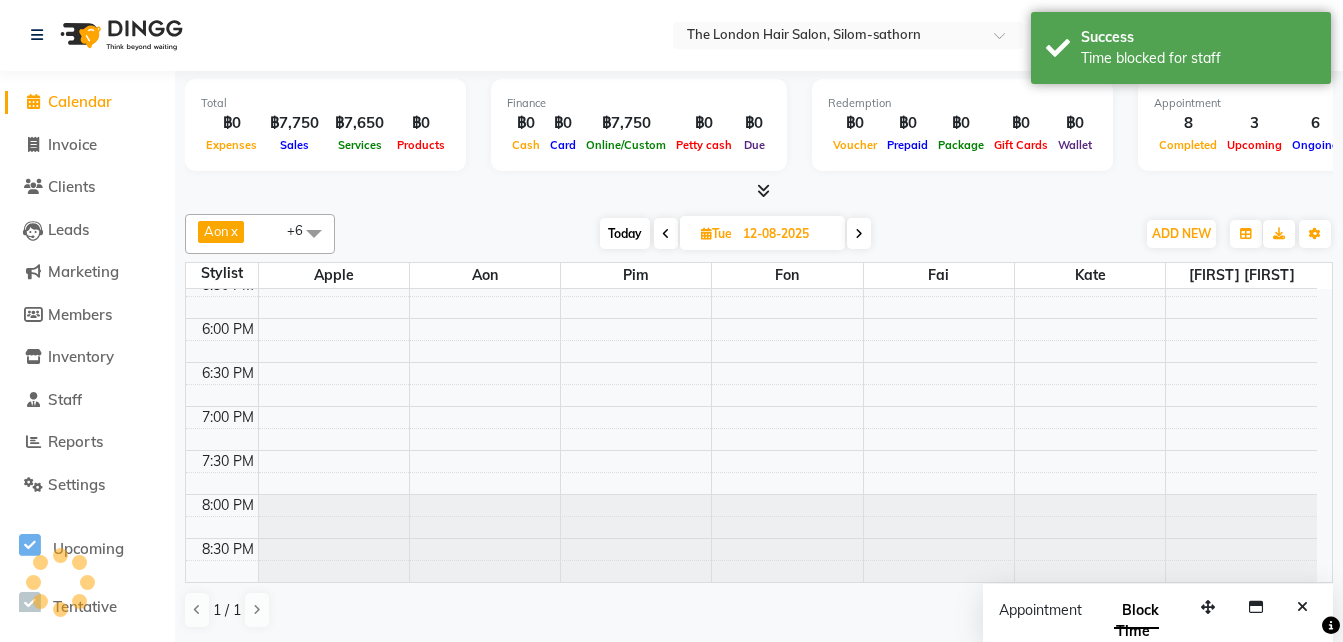 scroll, scrollTop: 0, scrollLeft: 0, axis: both 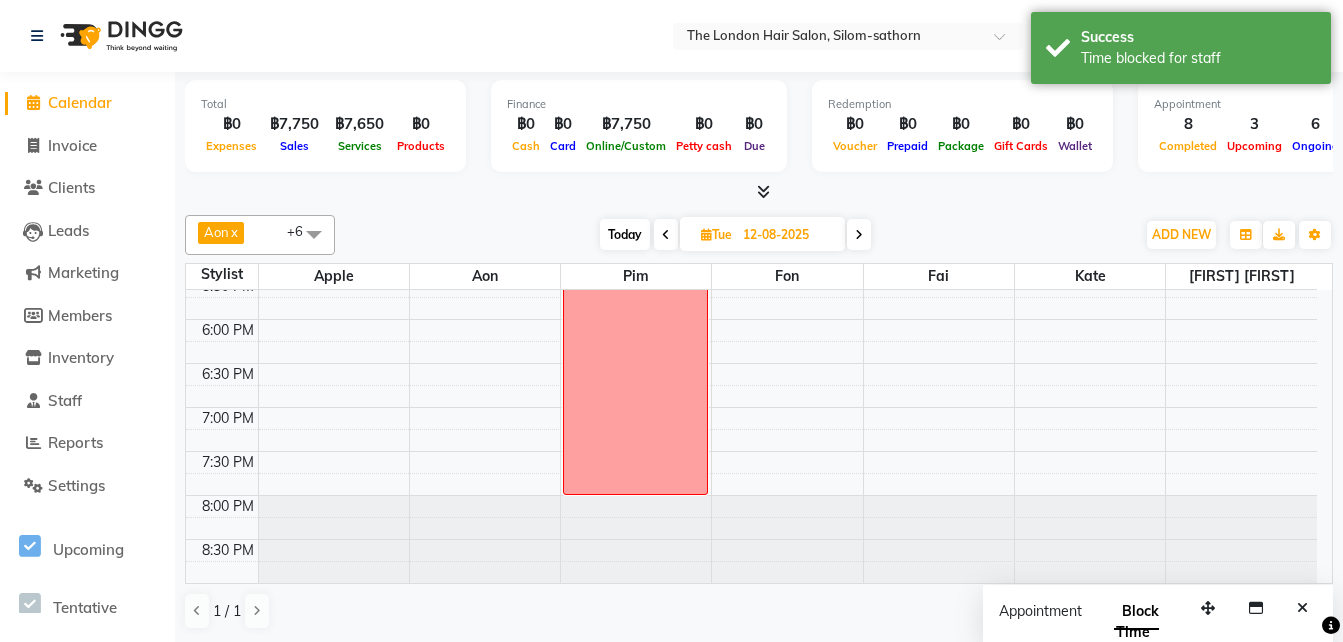click at bounding box center (859, 235) 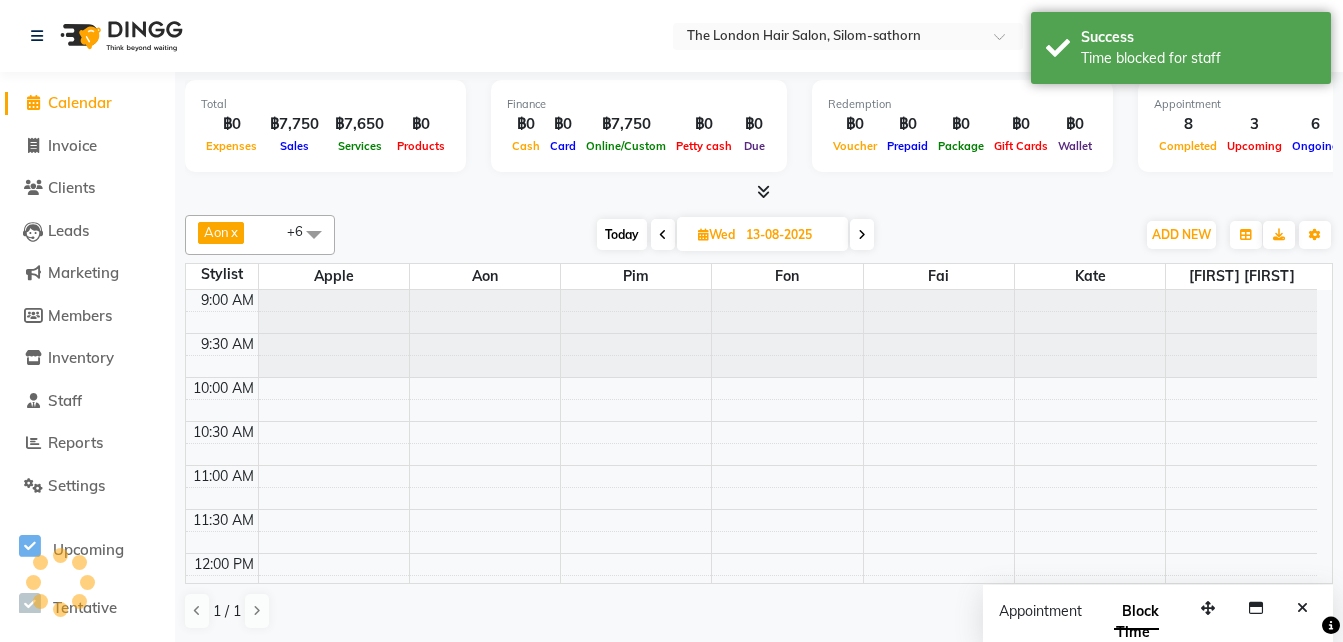 scroll, scrollTop: 762, scrollLeft: 0, axis: vertical 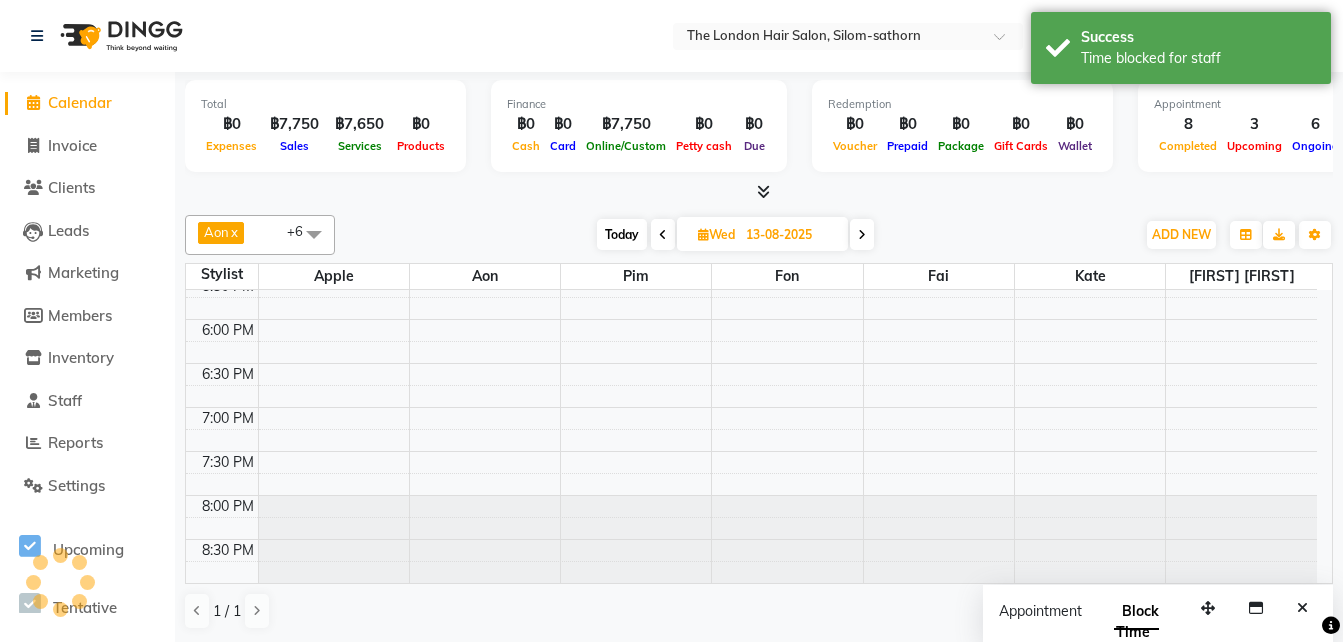 click at bounding box center (862, 235) 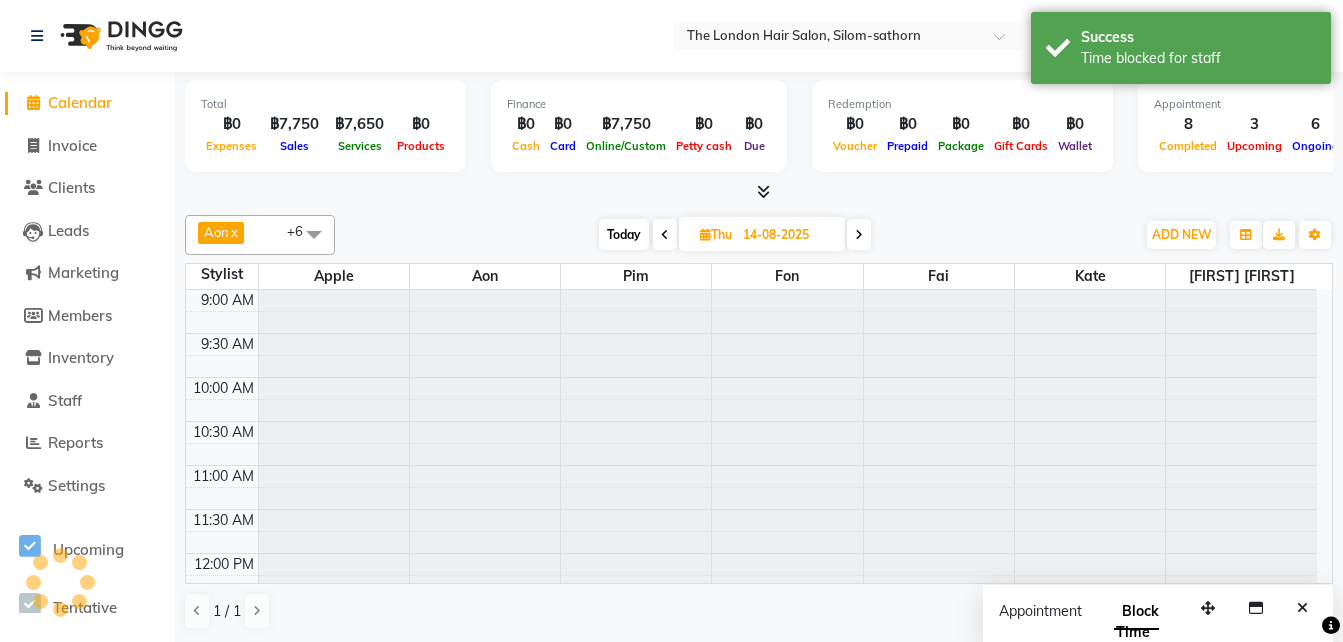 scroll, scrollTop: 762, scrollLeft: 0, axis: vertical 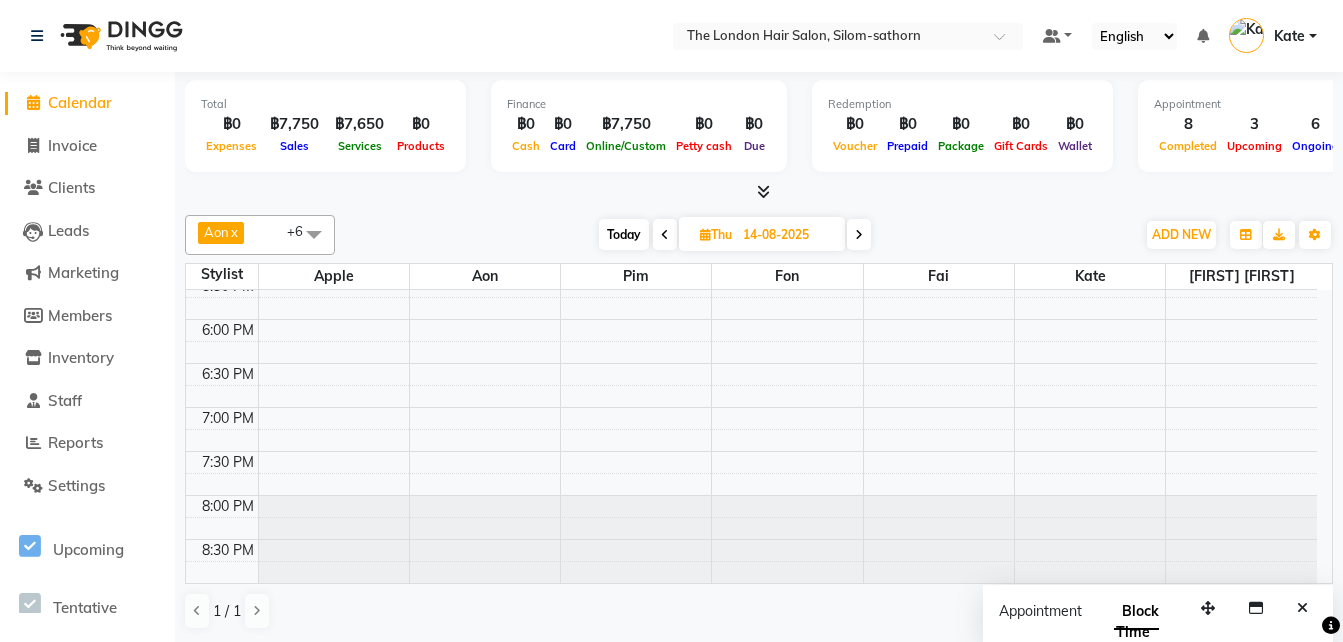 click at bounding box center [665, 235] 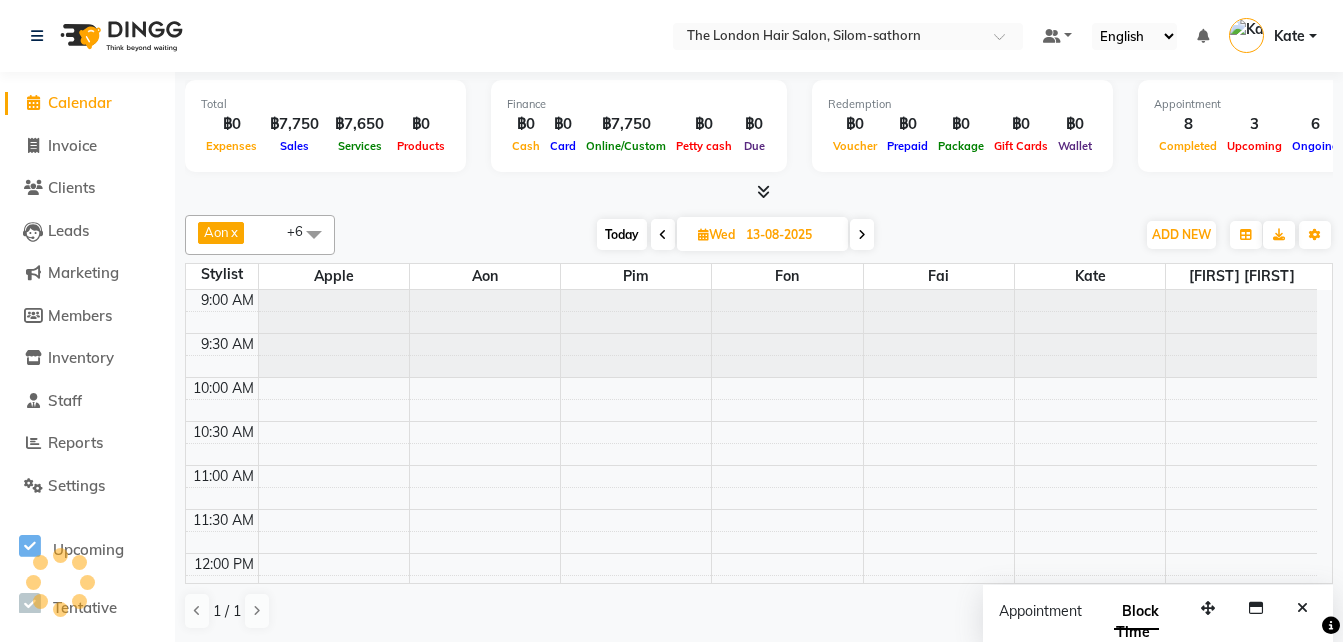 scroll, scrollTop: 762, scrollLeft: 0, axis: vertical 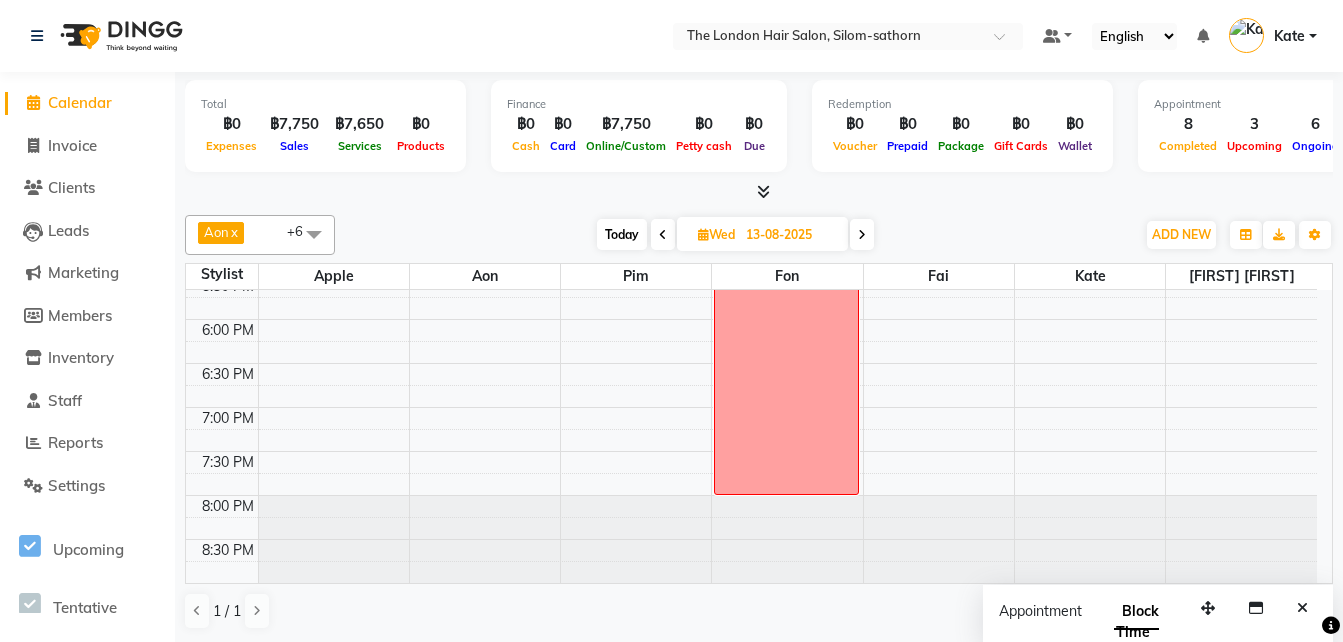 click at bounding box center [862, 235] 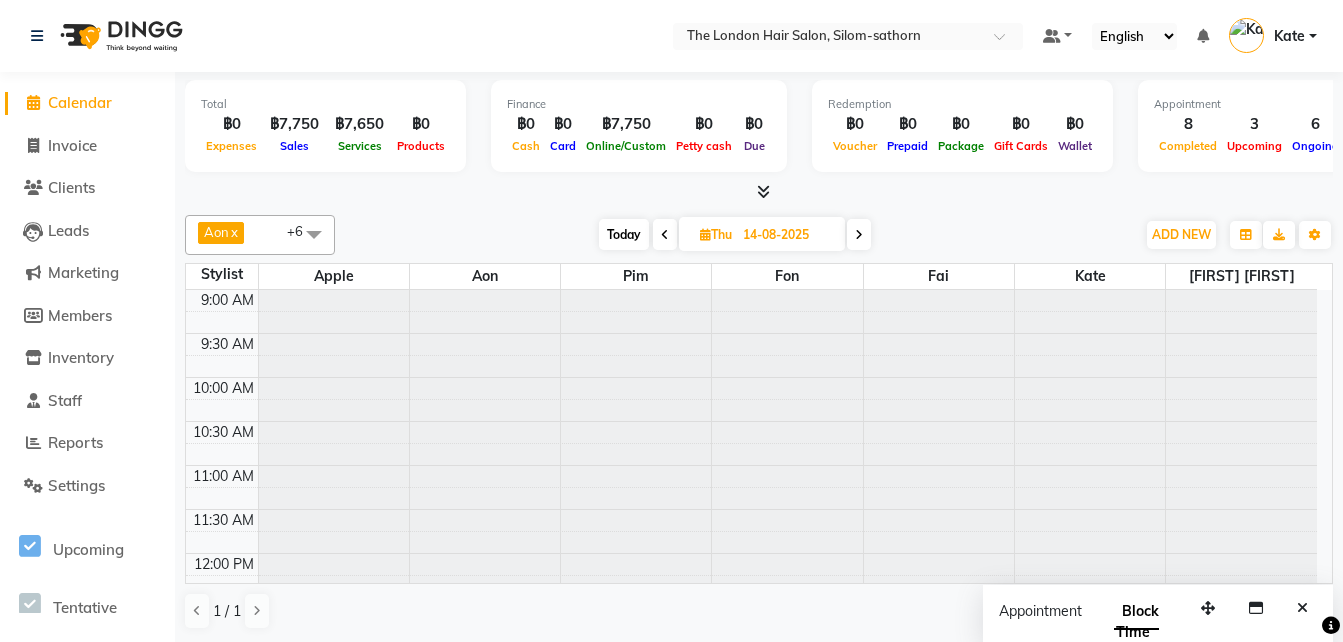 scroll, scrollTop: 762, scrollLeft: 0, axis: vertical 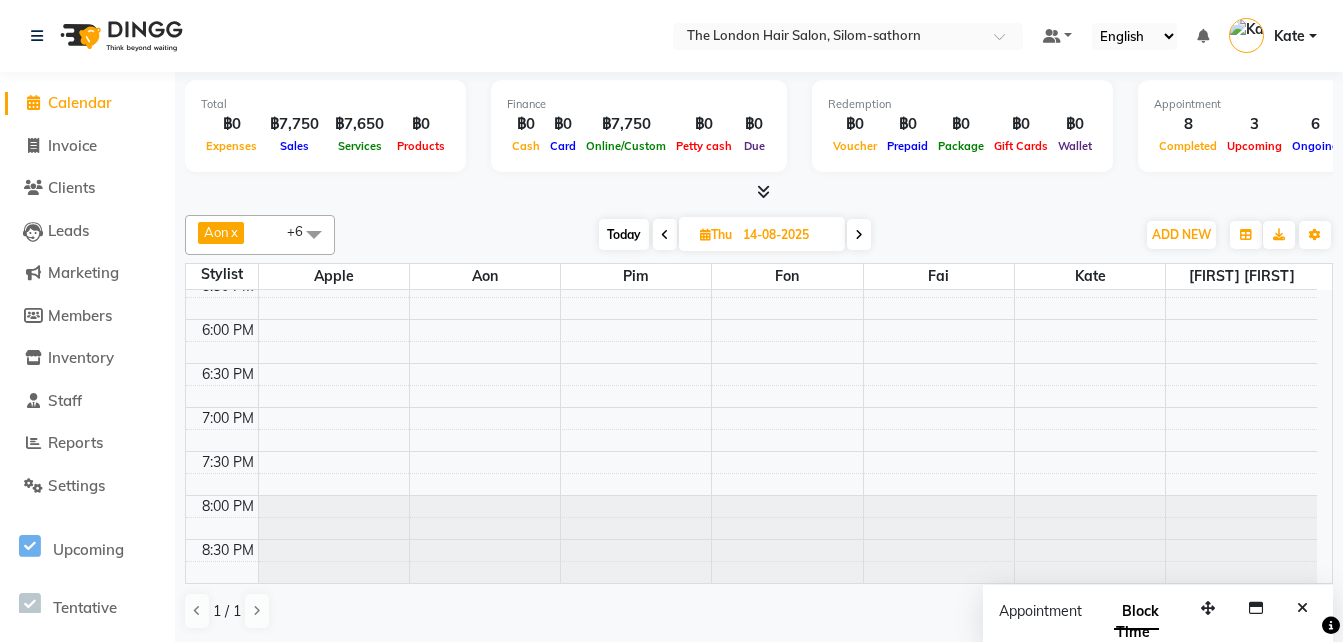 click on "9:00 AM 9:30 AM 10:00 AM 10:30 AM 11:00 AM 11:30 AM 12:00 PM 12:30 PM 1:00 PM 1:30 PM 2:00 PM 2:30 PM 3:00 PM 3:30 PM 4:00 PM 4:30 PM 5:00 PM 5:30 PM 6:00 PM 6:30 PM 7:00 PM 7:30 PM 8:00 PM 8:30 PM     [FIRST], 10:00 AM-11:00 AM, Treatment 4 Step Long      [FIRST], 11:00 AM-12:00 PM, Ladies Haircut, wash, and Blowdry - Long" at bounding box center (751, 55) 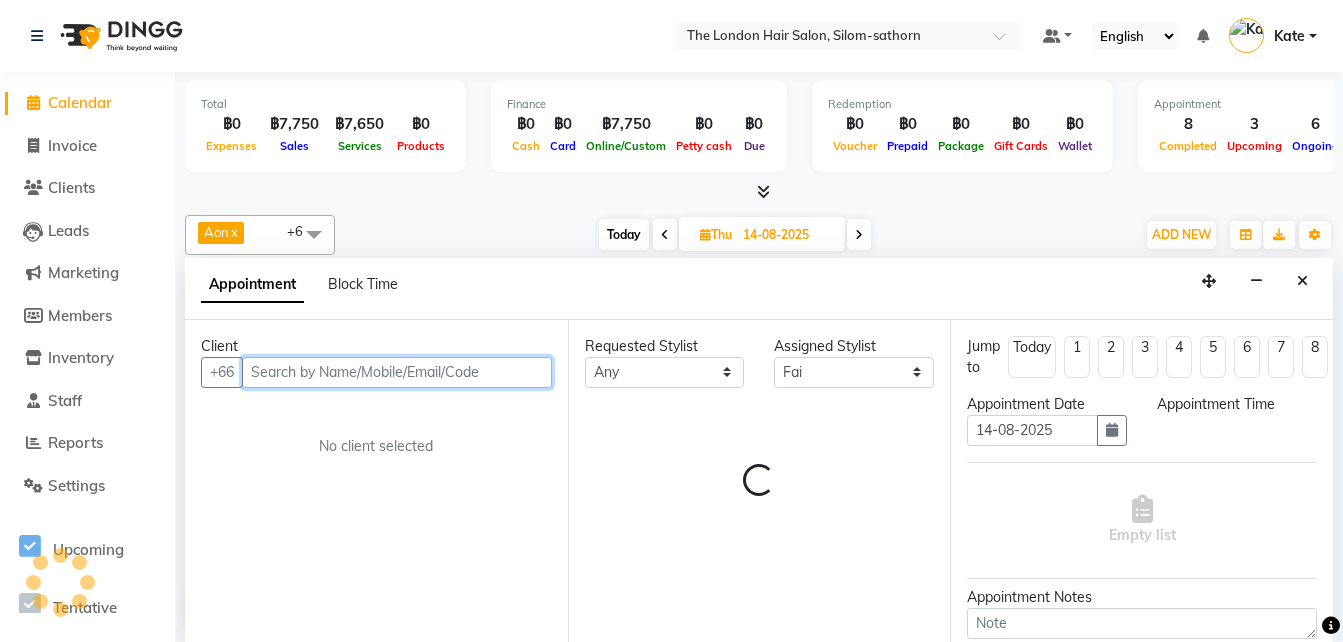 select on "1050" 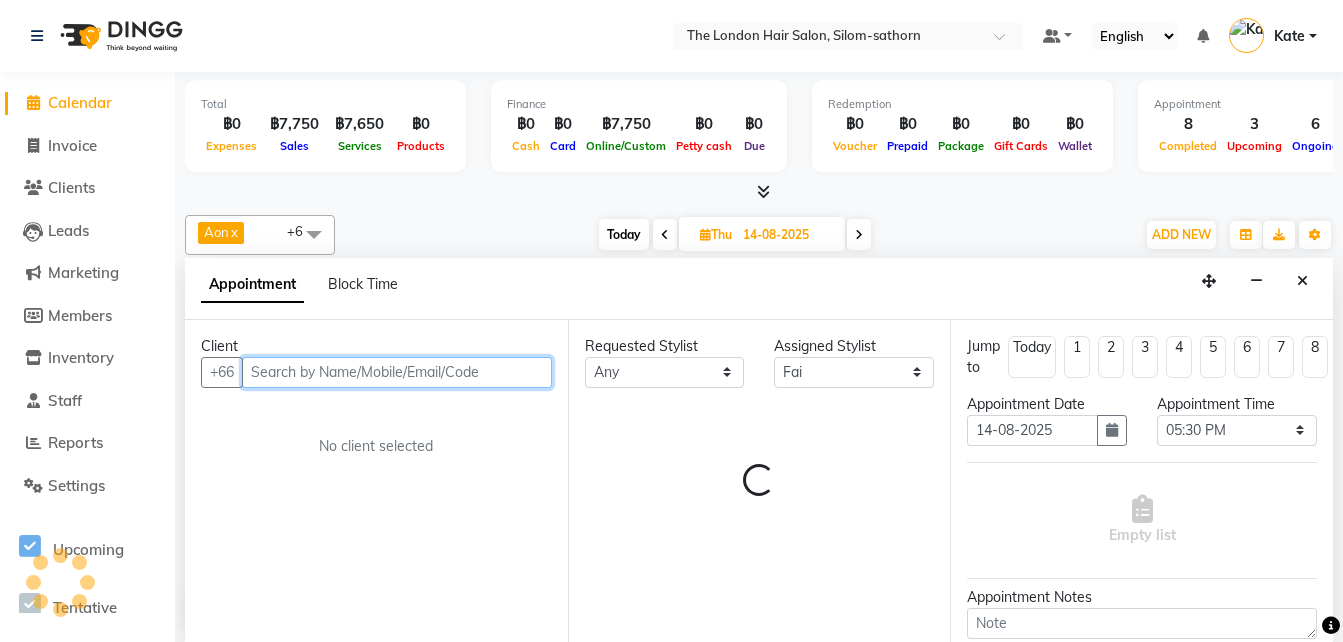 scroll, scrollTop: 1, scrollLeft: 0, axis: vertical 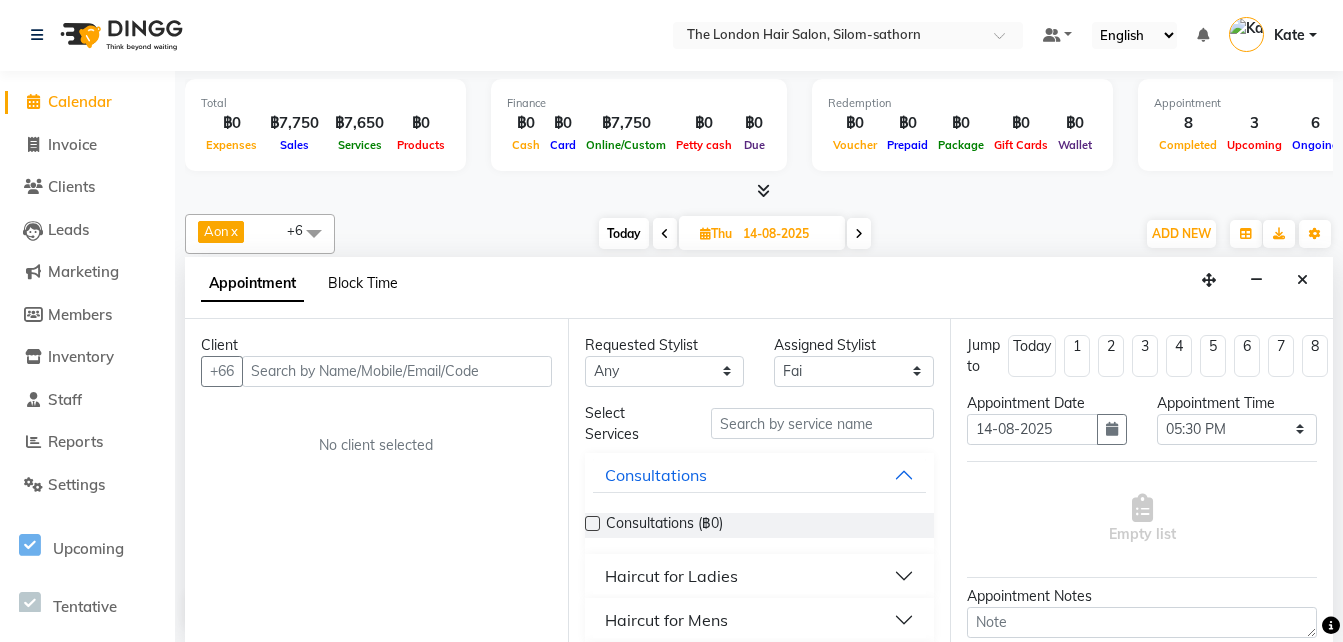 click on "Block Time" at bounding box center (363, 283) 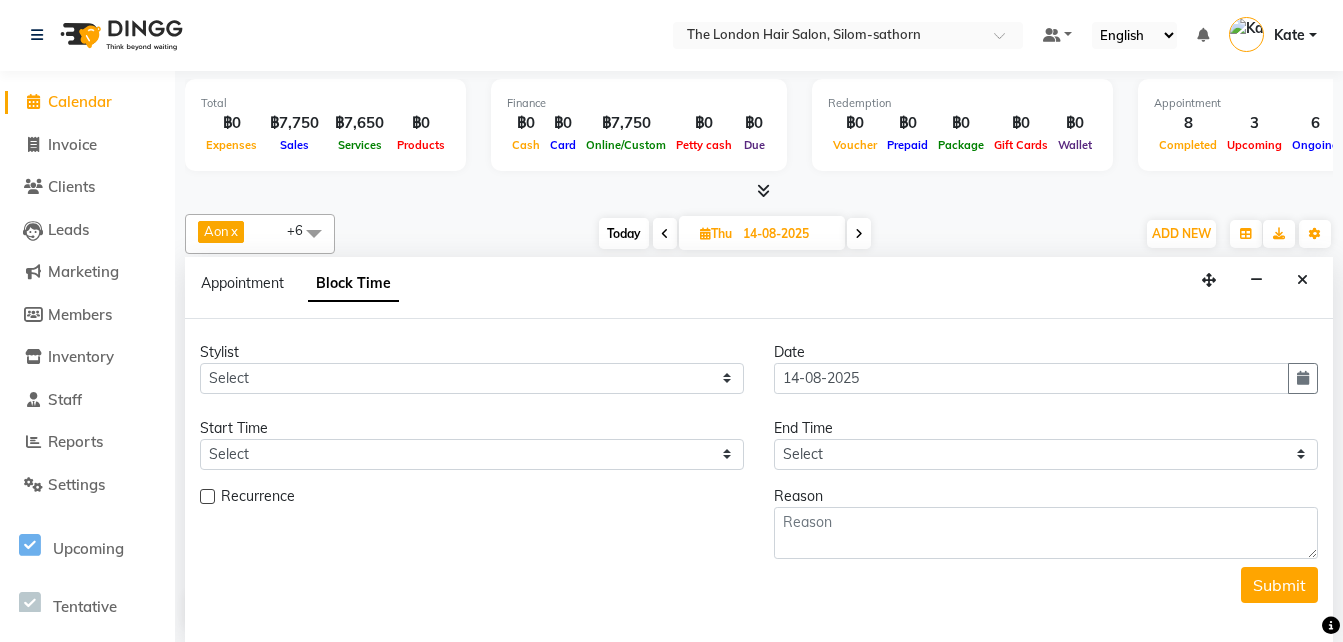 click on "Block Time" at bounding box center (353, 284) 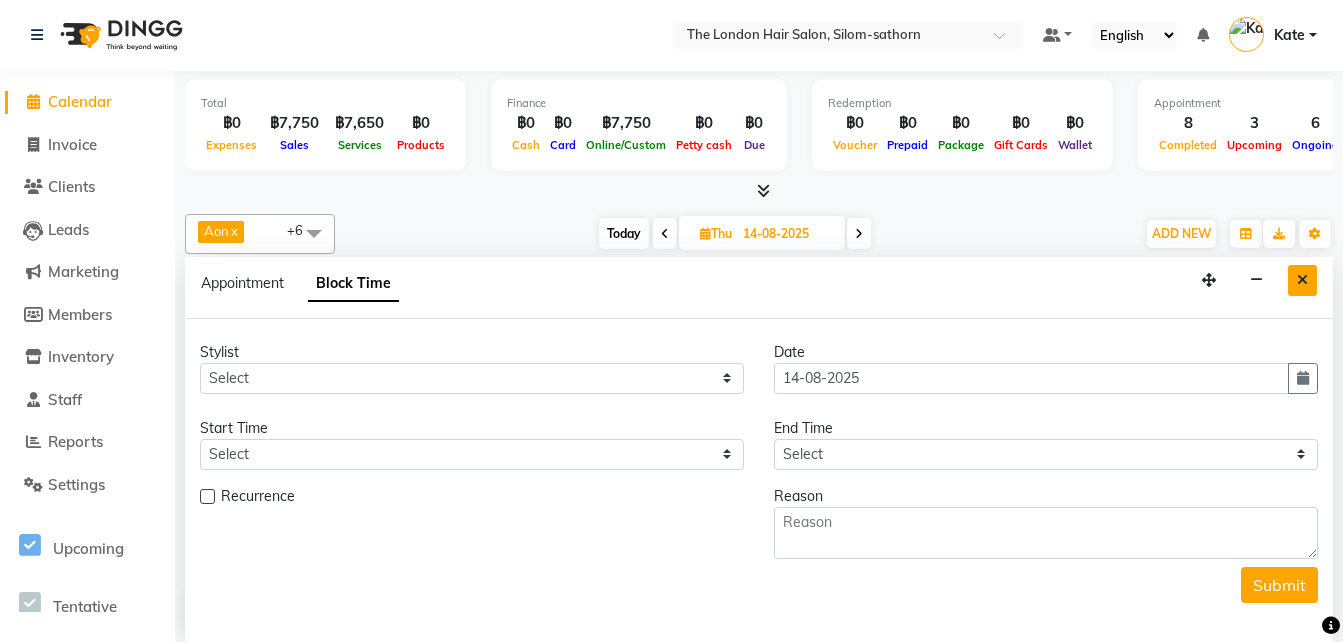 click at bounding box center (1302, 280) 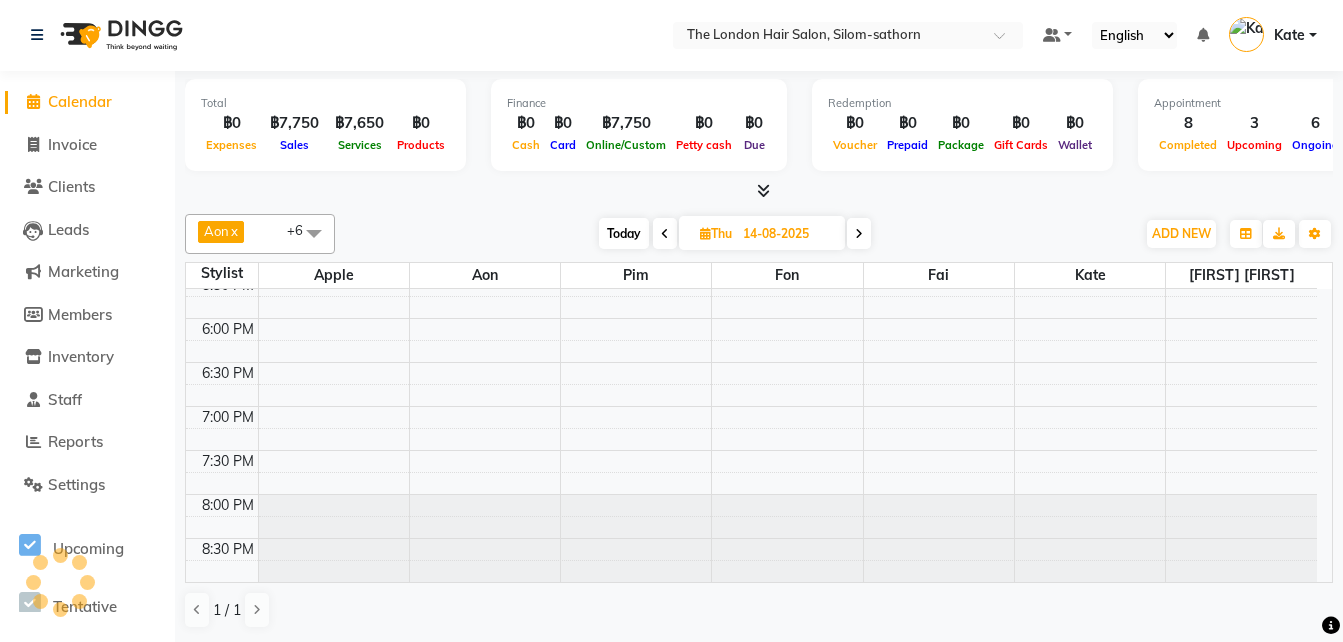 click at bounding box center [859, 233] 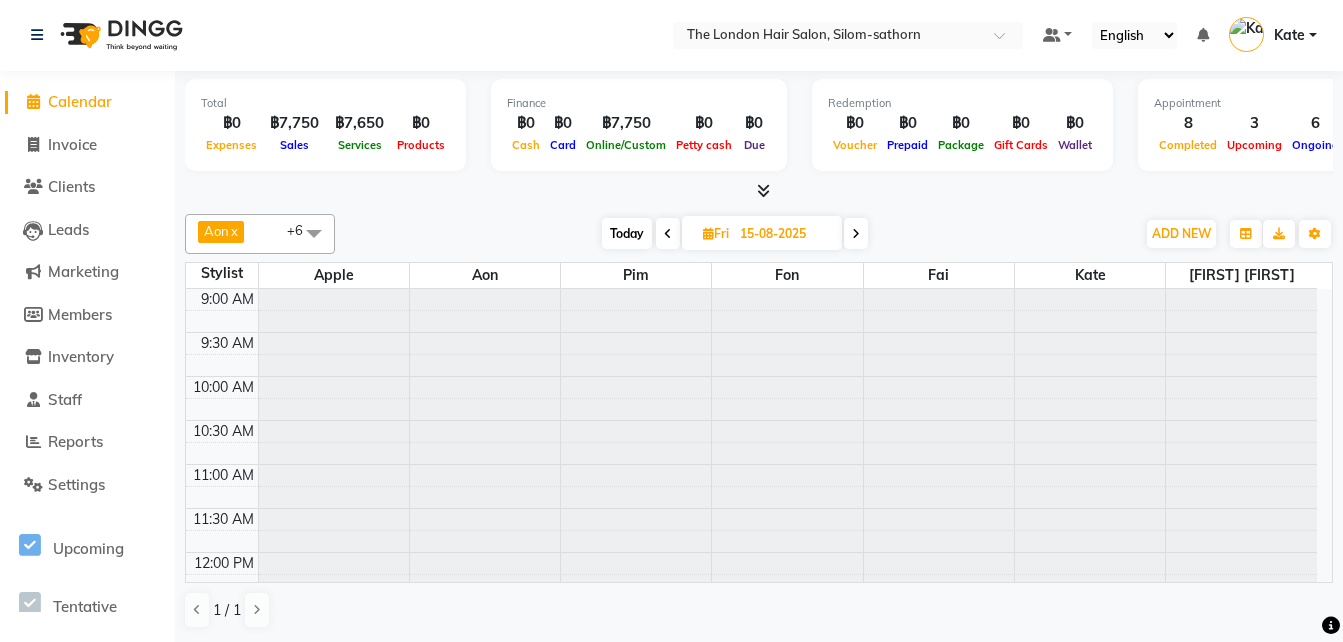 scroll, scrollTop: 762, scrollLeft: 0, axis: vertical 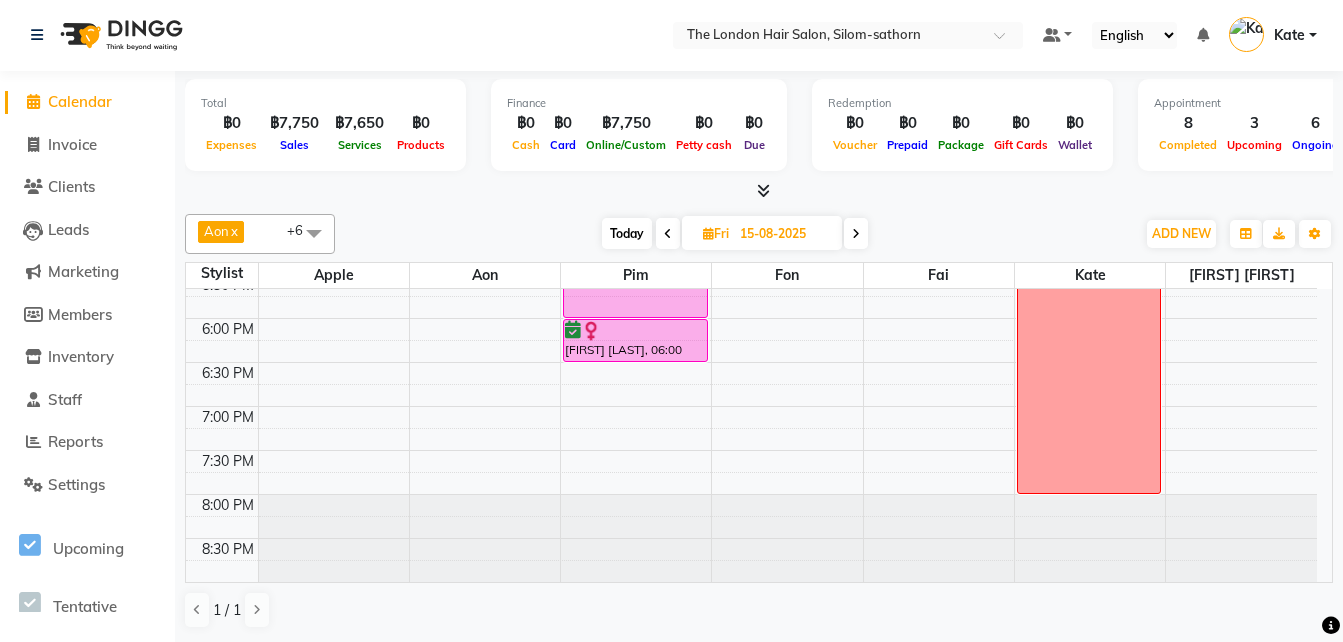 click at bounding box center (668, 233) 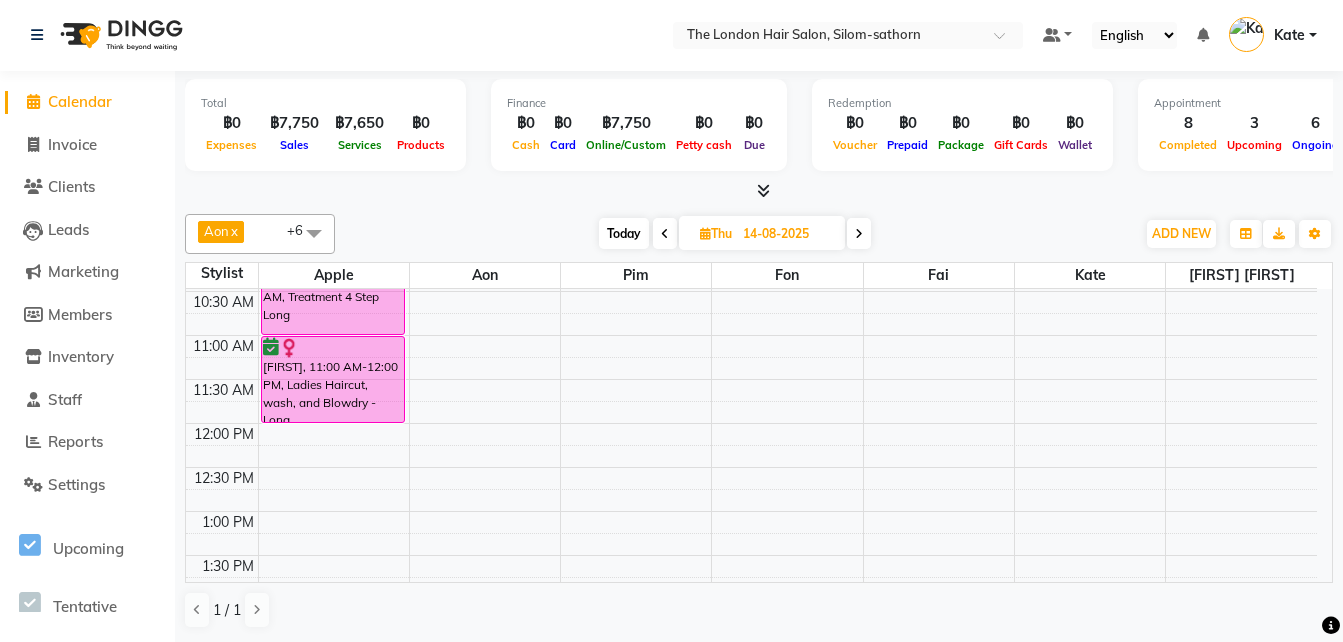 scroll, scrollTop: 0, scrollLeft: 0, axis: both 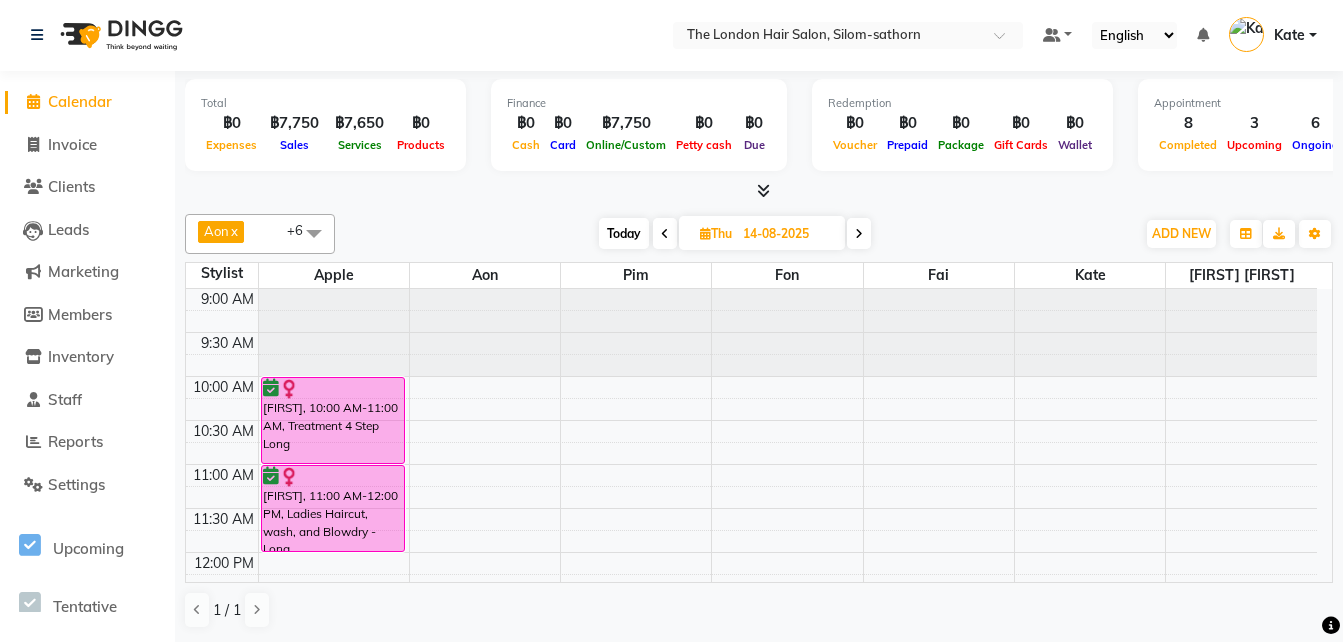 click on "9:00 AM 9:30 AM 10:00 AM 10:30 AM 11:00 AM 11:30 AM 12:00 PM 12:30 PM 1:00 PM 1:30 PM 2:00 PM 2:30 PM 3:00 PM 3:30 PM 4:00 PM 4:30 PM 5:00 PM 5:30 PM 6:00 PM 6:30 PM 7:00 PM 7:30 PM 8:00 PM 8:30 PM     [FIRST], 10:00 AM-11:00 AM, Treatment 4 Step Long      [FIRST], 11:00 AM-12:00 PM, Ladies Haircut, wash, and Blowdry - Long" at bounding box center [751, 816] 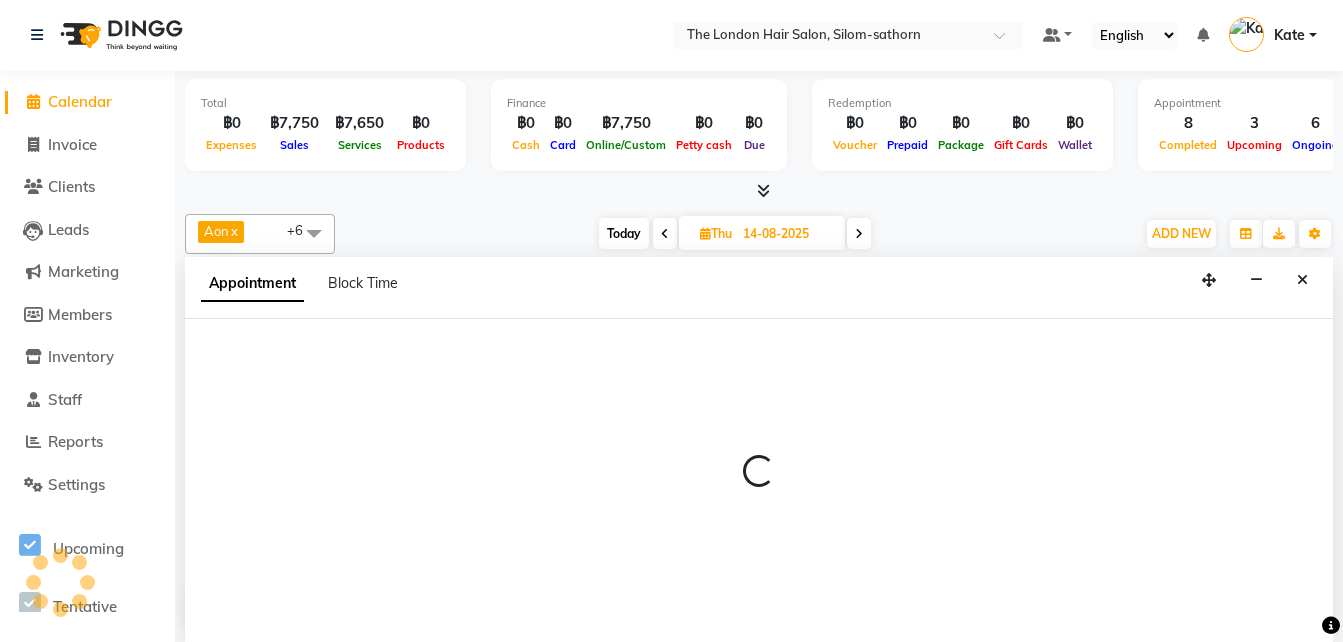 select on "83403" 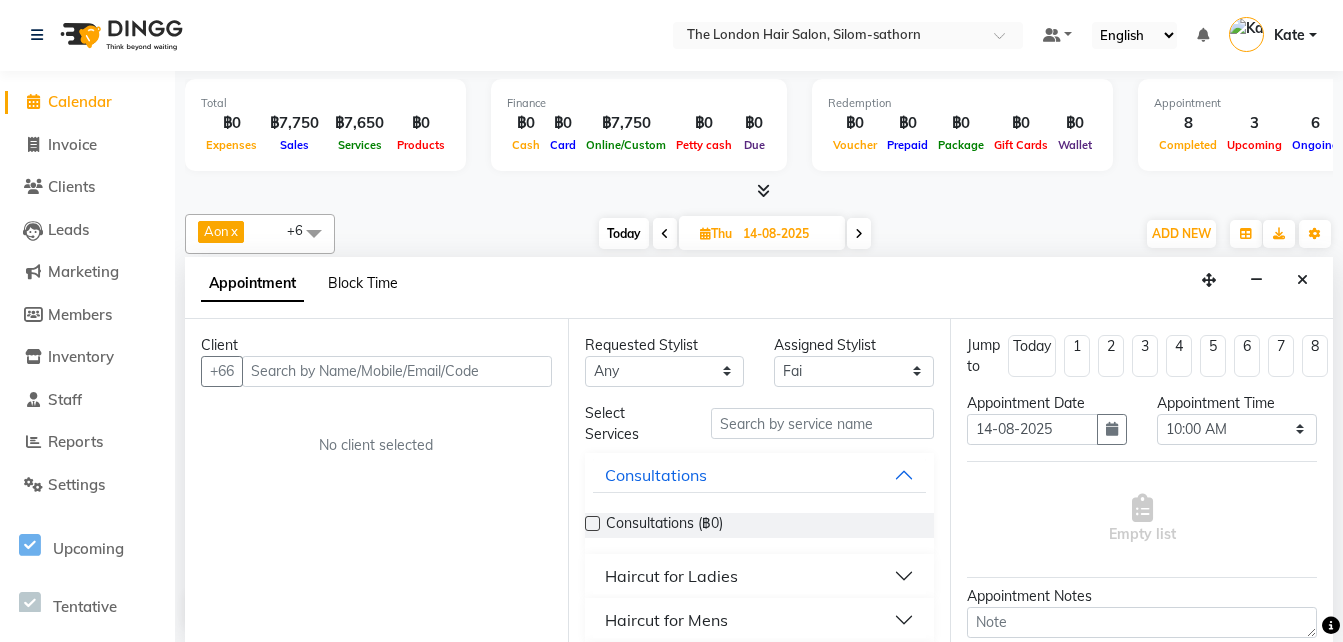 click on "Block Time" at bounding box center (363, 283) 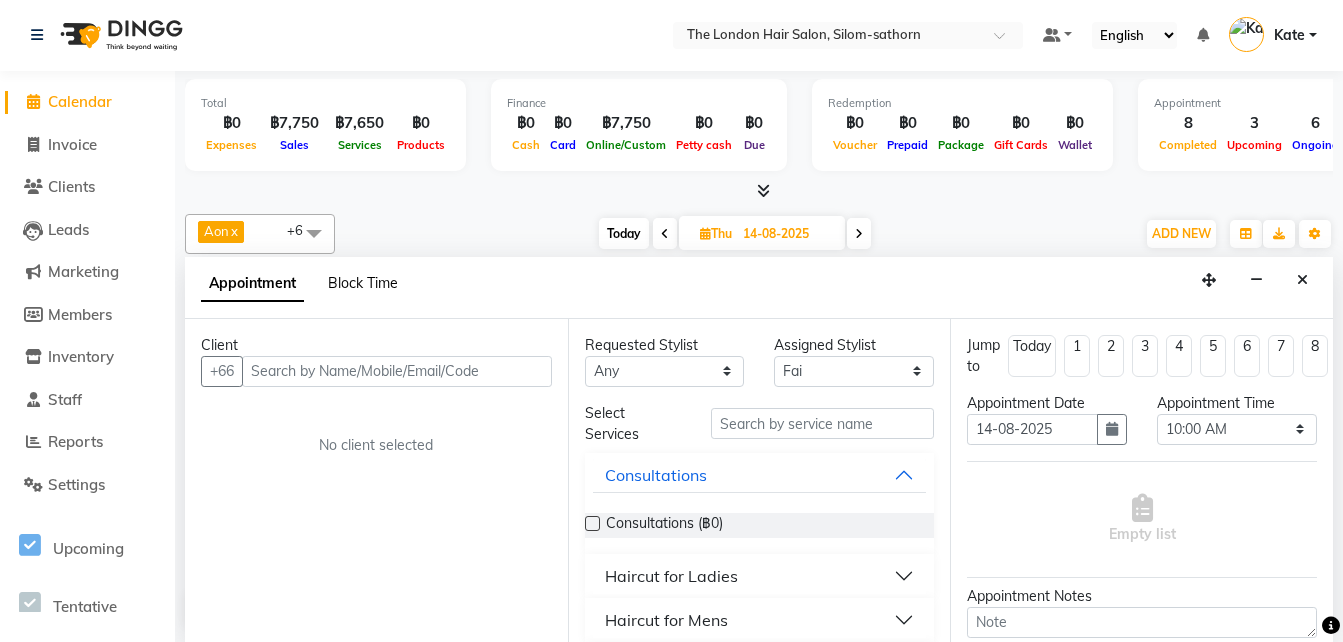 select on "83403" 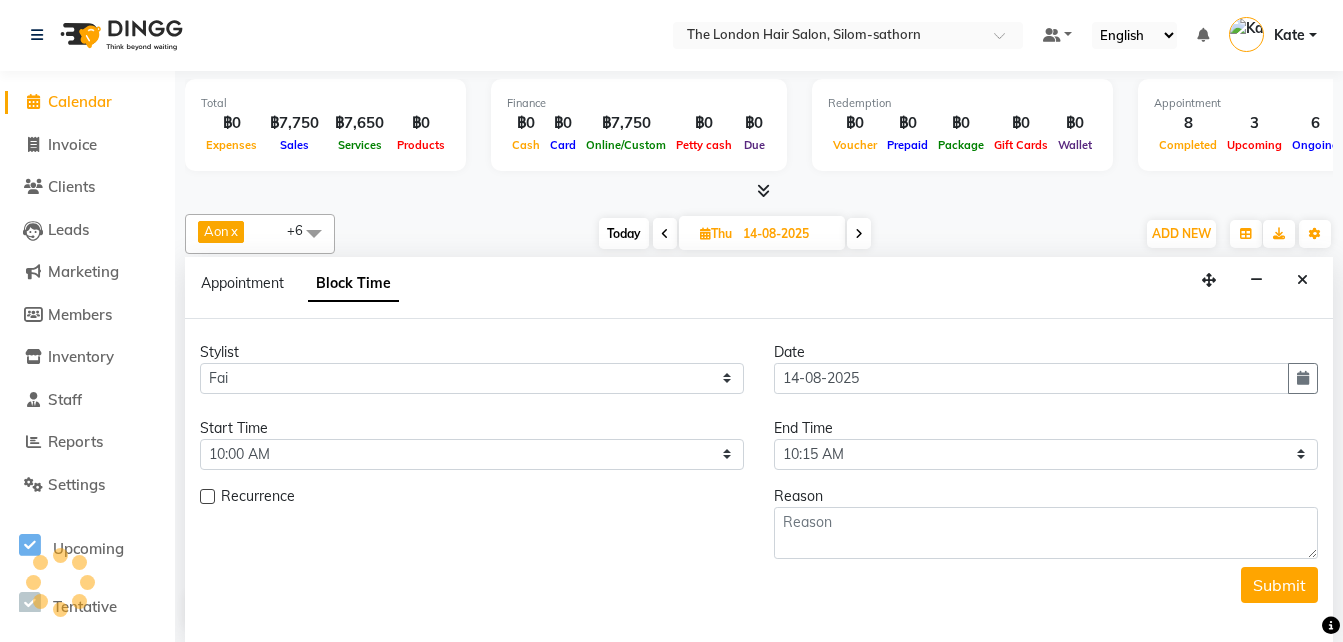 scroll, scrollTop: 762, scrollLeft: 0, axis: vertical 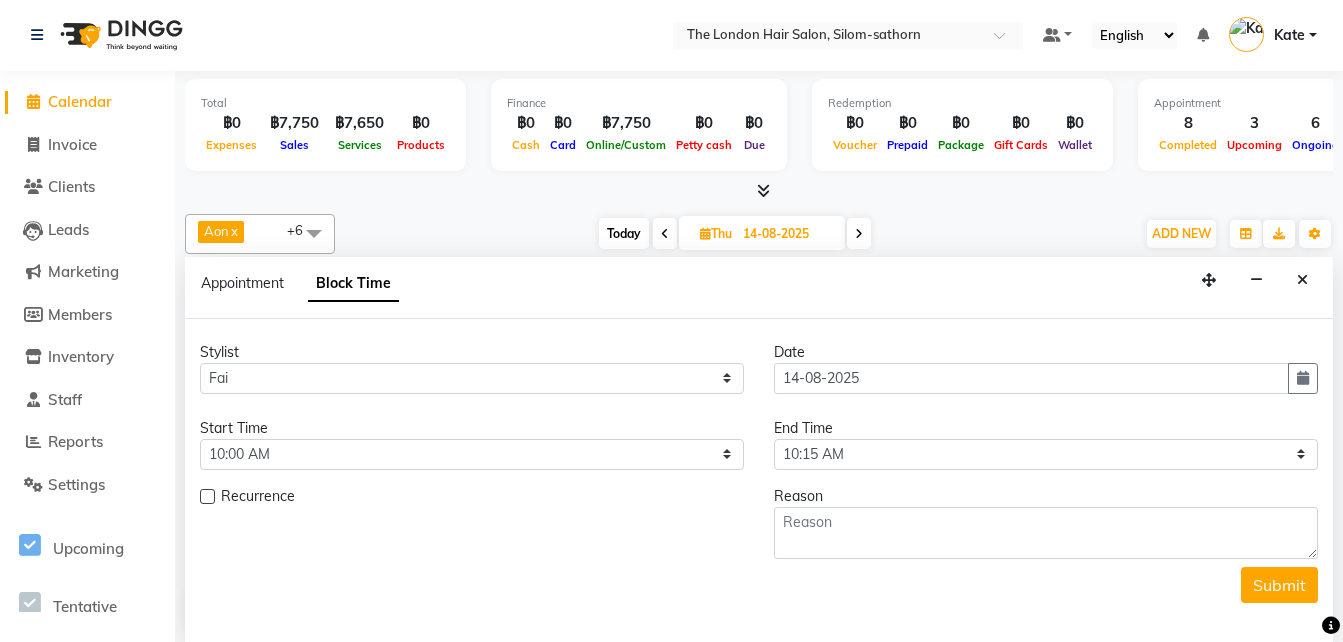 drag, startPoint x: 811, startPoint y: 452, endPoint x: 728, endPoint y: 483, distance: 88.60023 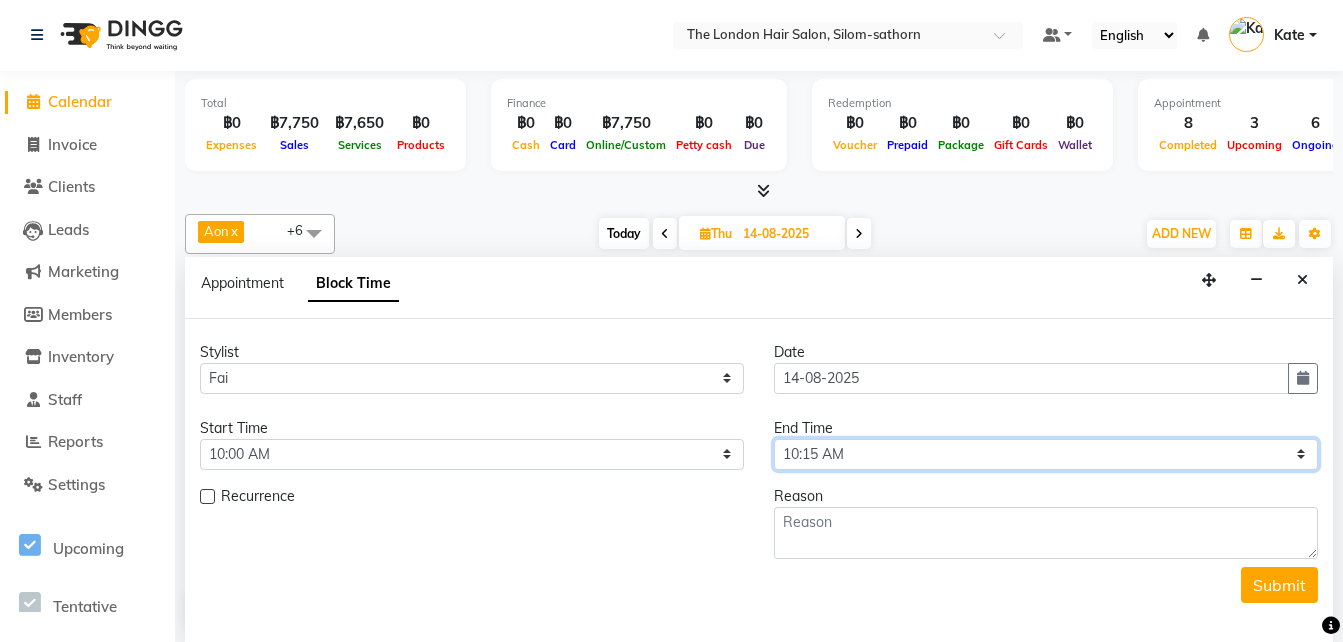 click on "Select 10:00 AM 10:05 AM 10:10 AM 10:15 AM 10:20 AM 10:25 AM 10:30 AM 10:35 AM 10:40 AM 10:45 AM 10:50 AM 10:55 AM 11:00 AM 11:05 AM 11:10 AM 11:15 AM 11:20 AM 11:25 AM 11:30 AM 11:35 AM 11:40 AM 11:45 AM 11:50 AM 11:55 AM 12:00 PM 12:05 PM 12:10 PM 12:15 PM 12:20 PM 12:25 PM 12:30 PM 12:35 PM 12:40 PM 12:45 PM 12:50 PM 12:55 PM 01:00 PM 01:05 PM 01:10 PM 01:15 PM 01:20 PM 01:25 PM 01:30 PM 01:35 PM 01:40 PM 01:45 PM 01:50 PM 01:55 PM 02:00 PM 02:05 PM 02:10 PM 02:15 PM 02:20 PM 02:25 PM 02:30 PM 02:35 PM 02:40 PM 02:45 PM 02:50 PM 02:55 PM 03:00 PM 03:05 PM 03:10 PM 03:15 PM 03:20 PM 03:25 PM 03:30 PM 03:35 PM 03:40 PM 03:45 PM 03:50 PM 03:55 PM 04:00 PM 04:05 PM 04:10 PM 04:15 PM 04:20 PM 04:25 PM 04:30 PM 04:35 PM 04:40 PM 04:45 PM 04:50 PM 04:55 PM 05:00 PM 05:05 PM 05:10 PM 05:15 PM 05:20 PM 05:25 PM 05:30 PM 05:35 PM 05:40 PM 05:45 PM 05:50 PM 05:55 PM 06:00 PM 06:05 PM 06:10 PM 06:15 PM 06:20 PM 06:25 PM 06:30 PM 06:35 PM 06:40 PM 06:45 PM 06:50 PM 06:55 PM 07:00 PM 07:05 PM 07:10 PM 07:15 PM 07:20 PM" at bounding box center [1046, 454] 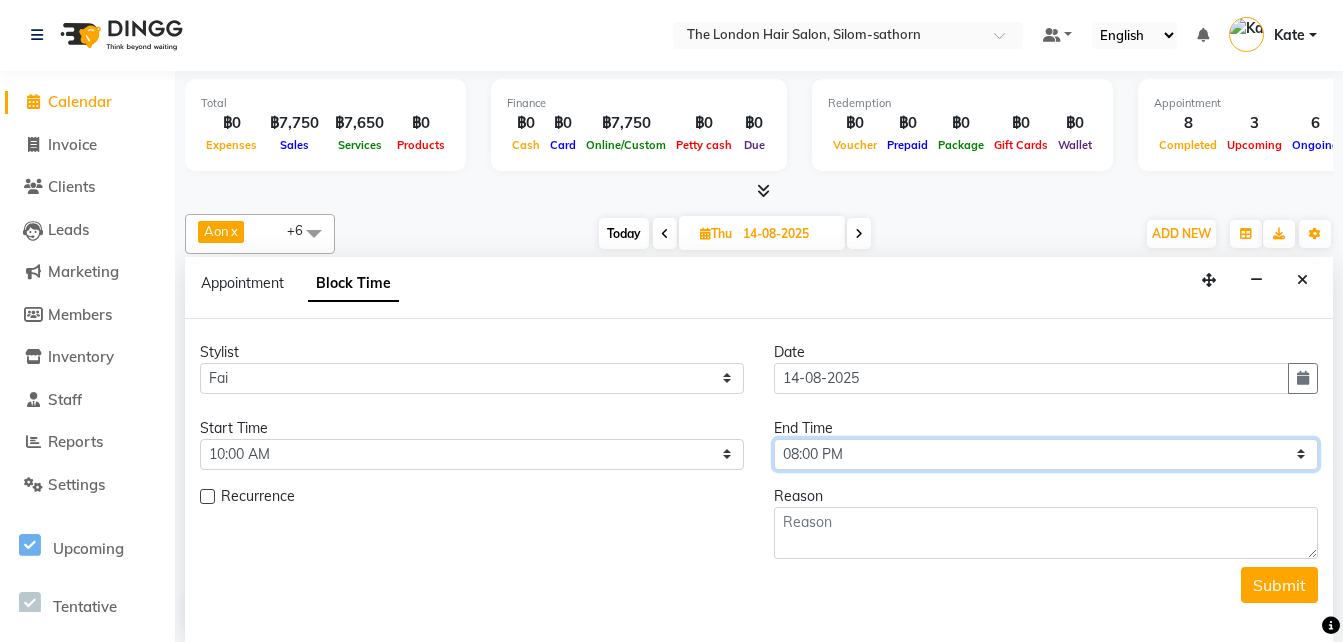 click on "Select 10:00 AM 10:05 AM 10:10 AM 10:15 AM 10:20 AM 10:25 AM 10:30 AM 10:35 AM 10:40 AM 10:45 AM 10:50 AM 10:55 AM 11:00 AM 11:05 AM 11:10 AM 11:15 AM 11:20 AM 11:25 AM 11:30 AM 11:35 AM 11:40 AM 11:45 AM 11:50 AM 11:55 AM 12:00 PM 12:05 PM 12:10 PM 12:15 PM 12:20 PM 12:25 PM 12:30 PM 12:35 PM 12:40 PM 12:45 PM 12:50 PM 12:55 PM 01:00 PM 01:05 PM 01:10 PM 01:15 PM 01:20 PM 01:25 PM 01:30 PM 01:35 PM 01:40 PM 01:45 PM 01:50 PM 01:55 PM 02:00 PM 02:05 PM 02:10 PM 02:15 PM 02:20 PM 02:25 PM 02:30 PM 02:35 PM 02:40 PM 02:45 PM 02:50 PM 02:55 PM 03:00 PM 03:05 PM 03:10 PM 03:15 PM 03:20 PM 03:25 PM 03:30 PM 03:35 PM 03:40 PM 03:45 PM 03:50 PM 03:55 PM 04:00 PM 04:05 PM 04:10 PM 04:15 PM 04:20 PM 04:25 PM 04:30 PM 04:35 PM 04:40 PM 04:45 PM 04:50 PM 04:55 PM 05:00 PM 05:05 PM 05:10 PM 05:15 PM 05:20 PM 05:25 PM 05:30 PM 05:35 PM 05:40 PM 05:45 PM 05:50 PM 05:55 PM 06:00 PM 06:05 PM 06:10 PM 06:15 PM 06:20 PM 06:25 PM 06:30 PM 06:35 PM 06:40 PM 06:45 PM 06:50 PM 06:55 PM 07:00 PM 07:05 PM 07:10 PM 07:15 PM 07:20 PM" at bounding box center [1046, 454] 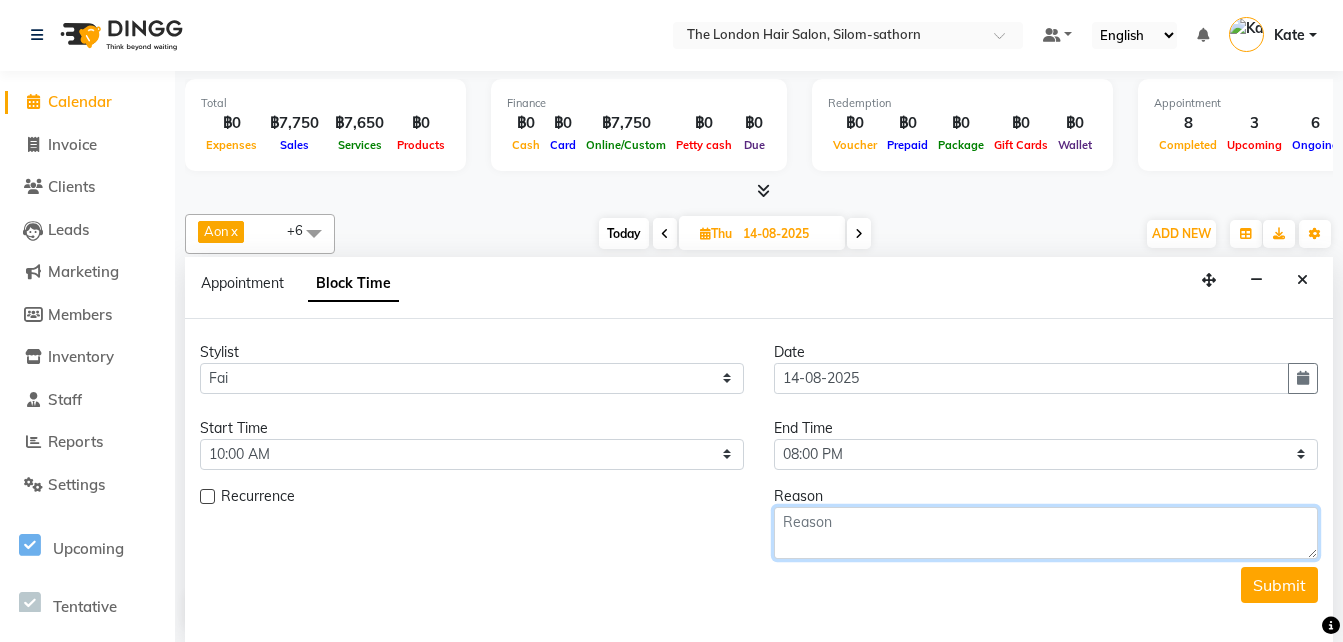 click at bounding box center [1046, 533] 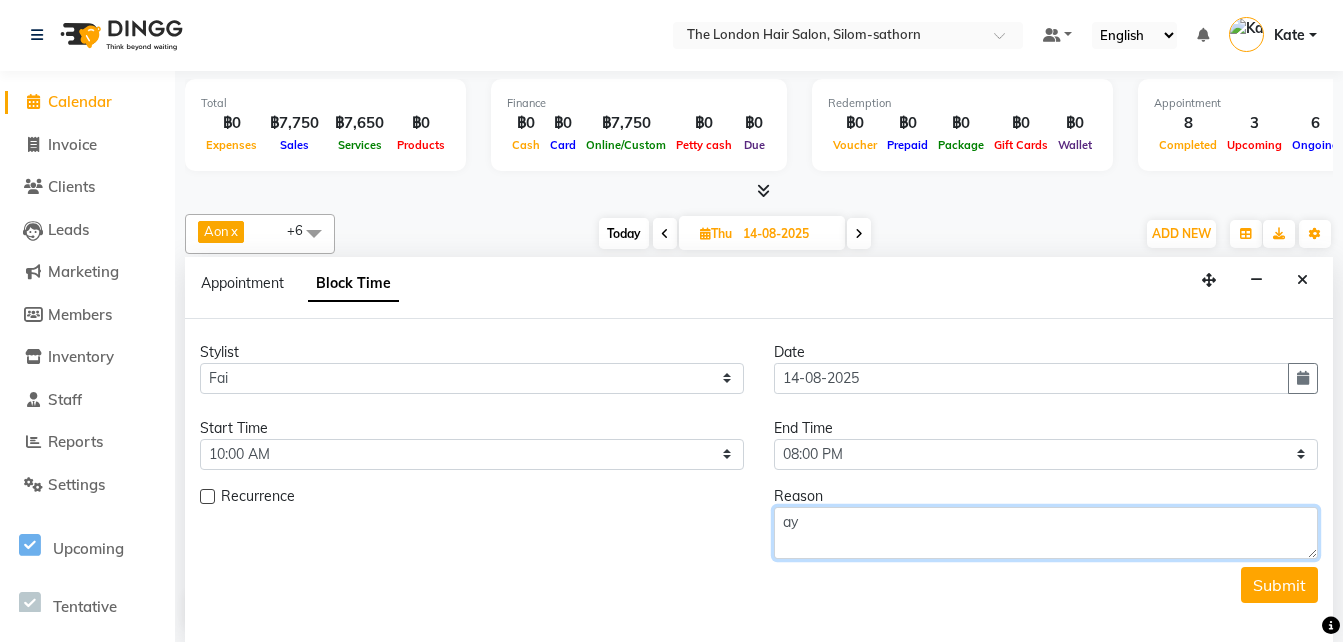 type on "a" 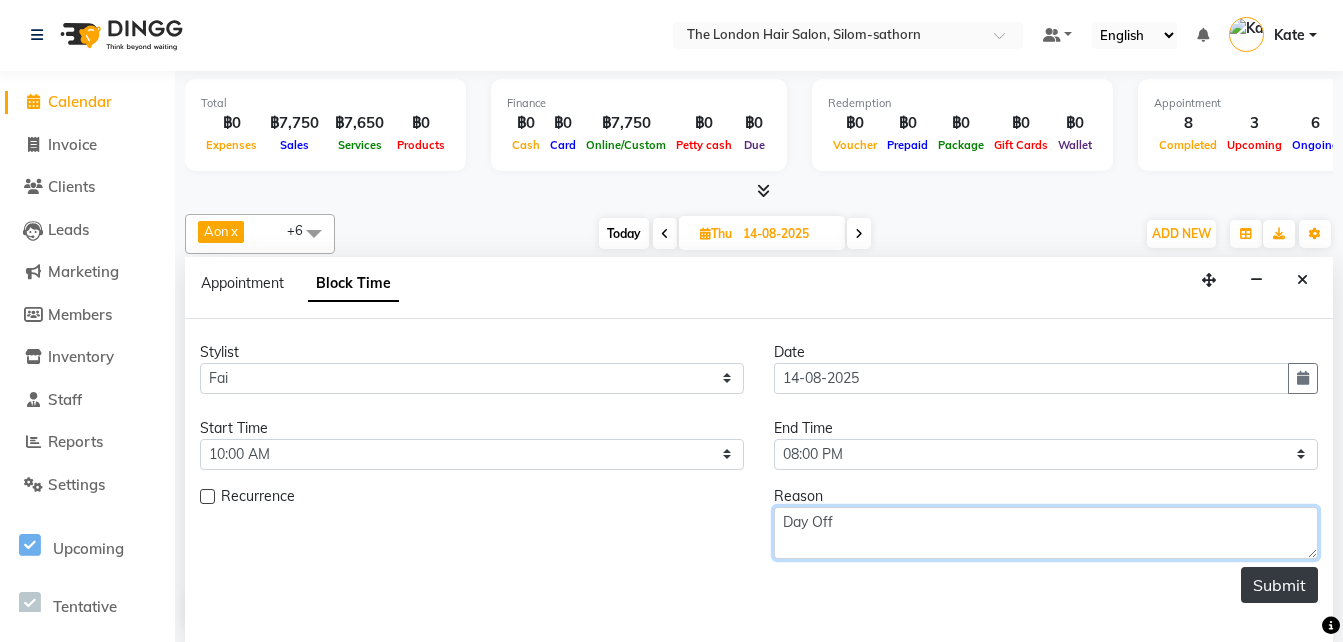 type on "Day Off" 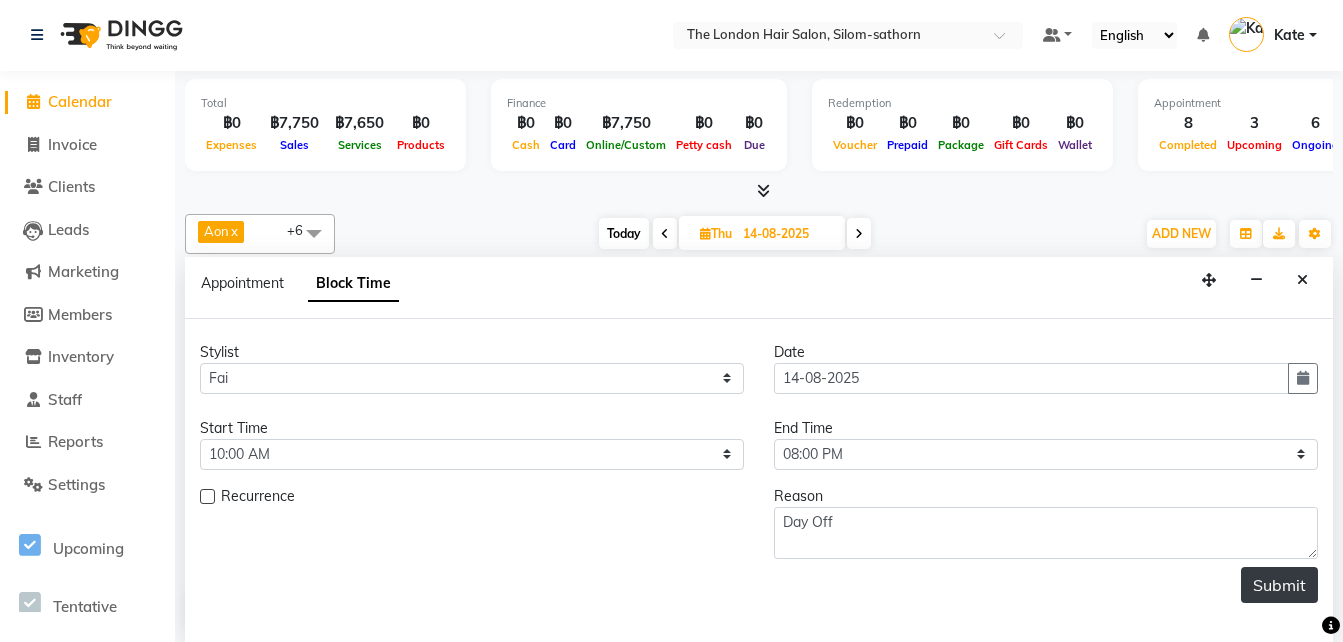 click on "Submit" at bounding box center (1279, 585) 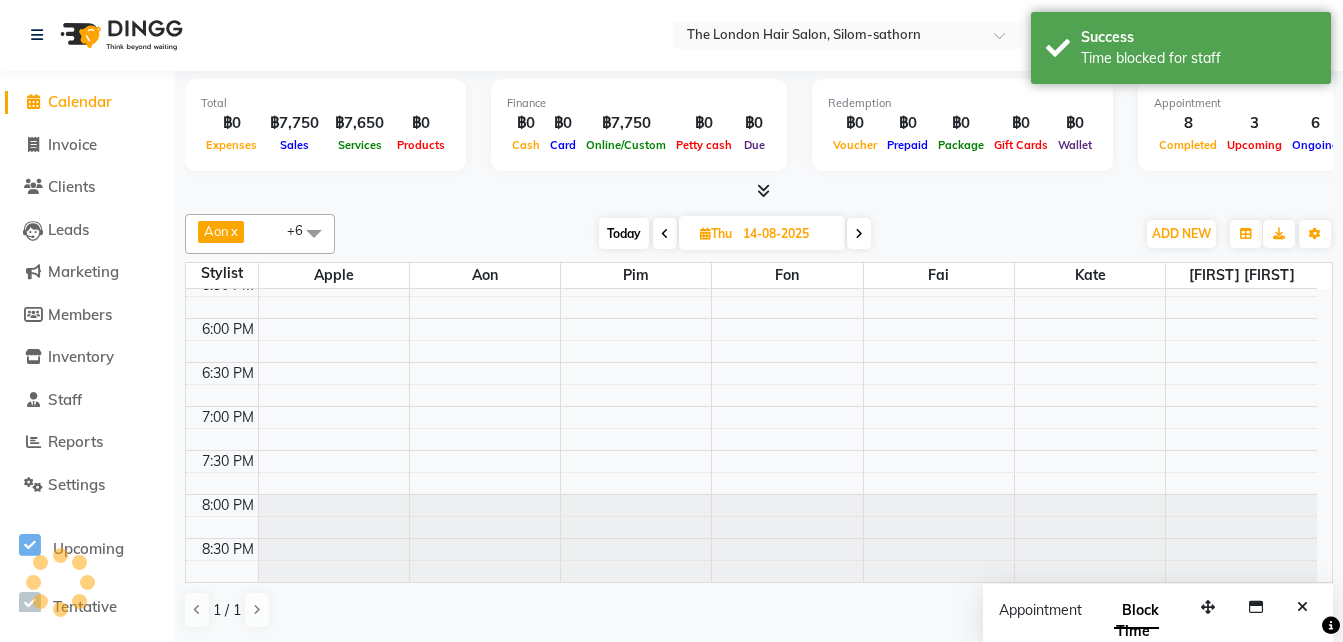 scroll, scrollTop: 0, scrollLeft: 0, axis: both 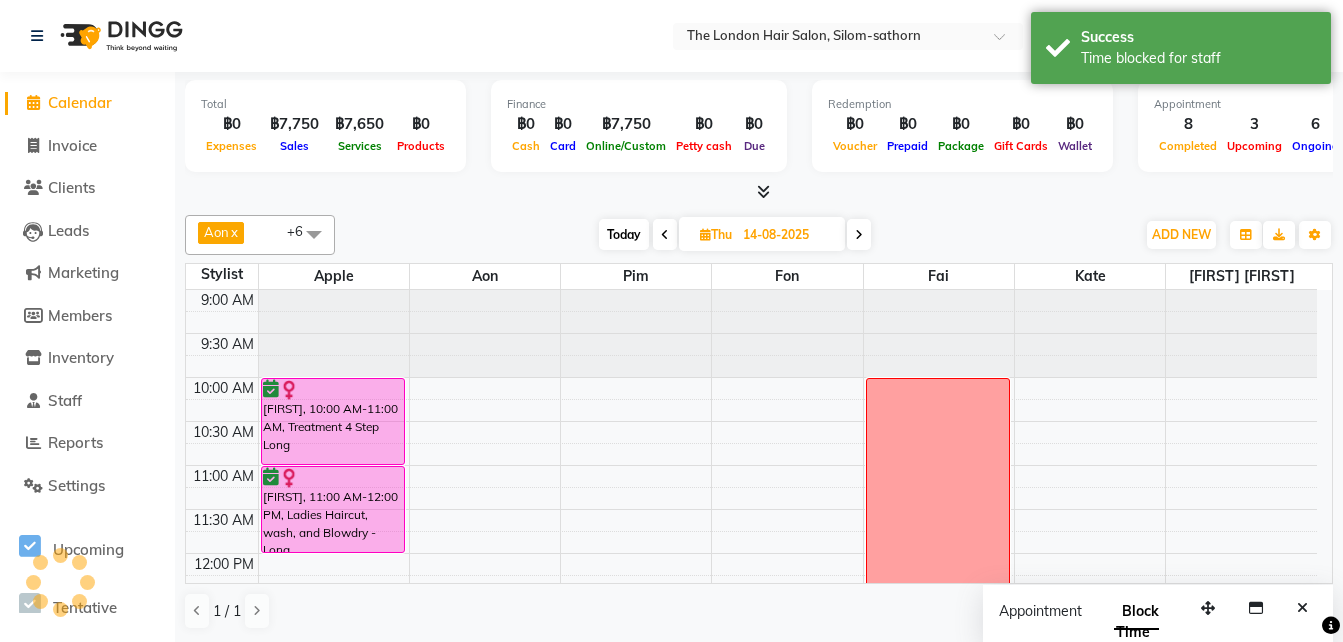 click at bounding box center (859, 235) 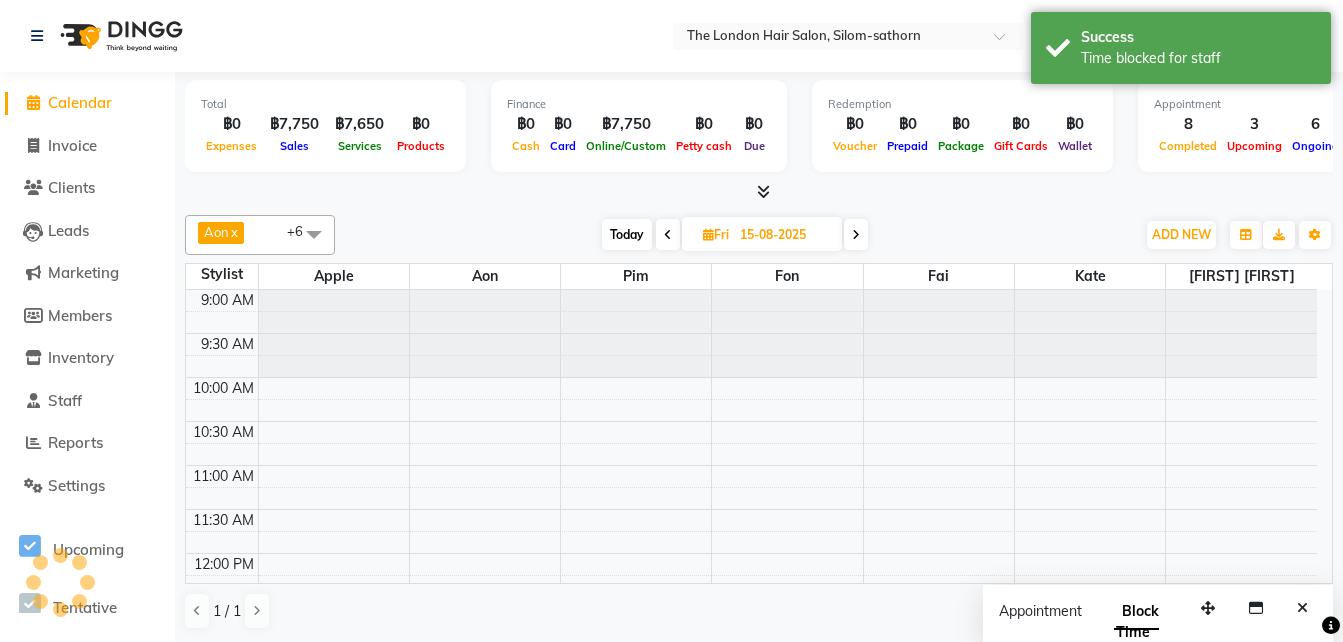 scroll, scrollTop: 762, scrollLeft: 0, axis: vertical 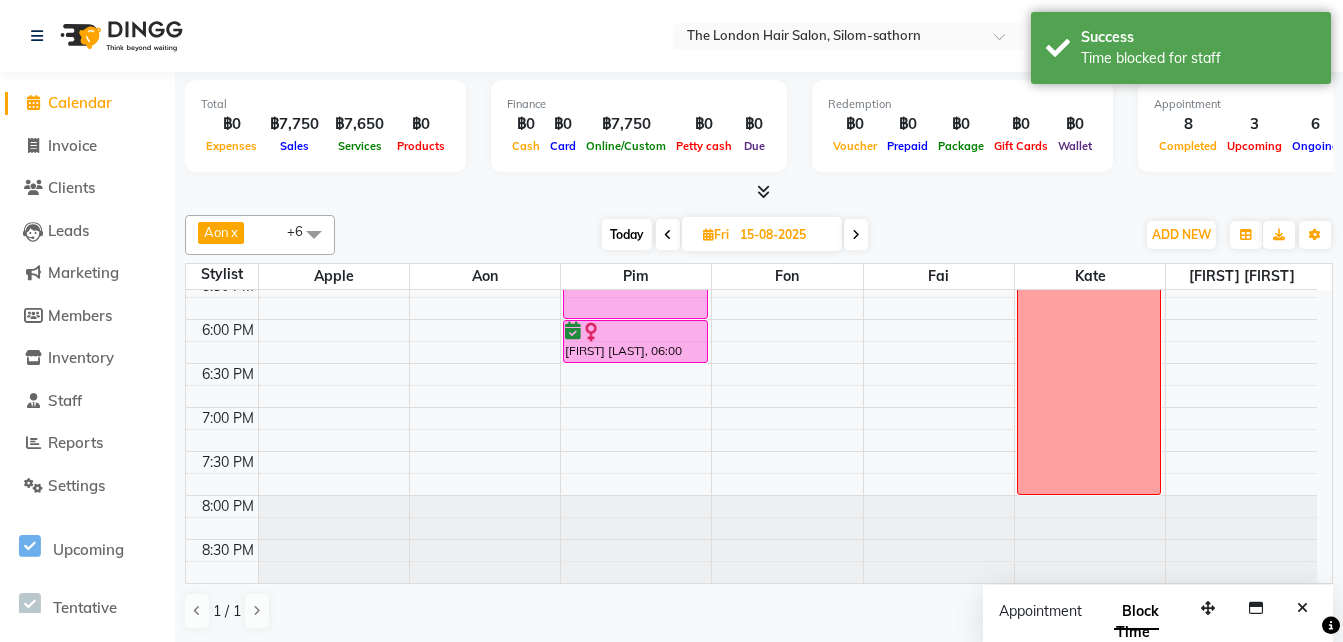 click at bounding box center (856, 235) 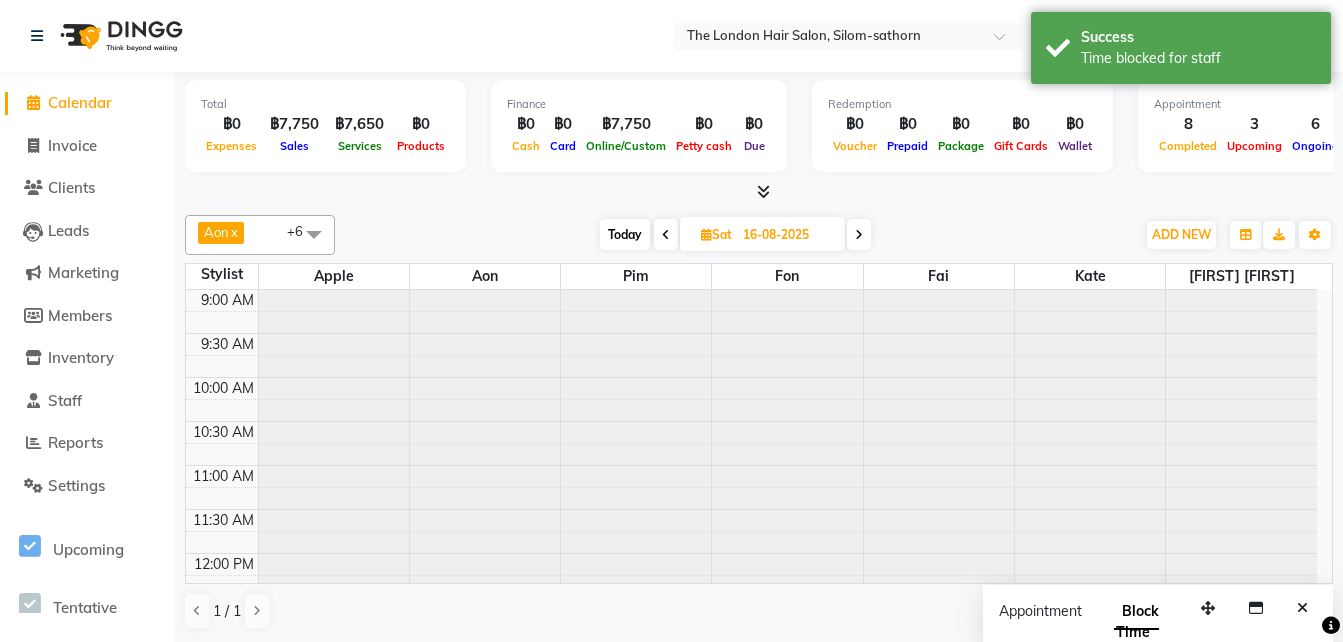scroll, scrollTop: 762, scrollLeft: 0, axis: vertical 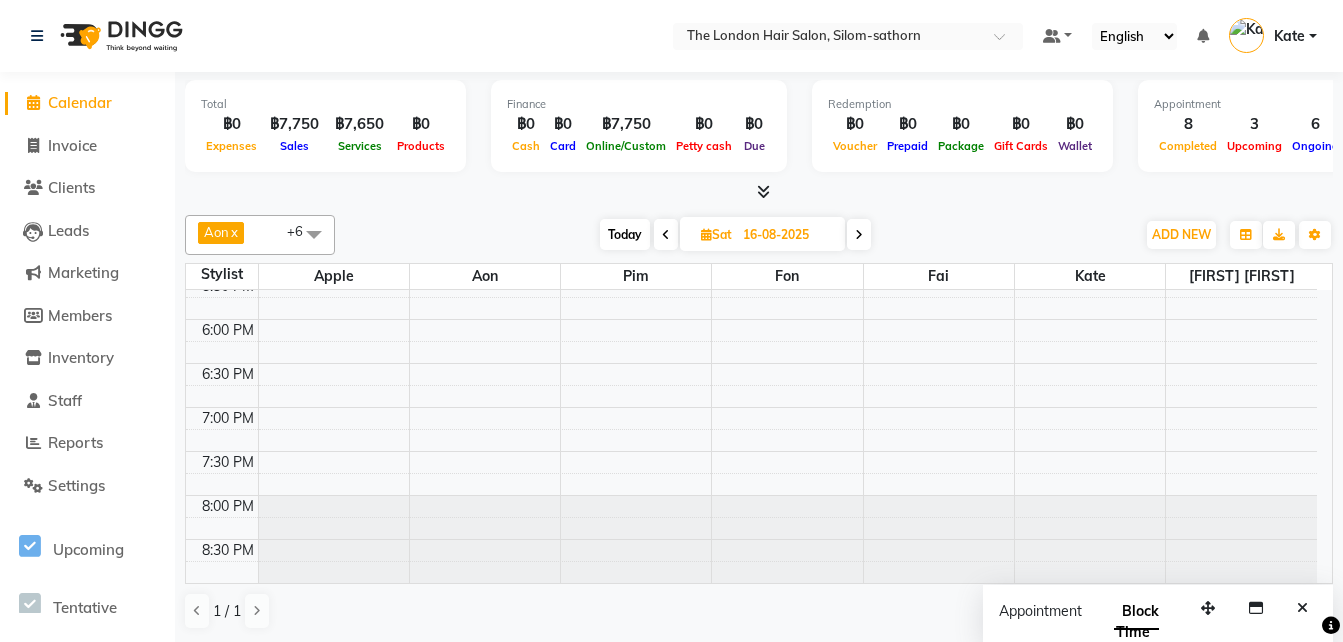 click on "Today" at bounding box center [625, 234] 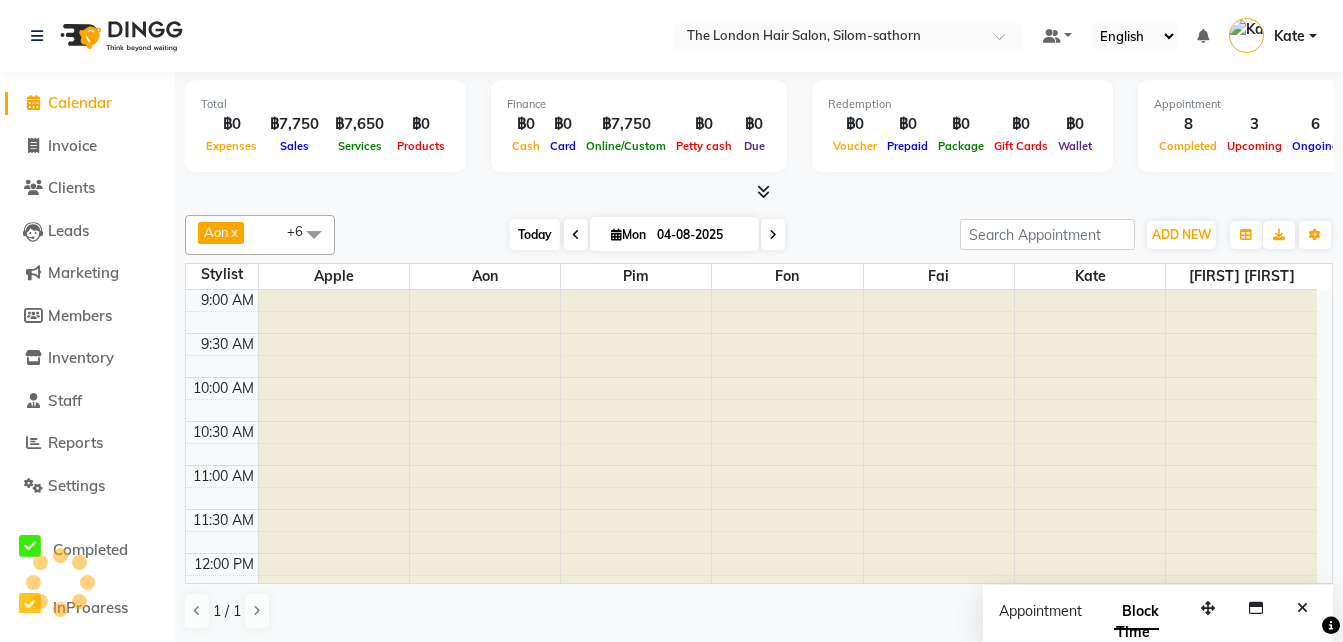 scroll, scrollTop: 762, scrollLeft: 0, axis: vertical 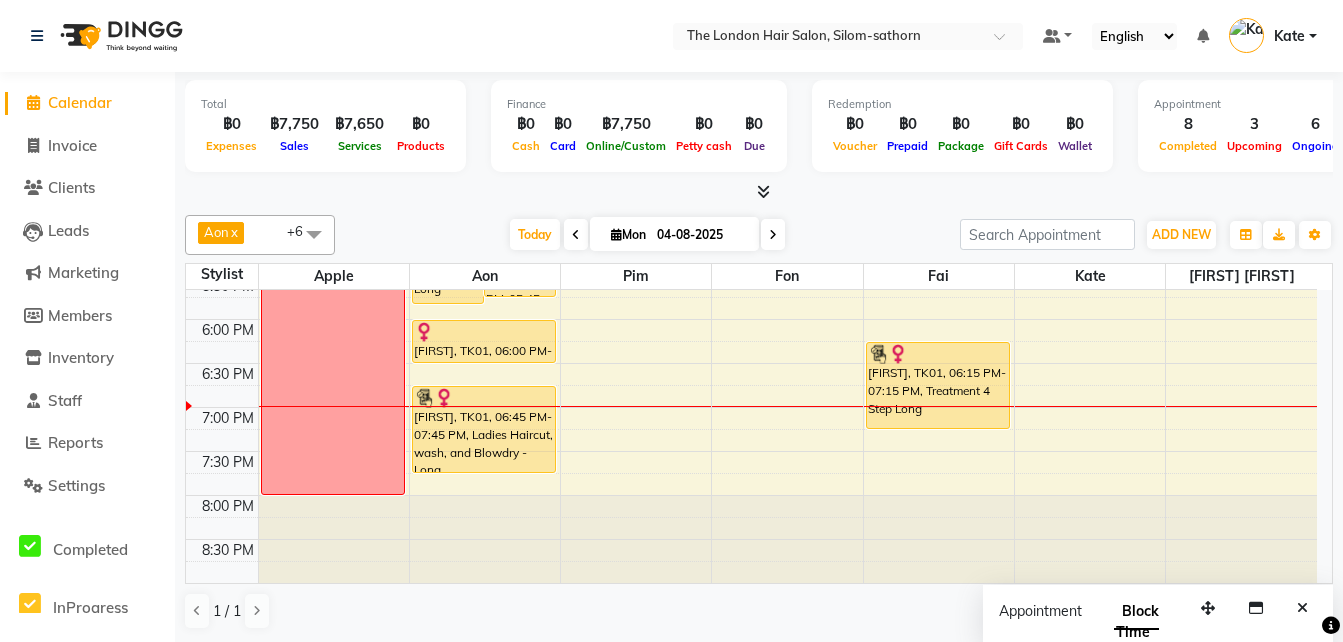 click on "04-08-2025" at bounding box center (701, 235) 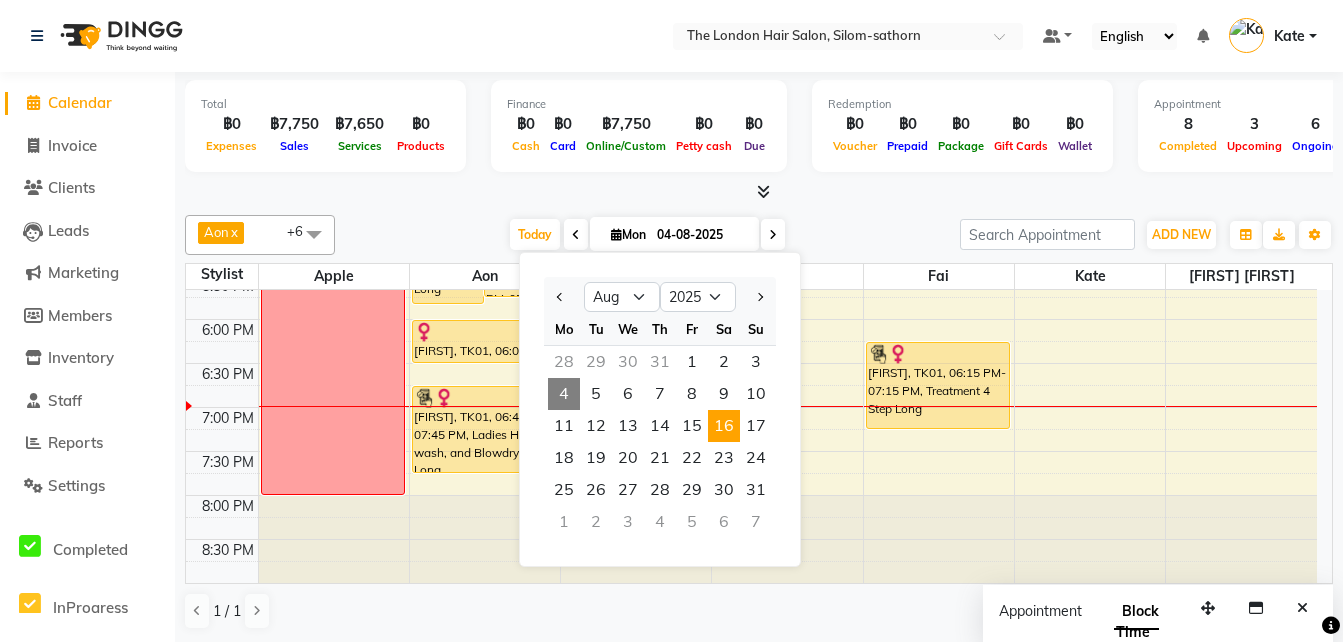 click on "16" at bounding box center (724, 426) 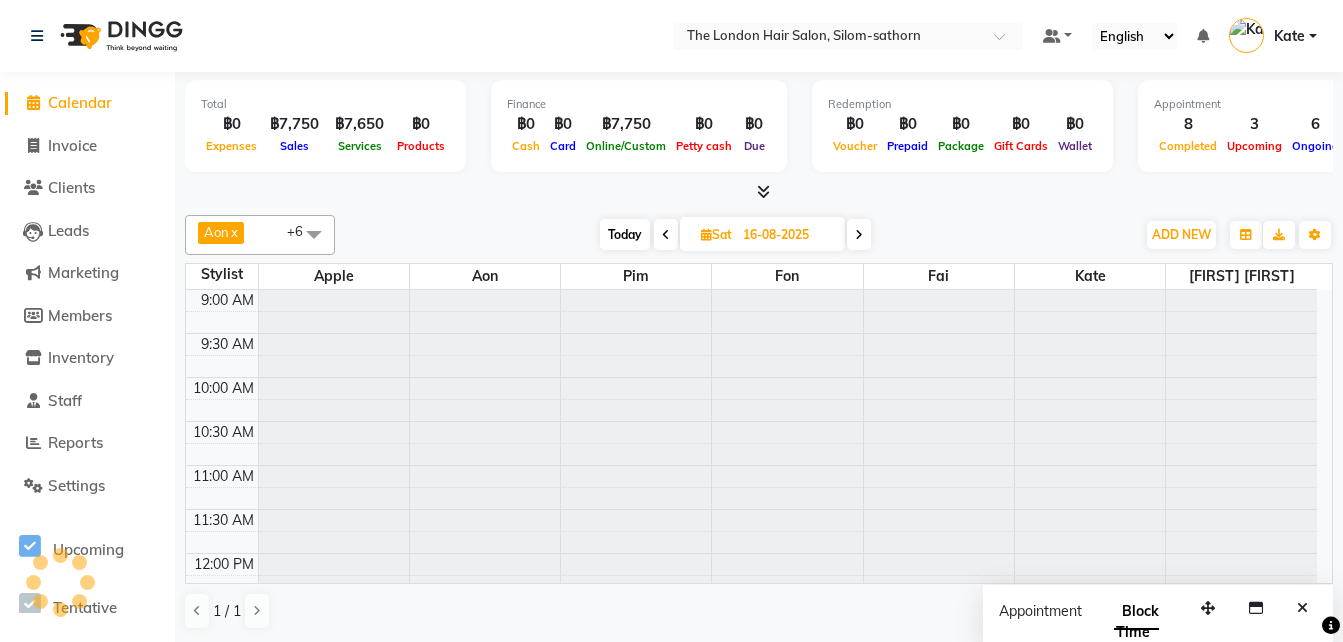 scroll, scrollTop: 762, scrollLeft: 0, axis: vertical 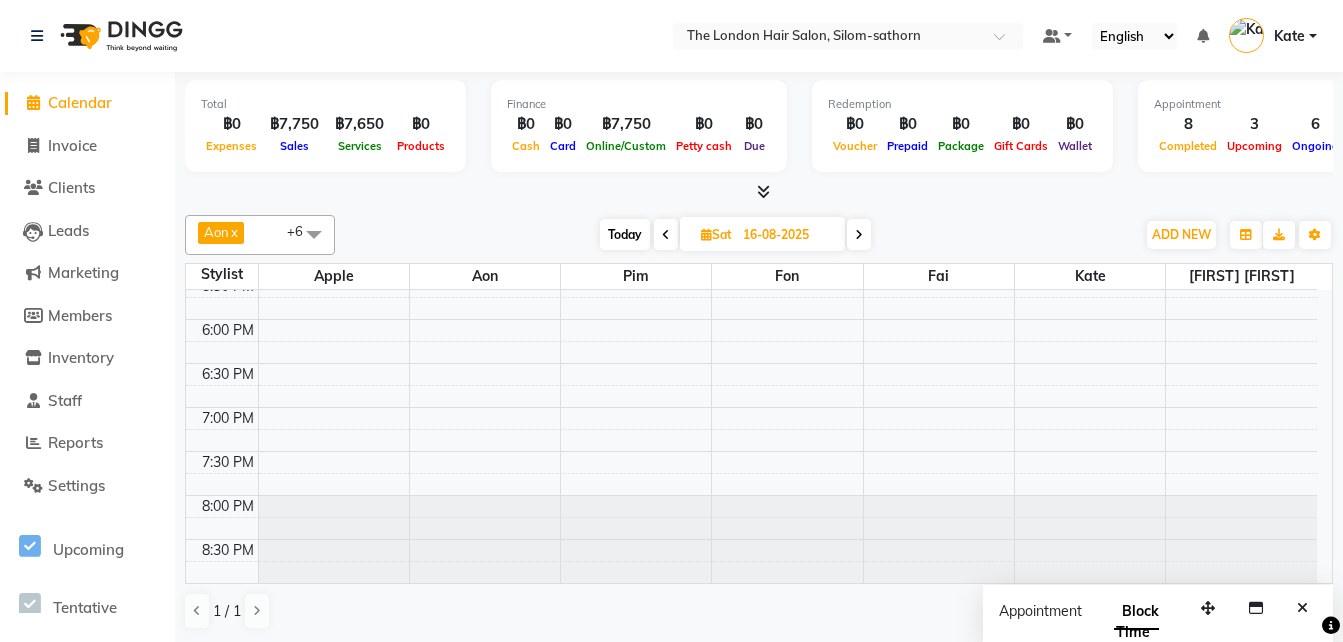click on "9:00 AM 9:30 AM 10:00 AM 10:30 AM 11:00 AM 11:30 AM 12:00 PM 12:30 PM 1:00 PM 1:30 PM 2:00 PM 2:30 PM 3:00 PM 3:30 PM 4:00 PM 4:30 PM 5:00 PM 5:30 PM 6:00 PM 6:30 PM 7:00 PM 7:30 PM 8:00 PM 8:30 PM     [FIRST], 10:00 AM-11:00 AM, Ladies Haircut, wash, and Blowdry - Short to Medium" at bounding box center (751, 55) 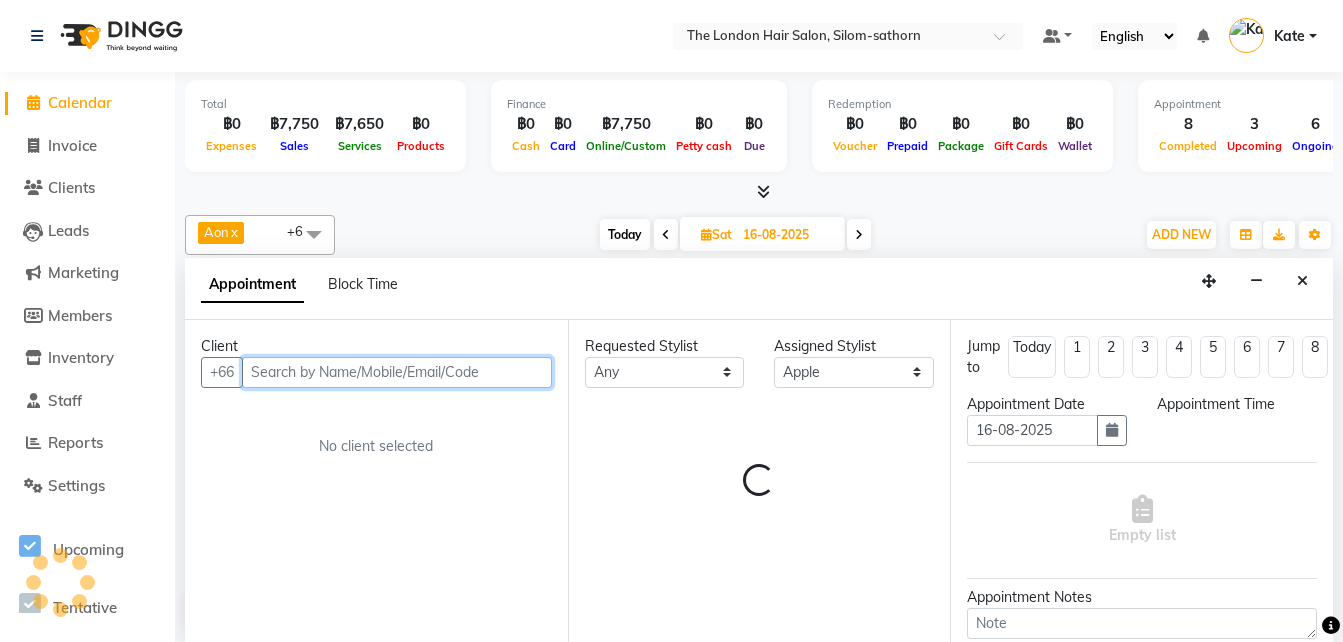 select on "1065" 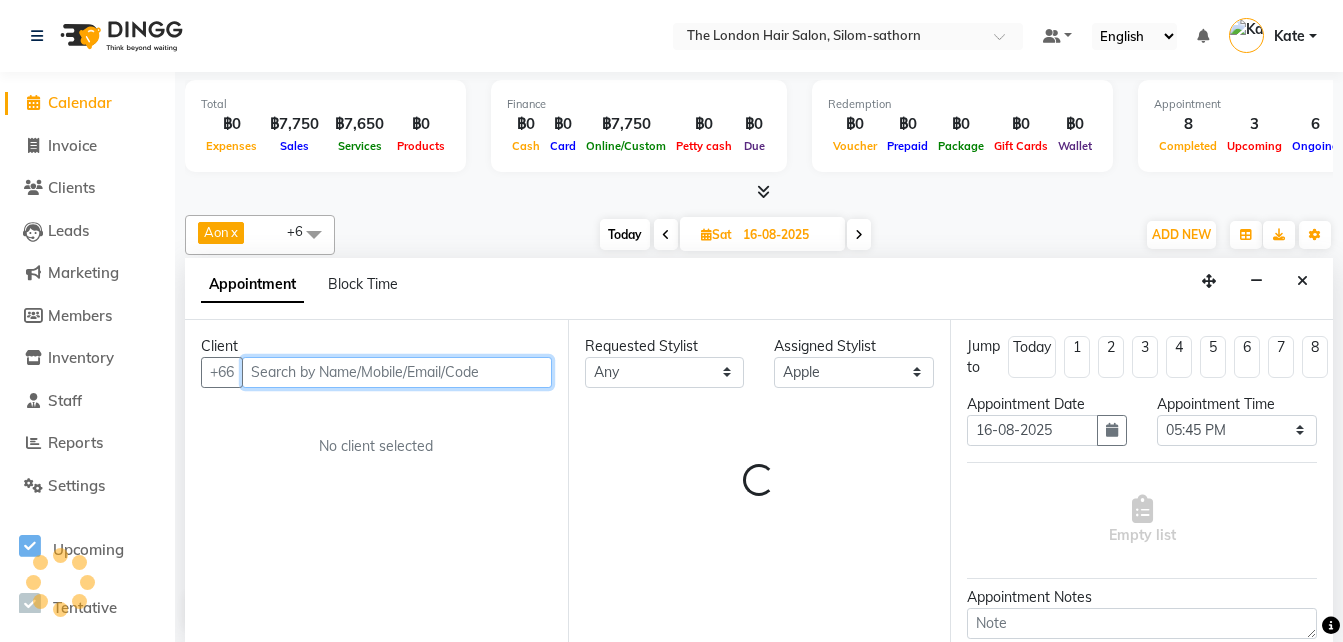 scroll, scrollTop: 1, scrollLeft: 0, axis: vertical 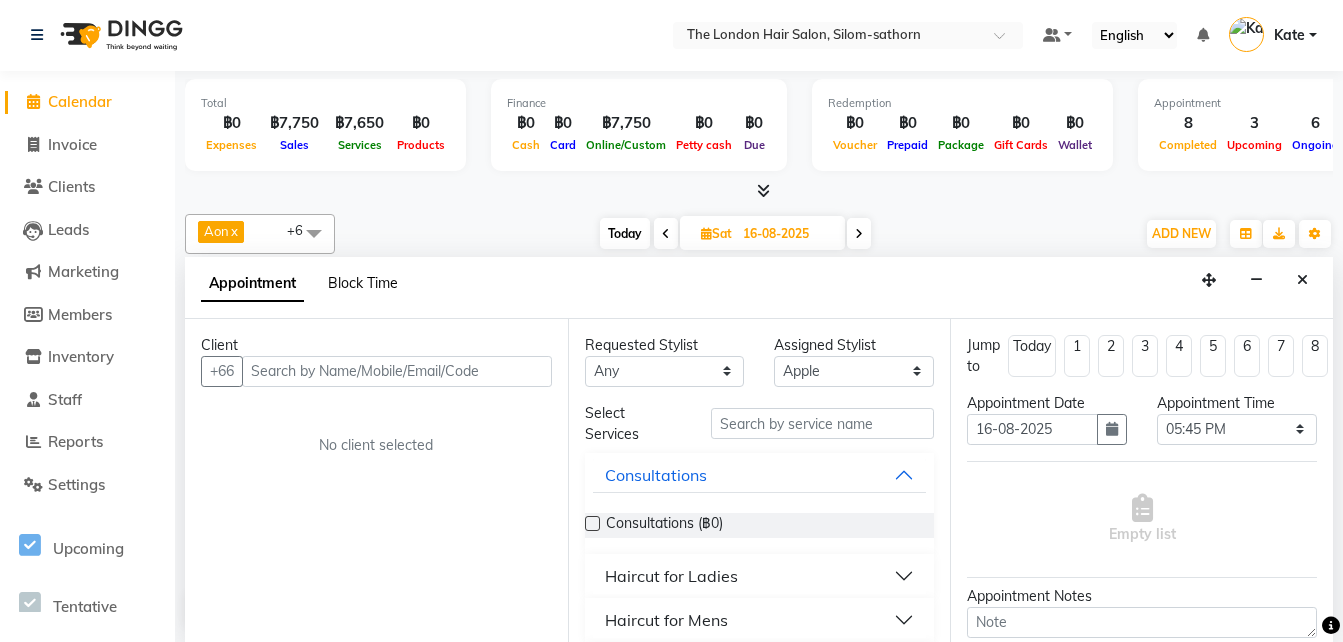 click on "Block Time" at bounding box center [363, 283] 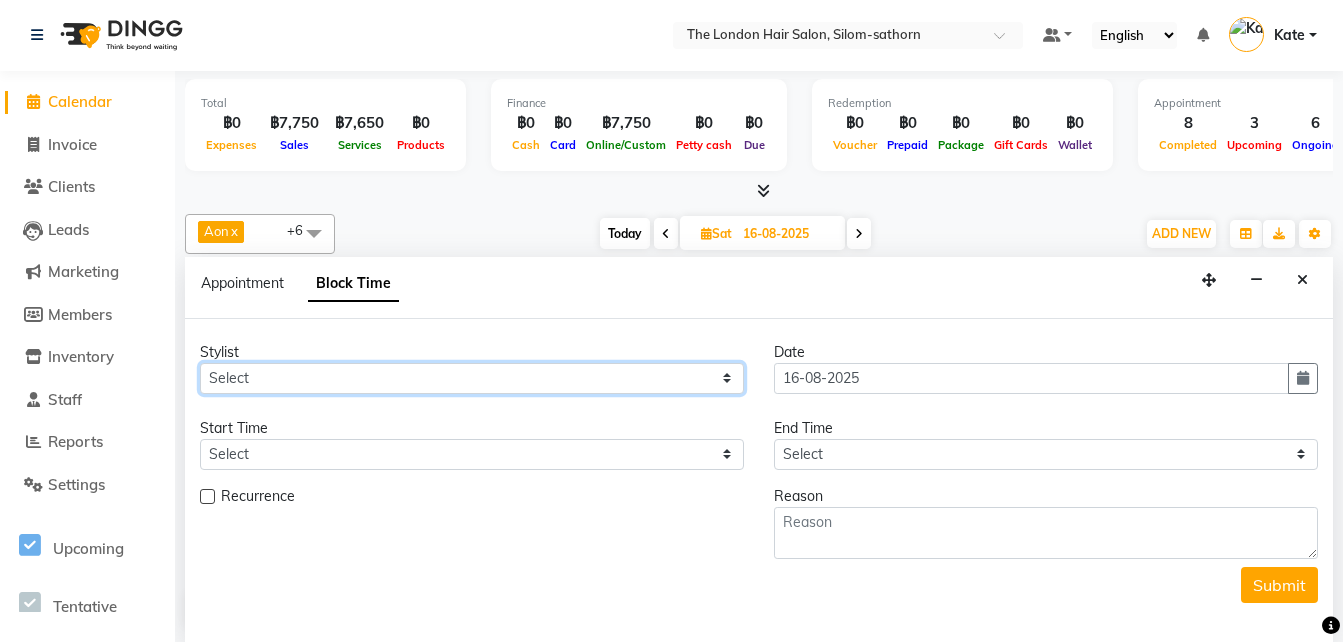 click on "Select [FIRST] [FIRST]   [FIRST] [FIRST]  [FIRST] [FIRST]  [FIRST] [FIRST]" at bounding box center [472, 378] 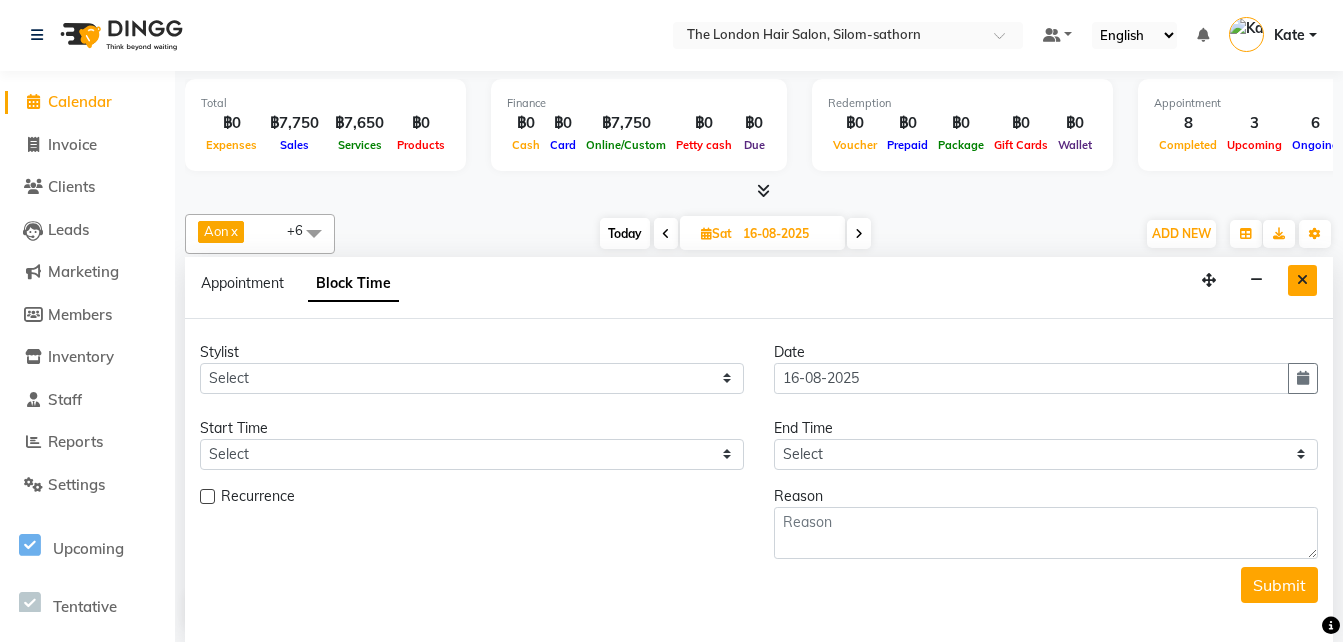 click at bounding box center (1302, 280) 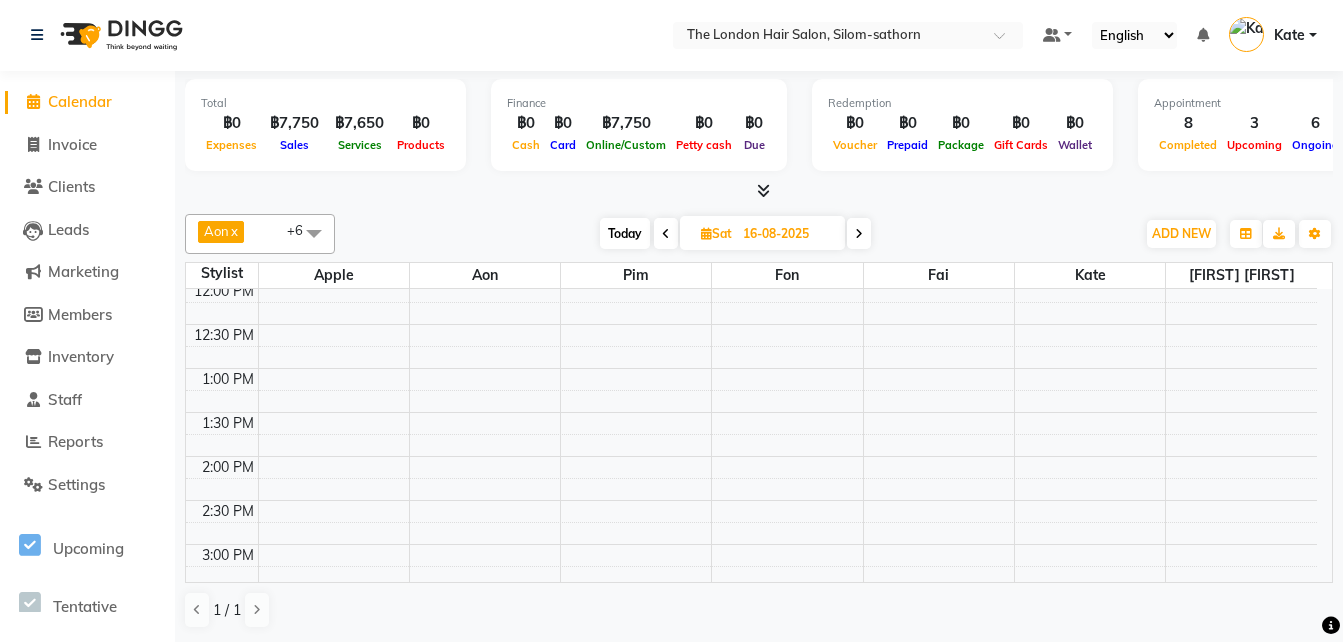 scroll, scrollTop: 0, scrollLeft: 0, axis: both 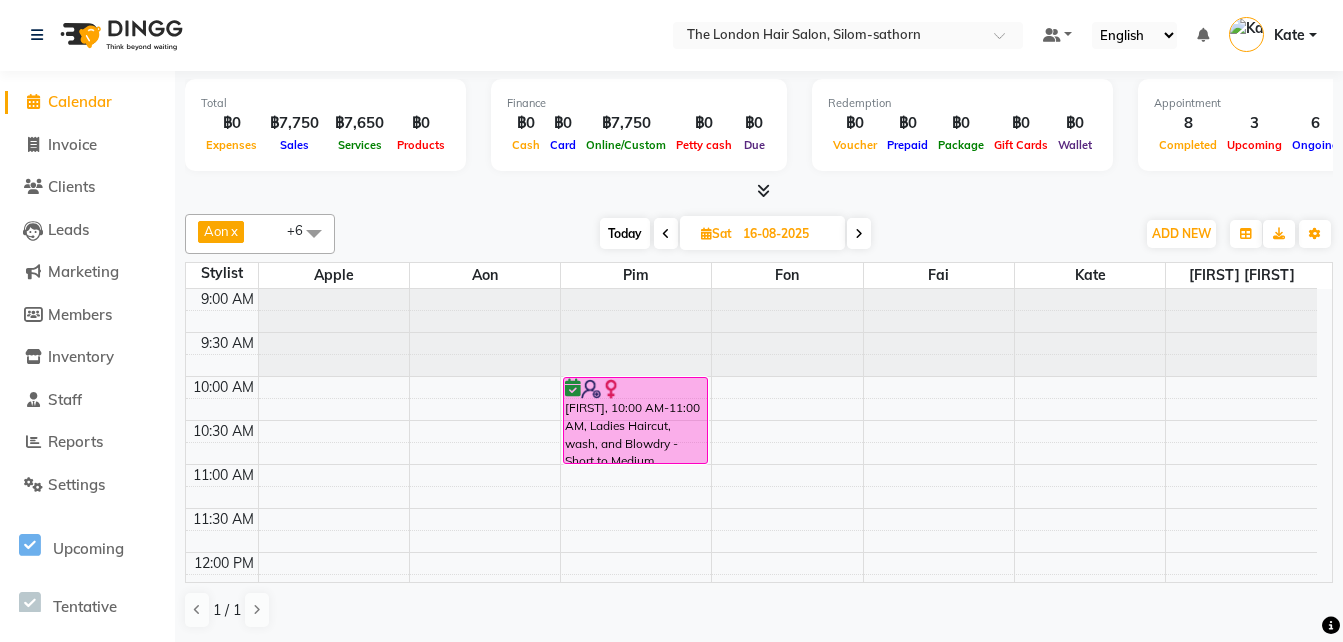 click on "9:00 AM 9:30 AM 10:00 AM 10:30 AM 11:00 AM 11:30 AM 12:00 PM 12:30 PM 1:00 PM 1:30 PM 2:00 PM 2:30 PM 3:00 PM 3:30 PM 4:00 PM 4:30 PM 5:00 PM 5:30 PM 6:00 PM 6:30 PM 7:00 PM 7:30 PM 8:00 PM 8:30 PM     [FIRST], 10:00 AM-11:00 AM, Ladies Haircut, wash, and Blowdry - Short to Medium" at bounding box center [751, 816] 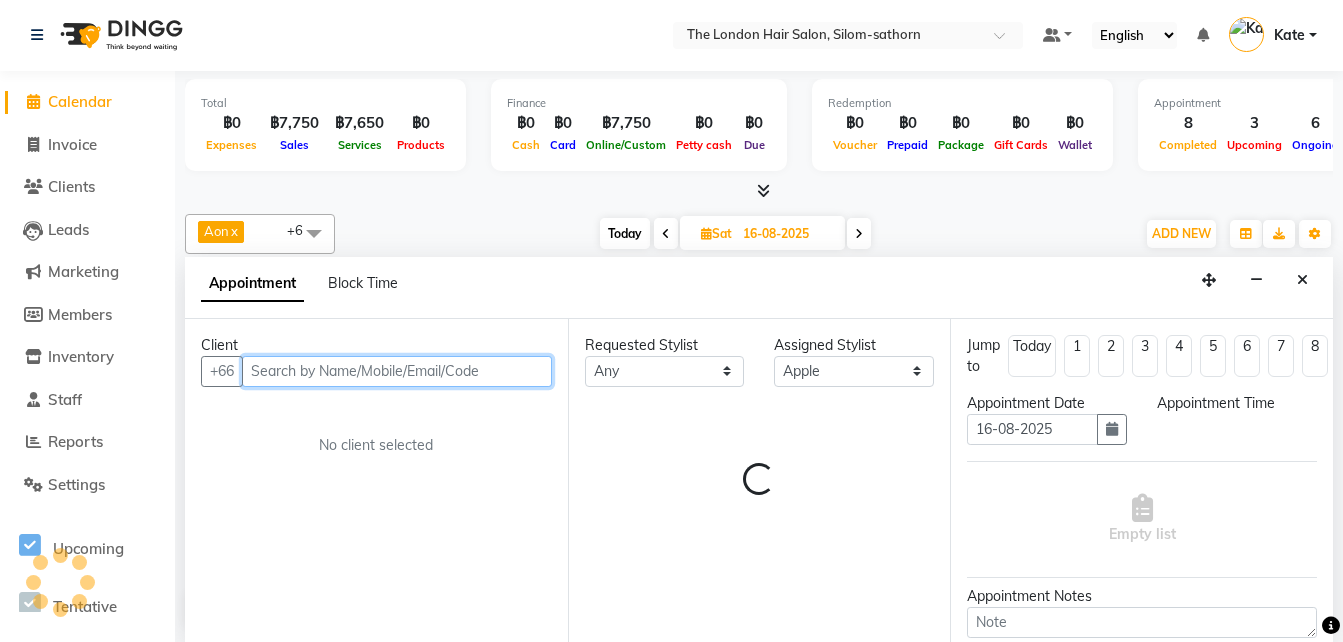 select on "600" 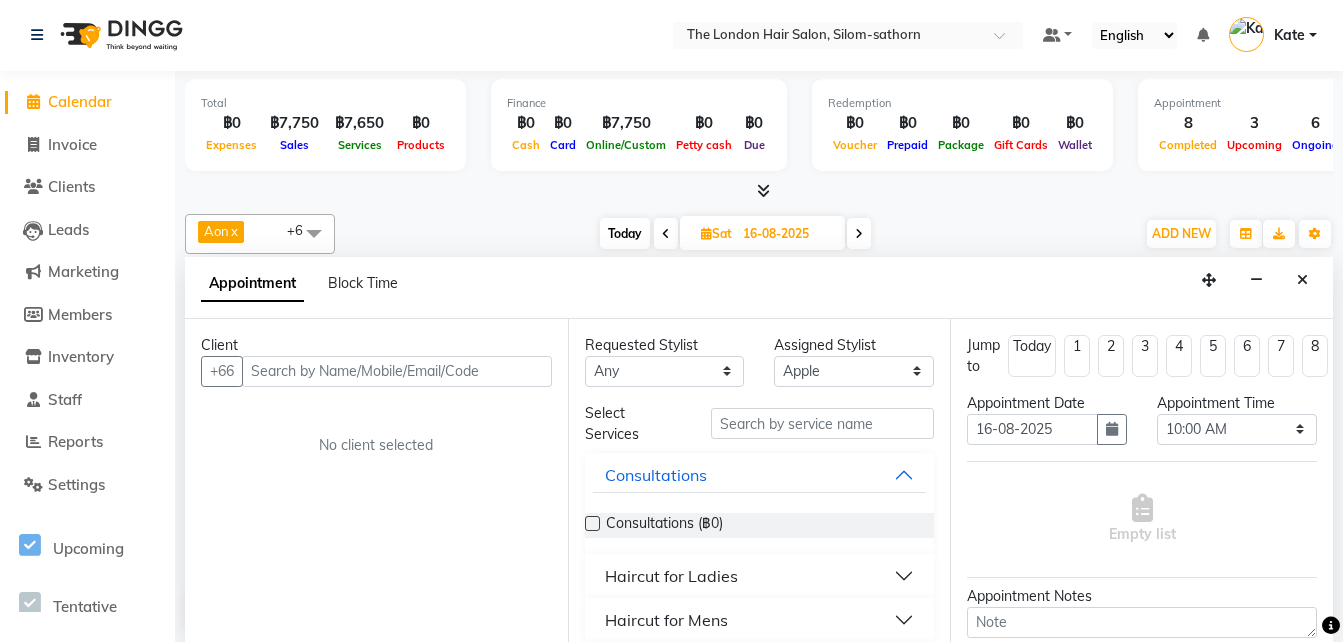 click on "Appointment Block Time" at bounding box center (311, 287) 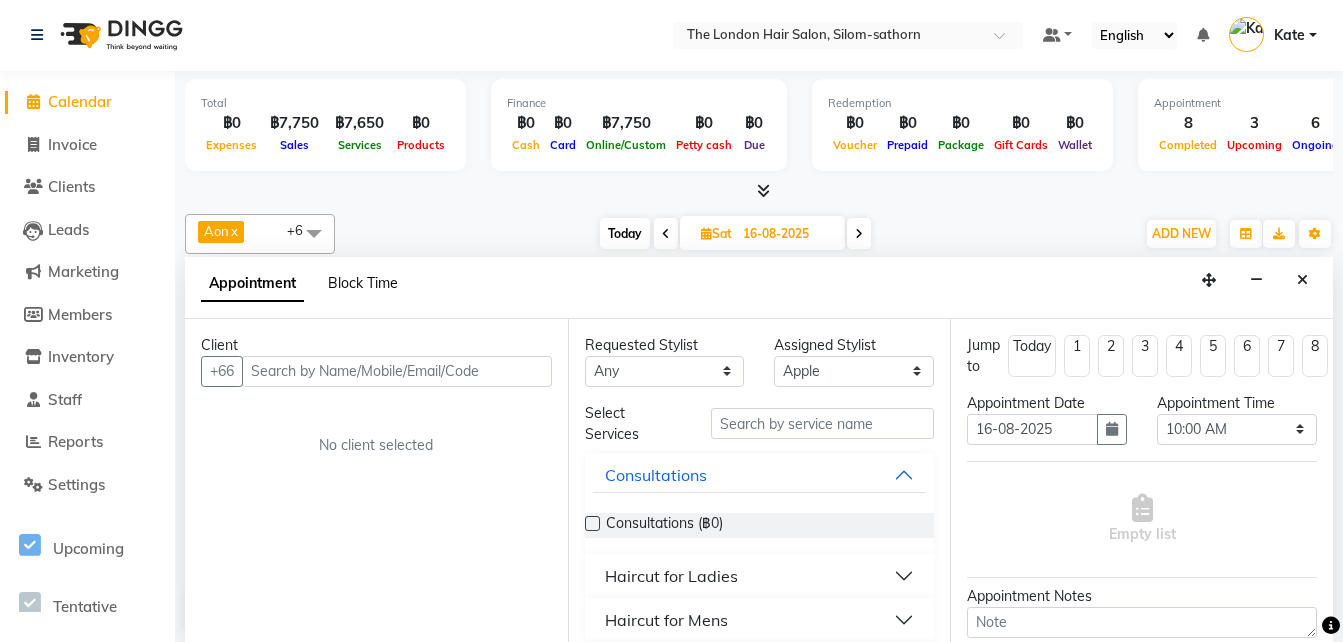 click on "Block Time" at bounding box center [363, 283] 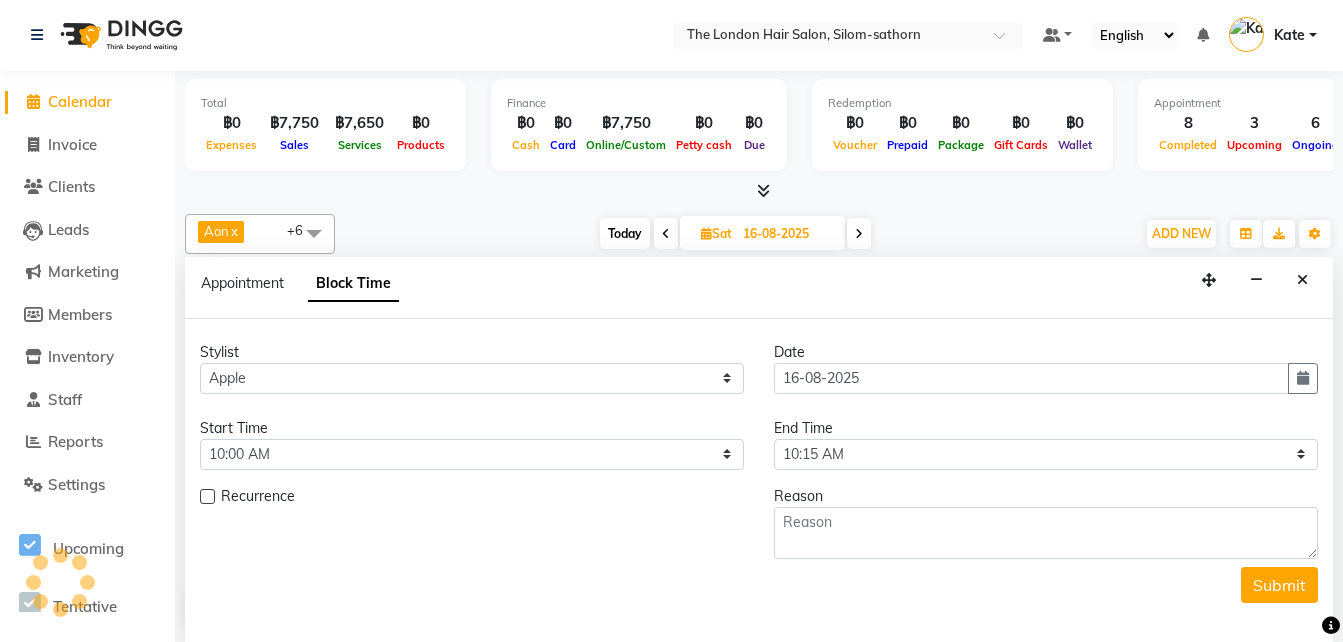scroll, scrollTop: 762, scrollLeft: 0, axis: vertical 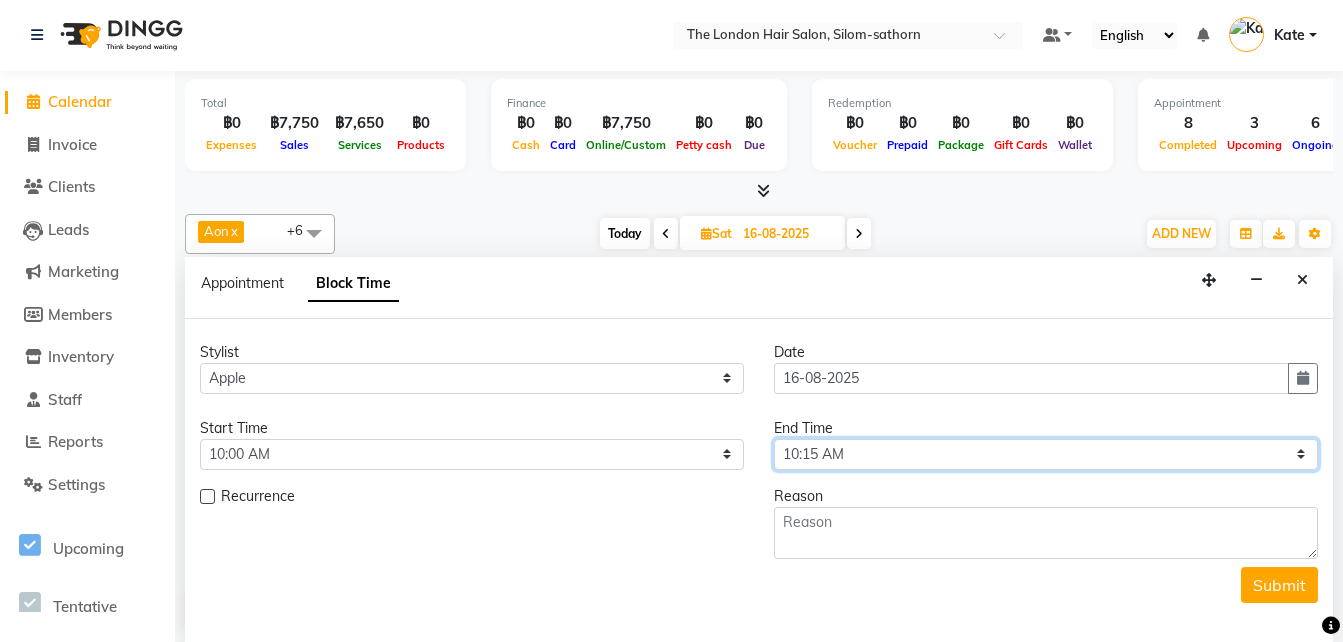 click on "Select 10:00 AM 10:05 AM 10:10 AM 10:15 AM 10:20 AM 10:25 AM 10:30 AM 10:35 AM 10:40 AM 10:45 AM 10:50 AM 10:55 AM 11:00 AM 11:05 AM 11:10 AM 11:15 AM 11:20 AM 11:25 AM 11:30 AM 11:35 AM 11:40 AM 11:45 AM 11:50 AM 11:55 AM 12:00 PM 12:05 PM 12:10 PM 12:15 PM 12:20 PM 12:25 PM 12:30 PM 12:35 PM 12:40 PM 12:45 PM 12:50 PM 12:55 PM 01:00 PM 01:05 PM 01:10 PM 01:15 PM 01:20 PM 01:25 PM 01:30 PM 01:35 PM 01:40 PM 01:45 PM 01:50 PM 01:55 PM 02:00 PM 02:05 PM 02:10 PM 02:15 PM 02:20 PM 02:25 PM 02:30 PM 02:35 PM 02:40 PM 02:45 PM 02:50 PM 02:55 PM 03:00 PM 03:05 PM 03:10 PM 03:15 PM 03:20 PM 03:25 PM 03:30 PM 03:35 PM 03:40 PM 03:45 PM 03:50 PM 03:55 PM 04:00 PM 04:05 PM 04:10 PM 04:15 PM 04:20 PM 04:25 PM 04:30 PM 04:35 PM 04:40 PM 04:45 PM 04:50 PM 04:55 PM 05:00 PM 05:05 PM 05:10 PM 05:15 PM 05:20 PM 05:25 PM 05:30 PM 05:35 PM 05:40 PM 05:45 PM 05:50 PM 05:55 PM 06:00 PM 06:05 PM 06:10 PM 06:15 PM 06:20 PM 06:25 PM 06:30 PM 06:35 PM 06:40 PM 06:45 PM 06:50 PM 06:55 PM 07:00 PM 07:05 PM 07:10 PM 07:15 PM 07:20 PM" at bounding box center [1046, 454] 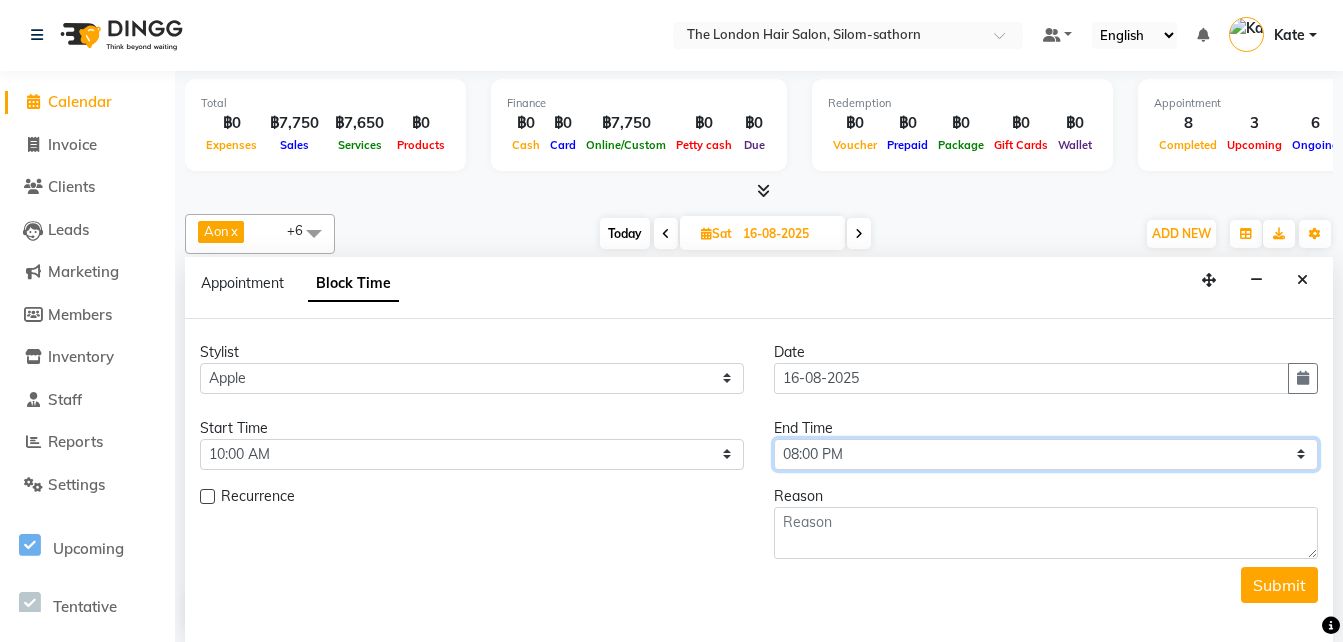 click on "Select 10:00 AM 10:05 AM 10:10 AM 10:15 AM 10:20 AM 10:25 AM 10:30 AM 10:35 AM 10:40 AM 10:45 AM 10:50 AM 10:55 AM 11:00 AM 11:05 AM 11:10 AM 11:15 AM 11:20 AM 11:25 AM 11:30 AM 11:35 AM 11:40 AM 11:45 AM 11:50 AM 11:55 AM 12:00 PM 12:05 PM 12:10 PM 12:15 PM 12:20 PM 12:25 PM 12:30 PM 12:35 PM 12:40 PM 12:45 PM 12:50 PM 12:55 PM 01:00 PM 01:05 PM 01:10 PM 01:15 PM 01:20 PM 01:25 PM 01:30 PM 01:35 PM 01:40 PM 01:45 PM 01:50 PM 01:55 PM 02:00 PM 02:05 PM 02:10 PM 02:15 PM 02:20 PM 02:25 PM 02:30 PM 02:35 PM 02:40 PM 02:45 PM 02:50 PM 02:55 PM 03:00 PM 03:05 PM 03:10 PM 03:15 PM 03:20 PM 03:25 PM 03:30 PM 03:35 PM 03:40 PM 03:45 PM 03:50 PM 03:55 PM 04:00 PM 04:05 PM 04:10 PM 04:15 PM 04:20 PM 04:25 PM 04:30 PM 04:35 PM 04:40 PM 04:45 PM 04:50 PM 04:55 PM 05:00 PM 05:05 PM 05:10 PM 05:15 PM 05:20 PM 05:25 PM 05:30 PM 05:35 PM 05:40 PM 05:45 PM 05:50 PM 05:55 PM 06:00 PM 06:05 PM 06:10 PM 06:15 PM 06:20 PM 06:25 PM 06:30 PM 06:35 PM 06:40 PM 06:45 PM 06:50 PM 06:55 PM 07:00 PM 07:05 PM 07:10 PM 07:15 PM 07:20 PM" at bounding box center (1046, 454) 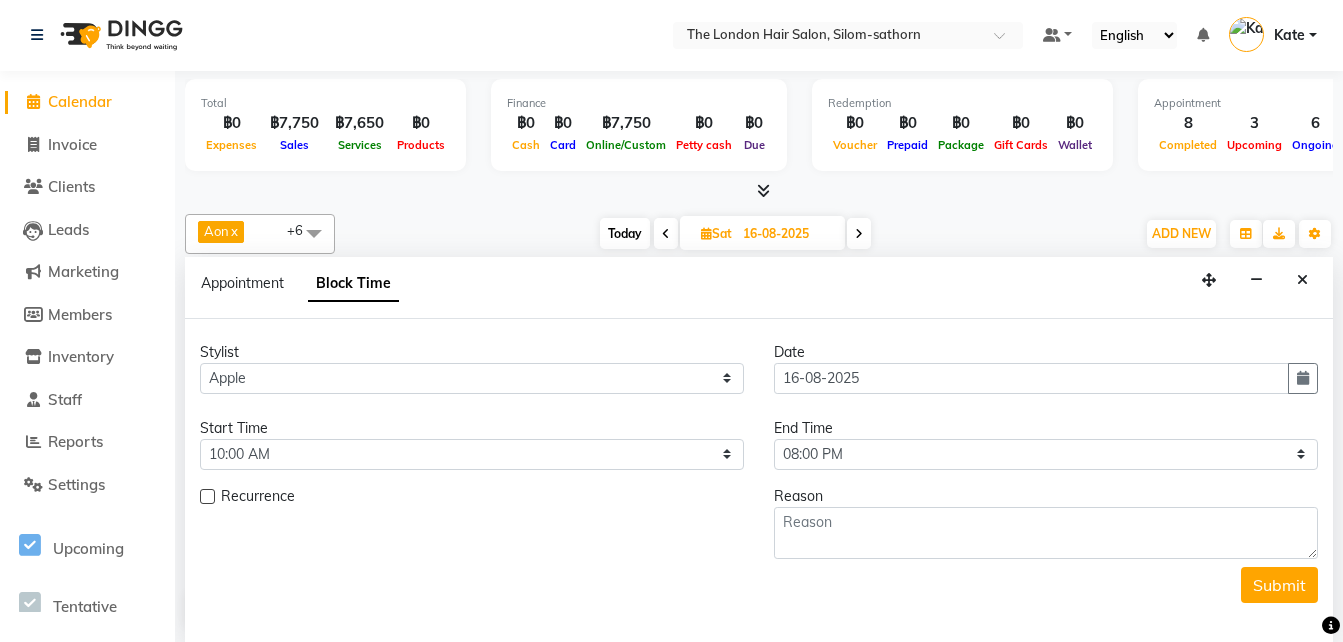 click at bounding box center (207, 496) 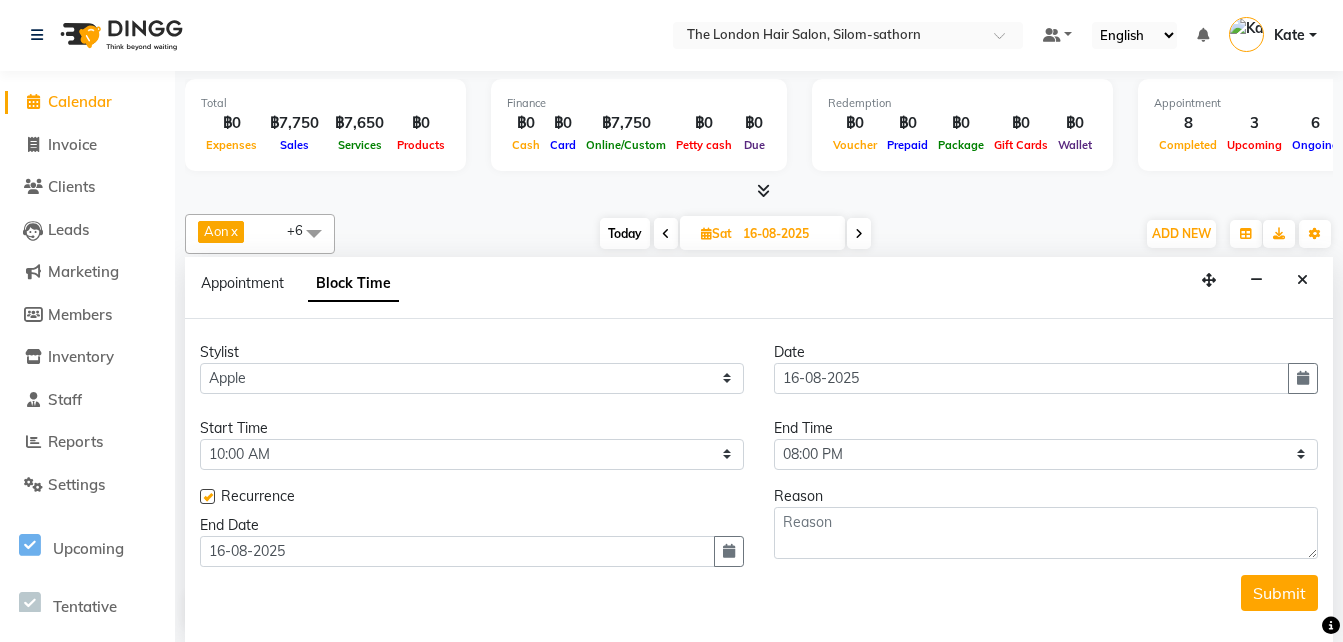 drag, startPoint x: 729, startPoint y: 543, endPoint x: 721, endPoint y: 567, distance: 25.298222 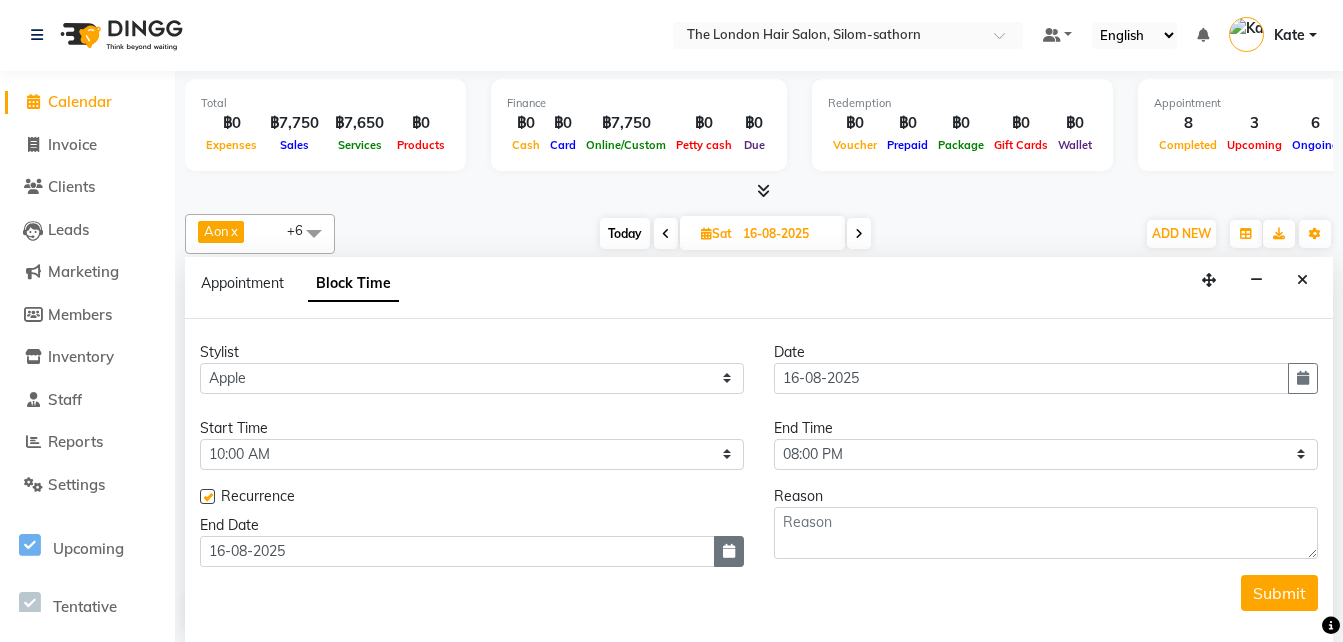 click at bounding box center [729, 551] 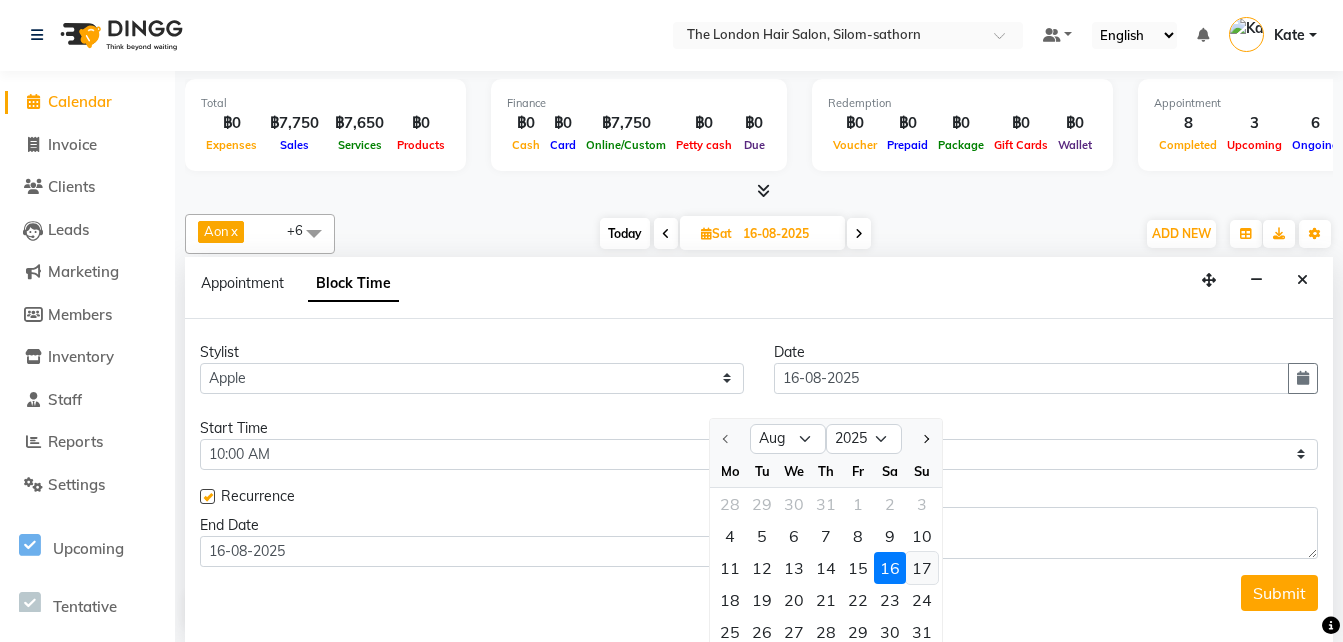 click on "17" at bounding box center [922, 568] 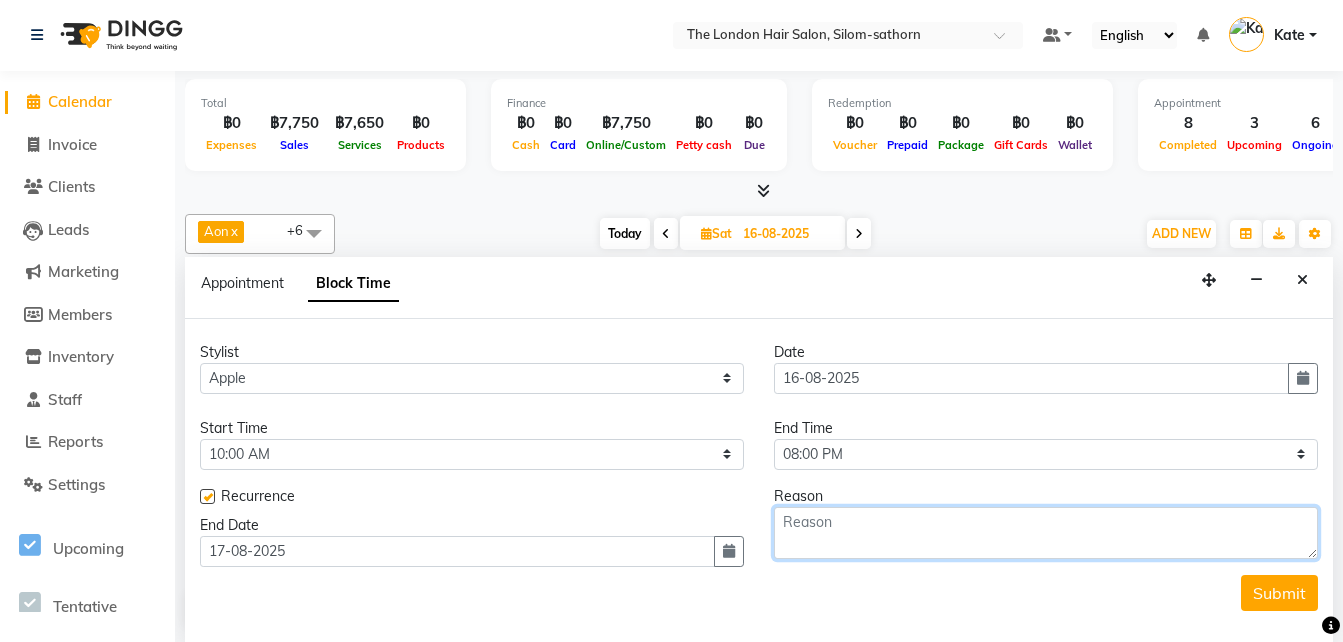click at bounding box center (1046, 533) 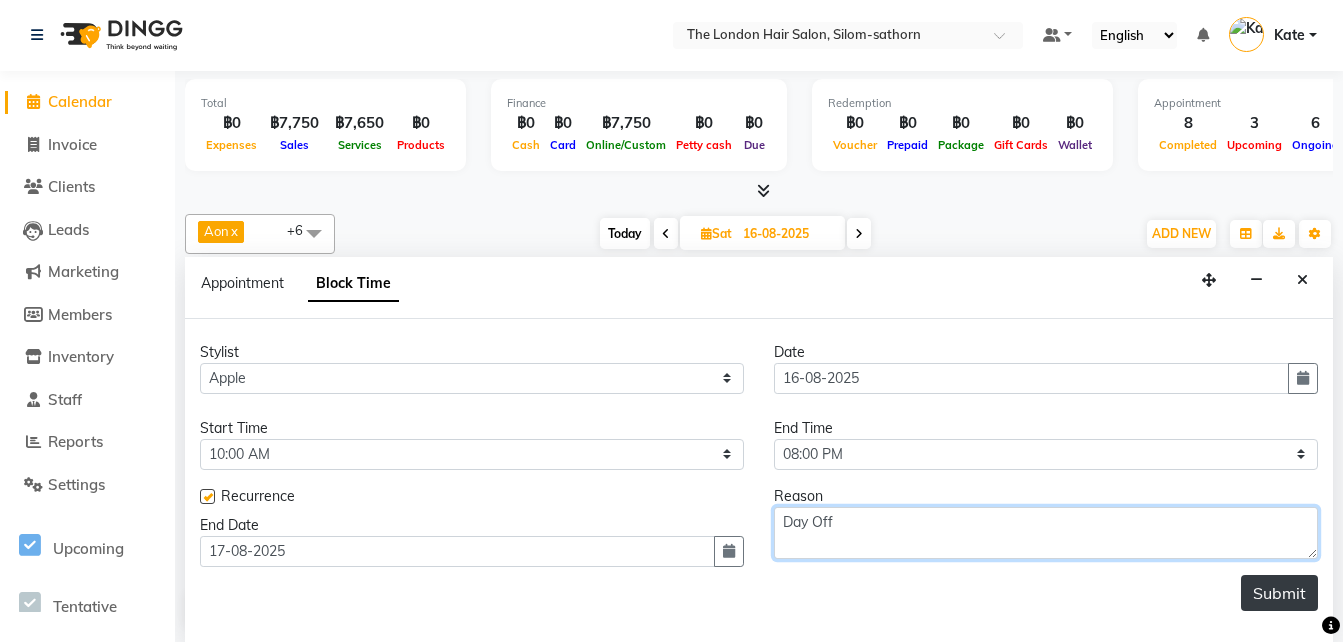 type on "Day Off" 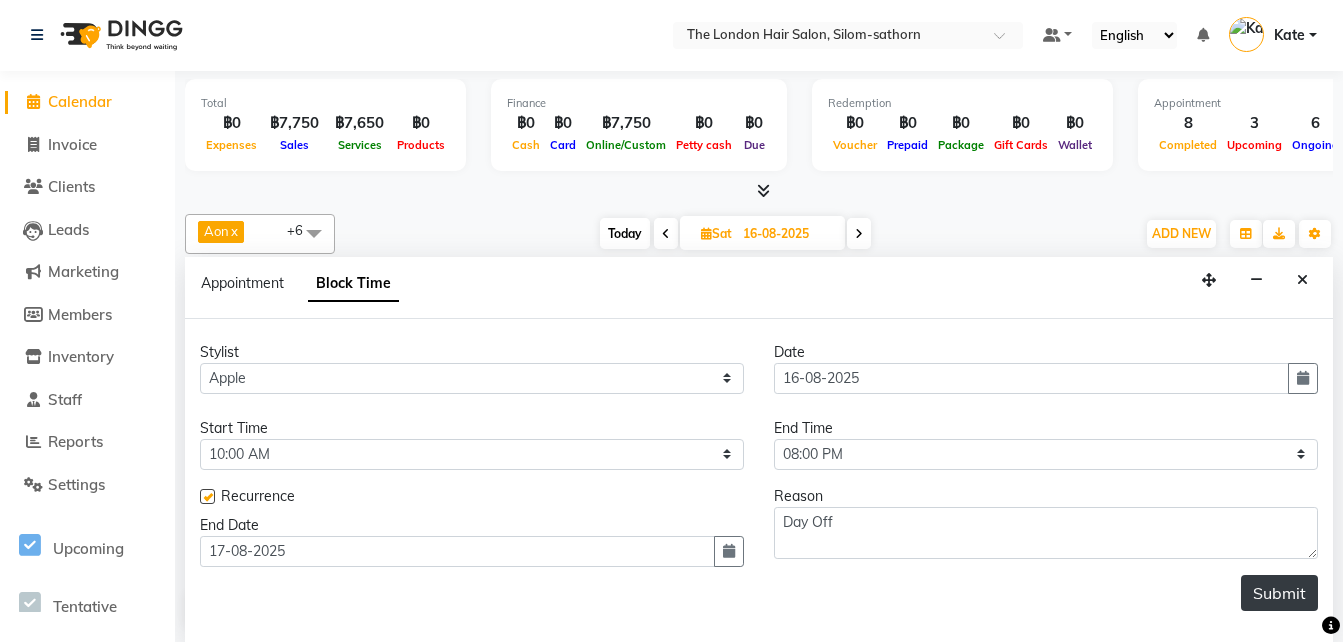 click on "Submit" at bounding box center (1279, 593) 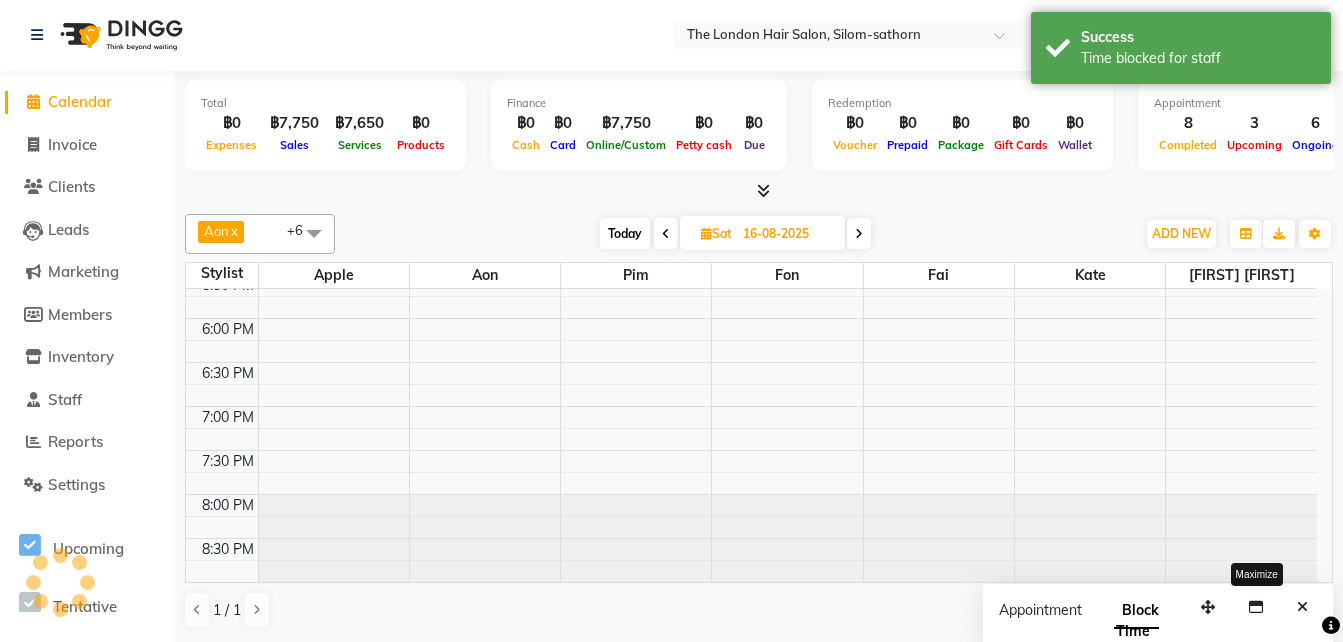 scroll, scrollTop: 0, scrollLeft: 0, axis: both 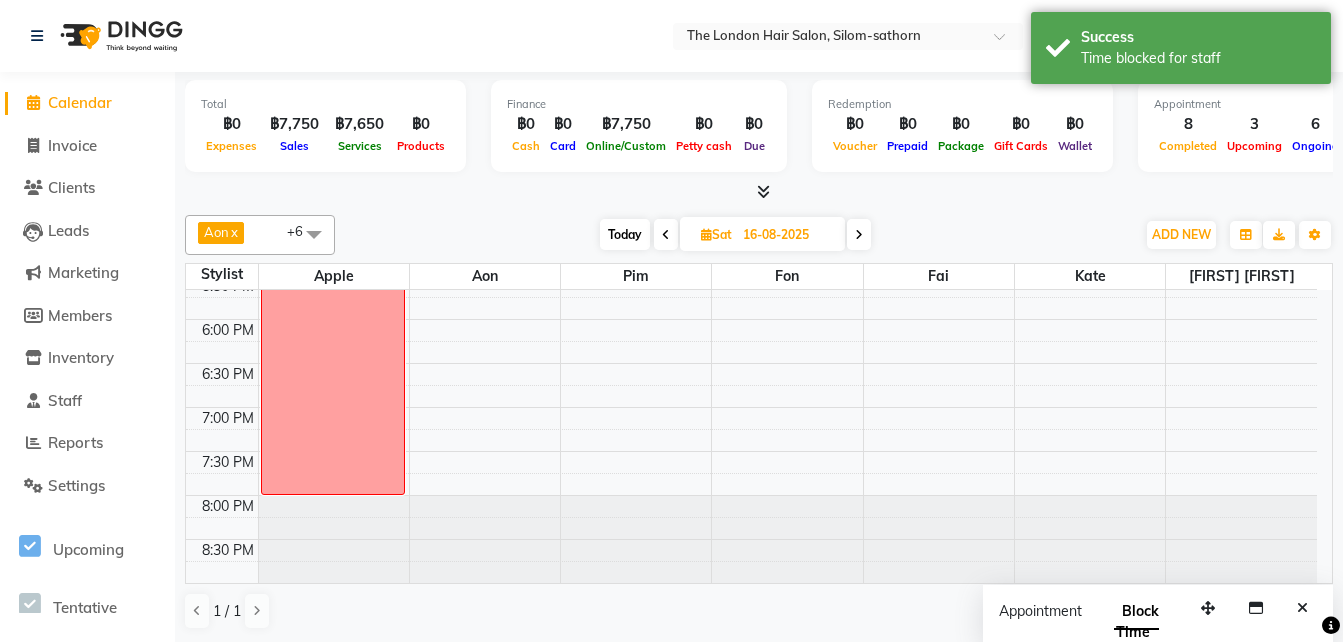 click at bounding box center [859, 235] 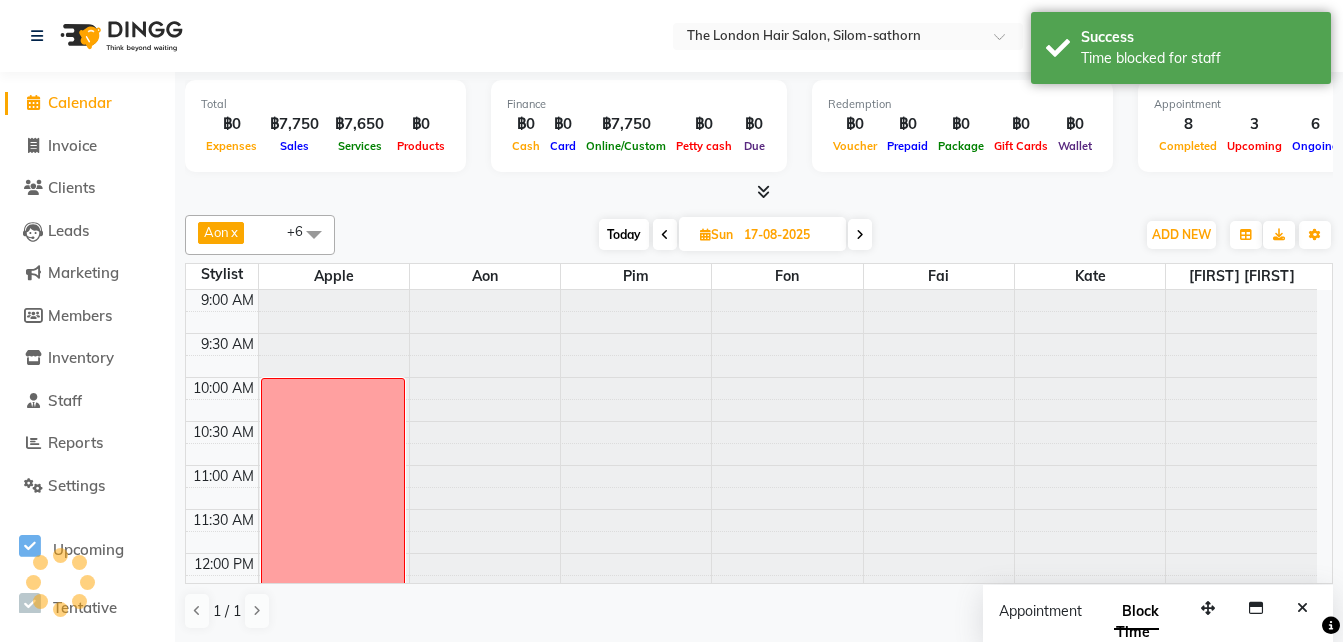scroll, scrollTop: 762, scrollLeft: 0, axis: vertical 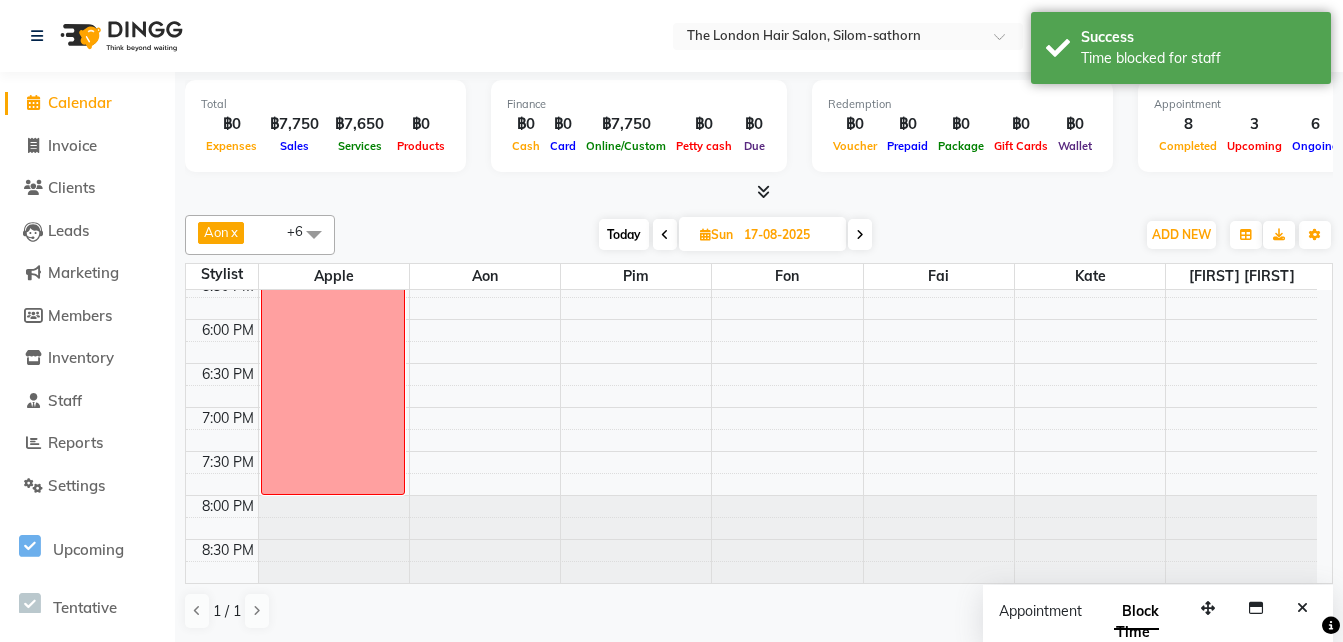 click at bounding box center [860, 235] 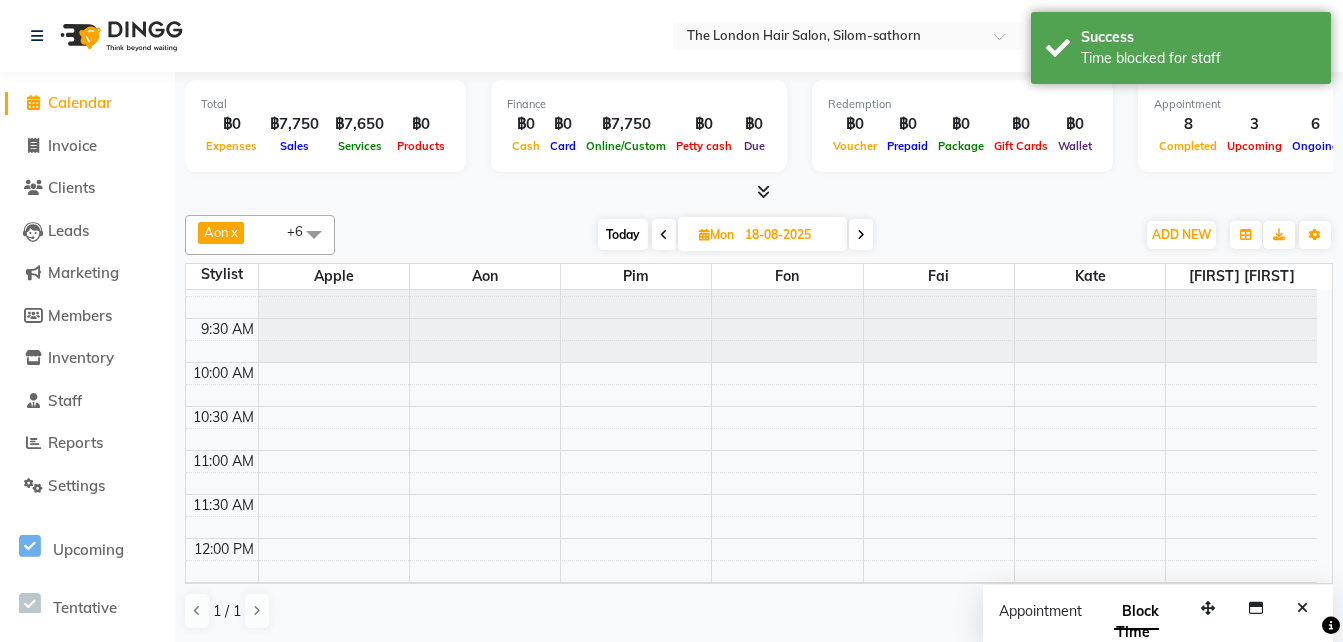 scroll, scrollTop: 0, scrollLeft: 0, axis: both 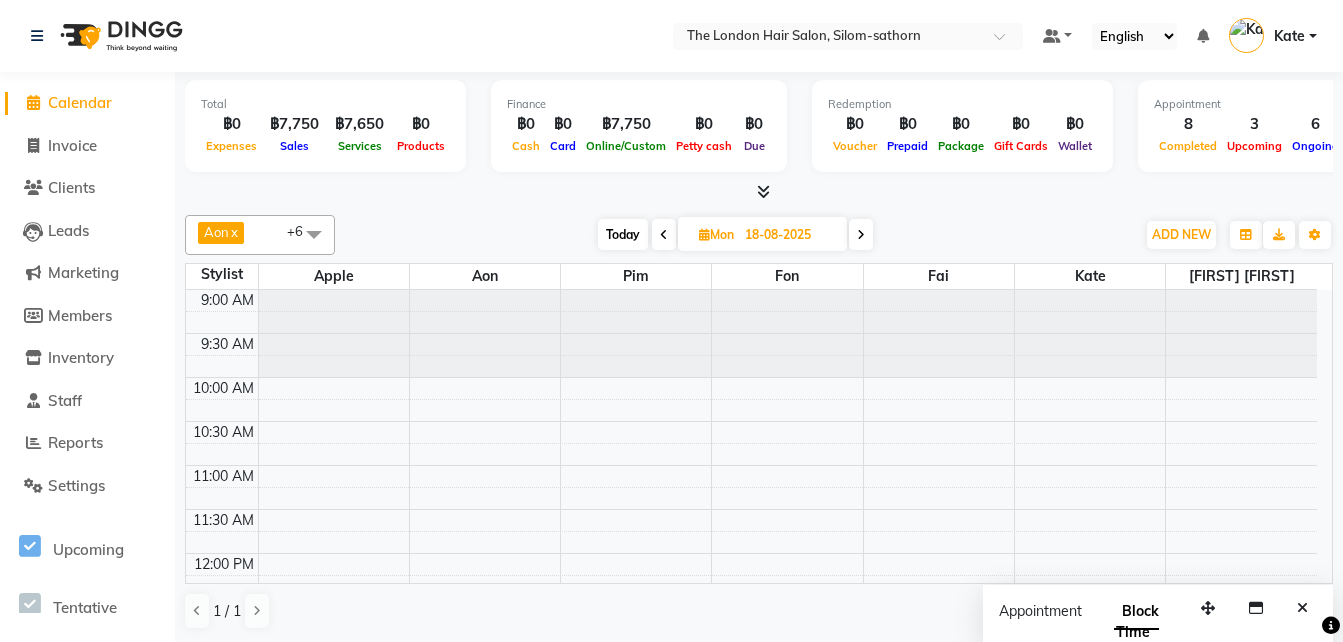 click at bounding box center [861, 235] 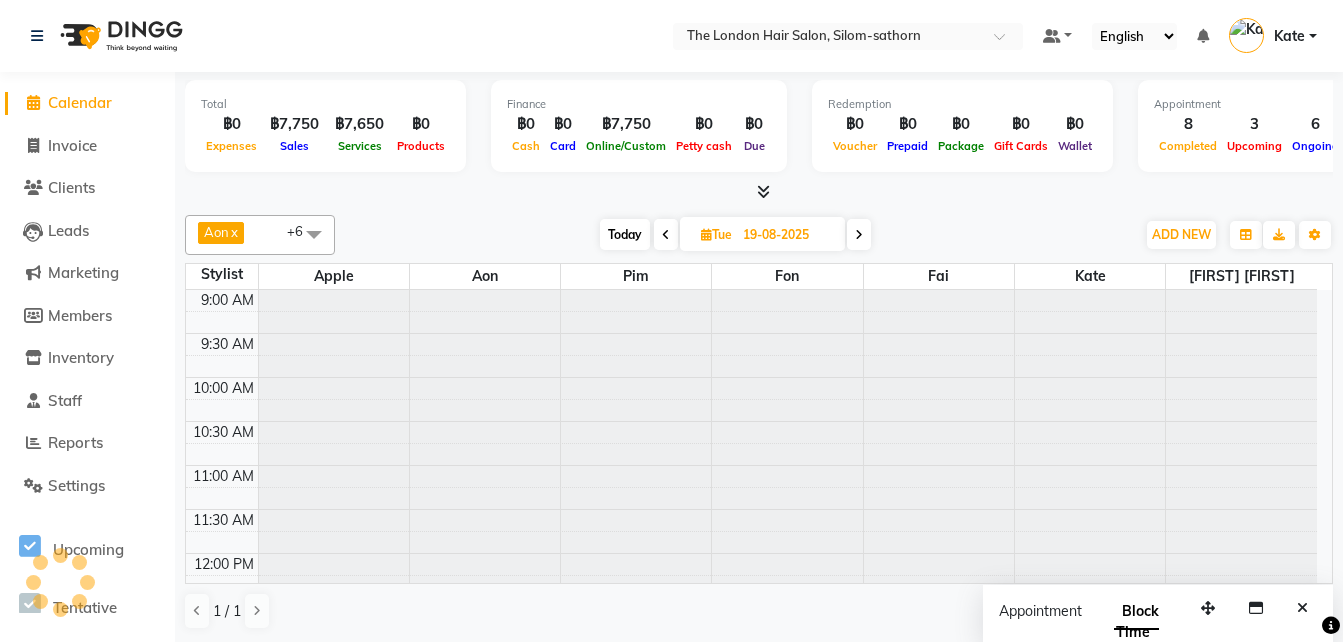 scroll, scrollTop: 762, scrollLeft: 0, axis: vertical 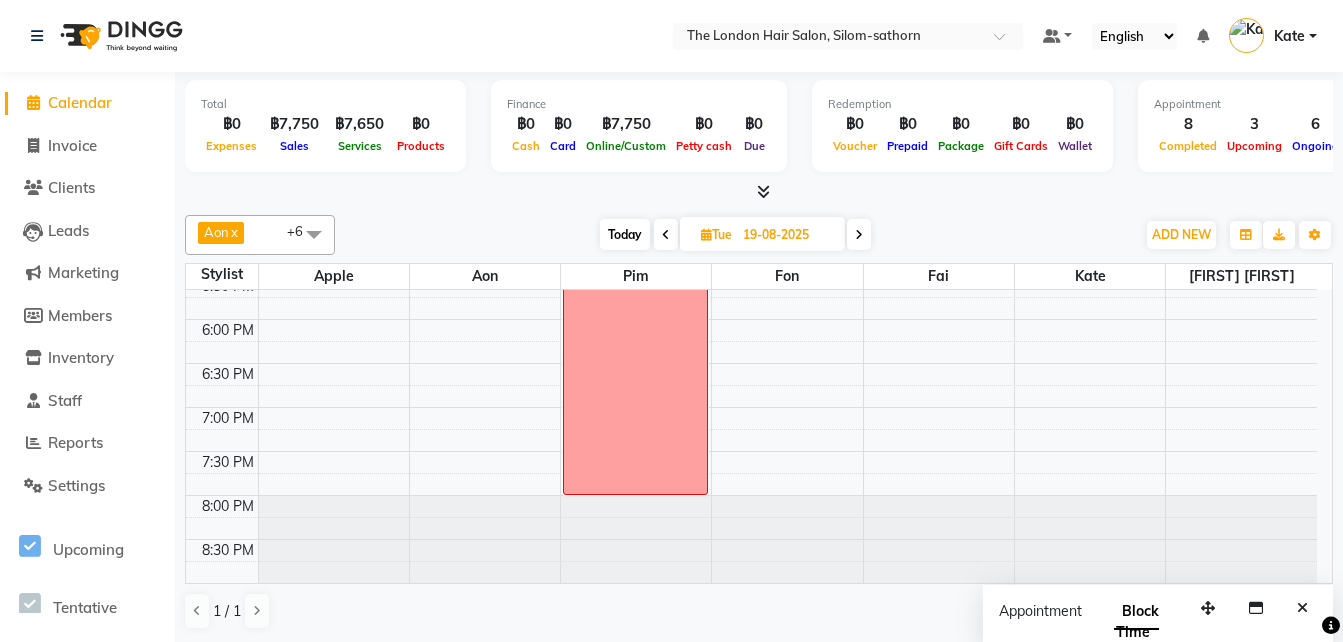 click at bounding box center (666, 234) 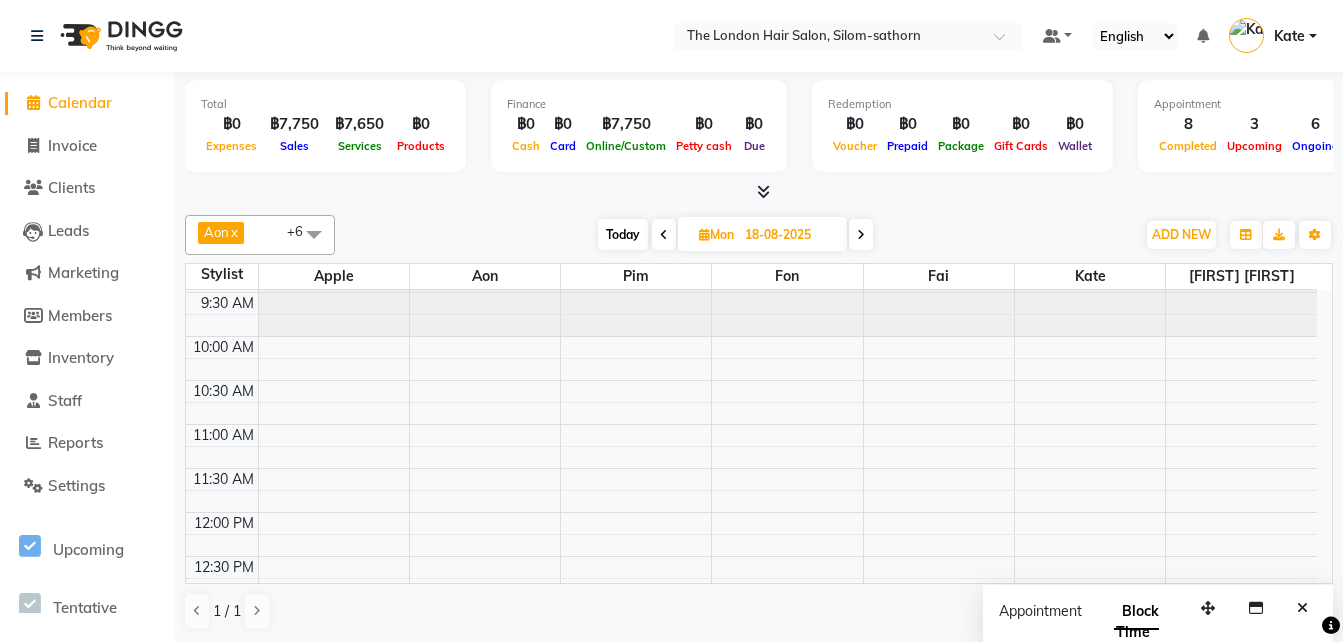 scroll, scrollTop: 0, scrollLeft: 0, axis: both 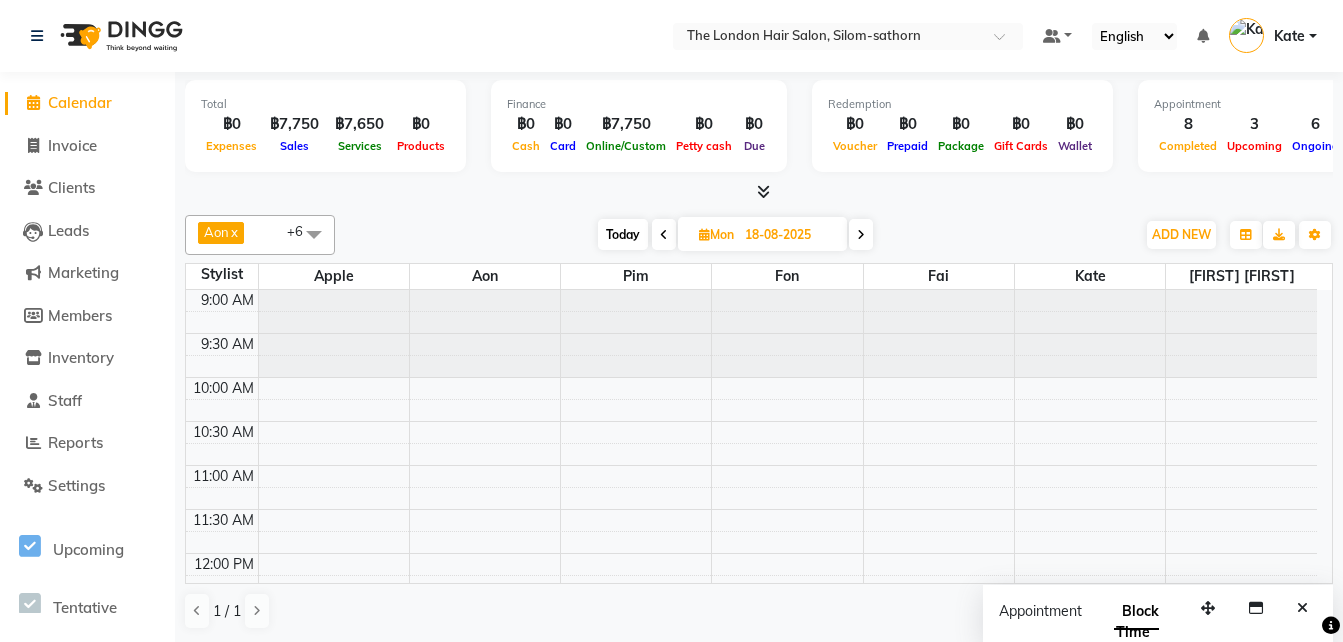 click on "9:00 AM 9:30 AM 10:00 AM 10:30 AM 11:00 AM 11:30 AM 12:00 PM 12:30 PM 1:00 PM 1:30 PM 2:00 PM 2:30 PM 3:00 PM 3:30 PM 4:00 PM 4:30 PM 5:00 PM 5:30 PM 6:00 PM 6:30 PM 7:00 PM 7:30 PM 8:00 PM 8:30 PM" at bounding box center [751, 817] 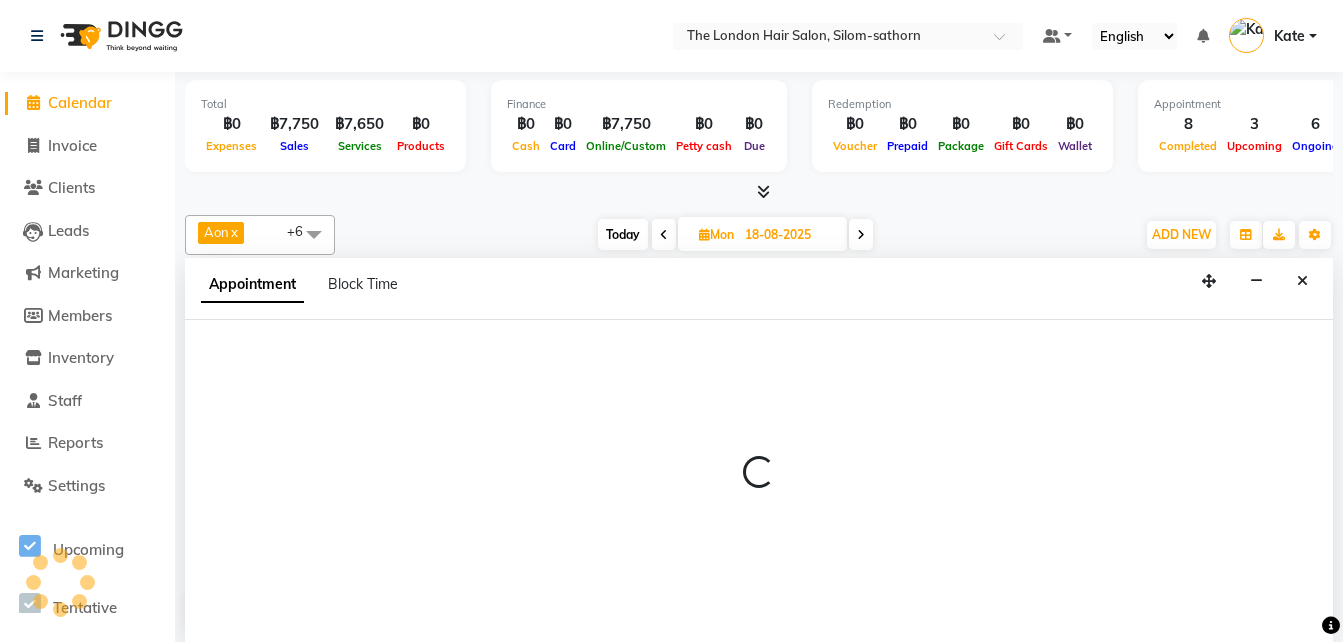 select on "56709" 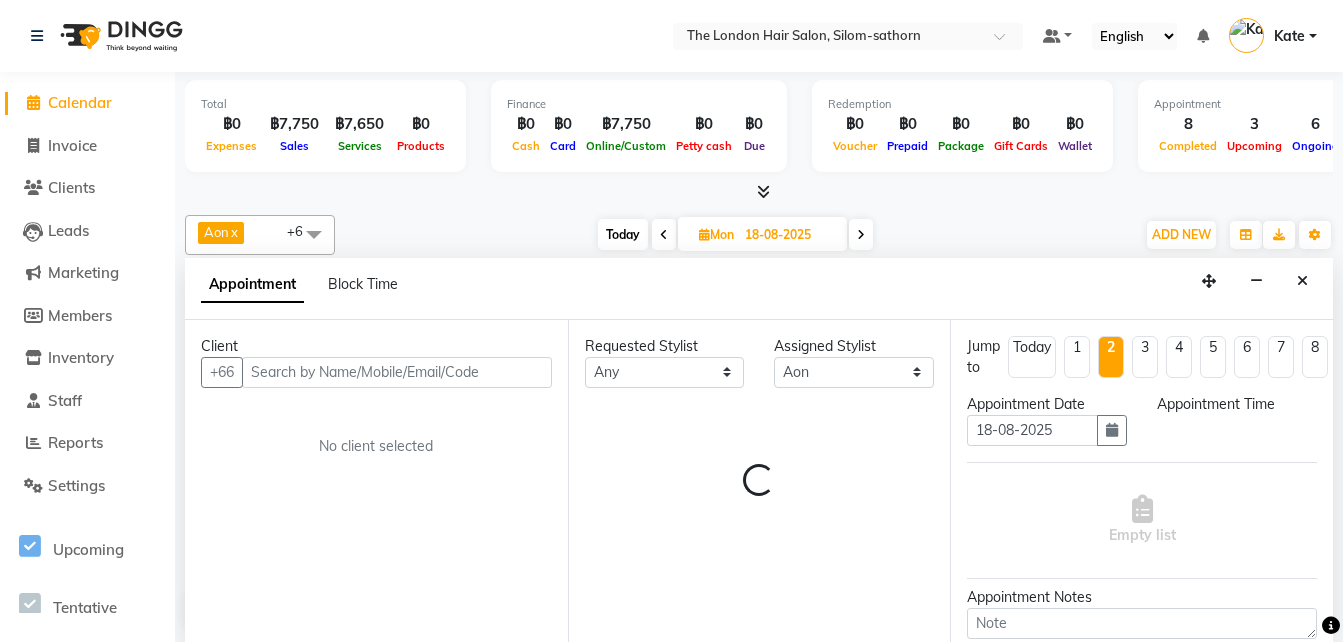 scroll, scrollTop: 1, scrollLeft: 0, axis: vertical 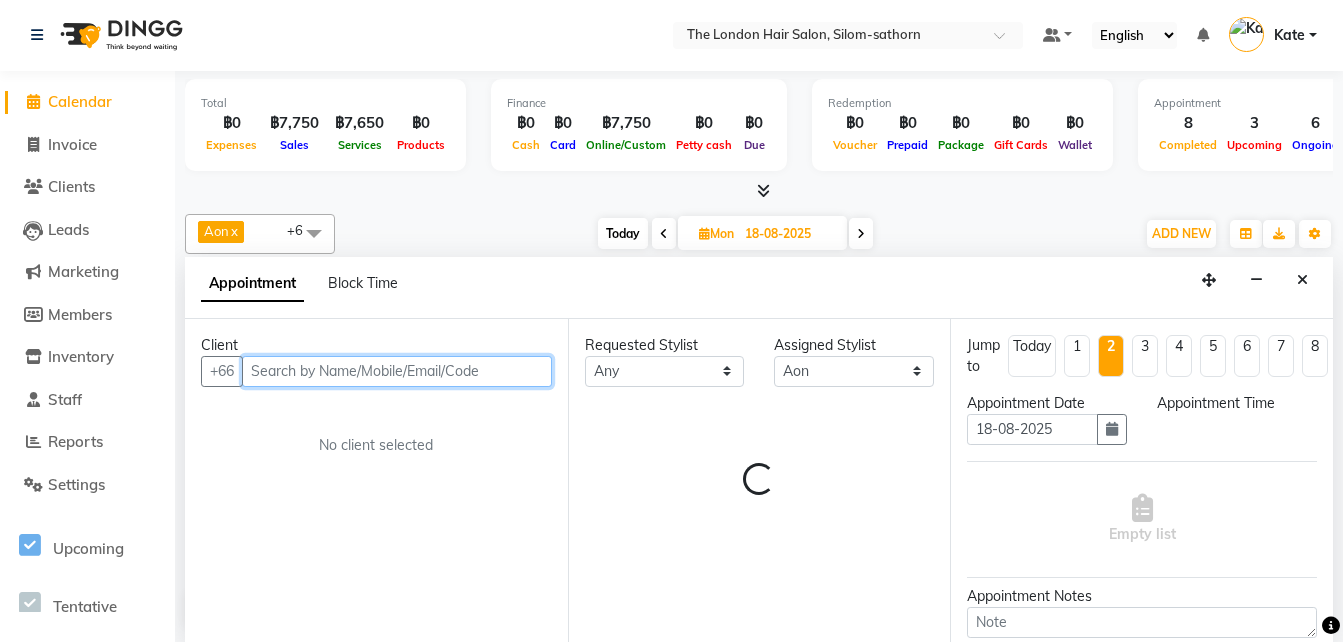 select on "600" 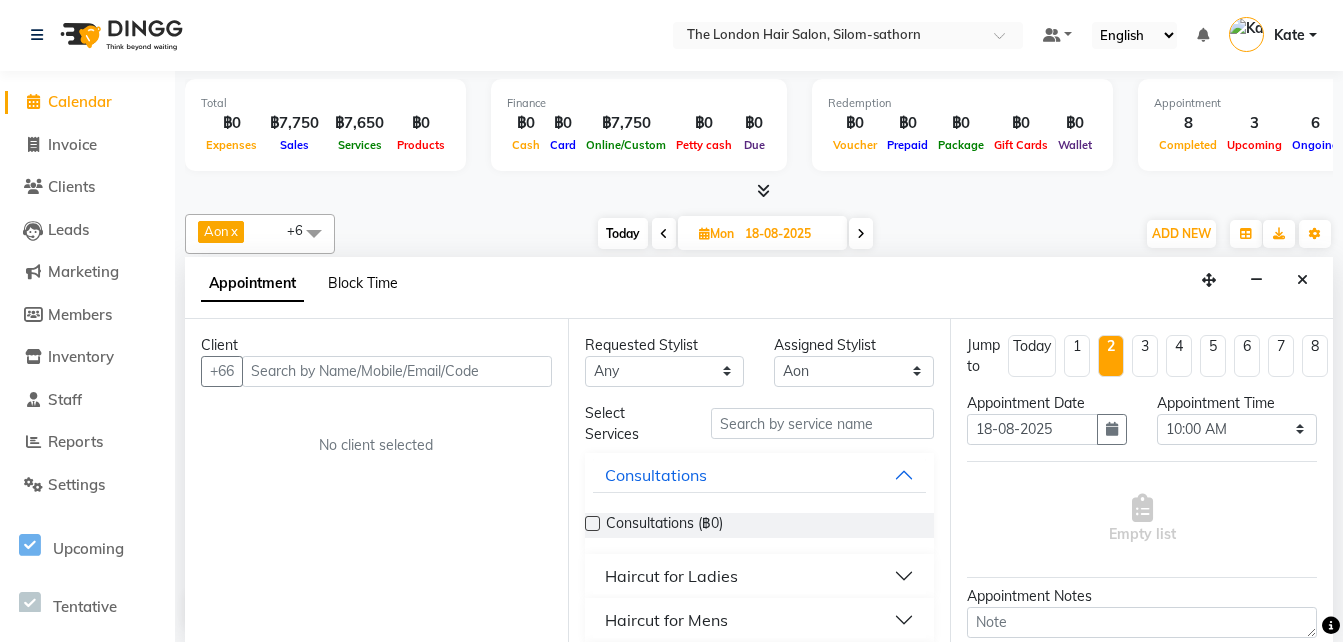click on "Block Time" at bounding box center (363, 283) 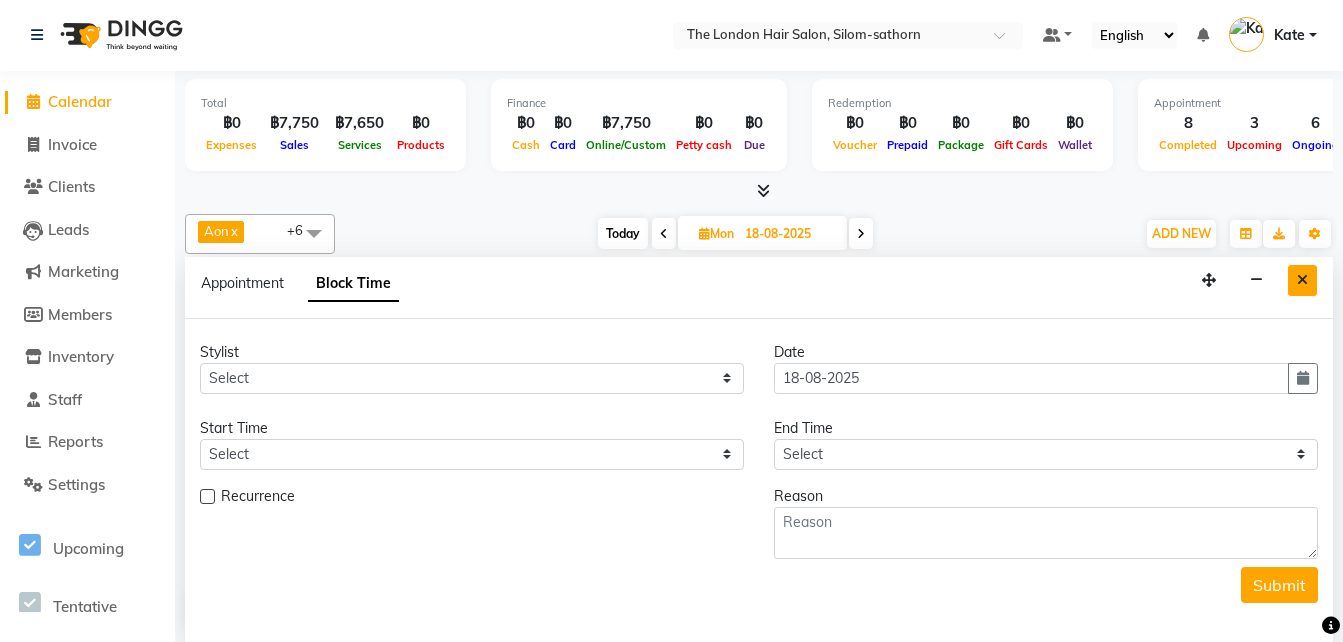 click at bounding box center [1302, 280] 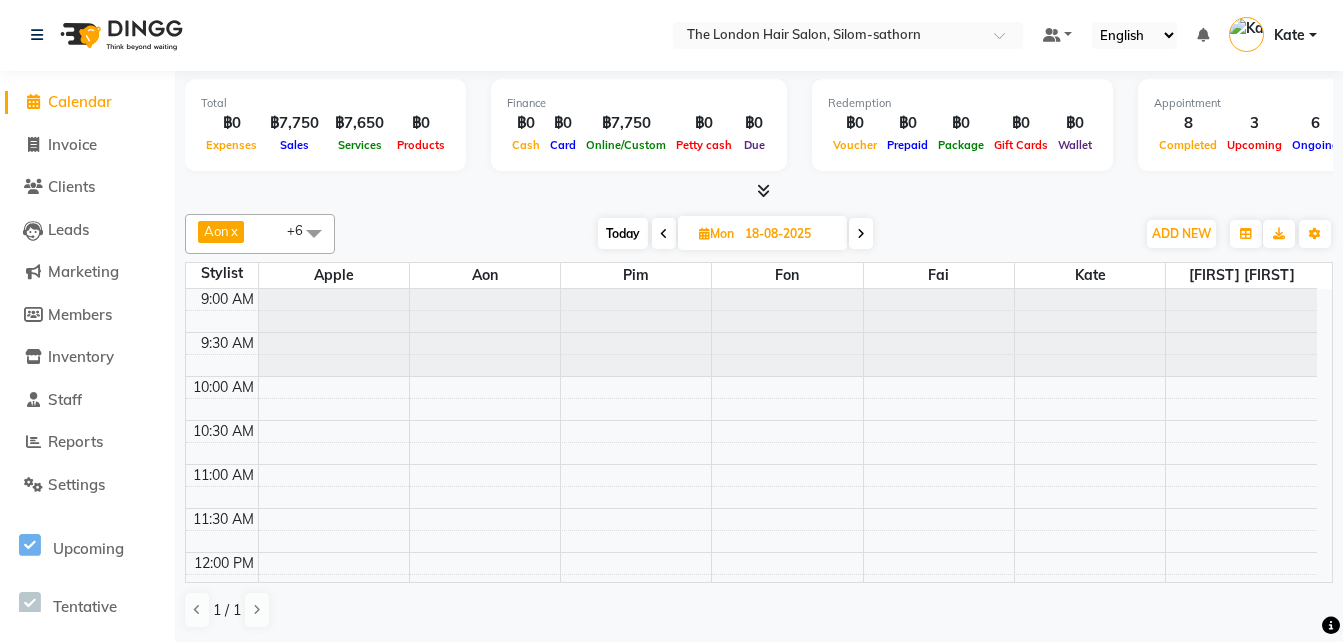 click on "9:00 AM 9:30 AM 10:00 AM 10:30 AM 11:00 AM 11:30 AM 12:00 PM 12:30 PM 1:00 PM 1:30 PM 2:00 PM 2:30 PM 3:00 PM 3:30 PM 4:00 PM 4:30 PM 5:00 PM 5:30 PM 6:00 PM 6:30 PM 7:00 PM 7:30 PM 8:00 PM 8:30 PM" at bounding box center [751, 816] 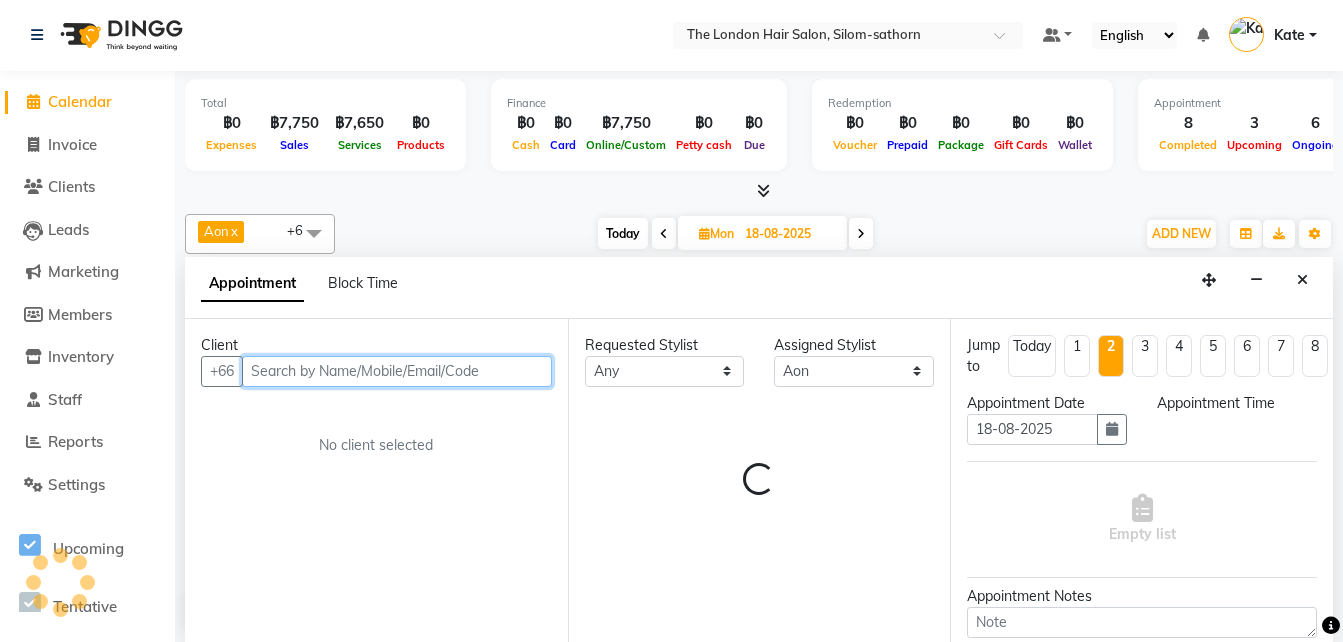 select on "600" 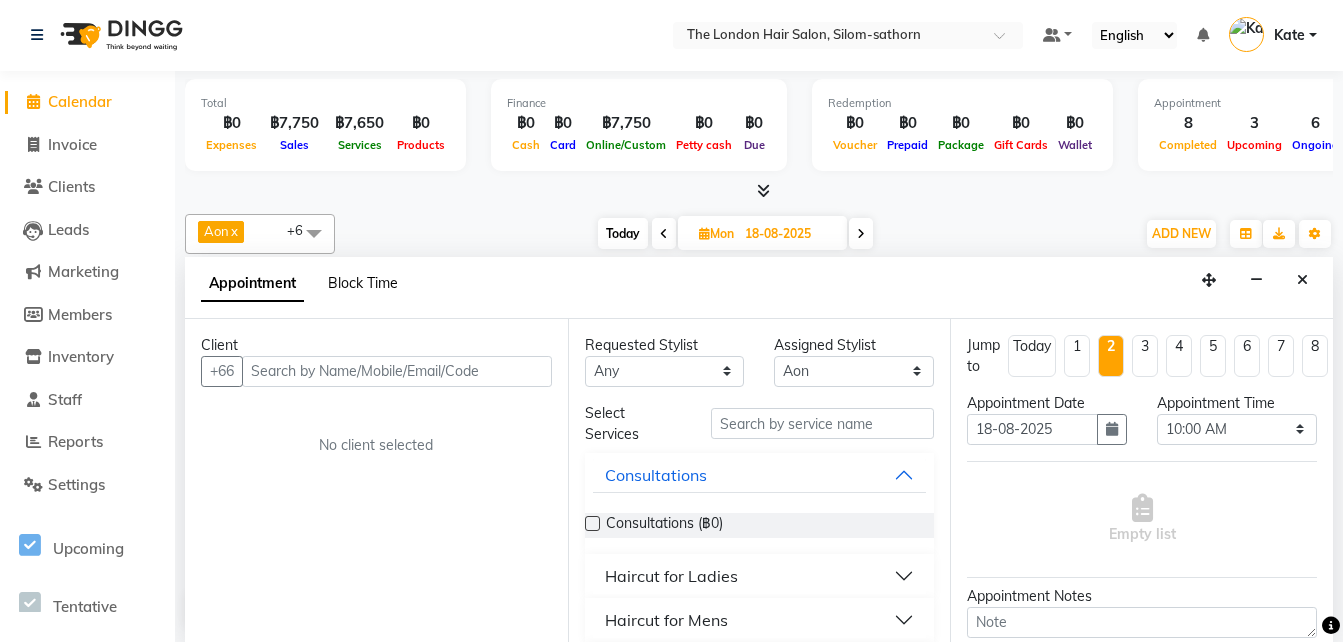 click on "Block Time" at bounding box center (363, 283) 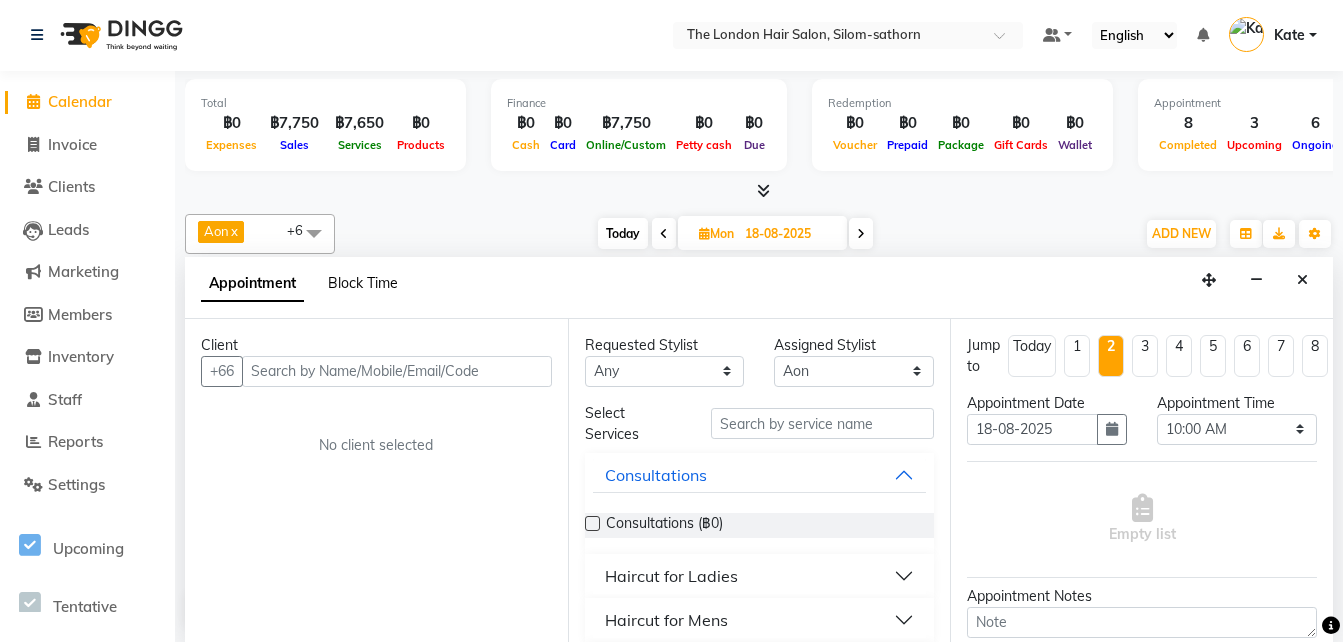 select on "56709" 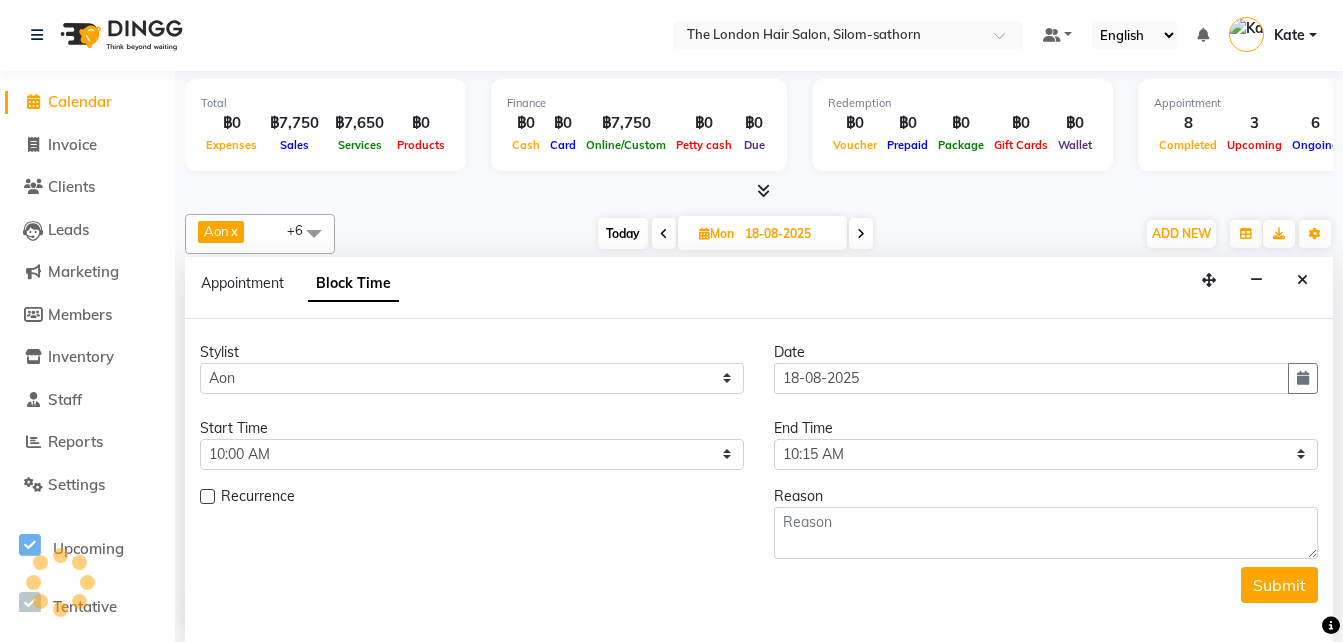 scroll, scrollTop: 762, scrollLeft: 0, axis: vertical 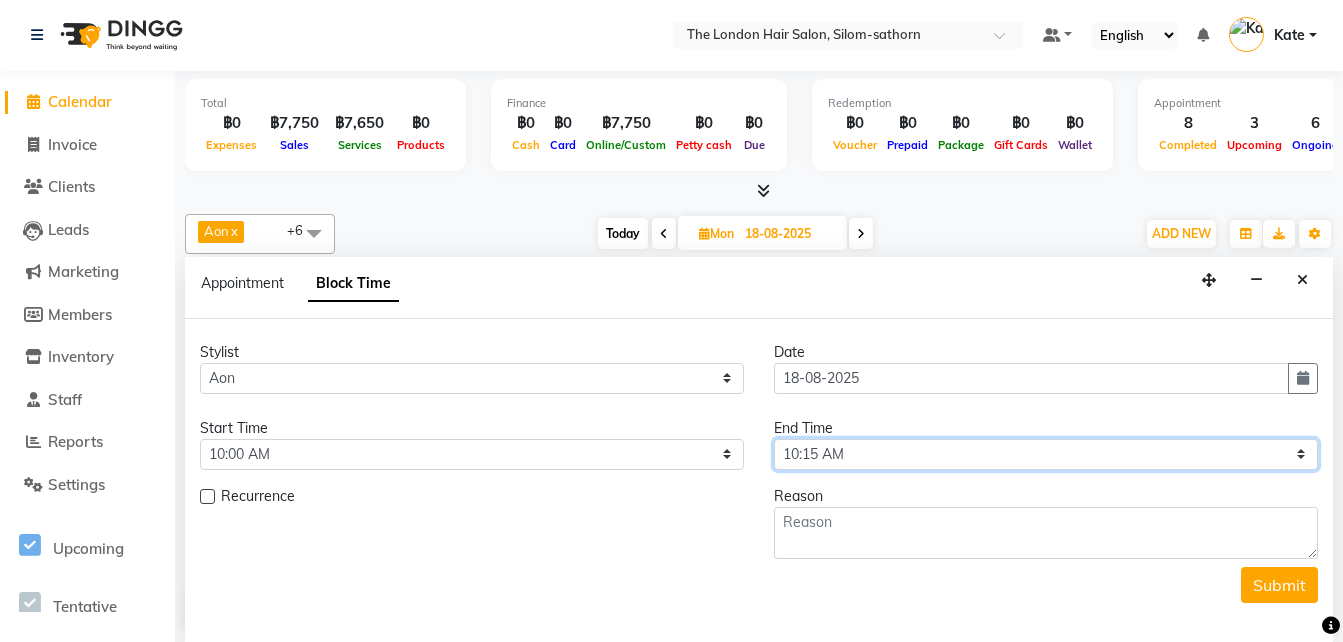 click on "Select 10:00 AM 10:05 AM 10:10 AM 10:15 AM 10:20 AM 10:25 AM 10:30 AM 10:35 AM 10:40 AM 10:45 AM 10:50 AM 10:55 AM 11:00 AM 11:05 AM 11:10 AM 11:15 AM 11:20 AM 11:25 AM 11:30 AM 11:35 AM 11:40 AM 11:45 AM 11:50 AM 11:55 AM 12:00 PM 12:05 PM 12:10 PM 12:15 PM 12:20 PM 12:25 PM 12:30 PM 12:35 PM 12:40 PM 12:45 PM 12:50 PM 12:55 PM 01:00 PM 01:05 PM 01:10 PM 01:15 PM 01:20 PM 01:25 PM 01:30 PM 01:35 PM 01:40 PM 01:45 PM 01:50 PM 01:55 PM 02:00 PM 02:05 PM 02:10 PM 02:15 PM 02:20 PM 02:25 PM 02:30 PM 02:35 PM 02:40 PM 02:45 PM 02:50 PM 02:55 PM 03:00 PM 03:05 PM 03:10 PM 03:15 PM 03:20 PM 03:25 PM 03:30 PM 03:35 PM 03:40 PM 03:45 PM 03:50 PM 03:55 PM 04:00 PM 04:05 PM 04:10 PM 04:15 PM 04:20 PM 04:25 PM 04:30 PM 04:35 PM 04:40 PM 04:45 PM 04:50 PM 04:55 PM 05:00 PM 05:05 PM 05:10 PM 05:15 PM 05:20 PM 05:25 PM 05:30 PM 05:35 PM 05:40 PM 05:45 PM 05:50 PM 05:55 PM 06:00 PM 06:05 PM 06:10 PM 06:15 PM 06:20 PM 06:25 PM 06:30 PM 06:35 PM 06:40 PM 06:45 PM 06:50 PM 06:55 PM 07:00 PM 07:05 PM 07:10 PM 07:15 PM 07:20 PM" at bounding box center [1046, 454] 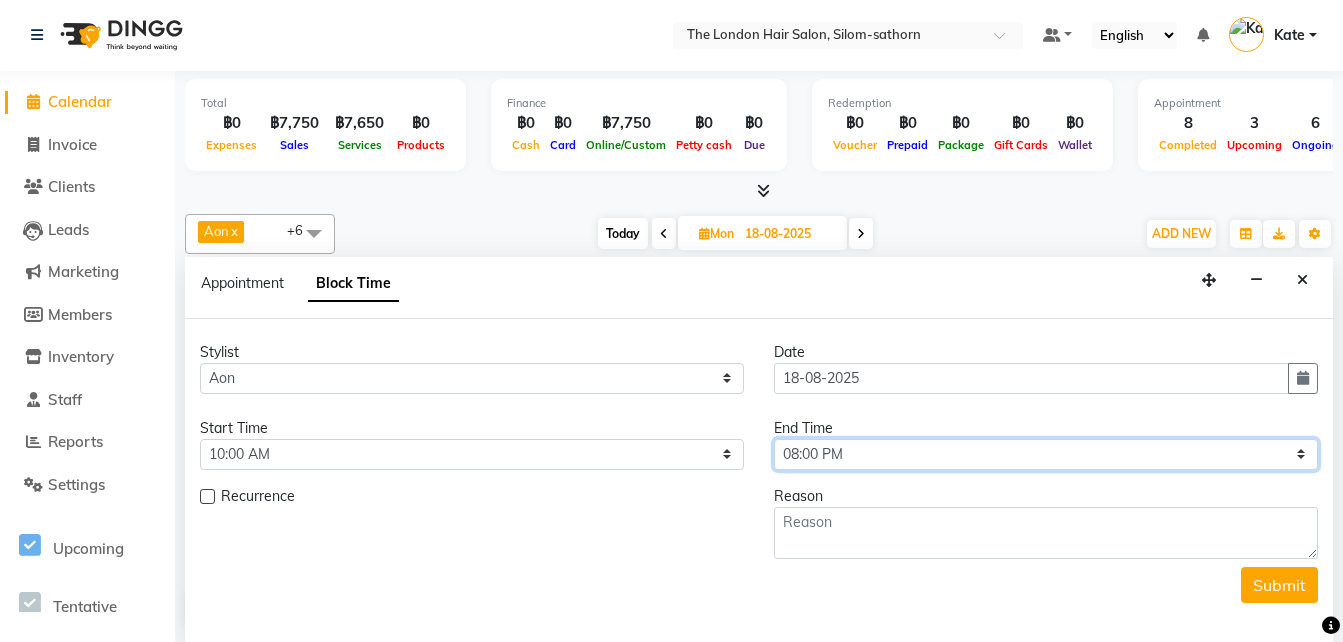click on "Select 10:00 AM 10:05 AM 10:10 AM 10:15 AM 10:20 AM 10:25 AM 10:30 AM 10:35 AM 10:40 AM 10:45 AM 10:50 AM 10:55 AM 11:00 AM 11:05 AM 11:10 AM 11:15 AM 11:20 AM 11:25 AM 11:30 AM 11:35 AM 11:40 AM 11:45 AM 11:50 AM 11:55 AM 12:00 PM 12:05 PM 12:10 PM 12:15 PM 12:20 PM 12:25 PM 12:30 PM 12:35 PM 12:40 PM 12:45 PM 12:50 PM 12:55 PM 01:00 PM 01:05 PM 01:10 PM 01:15 PM 01:20 PM 01:25 PM 01:30 PM 01:35 PM 01:40 PM 01:45 PM 01:50 PM 01:55 PM 02:00 PM 02:05 PM 02:10 PM 02:15 PM 02:20 PM 02:25 PM 02:30 PM 02:35 PM 02:40 PM 02:45 PM 02:50 PM 02:55 PM 03:00 PM 03:05 PM 03:10 PM 03:15 PM 03:20 PM 03:25 PM 03:30 PM 03:35 PM 03:40 PM 03:45 PM 03:50 PM 03:55 PM 04:00 PM 04:05 PM 04:10 PM 04:15 PM 04:20 PM 04:25 PM 04:30 PM 04:35 PM 04:40 PM 04:45 PM 04:50 PM 04:55 PM 05:00 PM 05:05 PM 05:10 PM 05:15 PM 05:20 PM 05:25 PM 05:30 PM 05:35 PM 05:40 PM 05:45 PM 05:50 PM 05:55 PM 06:00 PM 06:05 PM 06:10 PM 06:15 PM 06:20 PM 06:25 PM 06:30 PM 06:35 PM 06:40 PM 06:45 PM 06:50 PM 06:55 PM 07:00 PM 07:05 PM 07:10 PM 07:15 PM 07:20 PM" at bounding box center [1046, 454] 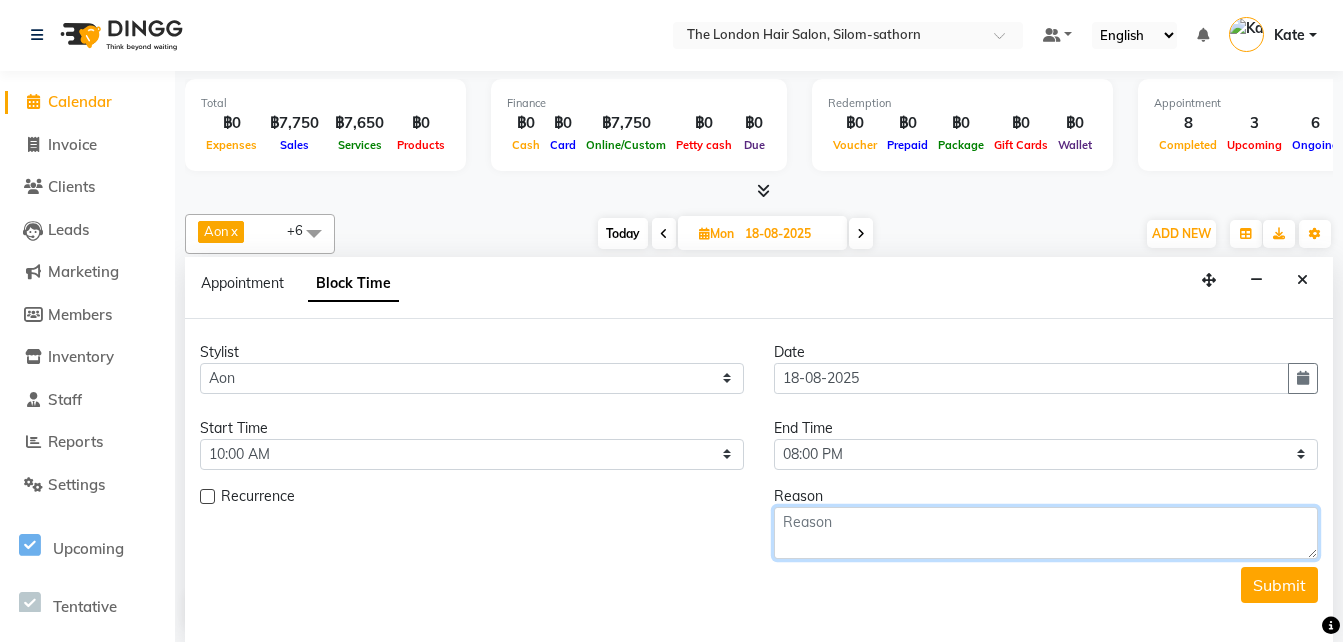 click at bounding box center (1046, 533) 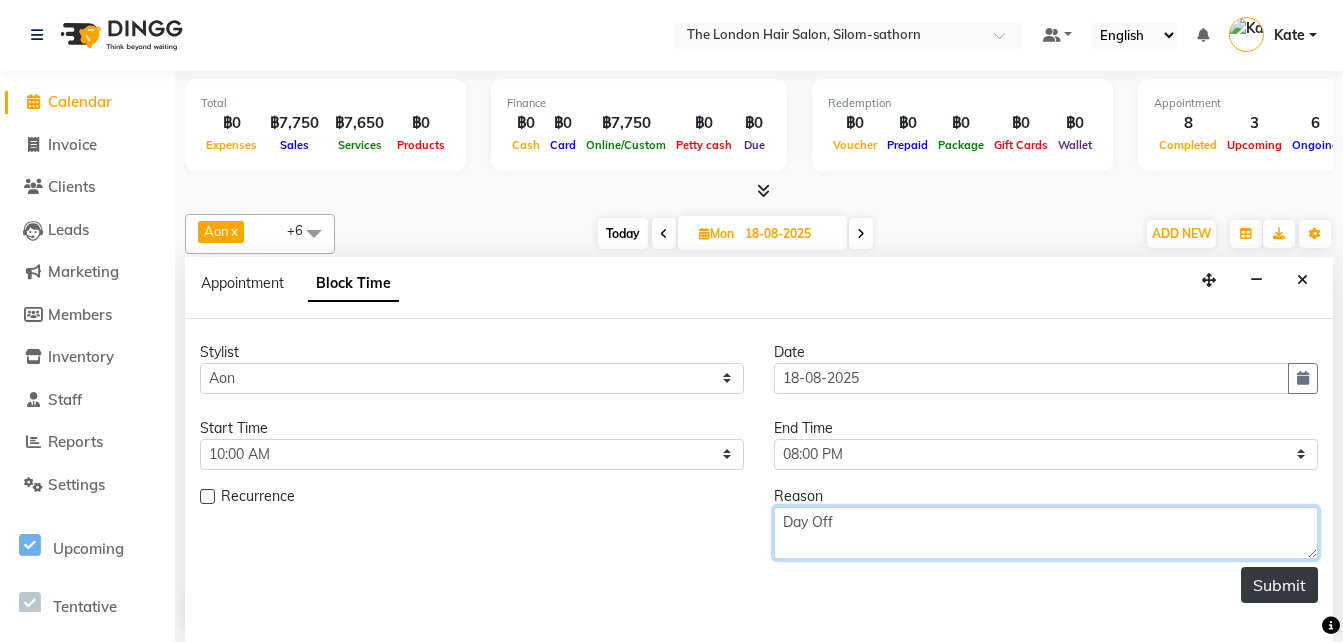type on "Day Off" 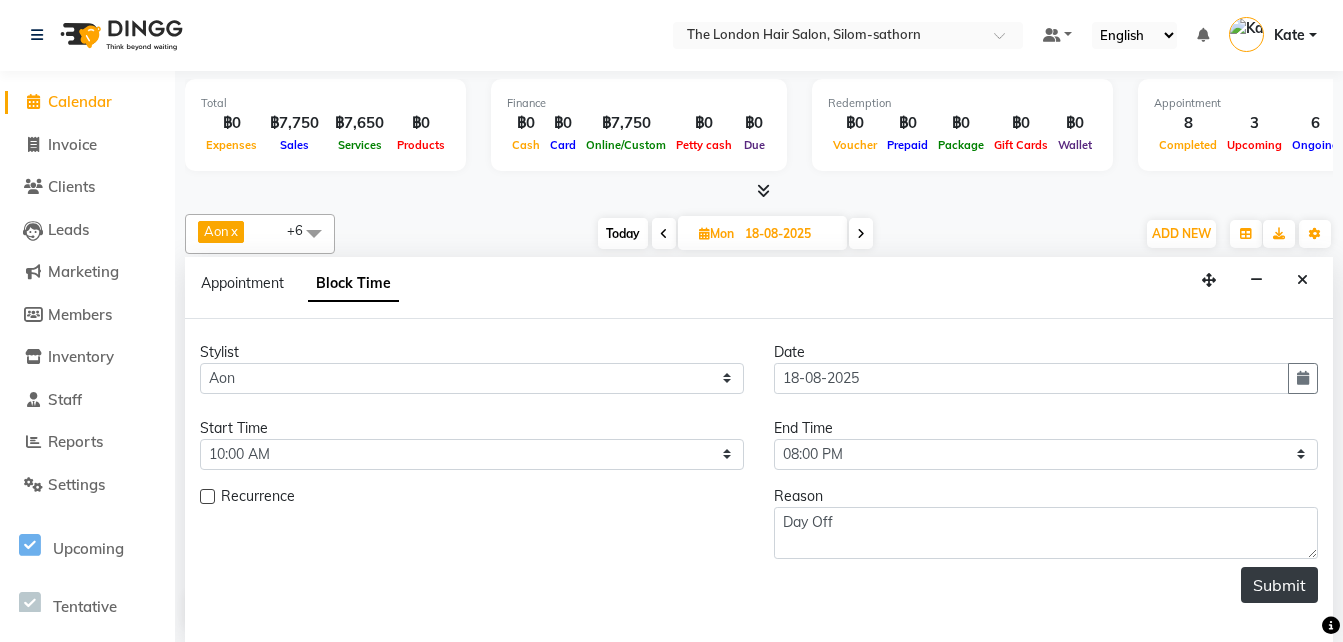 click on "Submit" at bounding box center (1279, 585) 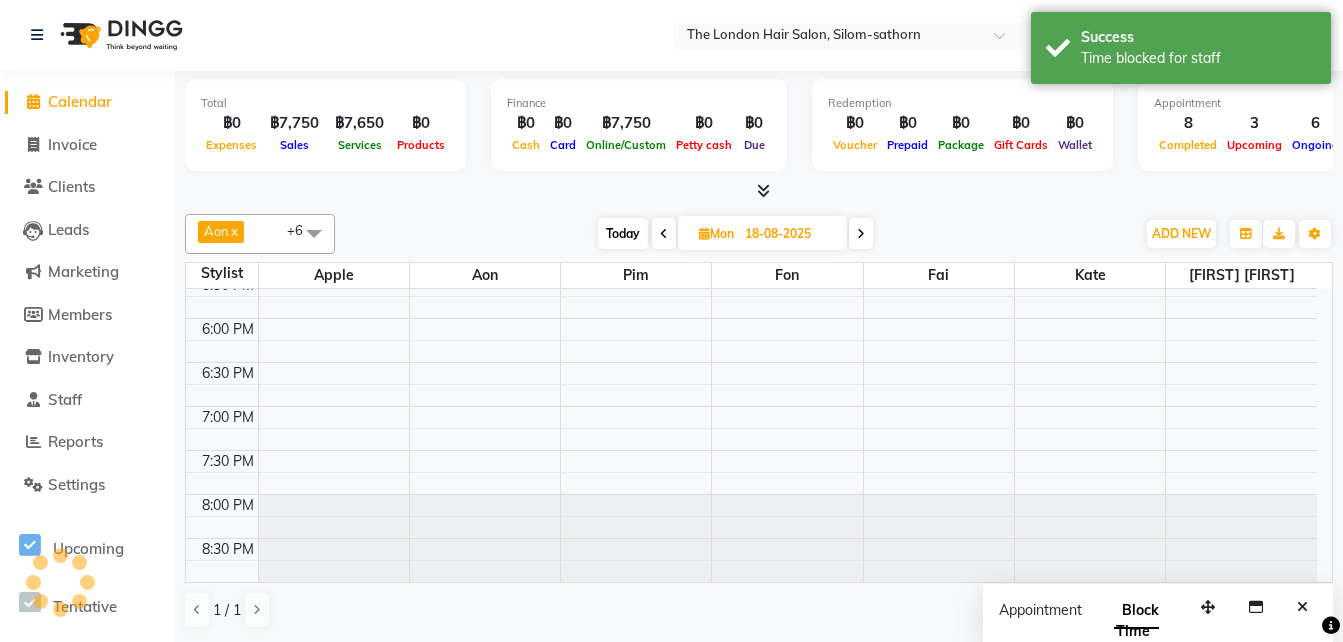 scroll, scrollTop: 0, scrollLeft: 0, axis: both 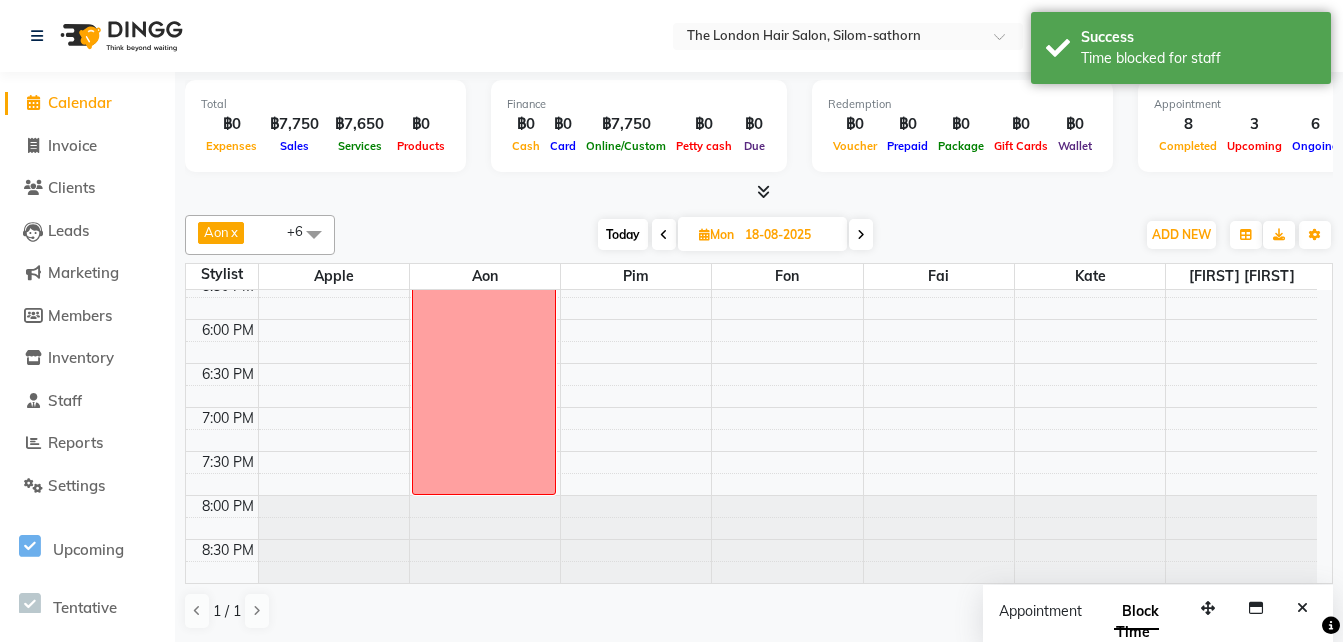 click at bounding box center (861, 235) 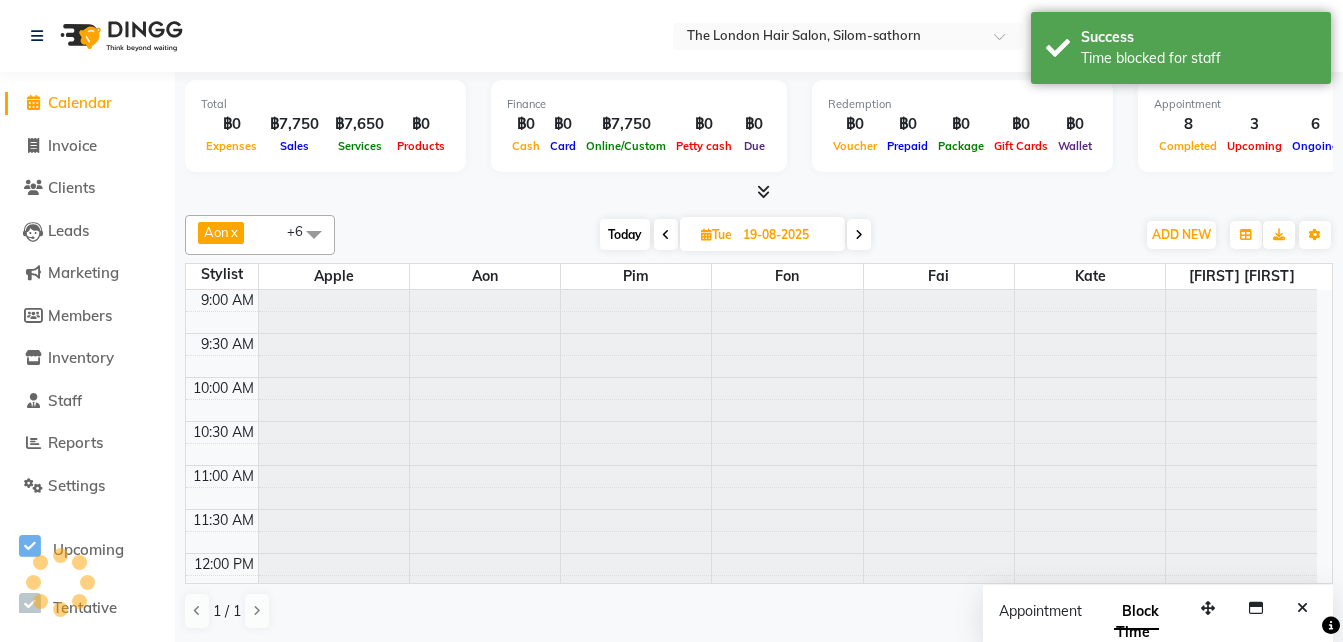 scroll, scrollTop: 762, scrollLeft: 0, axis: vertical 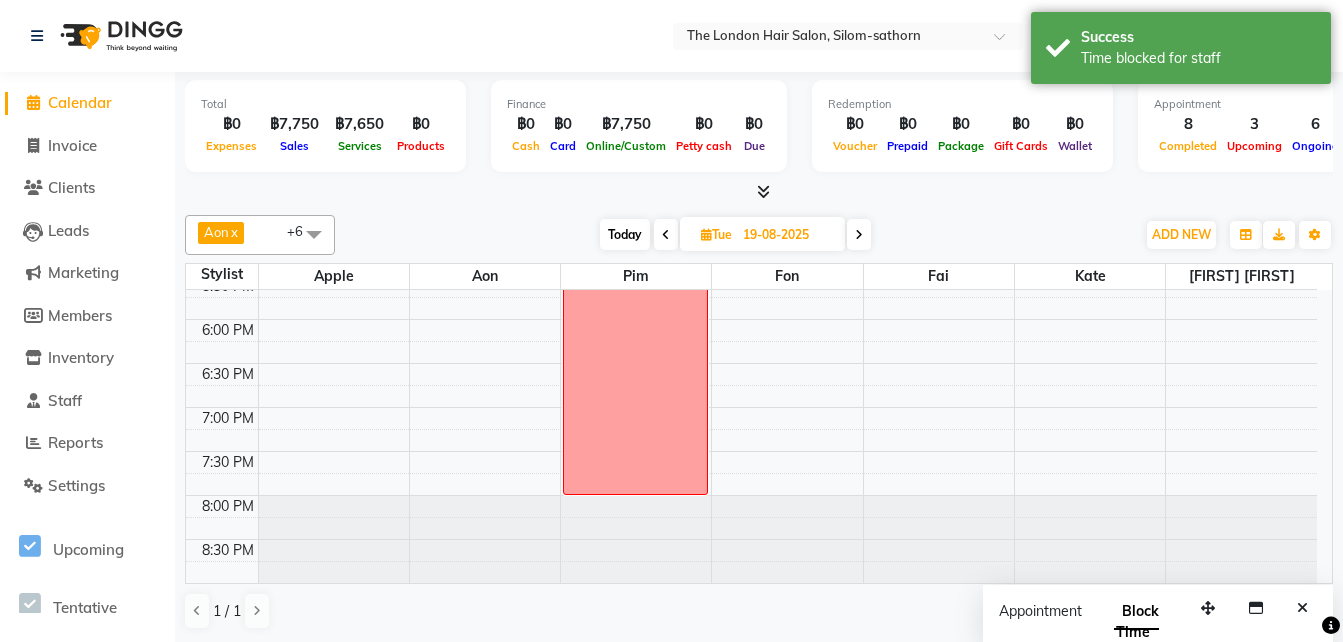 click at bounding box center (859, 234) 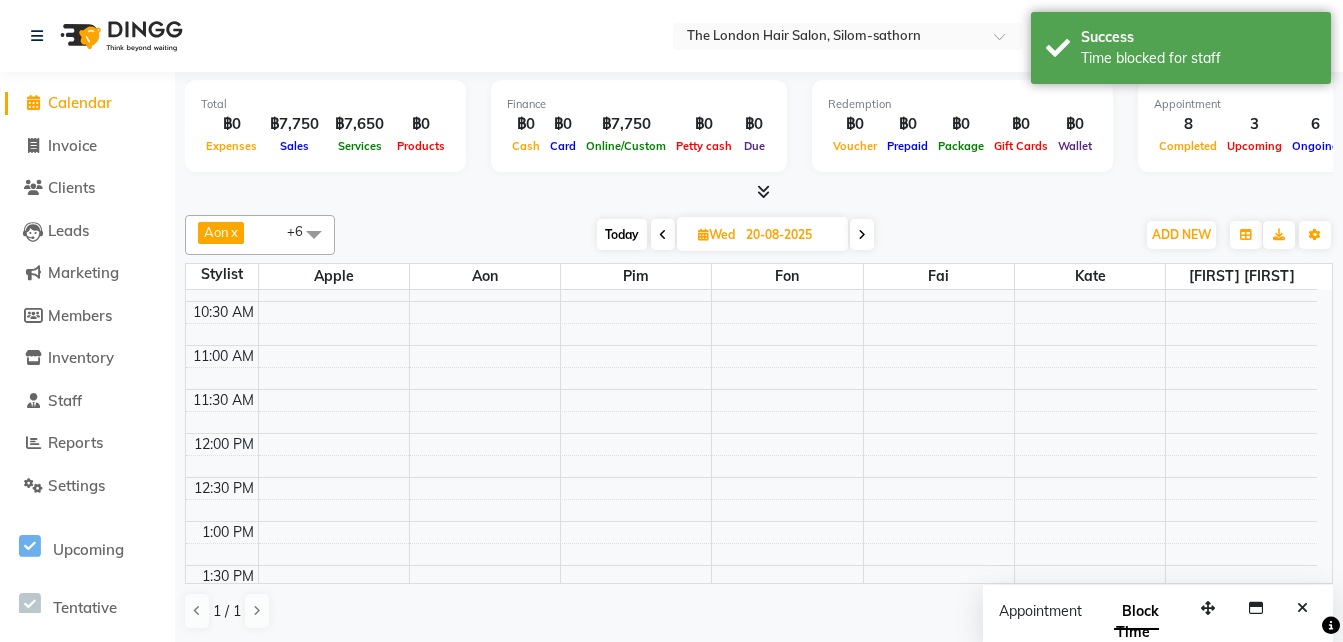 scroll, scrollTop: 0, scrollLeft: 0, axis: both 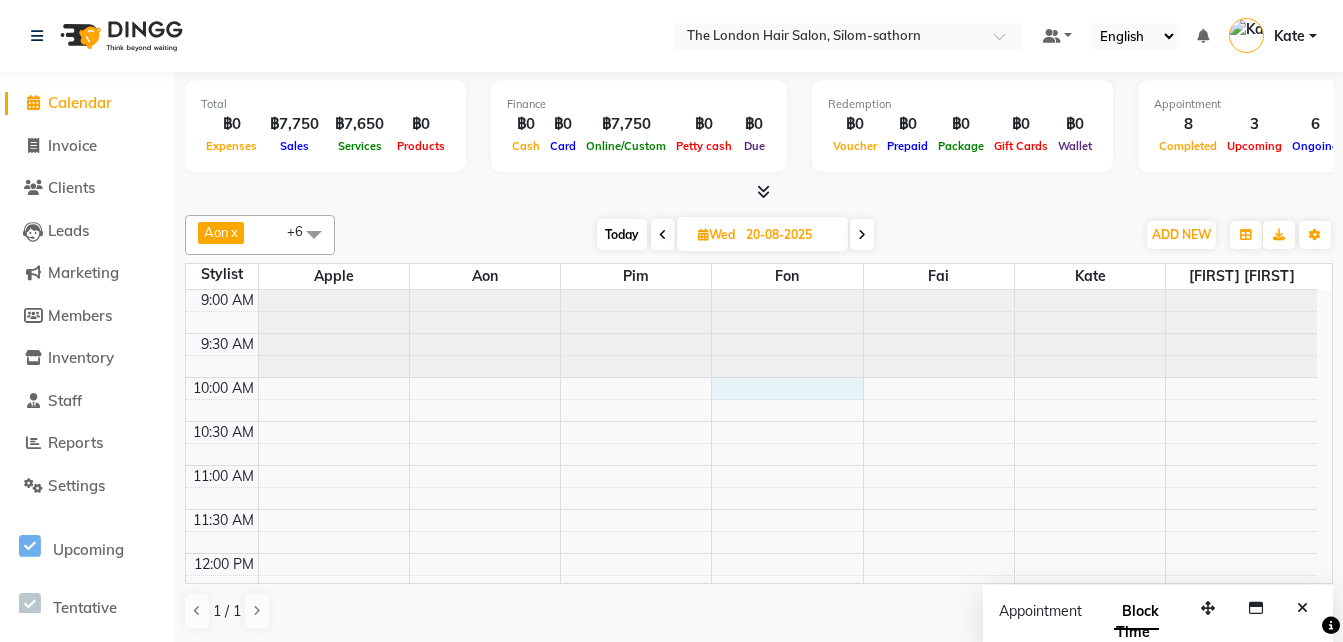 click on "9:00 AM 9:30 AM 10:00 AM 10:30 AM 11:00 AM 11:30 AM 12:00 PM 12:30 PM 1:00 PM 1:30 PM 2:00 PM 2:30 PM 3:00 PM 3:30 PM 4:00 PM 4:30 PM 5:00 PM 5:30 PM 6:00 PM 6:30 PM 7:00 PM 7:30 PM 8:00 PM 8:30 PM" at bounding box center (751, 817) 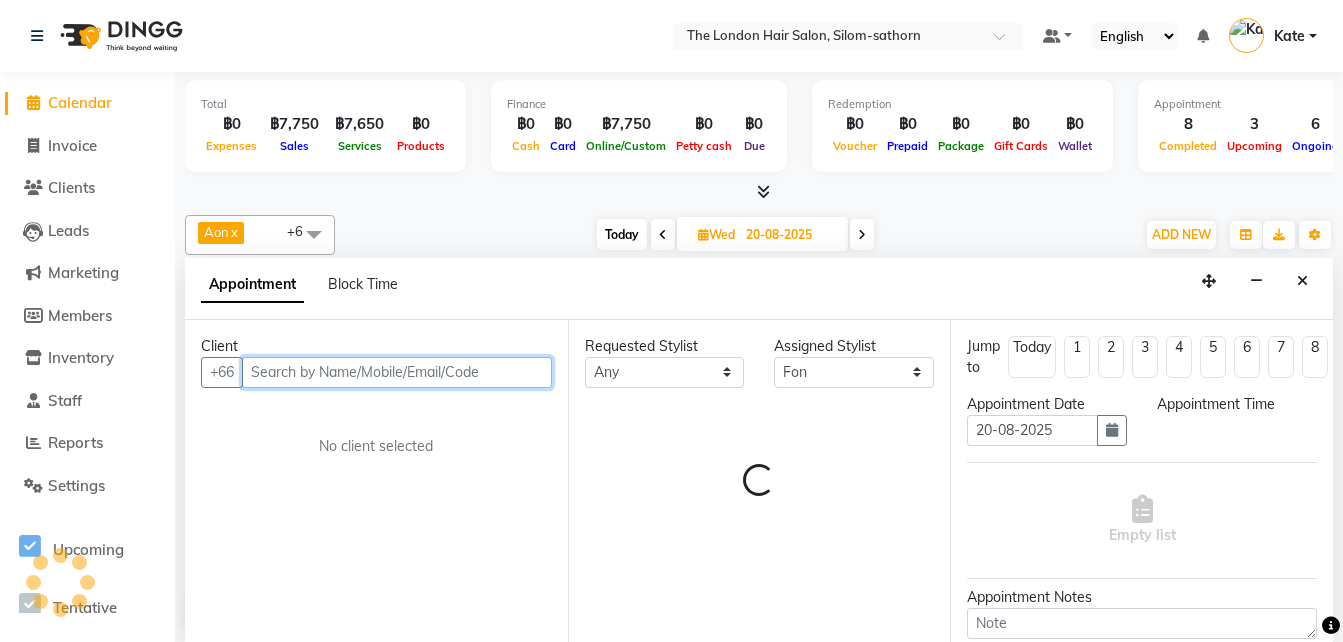select on "600" 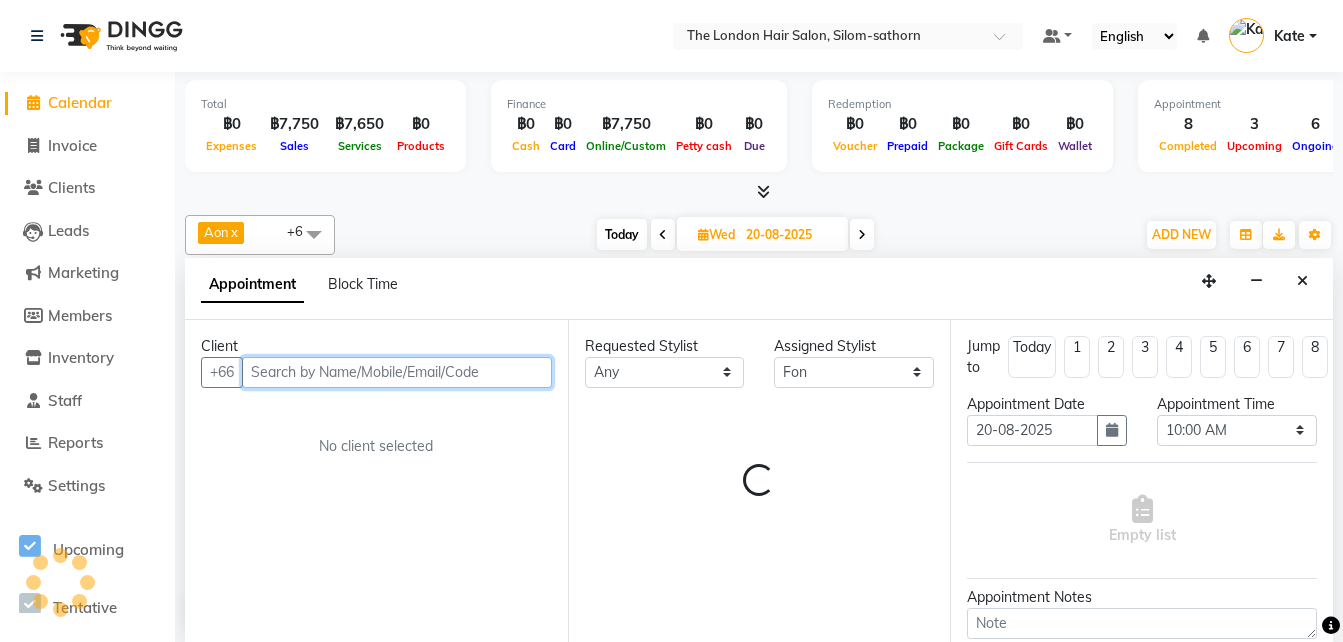 scroll, scrollTop: 1, scrollLeft: 0, axis: vertical 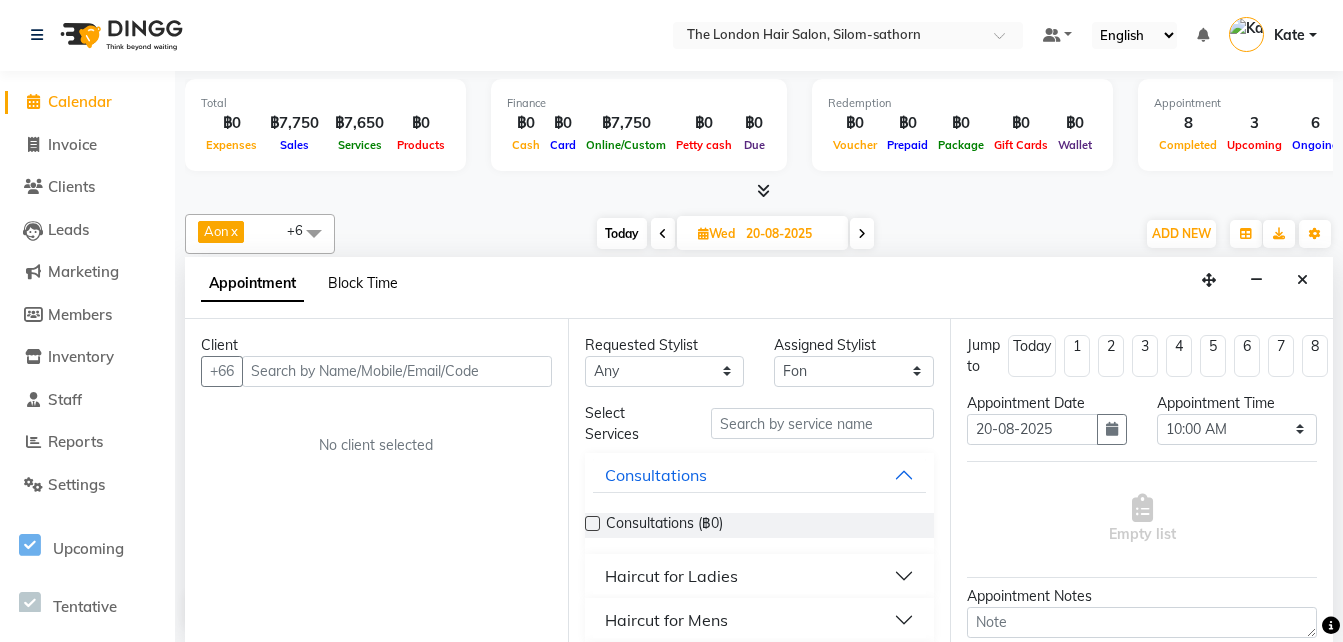 click on "Block Time" at bounding box center [363, 283] 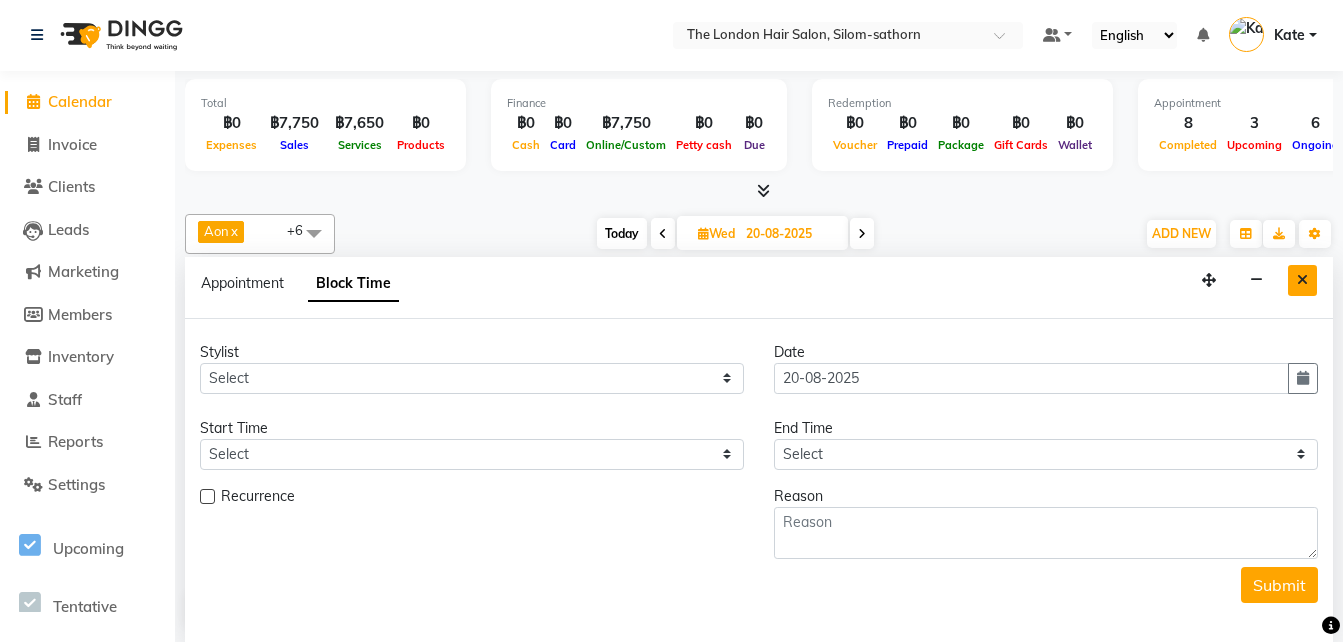 click at bounding box center (1302, 280) 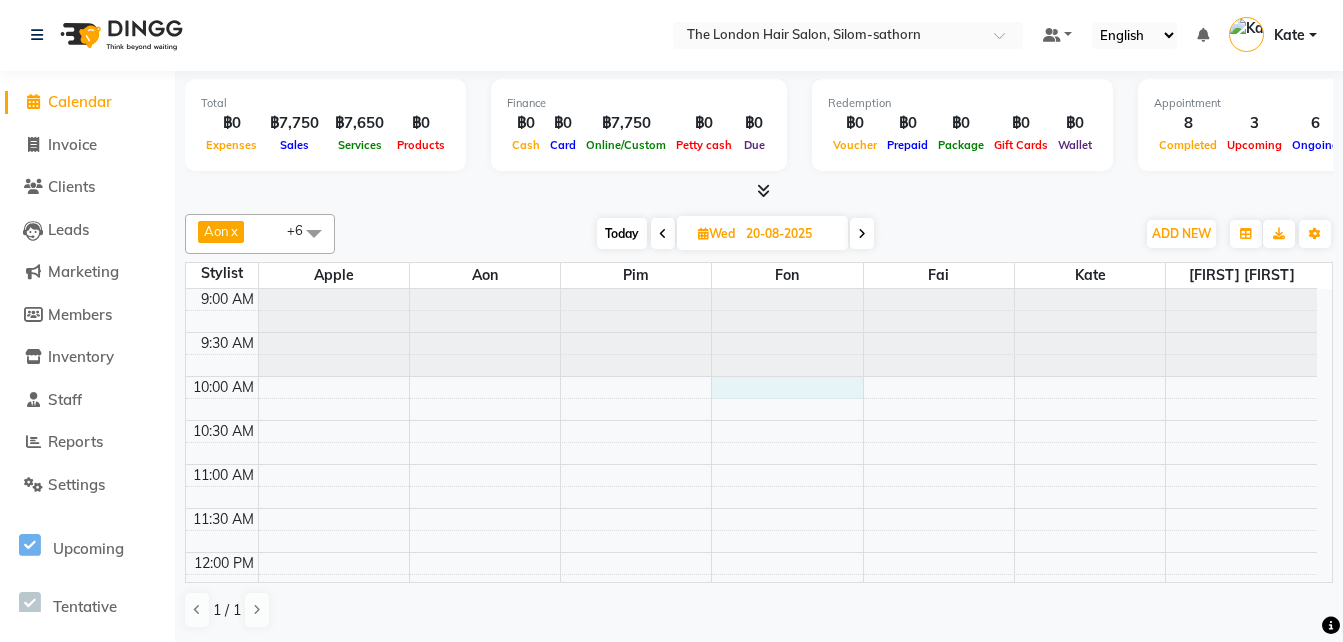 click on "9:00 AM 9:30 AM 10:00 AM 10:30 AM 11:00 AM 11:30 AM 12:00 PM 12:30 PM 1:00 PM 1:30 PM 2:00 PM 2:30 PM 3:00 PM 3:30 PM 4:00 PM 4:30 PM 5:00 PM 5:30 PM 6:00 PM 6:30 PM 7:00 PM 7:30 PM 8:00 PM 8:30 PM" at bounding box center [751, 816] 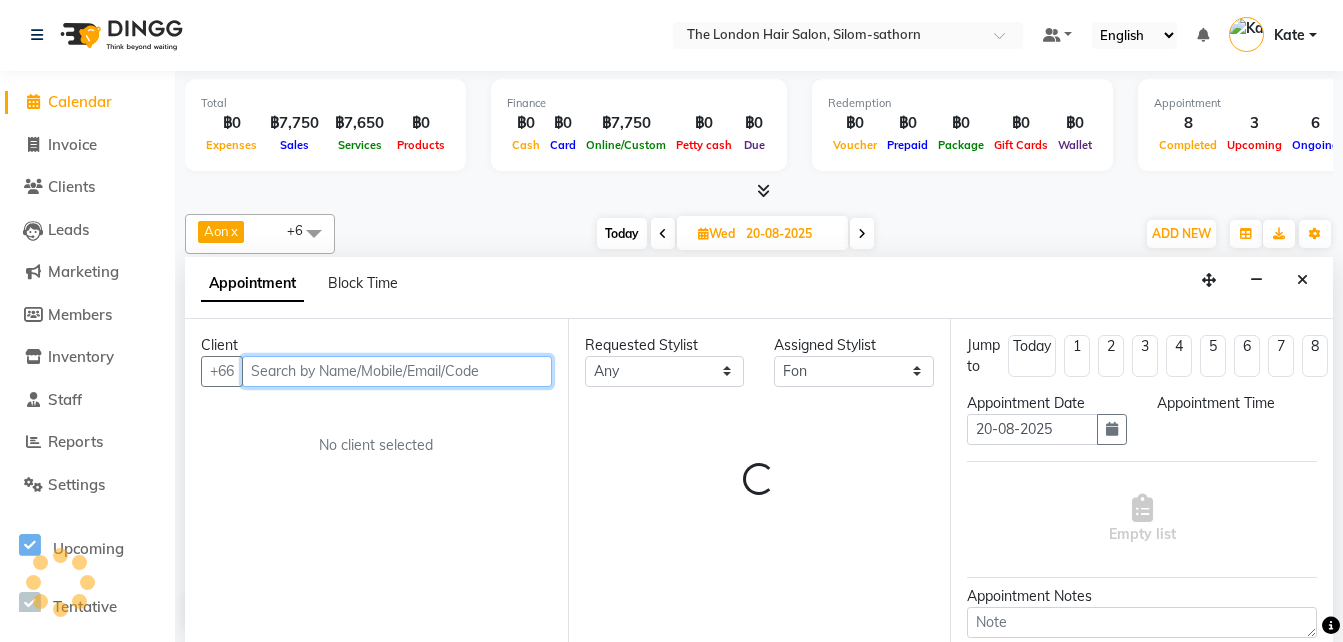 select on "600" 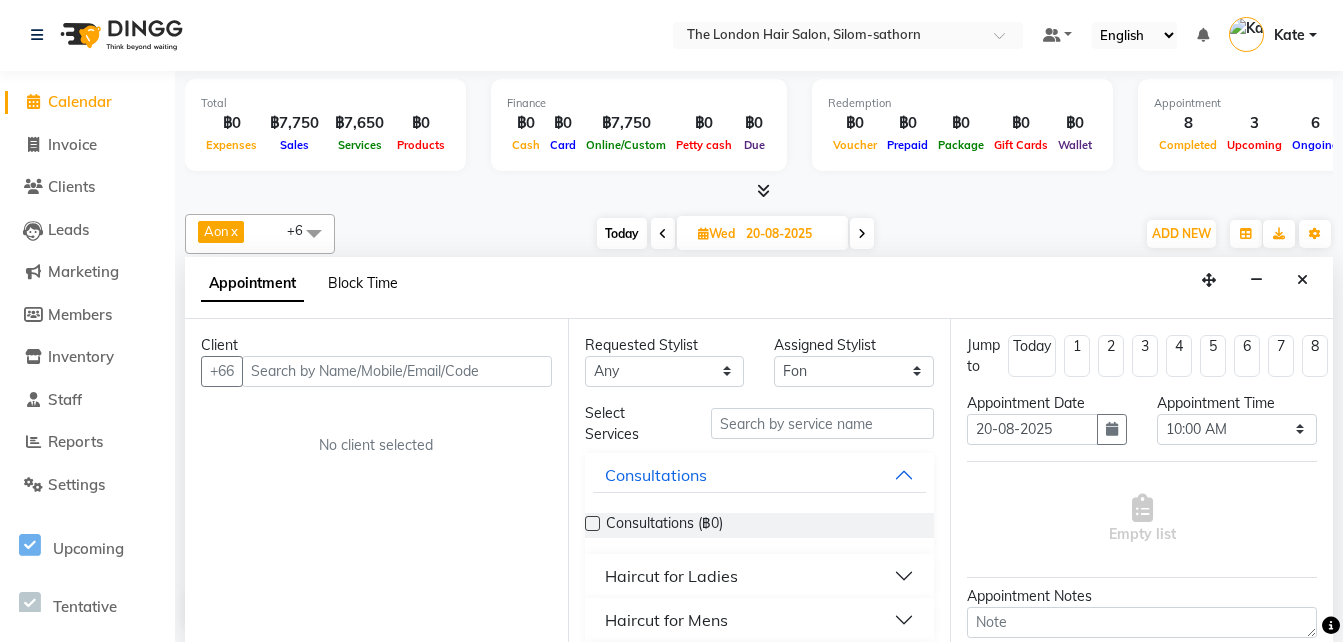 click on "Block Time" at bounding box center (363, 283) 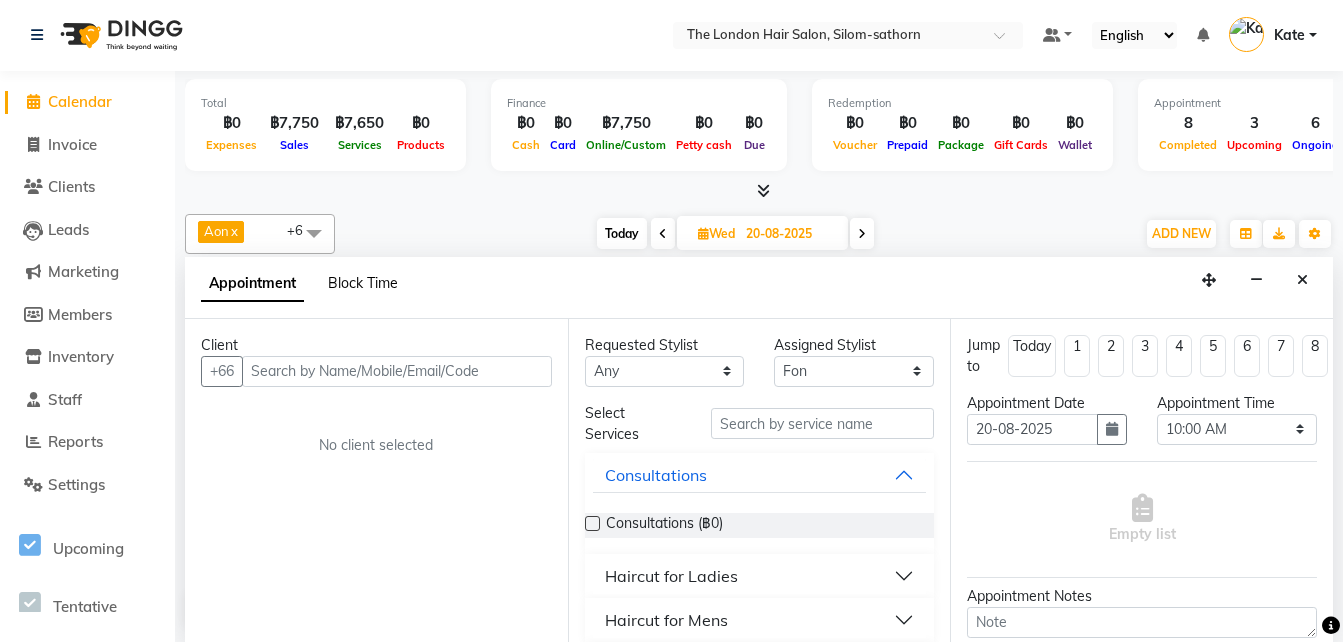 select on "56711" 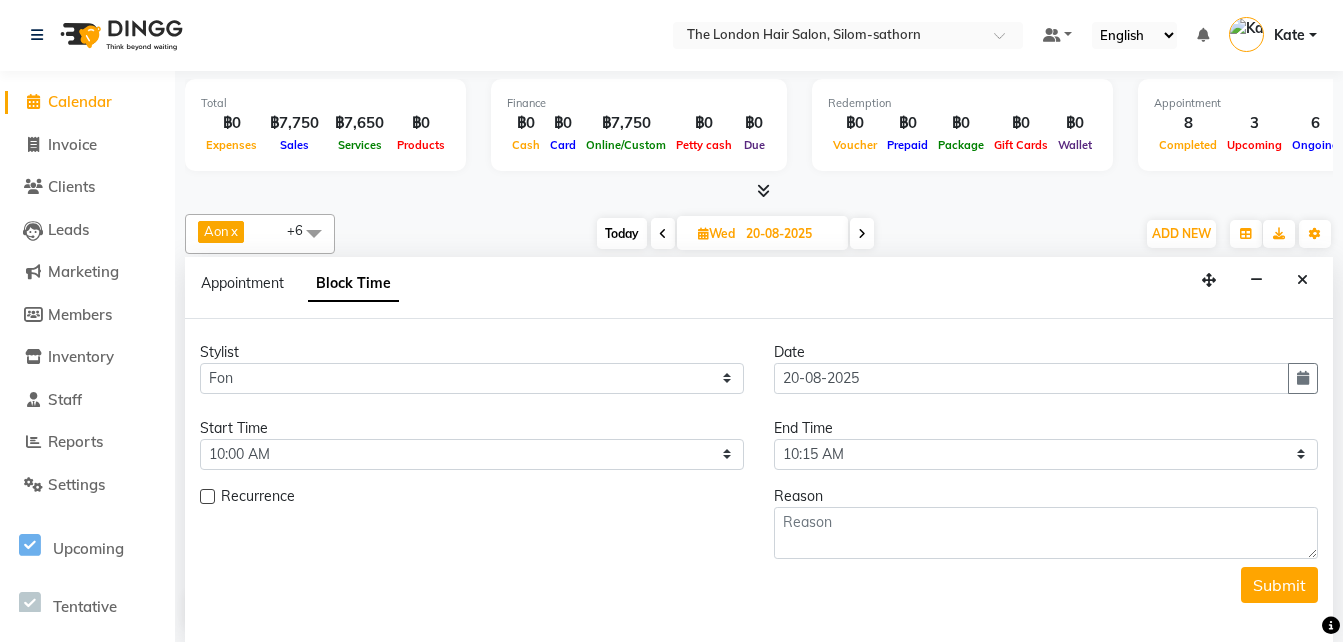 scroll, scrollTop: 762, scrollLeft: 0, axis: vertical 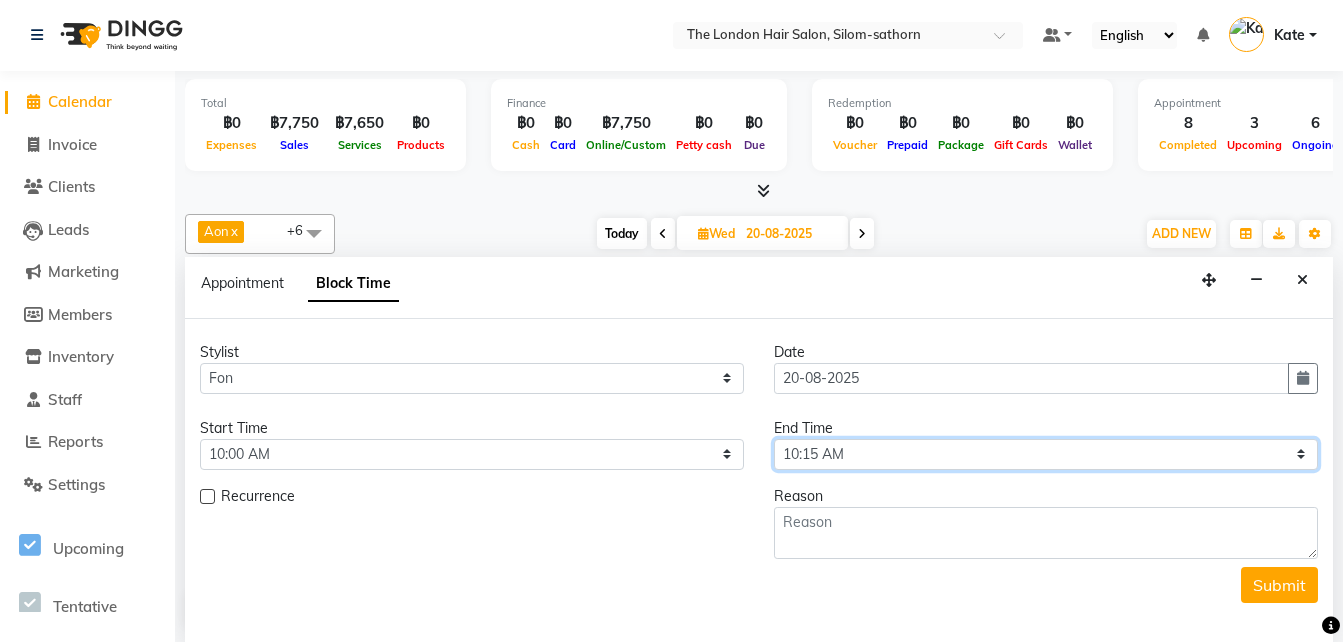 click on "Select 10:00 AM 10:05 AM 10:10 AM 10:15 AM 10:20 AM 10:25 AM 10:30 AM 10:35 AM 10:40 AM 10:45 AM 10:50 AM 10:55 AM 11:00 AM 11:05 AM 11:10 AM 11:15 AM 11:20 AM 11:25 AM 11:30 AM 11:35 AM 11:40 AM 11:45 AM 11:50 AM 11:55 AM 12:00 PM 12:05 PM 12:10 PM 12:15 PM 12:20 PM 12:25 PM 12:30 PM 12:35 PM 12:40 PM 12:45 PM 12:50 PM 12:55 PM 01:00 PM 01:05 PM 01:10 PM 01:15 PM 01:20 PM 01:25 PM 01:30 PM 01:35 PM 01:40 PM 01:45 PM 01:50 PM 01:55 PM 02:00 PM 02:05 PM 02:10 PM 02:15 PM 02:20 PM 02:25 PM 02:30 PM 02:35 PM 02:40 PM 02:45 PM 02:50 PM 02:55 PM 03:00 PM 03:05 PM 03:10 PM 03:15 PM 03:20 PM 03:25 PM 03:30 PM 03:35 PM 03:40 PM 03:45 PM 03:50 PM 03:55 PM 04:00 PM 04:05 PM 04:10 PM 04:15 PM 04:20 PM 04:25 PM 04:30 PM 04:35 PM 04:40 PM 04:45 PM 04:50 PM 04:55 PM 05:00 PM 05:05 PM 05:10 PM 05:15 PM 05:20 PM 05:25 PM 05:30 PM 05:35 PM 05:40 PM 05:45 PM 05:50 PM 05:55 PM 06:00 PM 06:05 PM 06:10 PM 06:15 PM 06:20 PM 06:25 PM 06:30 PM 06:35 PM 06:40 PM 06:45 PM 06:50 PM 06:55 PM 07:00 PM 07:05 PM 07:10 PM 07:15 PM 07:20 PM" at bounding box center (1046, 454) 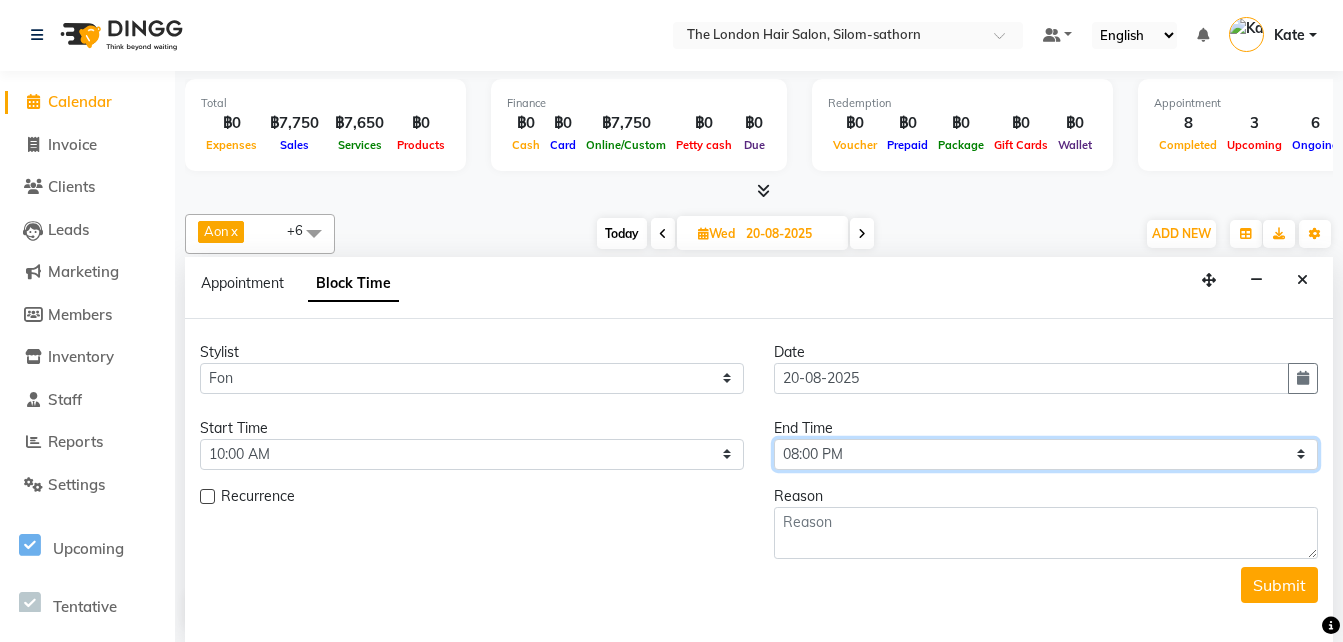 click on "Select 10:00 AM 10:05 AM 10:10 AM 10:15 AM 10:20 AM 10:25 AM 10:30 AM 10:35 AM 10:40 AM 10:45 AM 10:50 AM 10:55 AM 11:00 AM 11:05 AM 11:10 AM 11:15 AM 11:20 AM 11:25 AM 11:30 AM 11:35 AM 11:40 AM 11:45 AM 11:50 AM 11:55 AM 12:00 PM 12:05 PM 12:10 PM 12:15 PM 12:20 PM 12:25 PM 12:30 PM 12:35 PM 12:40 PM 12:45 PM 12:50 PM 12:55 PM 01:00 PM 01:05 PM 01:10 PM 01:15 PM 01:20 PM 01:25 PM 01:30 PM 01:35 PM 01:40 PM 01:45 PM 01:50 PM 01:55 PM 02:00 PM 02:05 PM 02:10 PM 02:15 PM 02:20 PM 02:25 PM 02:30 PM 02:35 PM 02:40 PM 02:45 PM 02:50 PM 02:55 PM 03:00 PM 03:05 PM 03:10 PM 03:15 PM 03:20 PM 03:25 PM 03:30 PM 03:35 PM 03:40 PM 03:45 PM 03:50 PM 03:55 PM 04:00 PM 04:05 PM 04:10 PM 04:15 PM 04:20 PM 04:25 PM 04:30 PM 04:35 PM 04:40 PM 04:45 PM 04:50 PM 04:55 PM 05:00 PM 05:05 PM 05:10 PM 05:15 PM 05:20 PM 05:25 PM 05:30 PM 05:35 PM 05:40 PM 05:45 PM 05:50 PM 05:55 PM 06:00 PM 06:05 PM 06:10 PM 06:15 PM 06:20 PM 06:25 PM 06:30 PM 06:35 PM 06:40 PM 06:45 PM 06:50 PM 06:55 PM 07:00 PM 07:05 PM 07:10 PM 07:15 PM 07:20 PM" at bounding box center [1046, 454] 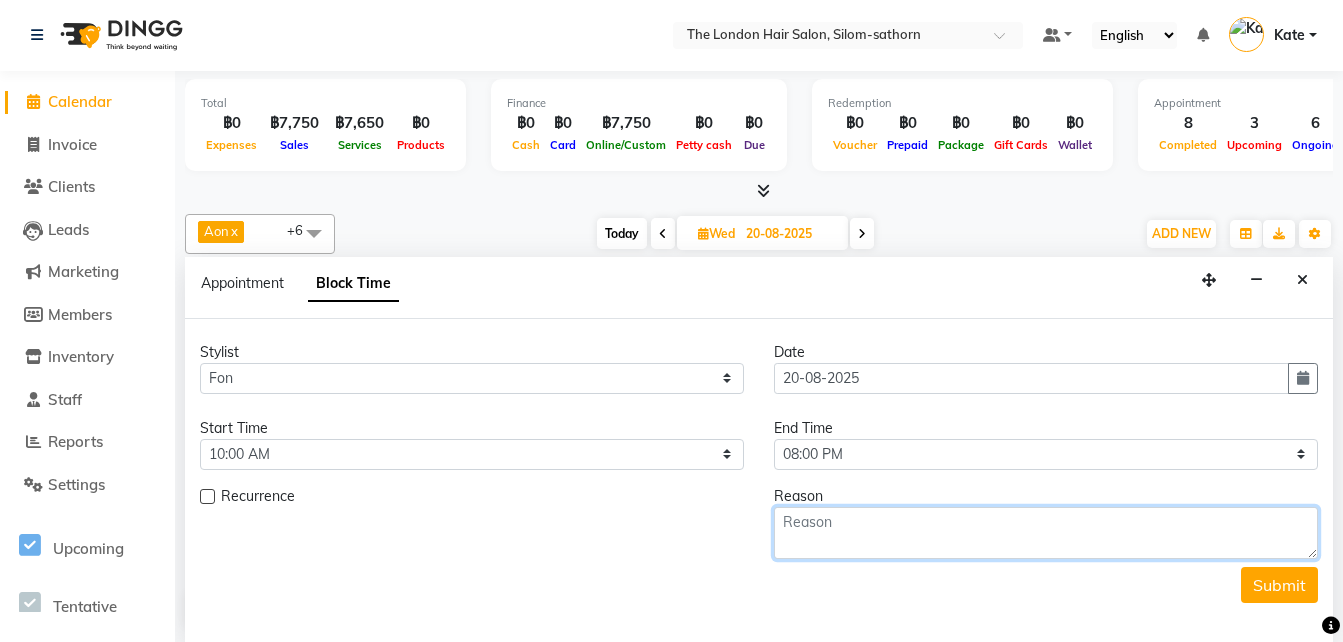 click at bounding box center (1046, 533) 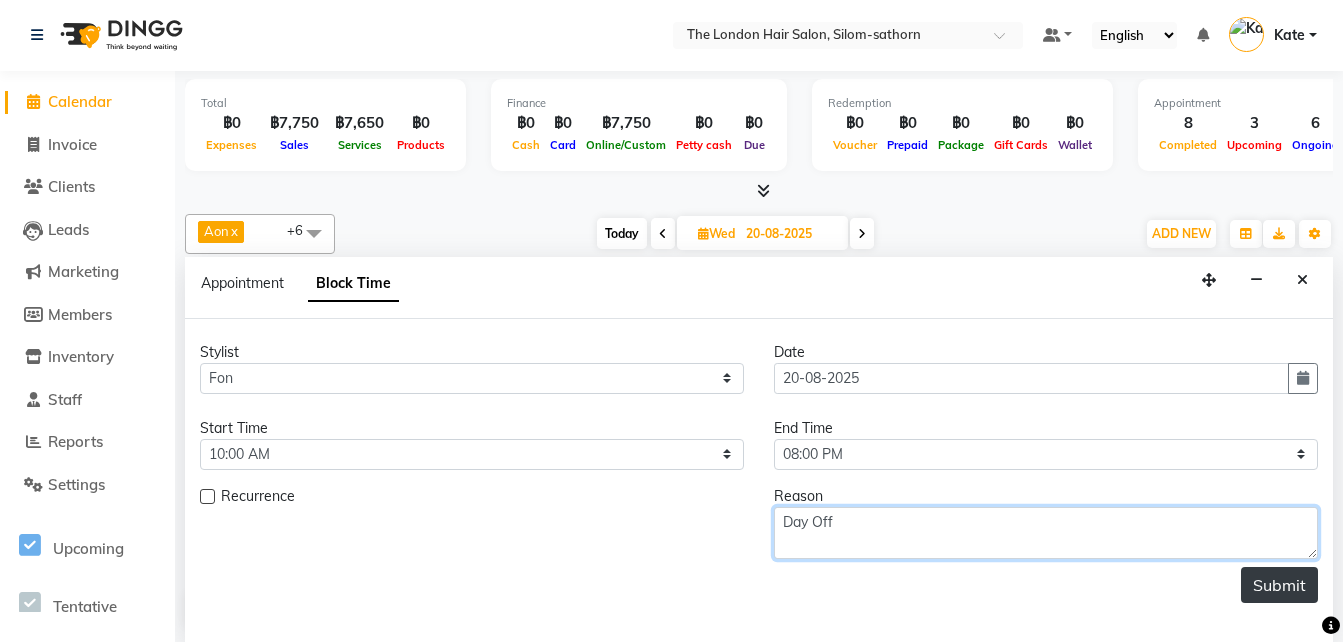 type on "Day Off" 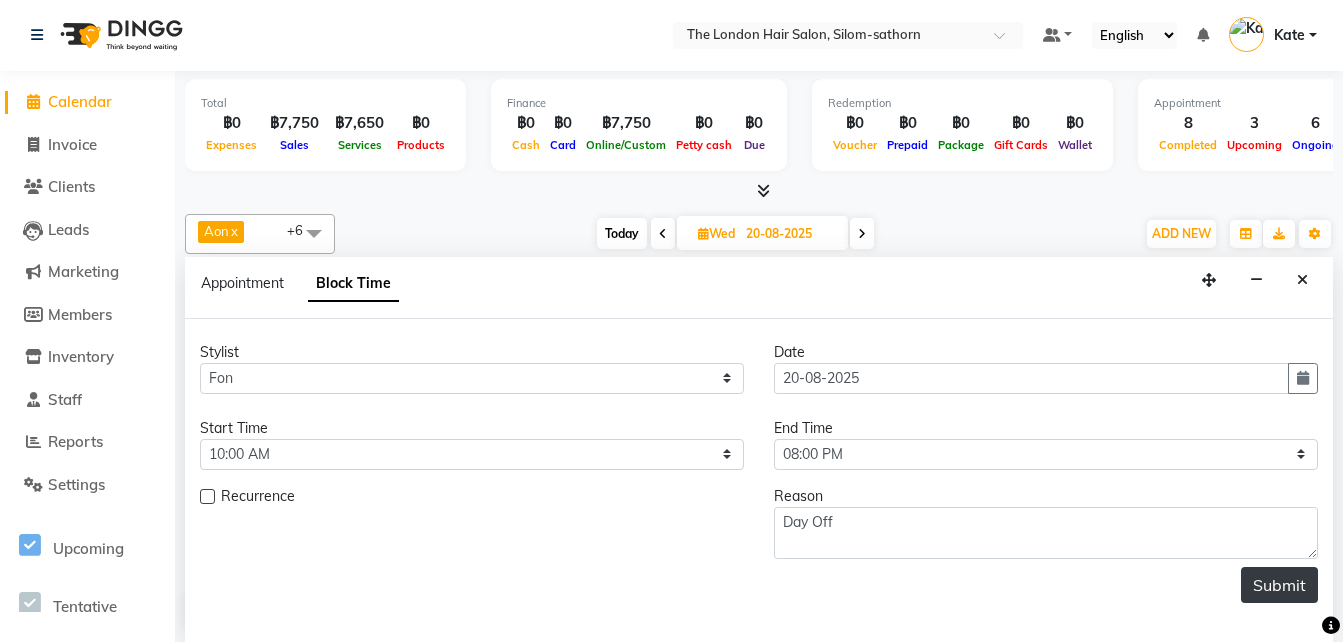 click on "Submit" at bounding box center (1279, 585) 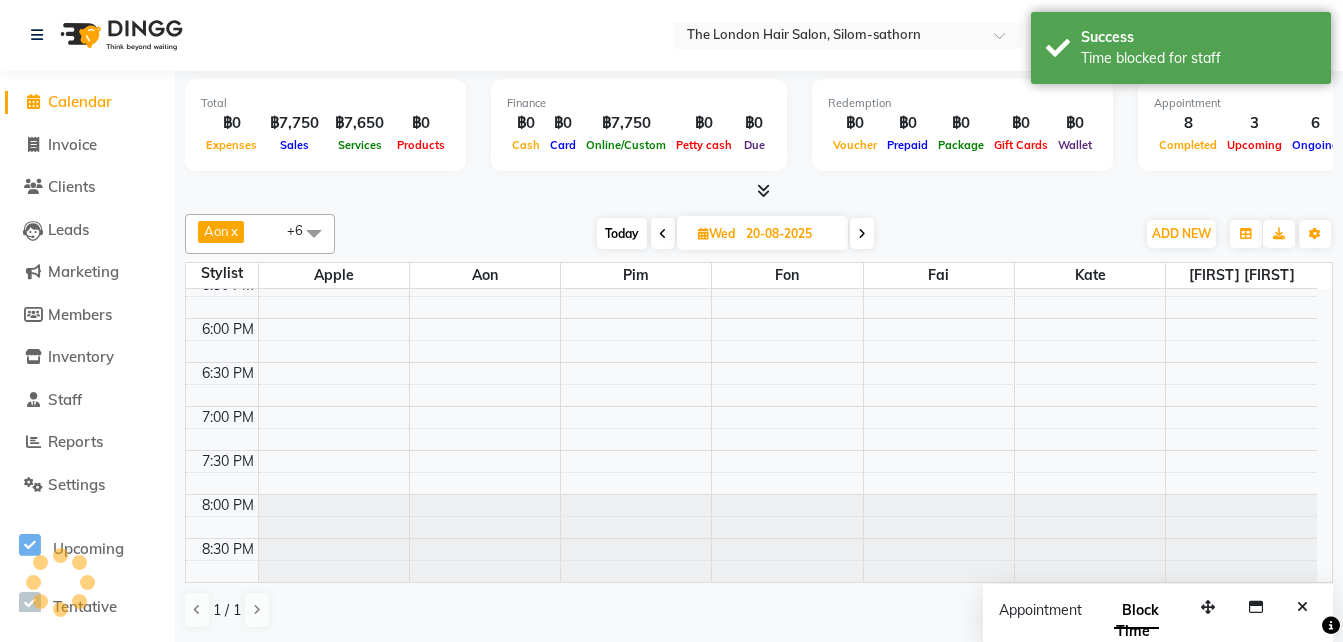 scroll, scrollTop: 0, scrollLeft: 0, axis: both 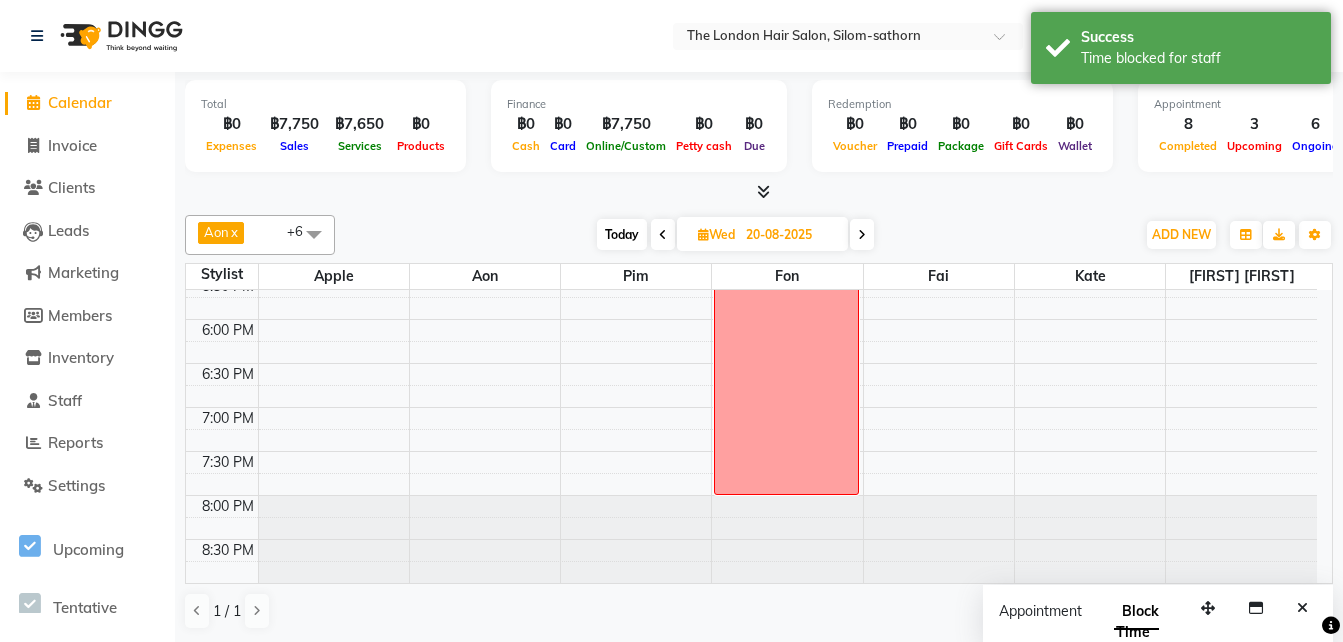 click at bounding box center [862, 235] 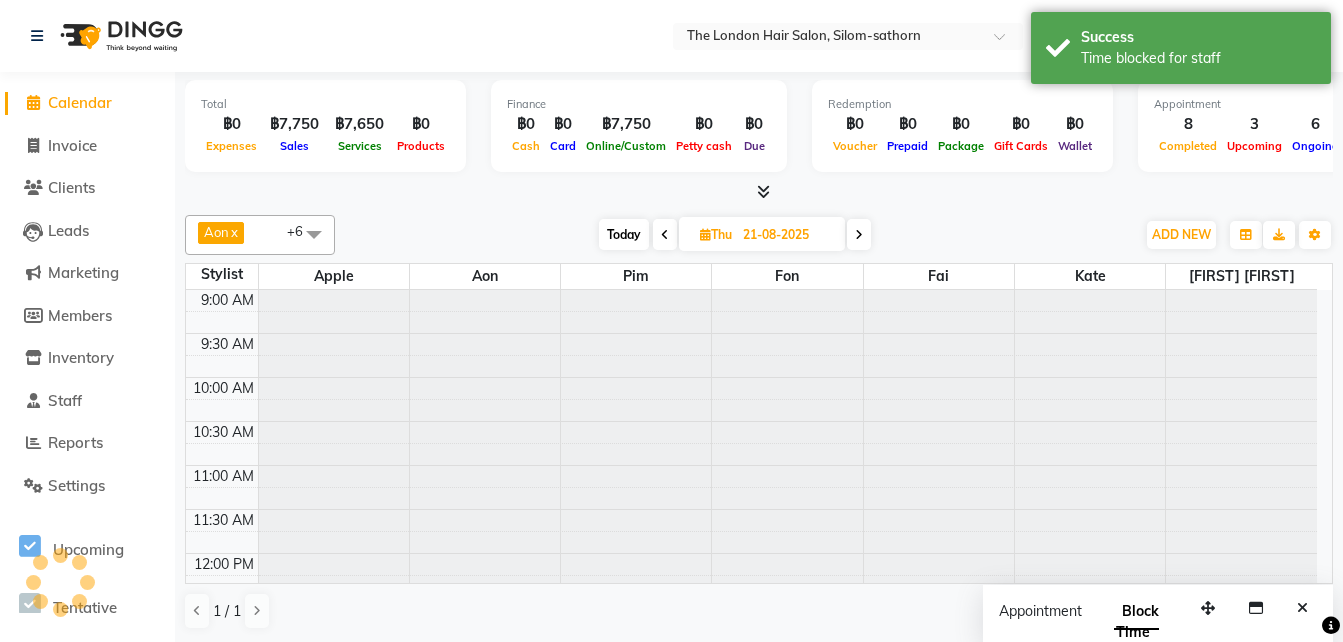 scroll, scrollTop: 762, scrollLeft: 0, axis: vertical 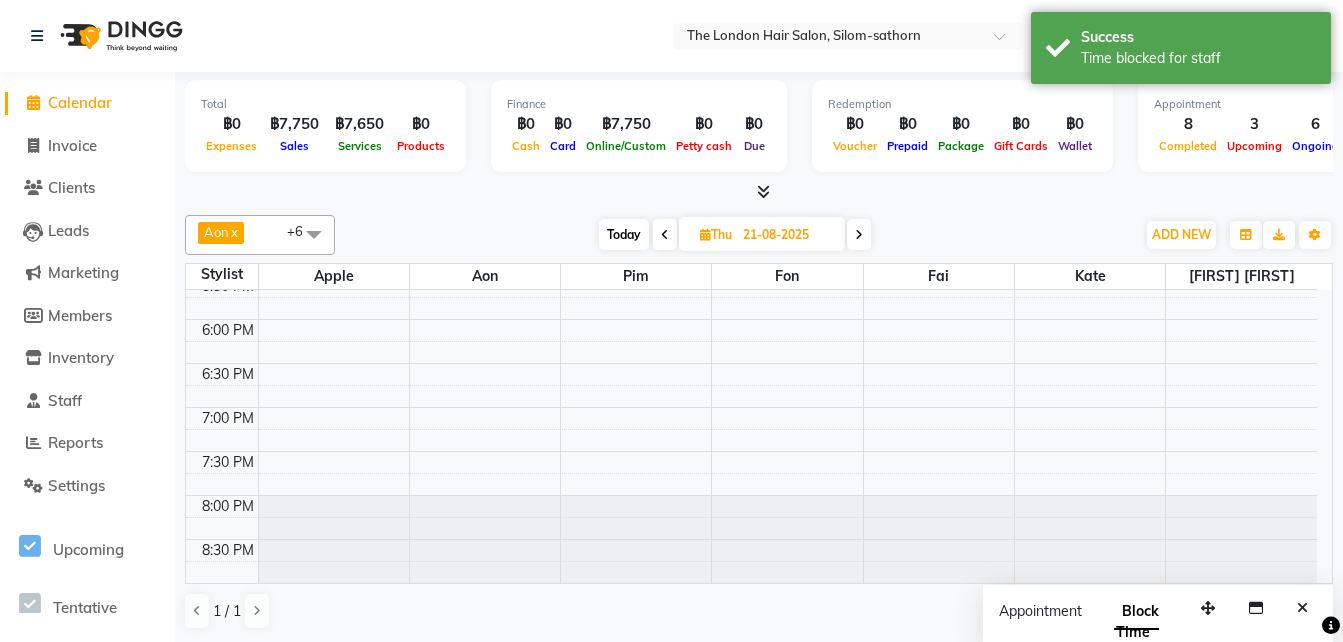 click at bounding box center (859, 235) 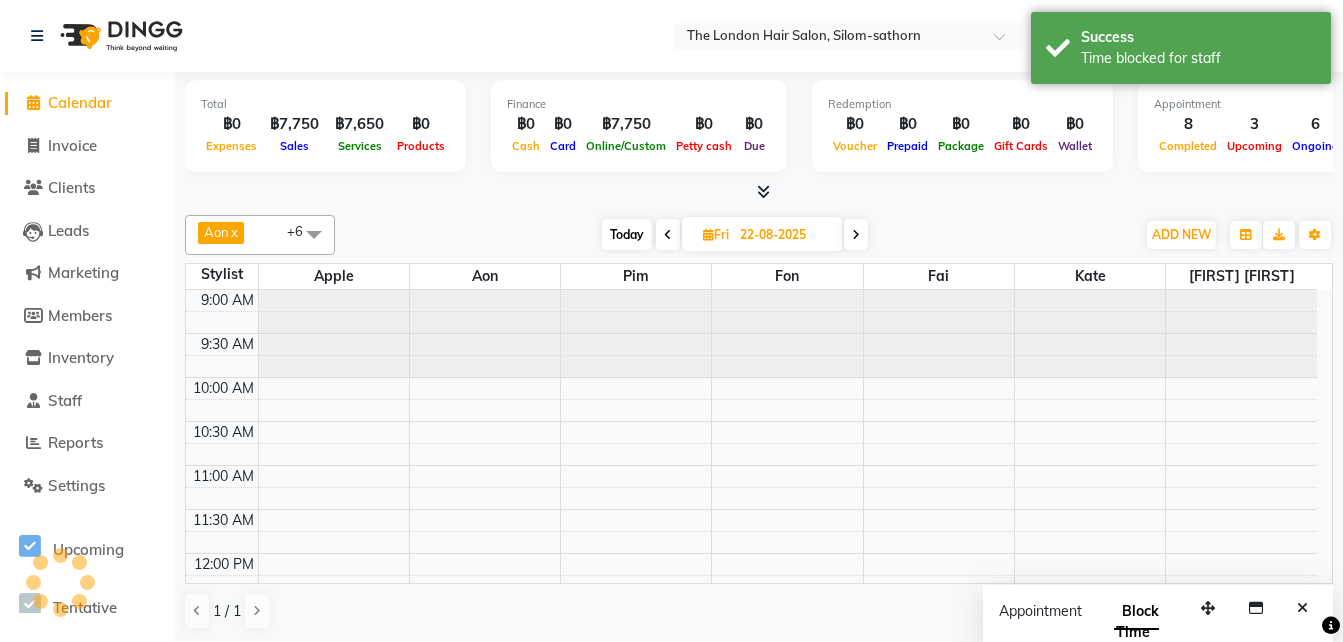 scroll, scrollTop: 762, scrollLeft: 0, axis: vertical 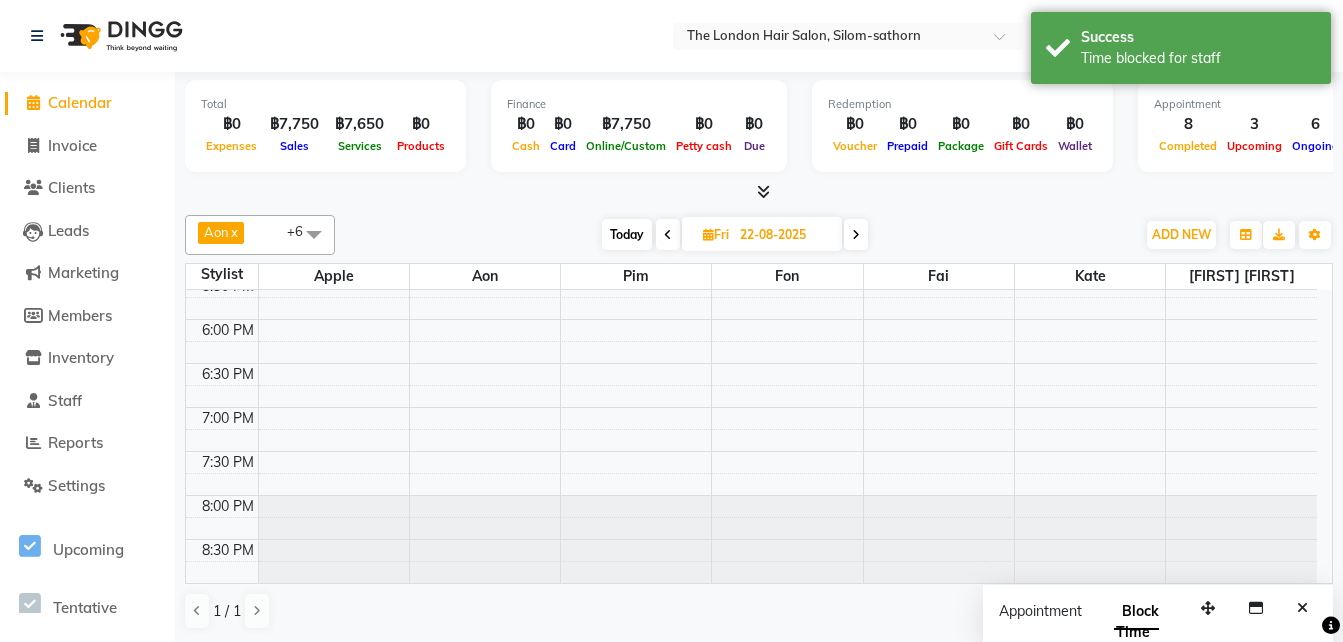 click at bounding box center [668, 234] 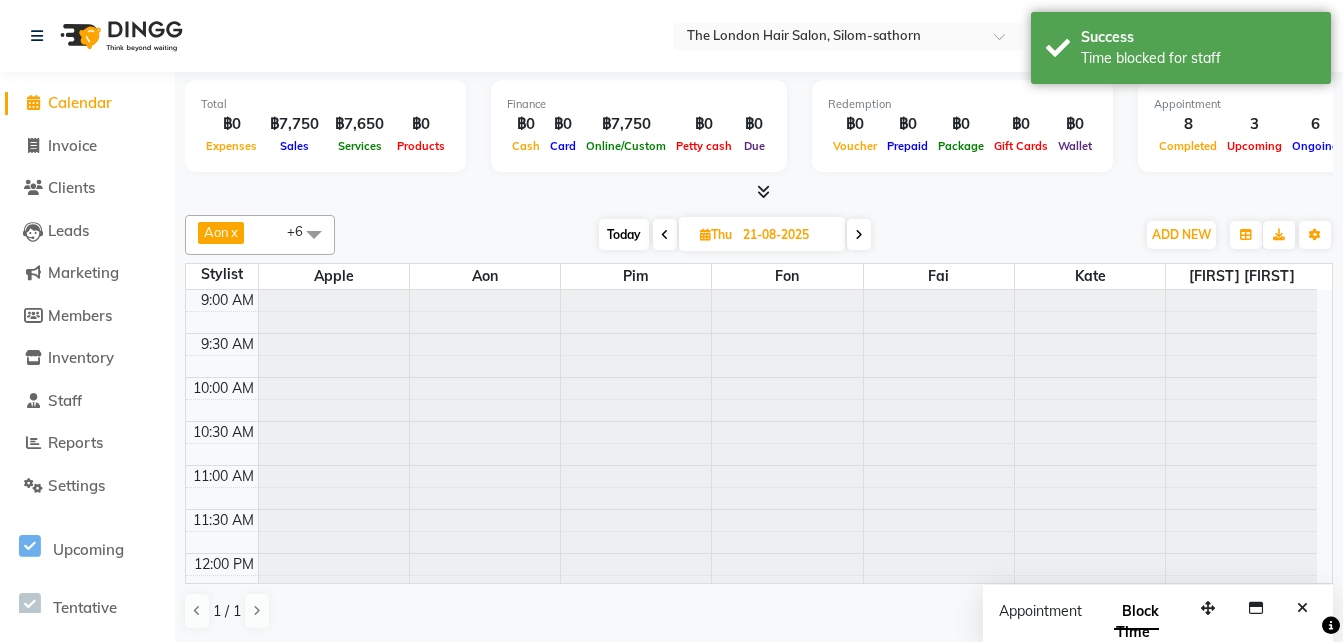 scroll, scrollTop: 762, scrollLeft: 0, axis: vertical 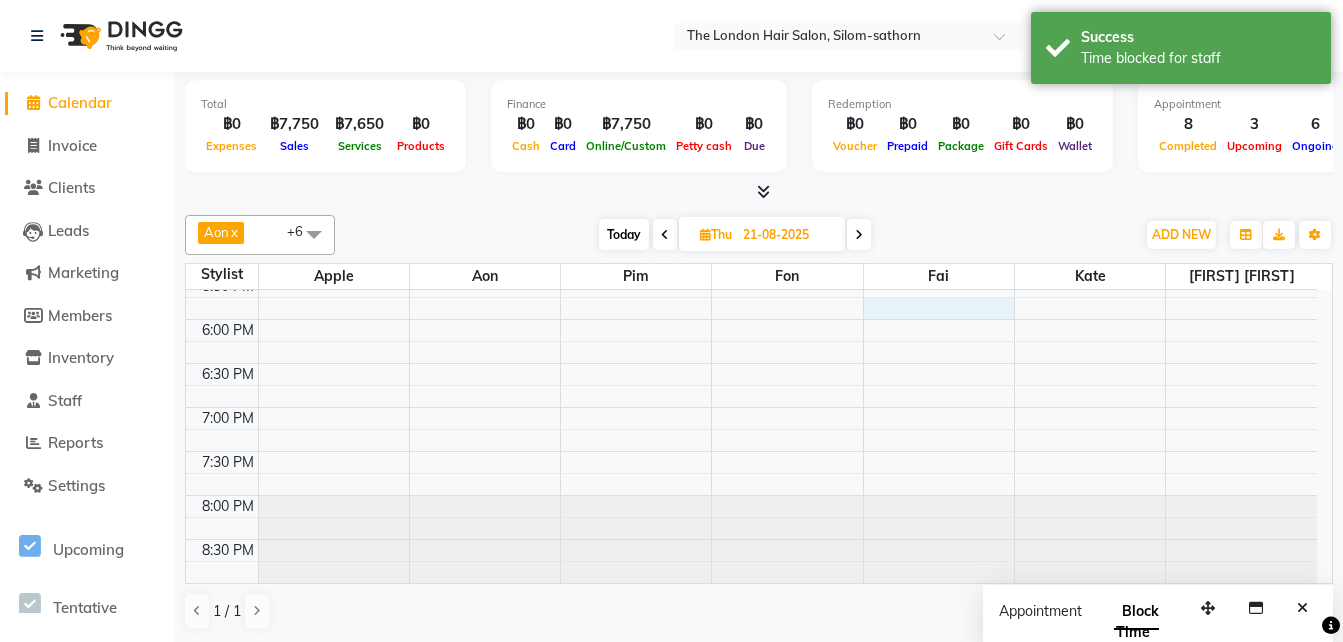 click on "9:00 AM 9:30 AM 10:00 AM 10:30 AM 11:00 AM 11:30 AM 12:00 PM 12:30 PM 1:00 PM 1:30 PM 2:00 PM 2:30 PM 3:00 PM 3:30 PM 4:00 PM 4:30 PM 5:00 PM 5:30 PM 6:00 PM 6:30 PM 7:00 PM 7:30 PM 8:00 PM 8:30 PM" at bounding box center (751, 55) 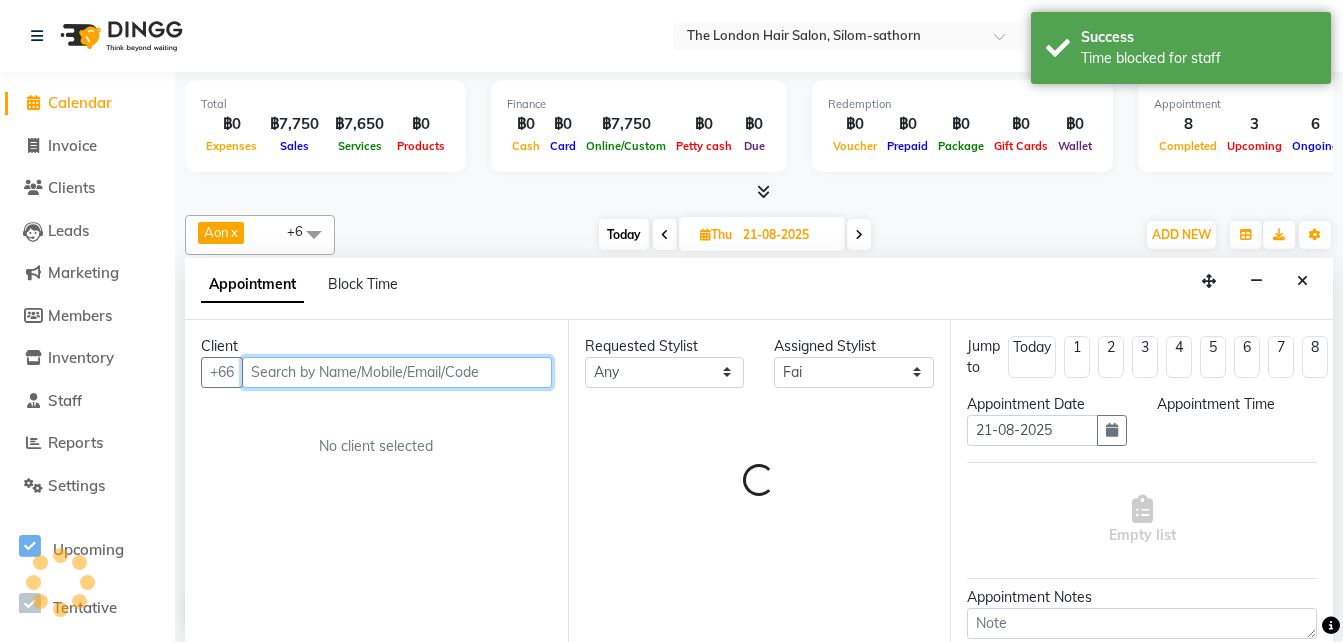 select on "1065" 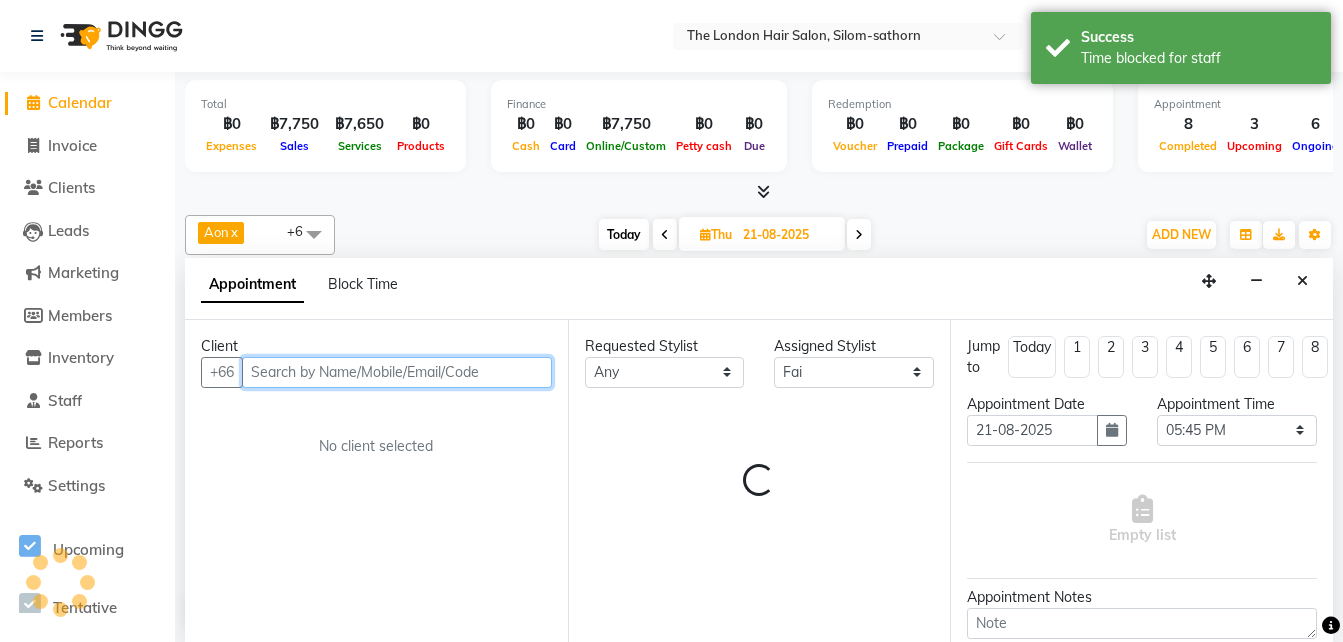 scroll, scrollTop: 1, scrollLeft: 0, axis: vertical 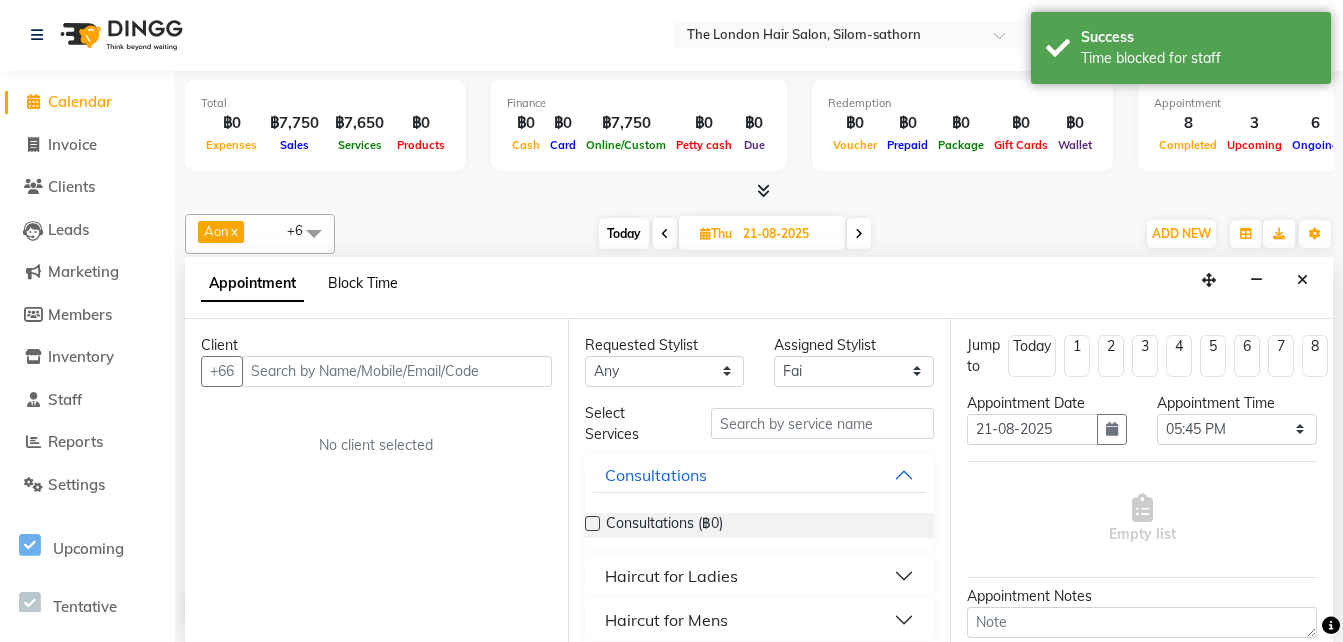 click on "Block Time" at bounding box center (363, 283) 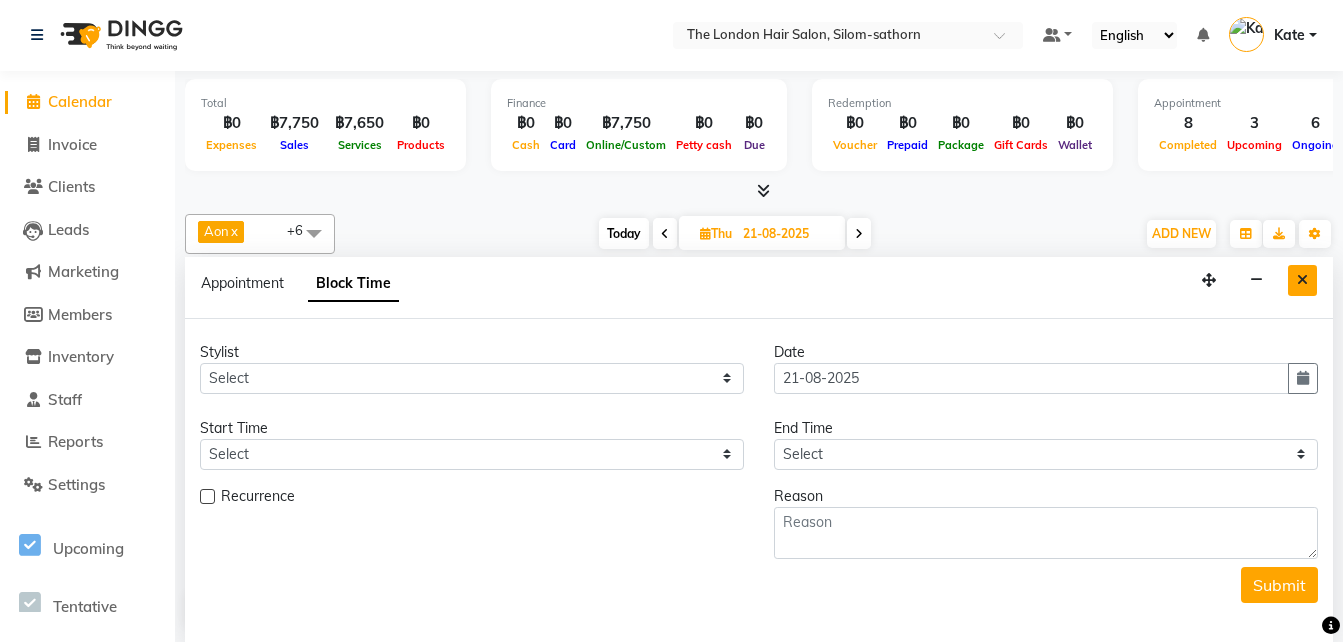 click at bounding box center (1302, 280) 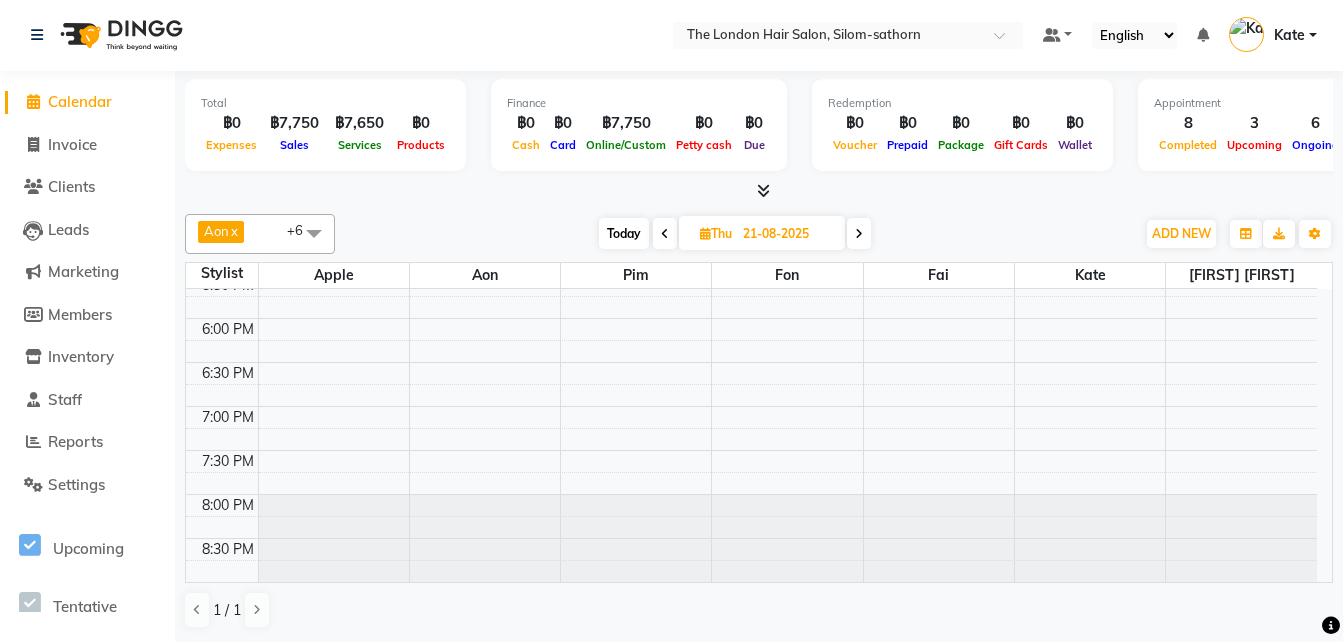 click on "9:00 AM 9:30 AM 10:00 AM 10:30 AM 11:00 AM 11:30 AM 12:00 PM 12:30 PM 1:00 PM 1:30 PM 2:00 PM 2:30 PM 3:00 PM 3:30 PM 4:00 PM 4:30 PM 5:00 PM 5:30 PM 6:00 PM 6:30 PM 7:00 PM 7:30 PM 8:00 PM 8:30 PM" at bounding box center [751, 54] 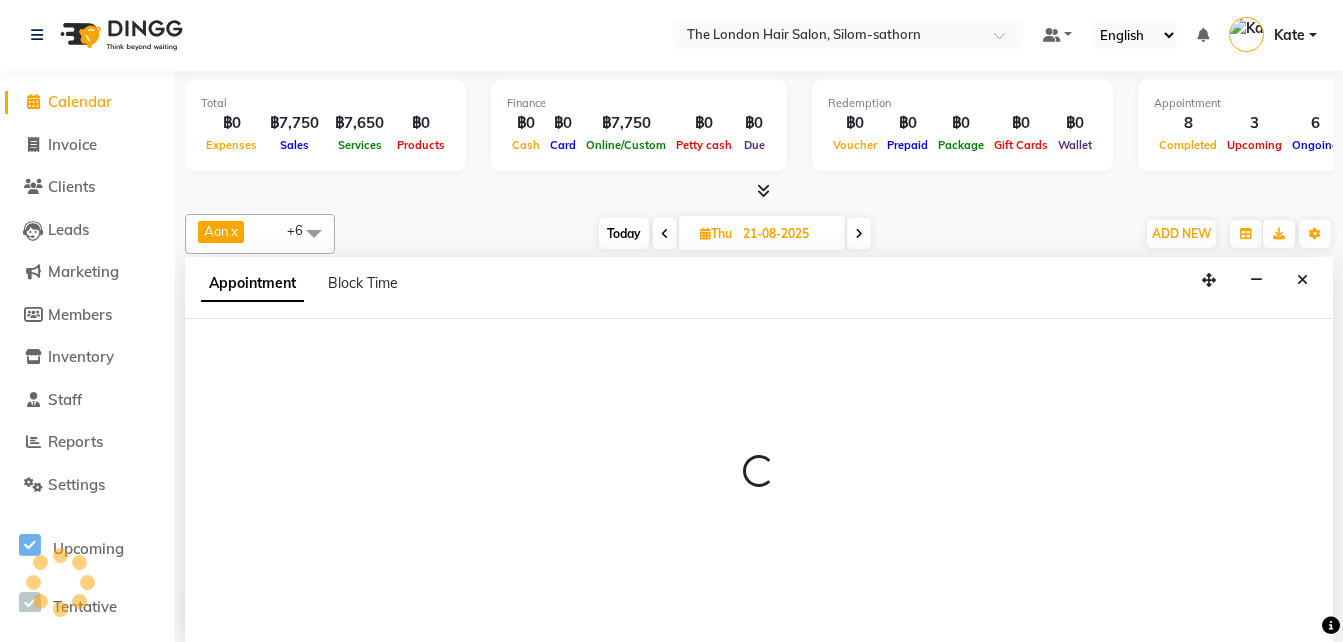 select on "83403" 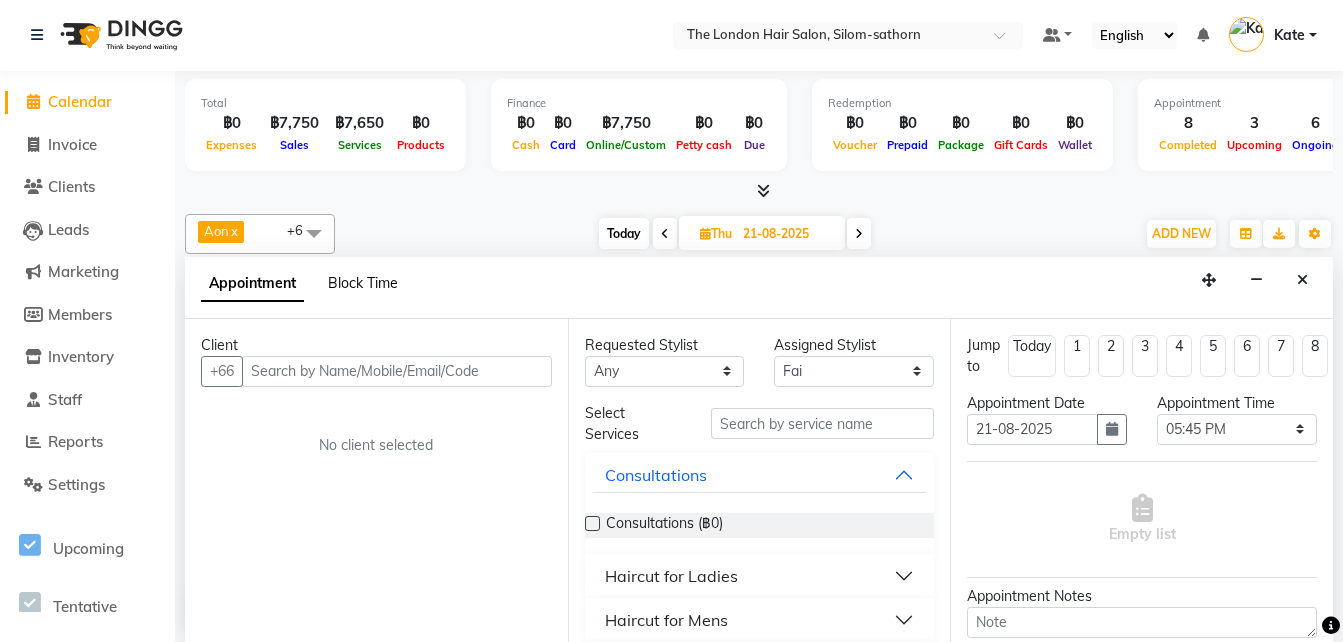 click on "Block Time" at bounding box center [363, 283] 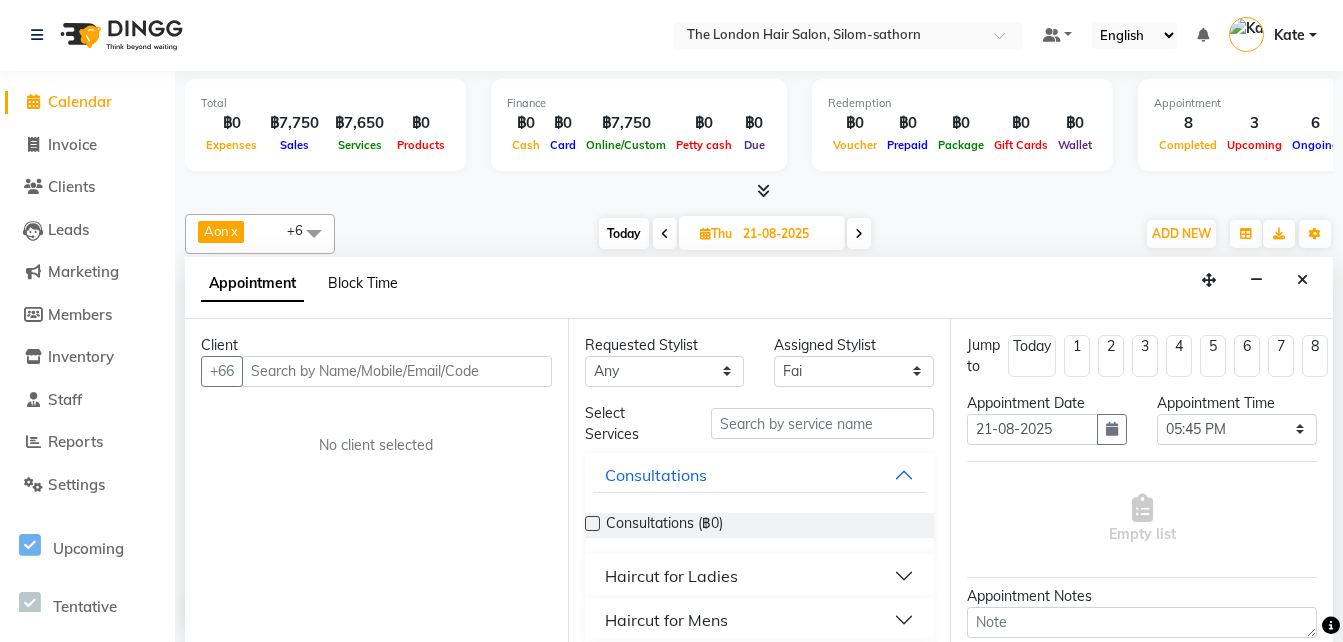 select on "83403" 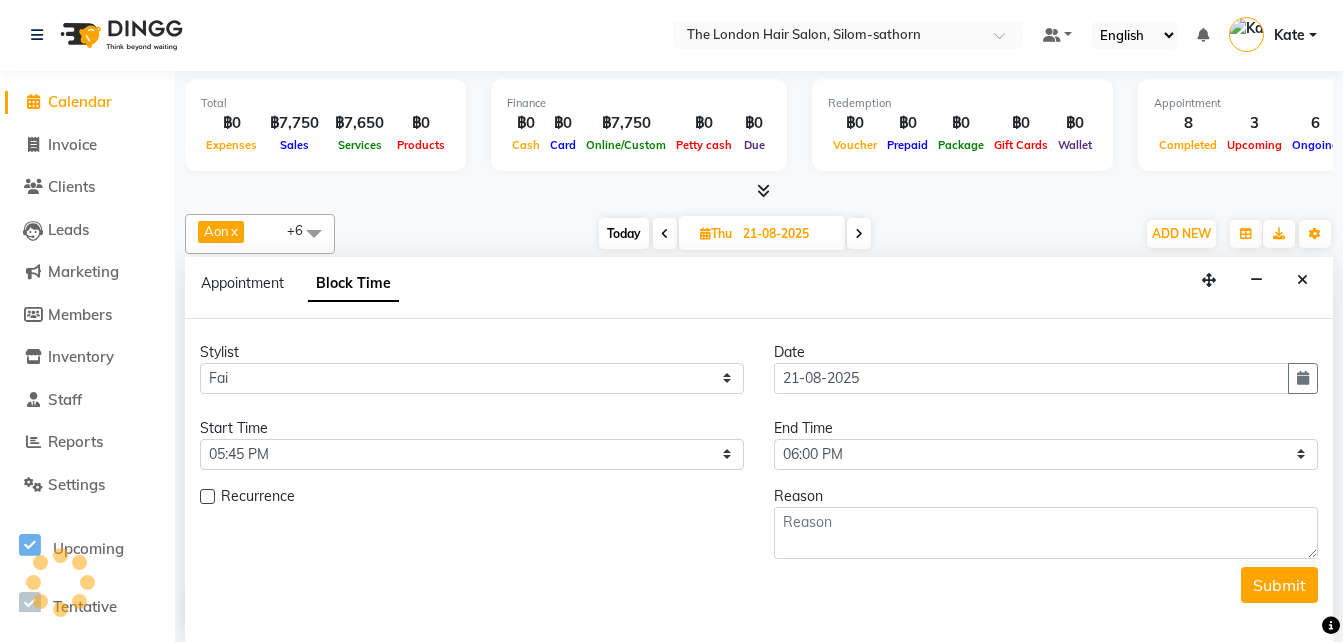 scroll, scrollTop: 762, scrollLeft: 0, axis: vertical 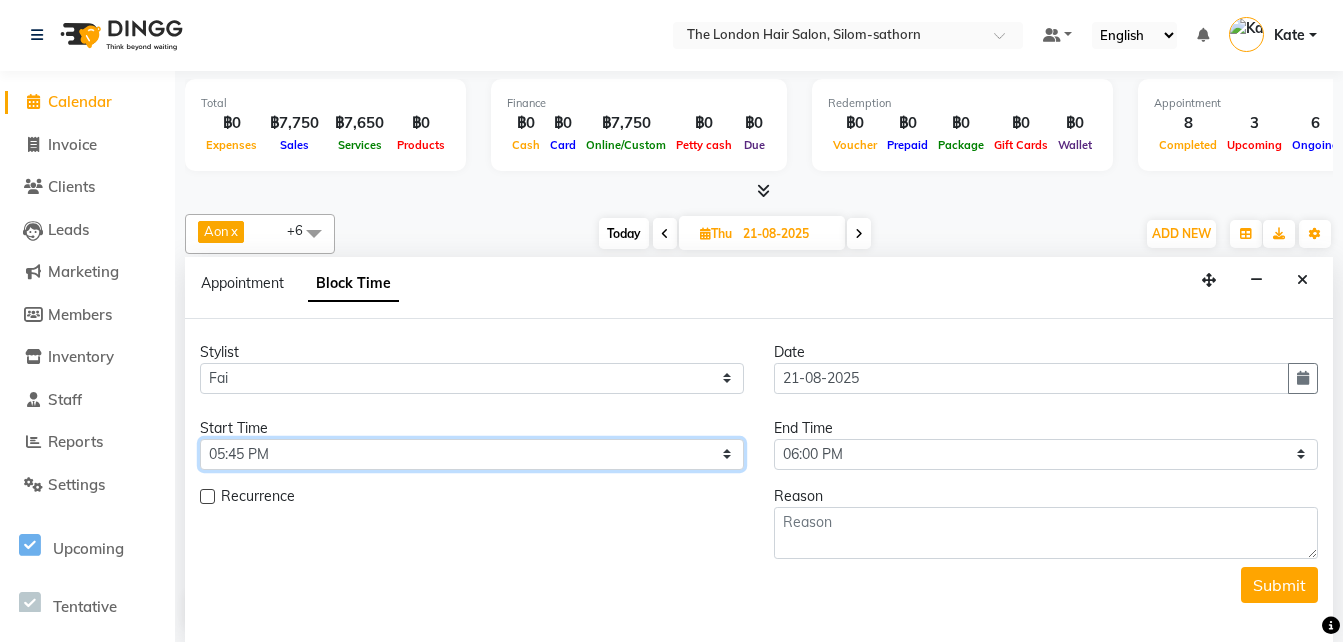 click on "Select 10:00 AM 10:05 AM 10:10 AM 10:15 AM 10:20 AM 10:25 AM 10:30 AM 10:35 AM 10:40 AM 10:45 AM 10:50 AM 10:55 AM 11:00 AM 11:05 AM 11:10 AM 11:15 AM 11:20 AM 11:25 AM 11:30 AM 11:35 AM 11:40 AM 11:45 AM 11:50 AM 11:55 AM 12:00 PM 12:05 PM 12:10 PM 12:15 PM 12:20 PM 12:25 PM 12:30 PM 12:35 PM 12:40 PM 12:45 PM 12:50 PM 12:55 PM 01:00 PM 01:05 PM 01:10 PM 01:15 PM 01:20 PM 01:25 PM 01:30 PM 01:35 PM 01:40 PM 01:45 PM 01:50 PM 01:55 PM 02:00 PM 02:05 PM 02:10 PM 02:15 PM 02:20 PM 02:25 PM 02:30 PM 02:35 PM 02:40 PM 02:45 PM 02:50 PM 02:55 PM 03:00 PM 03:05 PM 03:10 PM 03:15 PM 03:20 PM 03:25 PM 03:30 PM 03:35 PM 03:40 PM 03:45 PM 03:50 PM 03:55 PM 04:00 PM 04:05 PM 04:10 PM 04:15 PM 04:20 PM 04:25 PM 04:30 PM 04:35 PM 04:40 PM 04:45 PM 04:50 PM 04:55 PM 05:00 PM 05:05 PM 05:10 PM 05:15 PM 05:20 PM 05:25 PM 05:30 PM 05:35 PM 05:40 PM 05:45 PM 05:50 PM 05:55 PM 06:00 PM 06:05 PM 06:10 PM 06:15 PM 06:20 PM 06:25 PM 06:30 PM 06:35 PM 06:40 PM 06:45 PM 06:50 PM 06:55 PM 07:00 PM 07:05 PM 07:10 PM 07:15 PM 07:20 PM" at bounding box center (472, 454) 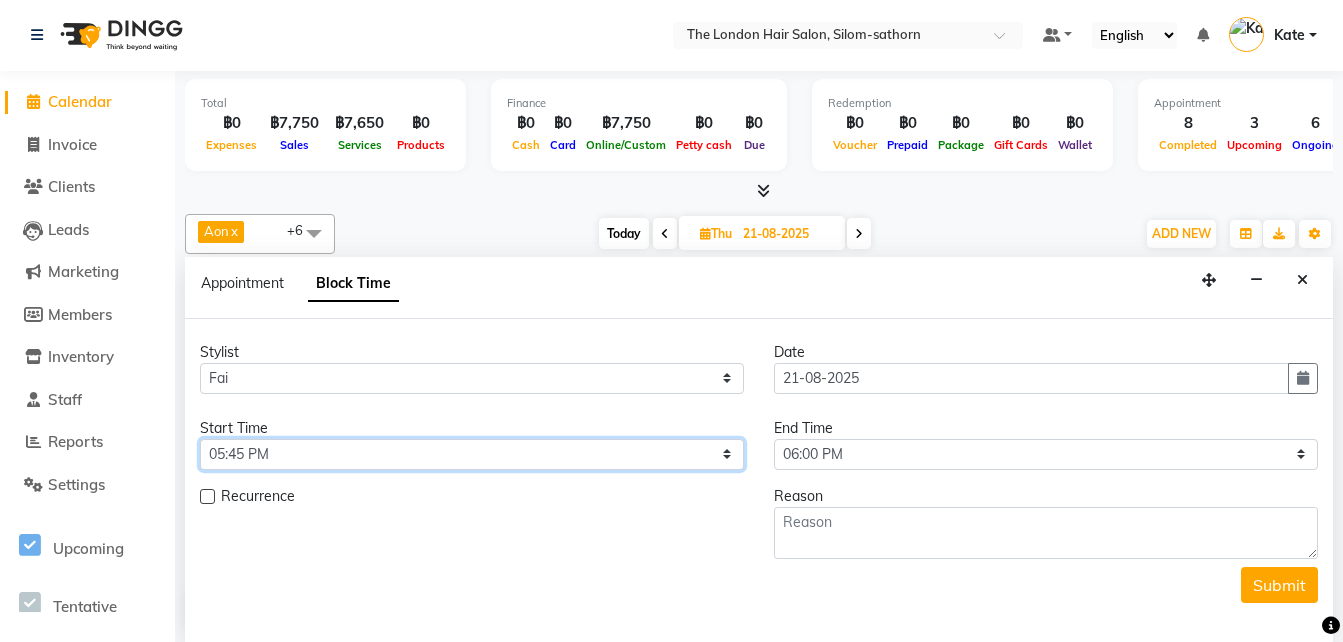 select on "600" 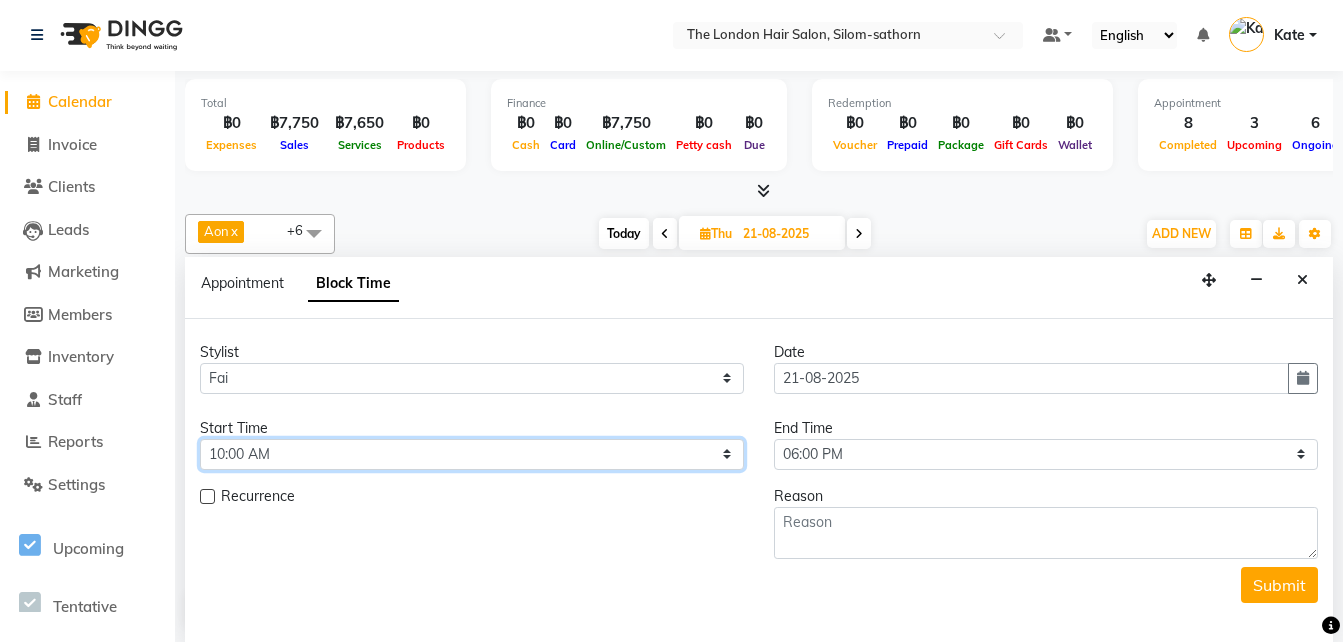 click on "Select 10:00 AM 10:05 AM 10:10 AM 10:15 AM 10:20 AM 10:25 AM 10:30 AM 10:35 AM 10:40 AM 10:45 AM 10:50 AM 10:55 AM 11:00 AM 11:05 AM 11:10 AM 11:15 AM 11:20 AM 11:25 AM 11:30 AM 11:35 AM 11:40 AM 11:45 AM 11:50 AM 11:55 AM 12:00 PM 12:05 PM 12:10 PM 12:15 PM 12:20 PM 12:25 PM 12:30 PM 12:35 PM 12:40 PM 12:45 PM 12:50 PM 12:55 PM 01:00 PM 01:05 PM 01:10 PM 01:15 PM 01:20 PM 01:25 PM 01:30 PM 01:35 PM 01:40 PM 01:45 PM 01:50 PM 01:55 PM 02:00 PM 02:05 PM 02:10 PM 02:15 PM 02:20 PM 02:25 PM 02:30 PM 02:35 PM 02:40 PM 02:45 PM 02:50 PM 02:55 PM 03:00 PM 03:05 PM 03:10 PM 03:15 PM 03:20 PM 03:25 PM 03:30 PM 03:35 PM 03:40 PM 03:45 PM 03:50 PM 03:55 PM 04:00 PM 04:05 PM 04:10 PM 04:15 PM 04:20 PM 04:25 PM 04:30 PM 04:35 PM 04:40 PM 04:45 PM 04:50 PM 04:55 PM 05:00 PM 05:05 PM 05:10 PM 05:15 PM 05:20 PM 05:25 PM 05:30 PM 05:35 PM 05:40 PM 05:45 PM 05:50 PM 05:55 PM 06:00 PM 06:05 PM 06:10 PM 06:15 PM 06:20 PM 06:25 PM 06:30 PM 06:35 PM 06:40 PM 06:45 PM 06:50 PM 06:55 PM 07:00 PM 07:05 PM 07:10 PM 07:15 PM 07:20 PM" at bounding box center [472, 454] 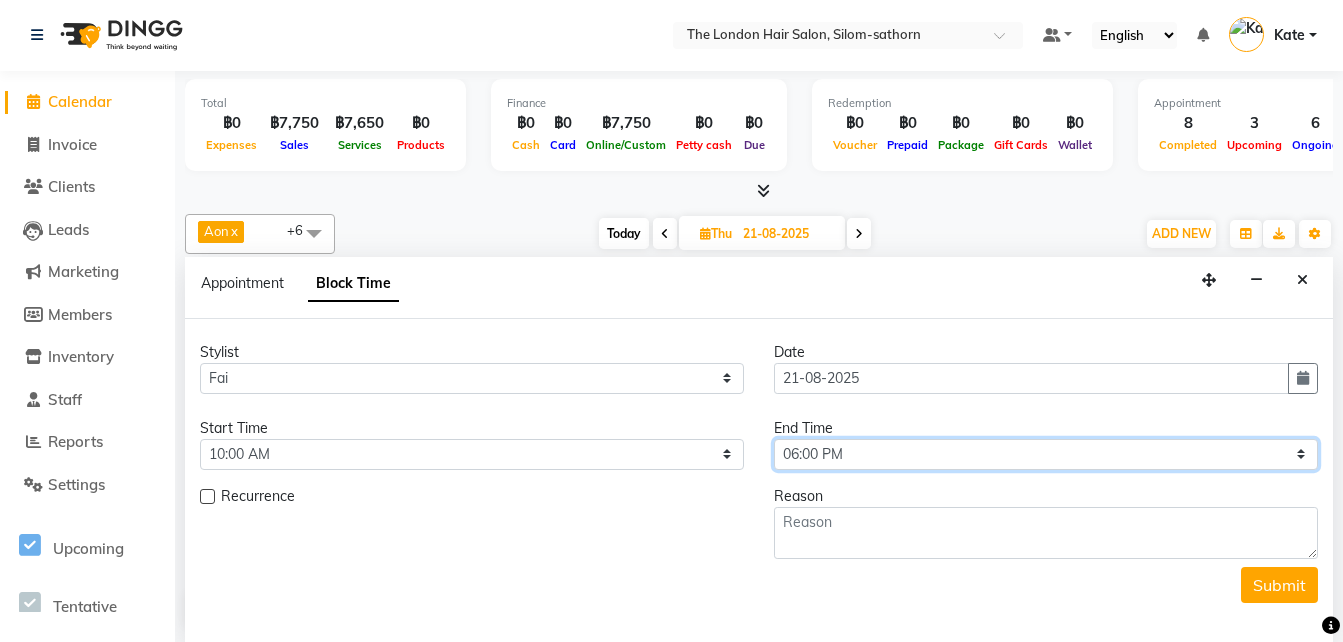 click on "Select 10:00 AM 10:05 AM 10:10 AM 10:15 AM 10:20 AM 10:25 AM 10:30 AM 10:35 AM 10:40 AM 10:45 AM 10:50 AM 10:55 AM 11:00 AM 11:05 AM 11:10 AM 11:15 AM 11:20 AM 11:25 AM 11:30 AM 11:35 AM 11:40 AM 11:45 AM 11:50 AM 11:55 AM 12:00 PM 12:05 PM 12:10 PM 12:15 PM 12:20 PM 12:25 PM 12:30 PM 12:35 PM 12:40 PM 12:45 PM 12:50 PM 12:55 PM 01:00 PM 01:05 PM 01:10 PM 01:15 PM 01:20 PM 01:25 PM 01:30 PM 01:35 PM 01:40 PM 01:45 PM 01:50 PM 01:55 PM 02:00 PM 02:05 PM 02:10 PM 02:15 PM 02:20 PM 02:25 PM 02:30 PM 02:35 PM 02:40 PM 02:45 PM 02:50 PM 02:55 PM 03:00 PM 03:05 PM 03:10 PM 03:15 PM 03:20 PM 03:25 PM 03:30 PM 03:35 PM 03:40 PM 03:45 PM 03:50 PM 03:55 PM 04:00 PM 04:05 PM 04:10 PM 04:15 PM 04:20 PM 04:25 PM 04:30 PM 04:35 PM 04:40 PM 04:45 PM 04:50 PM 04:55 PM 05:00 PM 05:05 PM 05:10 PM 05:15 PM 05:20 PM 05:25 PM 05:30 PM 05:35 PM 05:40 PM 05:45 PM 05:50 PM 05:55 PM 06:00 PM 06:05 PM 06:10 PM 06:15 PM 06:20 PM 06:25 PM 06:30 PM 06:35 PM 06:40 PM 06:45 PM 06:50 PM 06:55 PM 07:00 PM 07:05 PM 07:10 PM 07:15 PM 07:20 PM" at bounding box center [1046, 454] 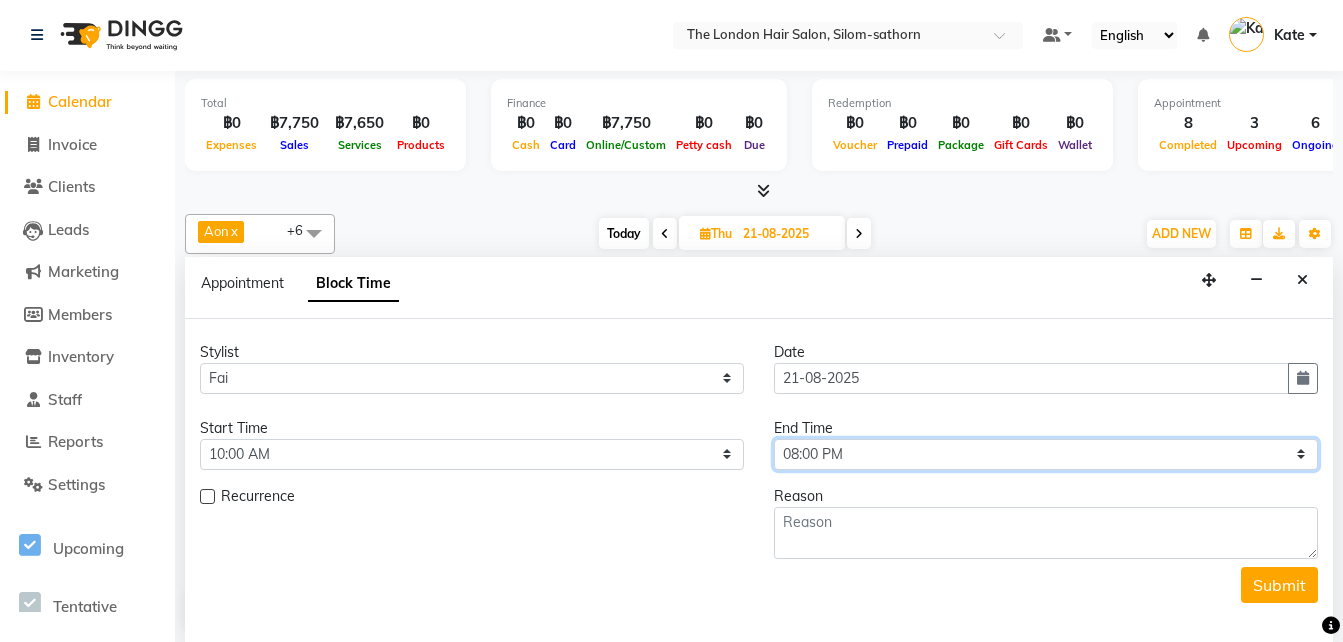 click on "Select 10:00 AM 10:05 AM 10:10 AM 10:15 AM 10:20 AM 10:25 AM 10:30 AM 10:35 AM 10:40 AM 10:45 AM 10:50 AM 10:55 AM 11:00 AM 11:05 AM 11:10 AM 11:15 AM 11:20 AM 11:25 AM 11:30 AM 11:35 AM 11:40 AM 11:45 AM 11:50 AM 11:55 AM 12:00 PM 12:05 PM 12:10 PM 12:15 PM 12:20 PM 12:25 PM 12:30 PM 12:35 PM 12:40 PM 12:45 PM 12:50 PM 12:55 PM 01:00 PM 01:05 PM 01:10 PM 01:15 PM 01:20 PM 01:25 PM 01:30 PM 01:35 PM 01:40 PM 01:45 PM 01:50 PM 01:55 PM 02:00 PM 02:05 PM 02:10 PM 02:15 PM 02:20 PM 02:25 PM 02:30 PM 02:35 PM 02:40 PM 02:45 PM 02:50 PM 02:55 PM 03:00 PM 03:05 PM 03:10 PM 03:15 PM 03:20 PM 03:25 PM 03:30 PM 03:35 PM 03:40 PM 03:45 PM 03:50 PM 03:55 PM 04:00 PM 04:05 PM 04:10 PM 04:15 PM 04:20 PM 04:25 PM 04:30 PM 04:35 PM 04:40 PM 04:45 PM 04:50 PM 04:55 PM 05:00 PM 05:05 PM 05:10 PM 05:15 PM 05:20 PM 05:25 PM 05:30 PM 05:35 PM 05:40 PM 05:45 PM 05:50 PM 05:55 PM 06:00 PM 06:05 PM 06:10 PM 06:15 PM 06:20 PM 06:25 PM 06:30 PM 06:35 PM 06:40 PM 06:45 PM 06:50 PM 06:55 PM 07:00 PM 07:05 PM 07:10 PM 07:15 PM 07:20 PM" at bounding box center (1046, 454) 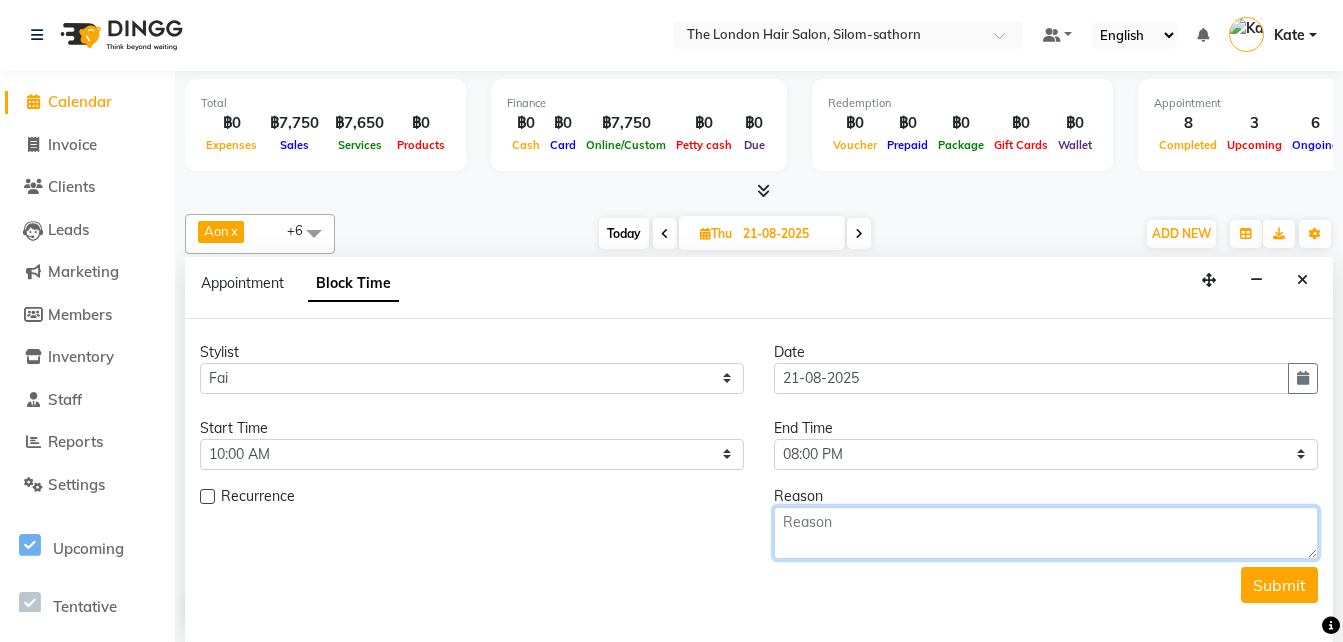 click at bounding box center [1046, 533] 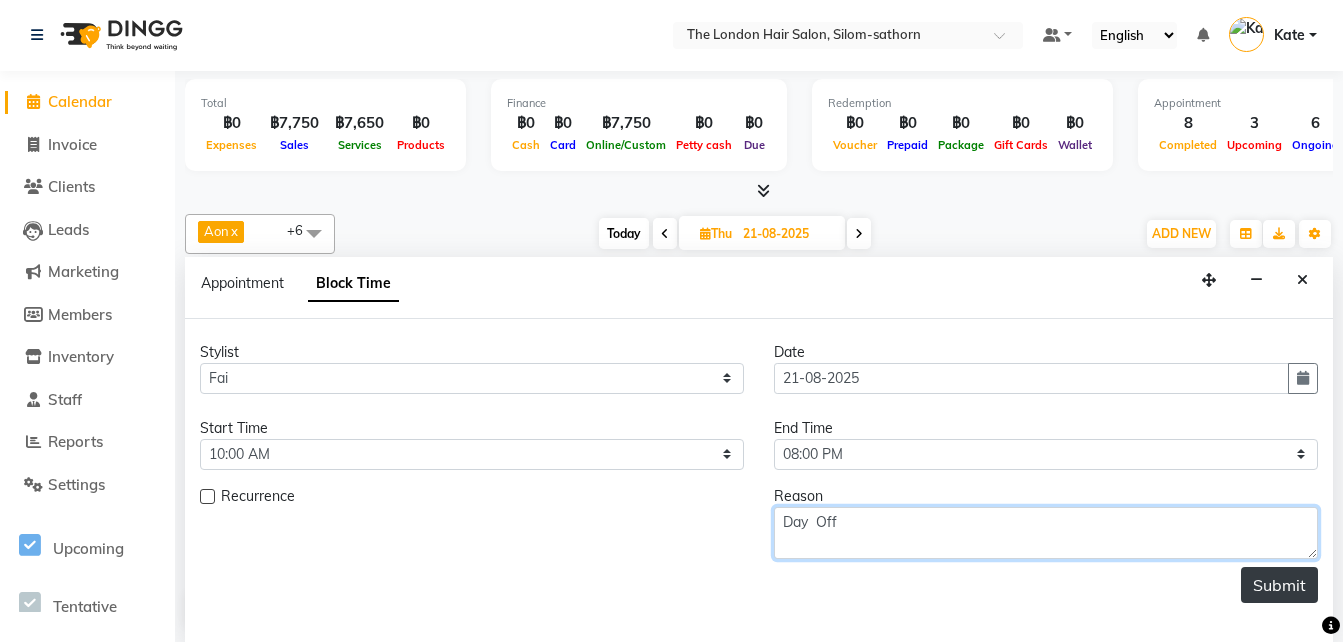 type on "Day  Off" 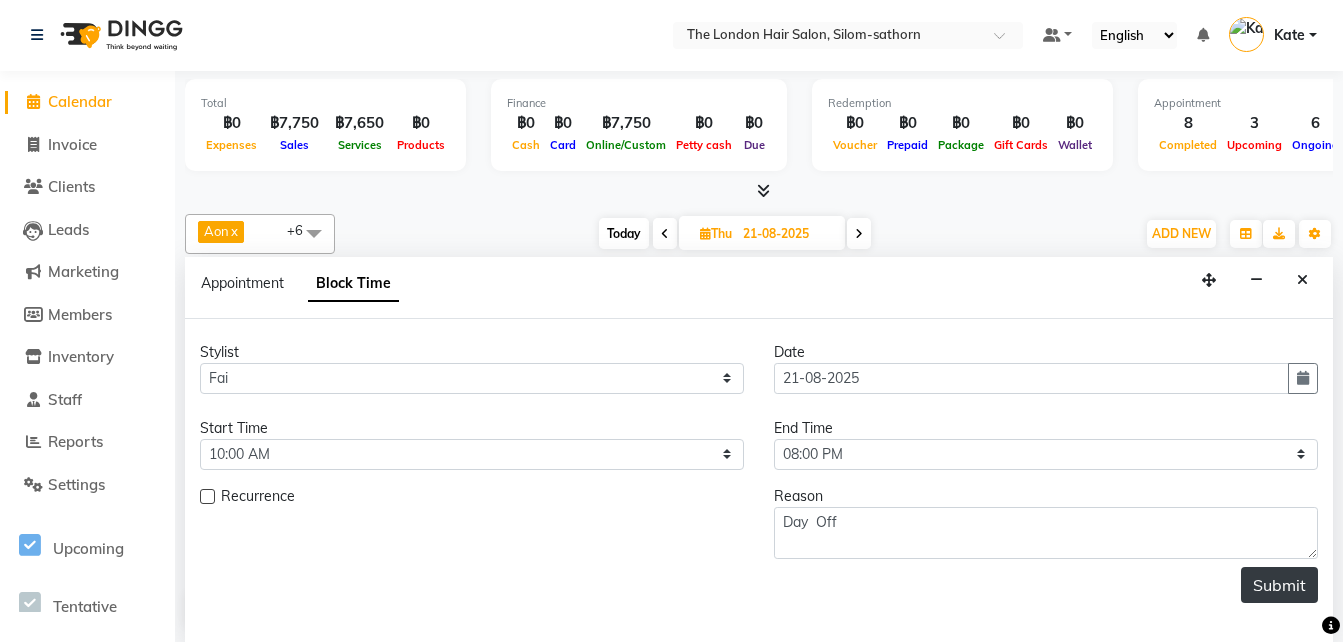 click on "Submit" at bounding box center (1279, 585) 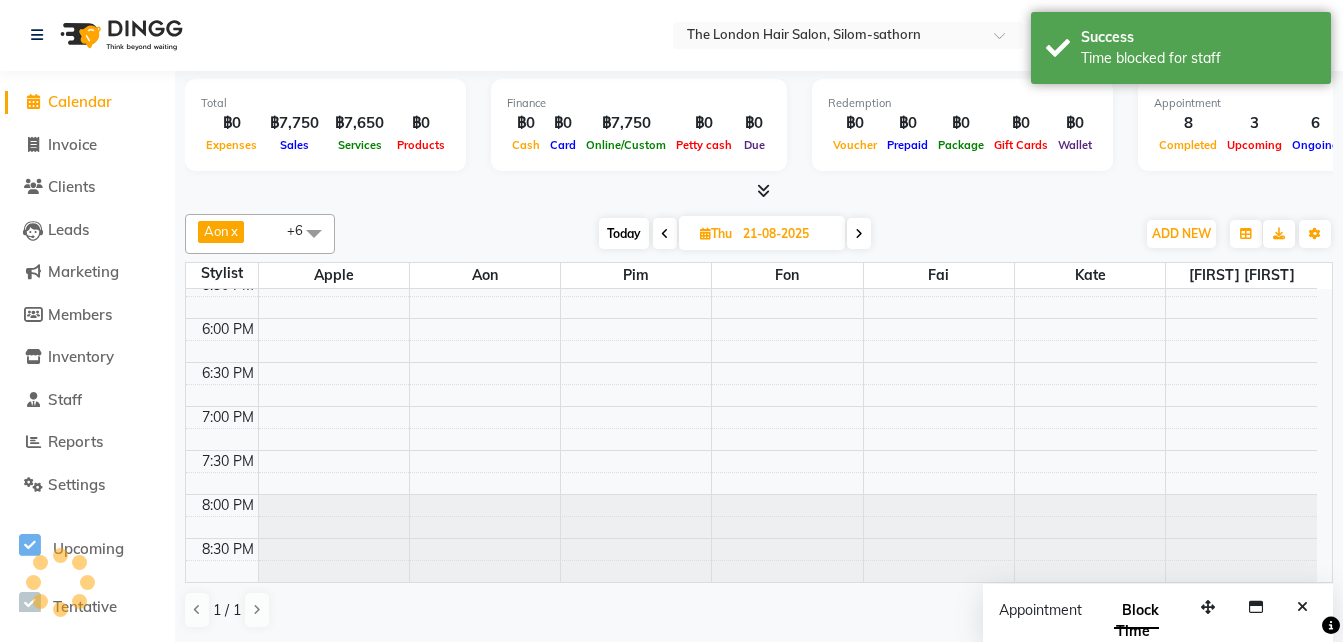 scroll, scrollTop: 0, scrollLeft: 0, axis: both 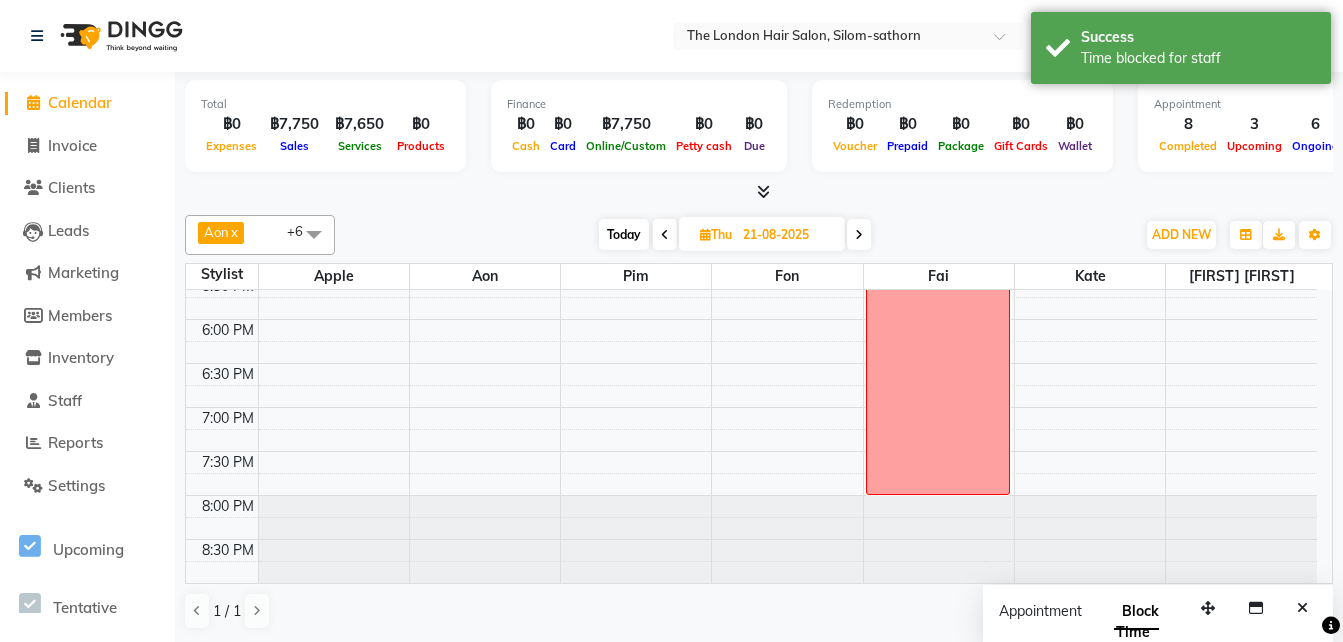 click at bounding box center (859, 235) 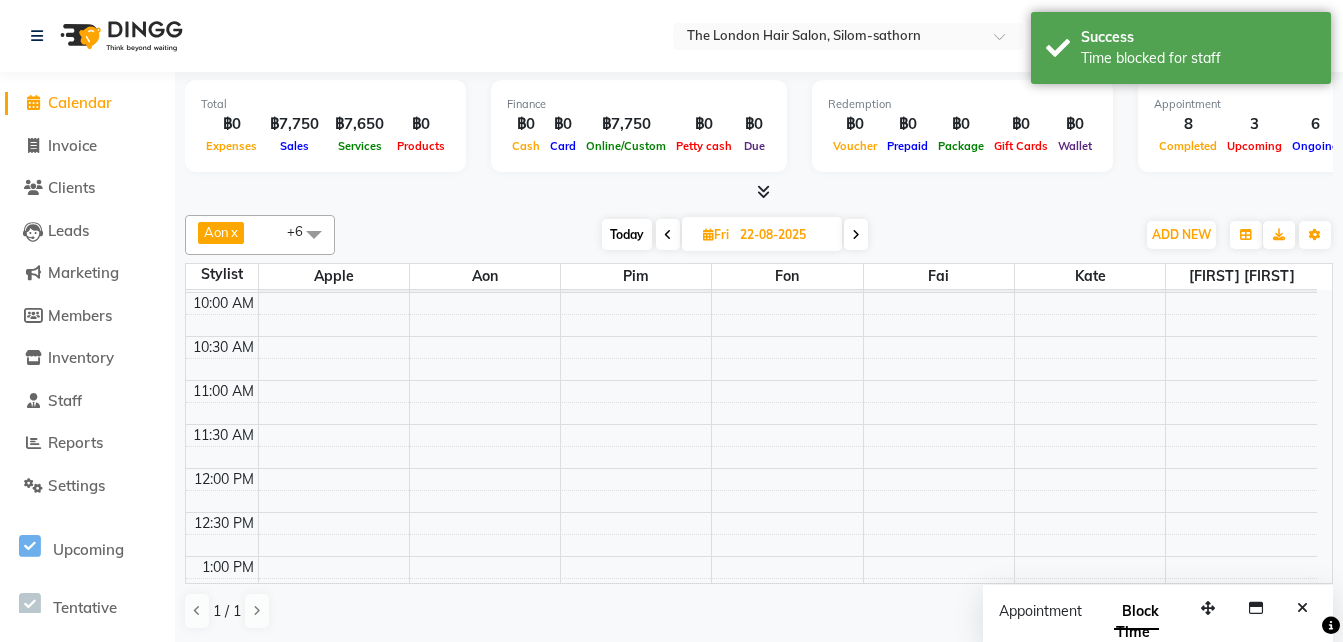 scroll, scrollTop: 0, scrollLeft: 0, axis: both 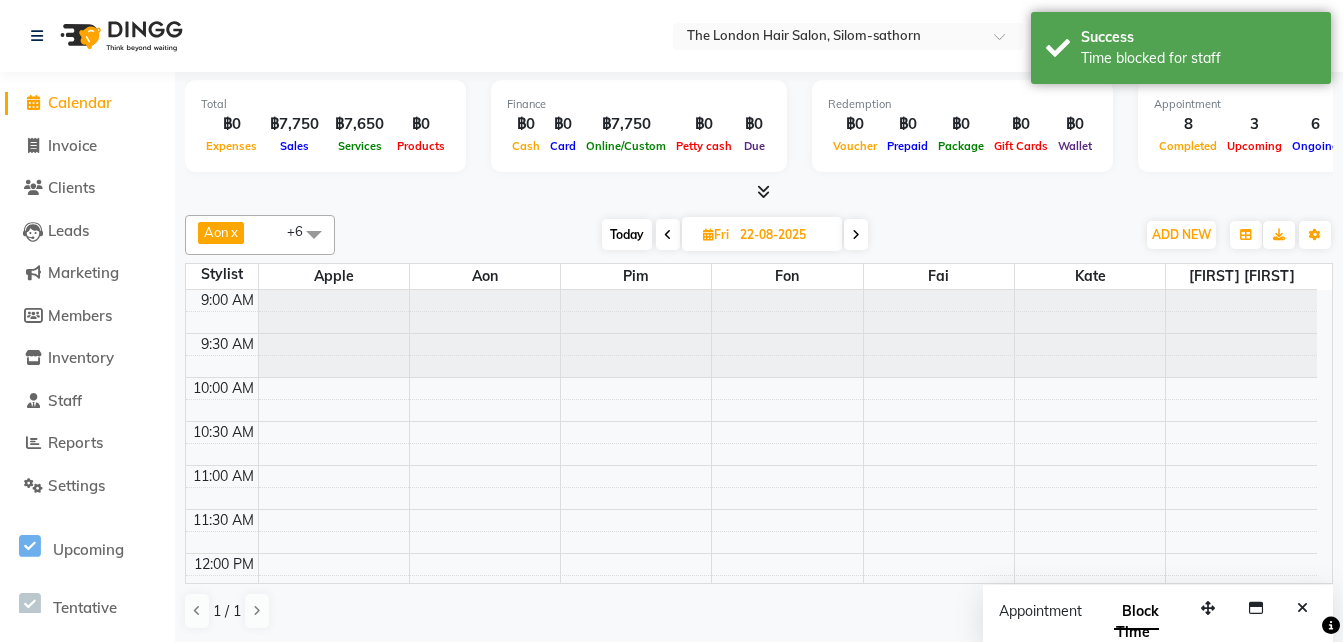 click on "9:00 AM 9:30 AM 10:00 AM 10:30 AM 11:00 AM 11:30 AM 12:00 PM 12:30 PM 1:00 PM 1:30 PM 2:00 PM 2:30 PM 3:00 PM 3:30 PM 4:00 PM 4:30 PM 5:00 PM 5:30 PM 6:00 PM 6:30 PM 7:00 PM 7:30 PM 8:00 PM 8:30 PM" at bounding box center [751, 817] 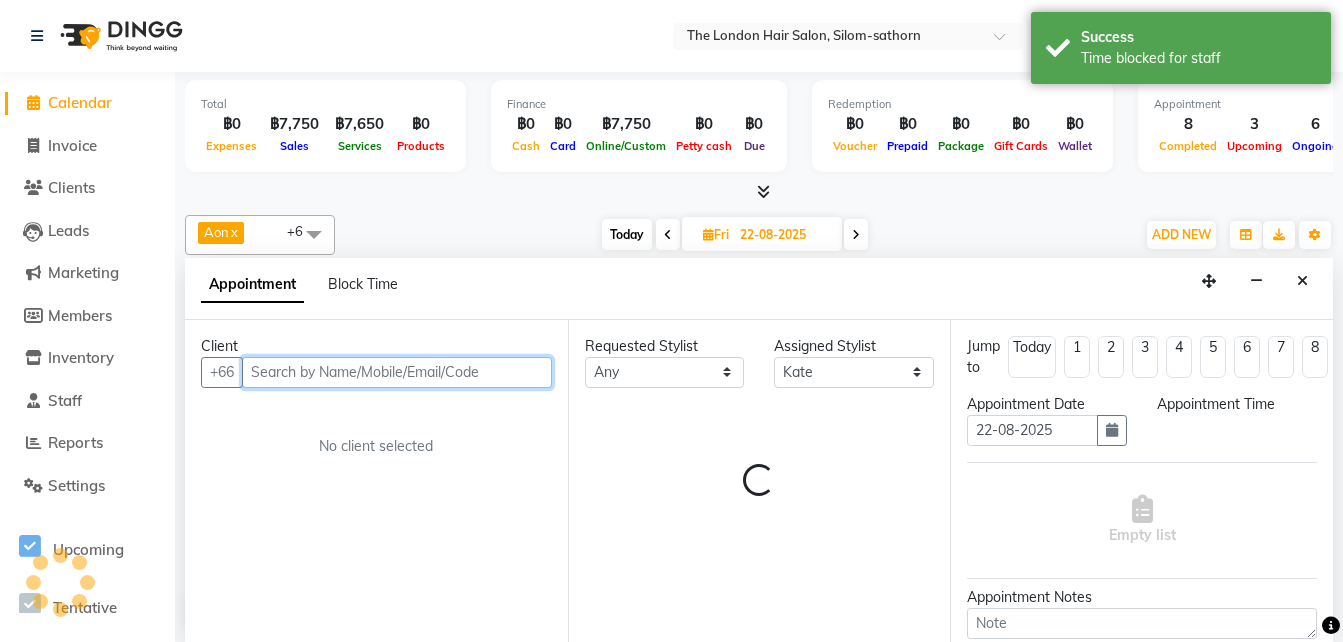 select on "600" 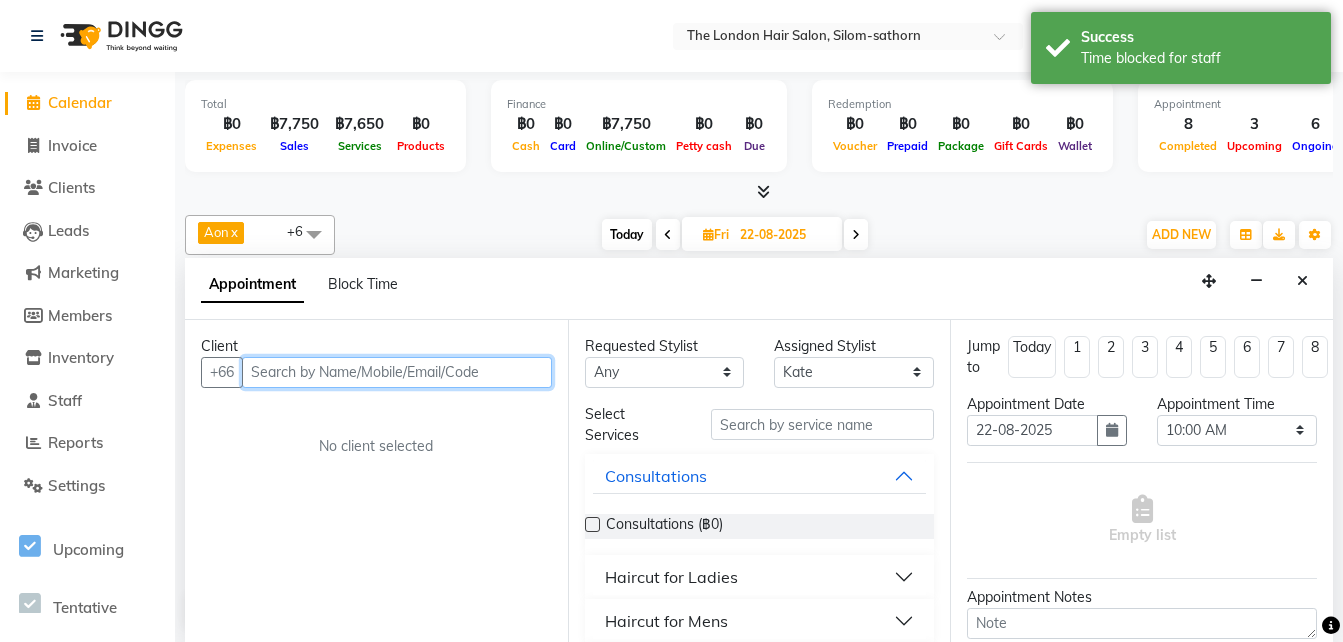 scroll, scrollTop: 1, scrollLeft: 0, axis: vertical 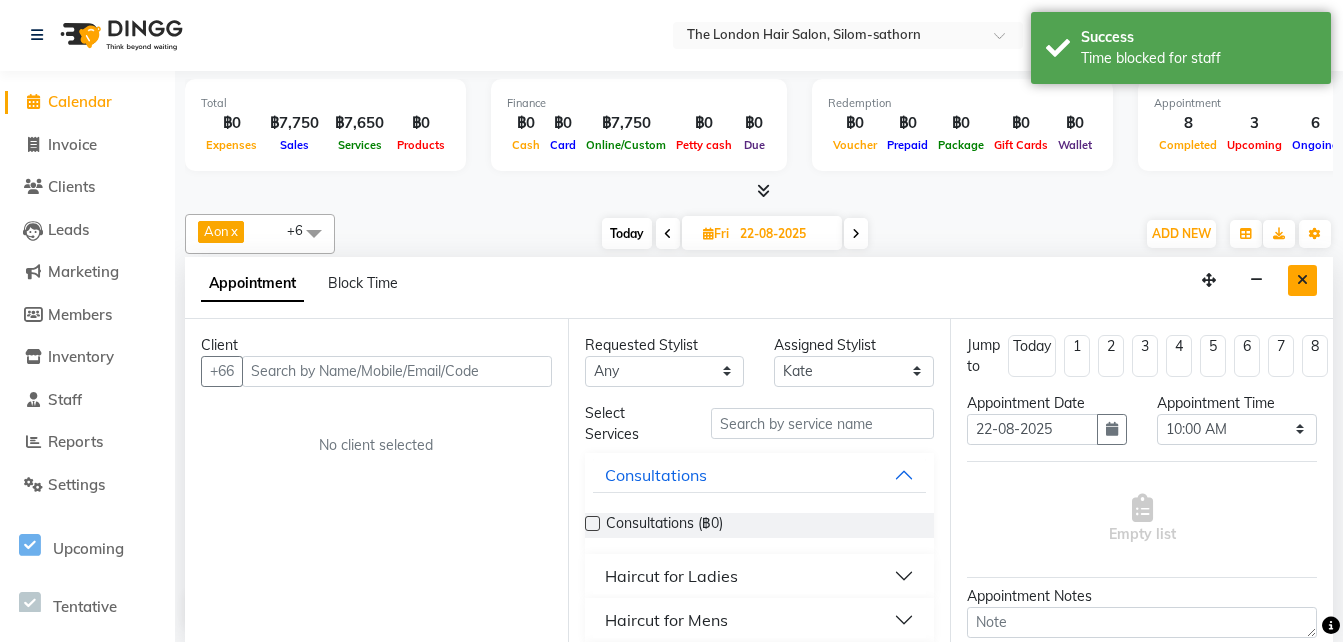 click at bounding box center [1302, 280] 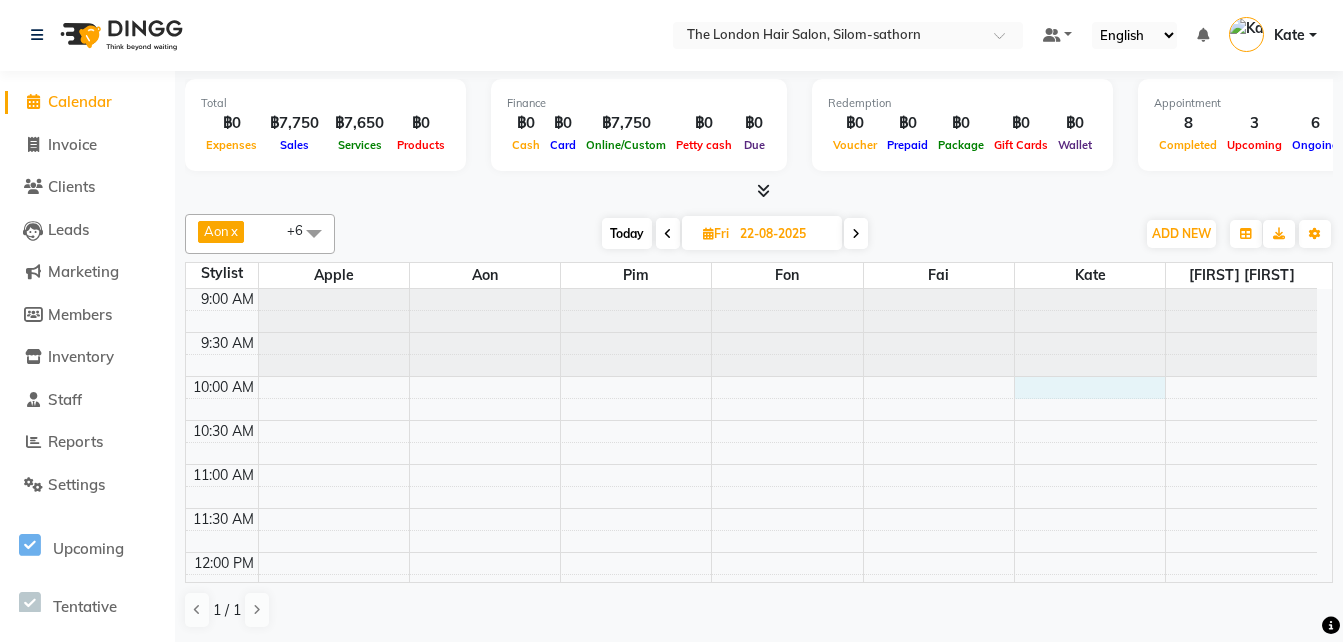 click on "9:00 AM 9:30 AM 10:00 AM 10:30 AM 11:00 AM 11:30 AM 12:00 PM 12:30 PM 1:00 PM 1:30 PM 2:00 PM 2:30 PM 3:00 PM 3:30 PM 4:00 PM 4:30 PM 5:00 PM 5:30 PM 6:00 PM 6:30 PM 7:00 PM 7:30 PM 8:00 PM 8:30 PM" at bounding box center (751, 816) 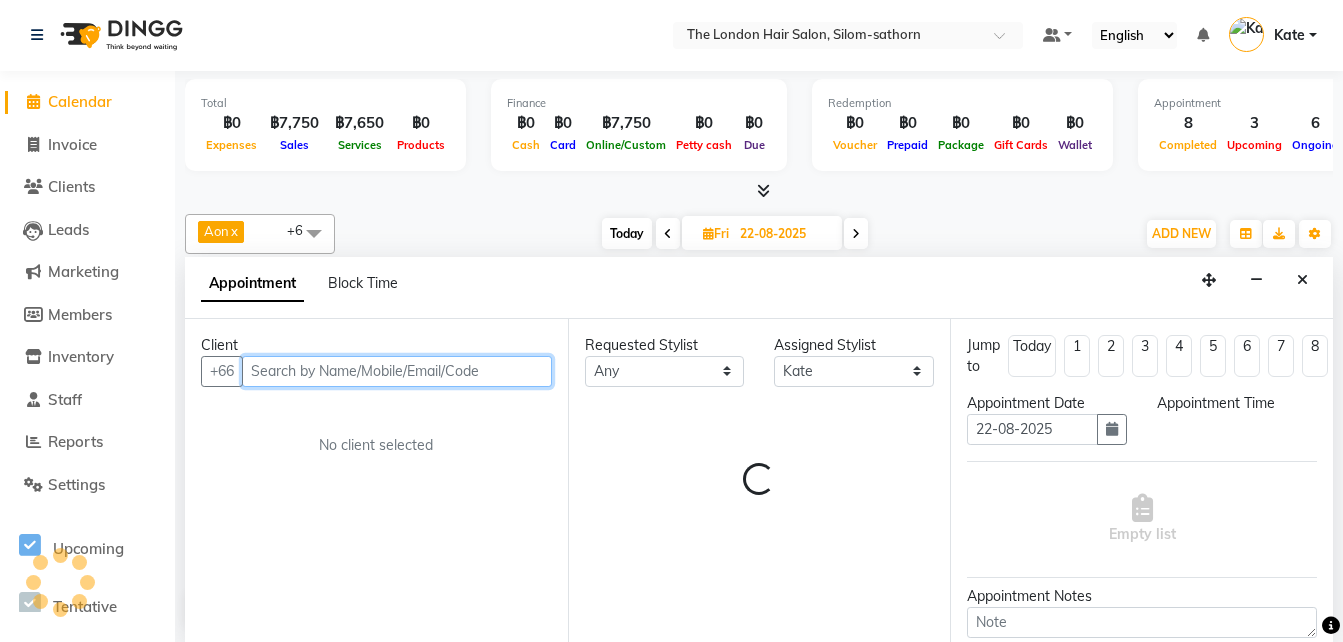 select on "600" 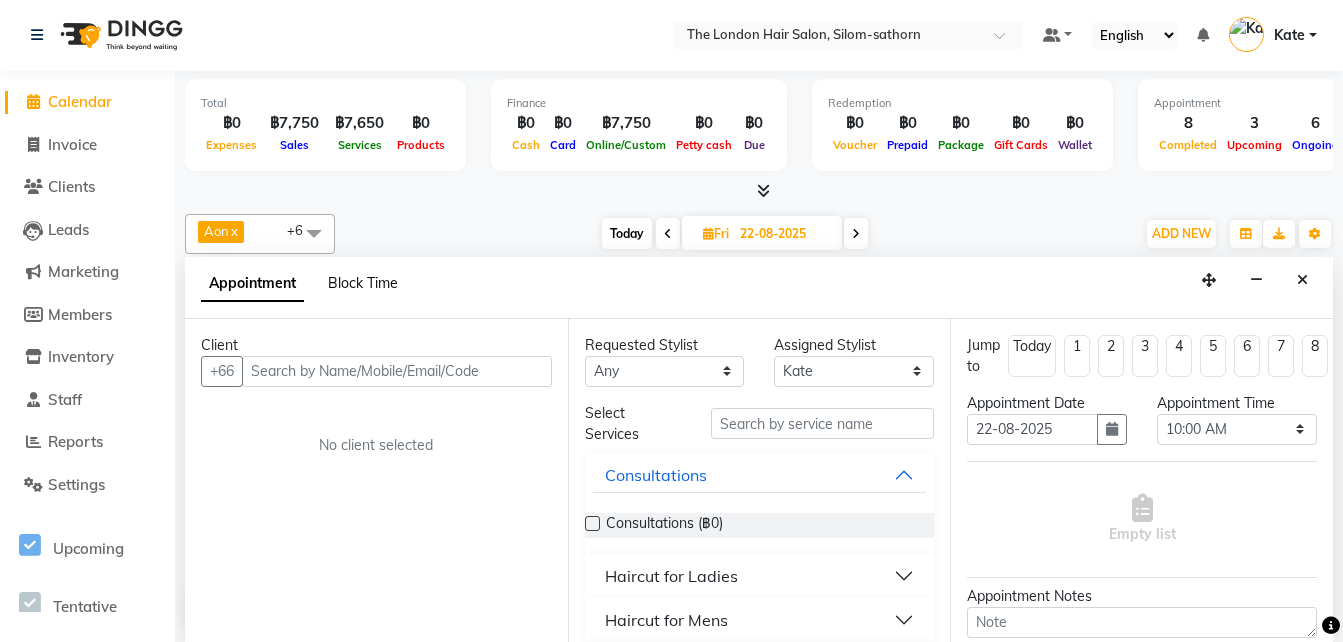 click on "Block Time" at bounding box center [363, 283] 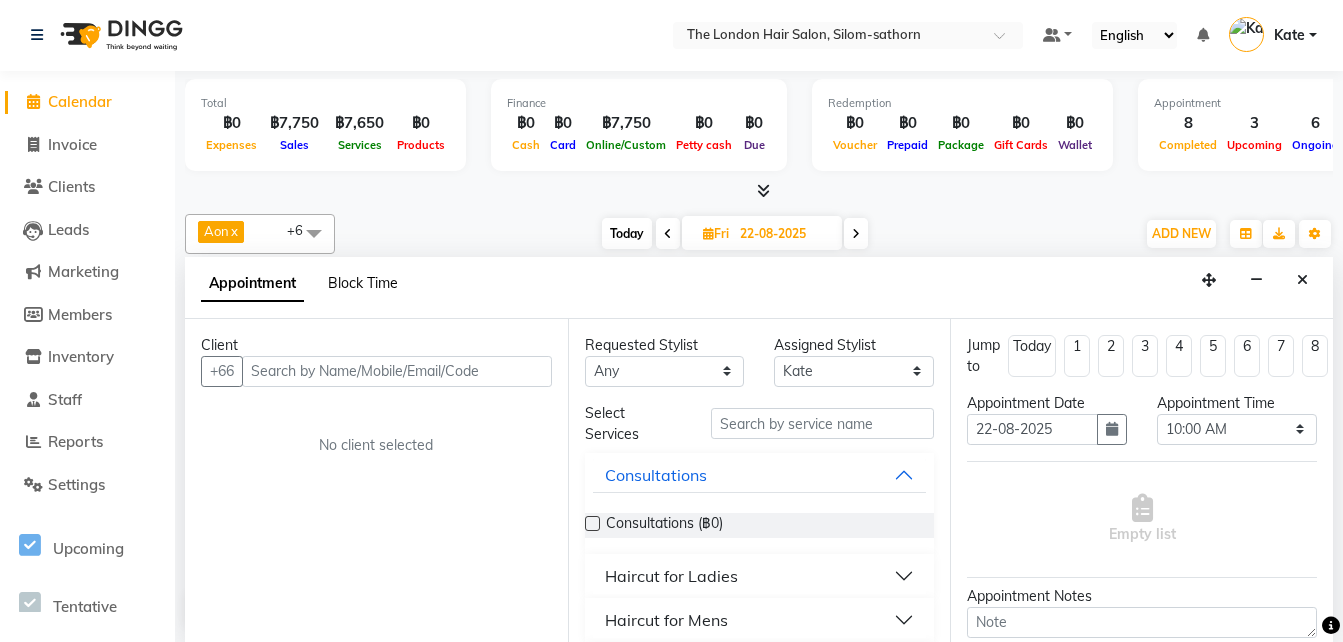 select on "56708" 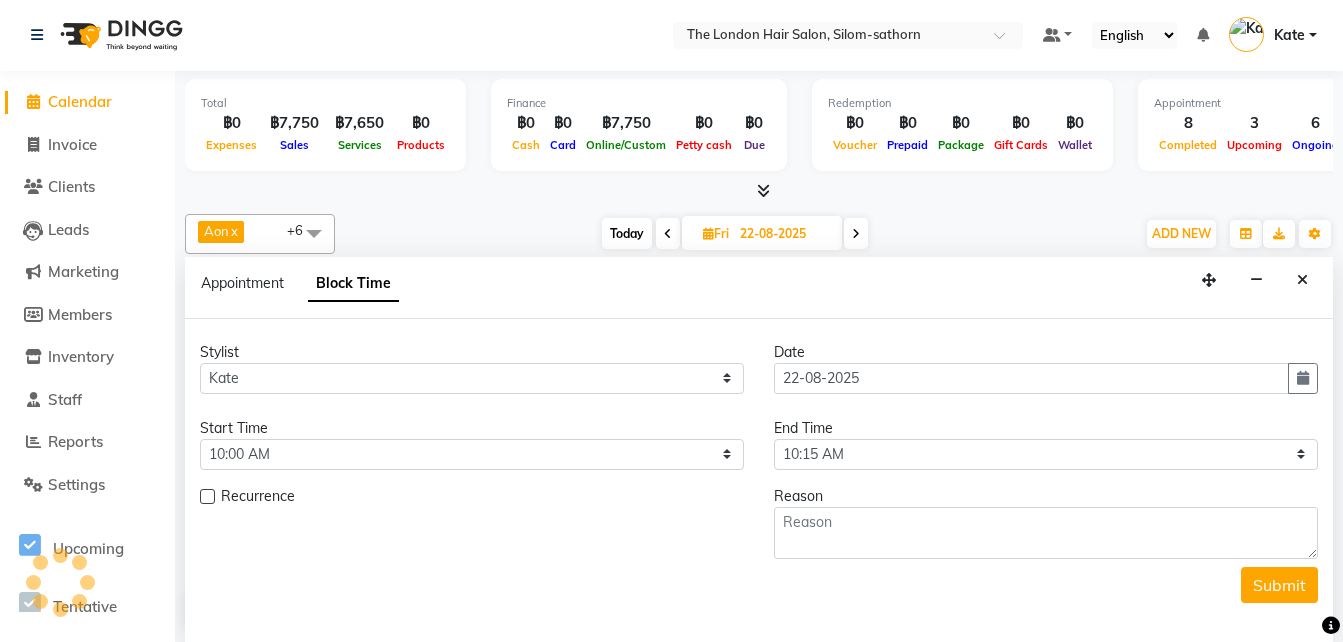 scroll, scrollTop: 762, scrollLeft: 0, axis: vertical 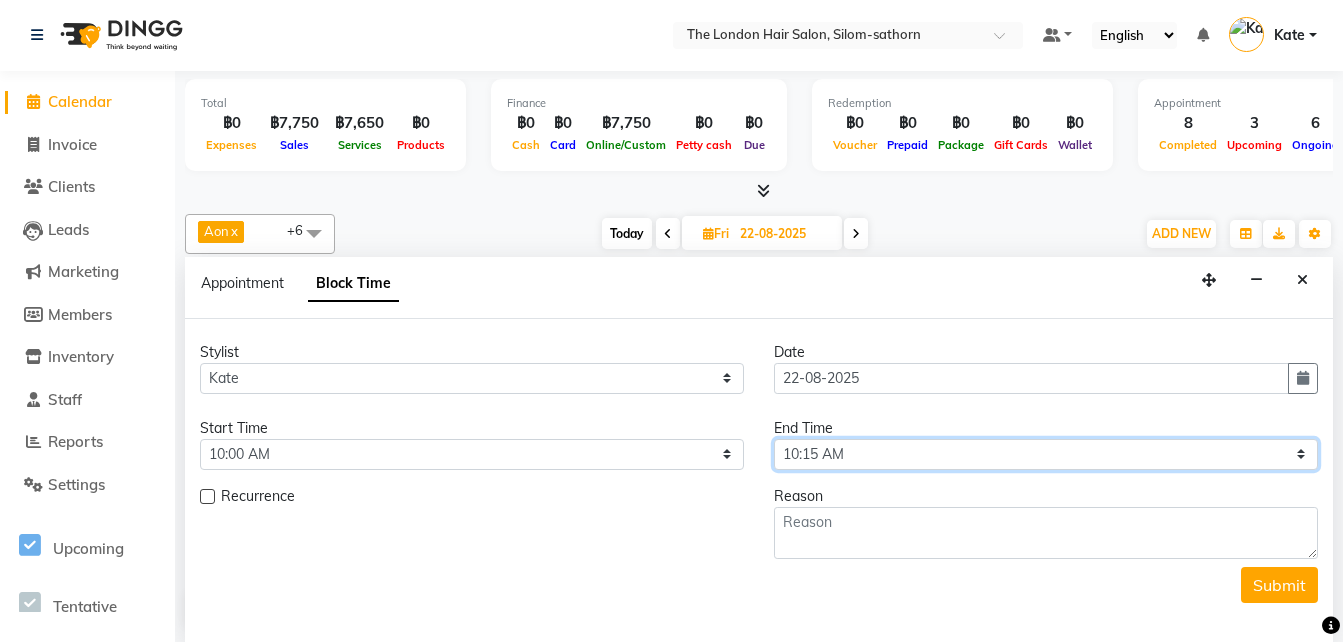 click on "Select 10:00 AM 10:05 AM 10:10 AM 10:15 AM 10:20 AM 10:25 AM 10:30 AM 10:35 AM 10:40 AM 10:45 AM 10:50 AM 10:55 AM 11:00 AM 11:05 AM 11:10 AM 11:15 AM 11:20 AM 11:25 AM 11:30 AM 11:35 AM 11:40 AM 11:45 AM 11:50 AM 11:55 AM 12:00 PM 12:05 PM 12:10 PM 12:15 PM 12:20 PM 12:25 PM 12:30 PM 12:35 PM 12:40 PM 12:45 PM 12:50 PM 12:55 PM 01:00 PM 01:05 PM 01:10 PM 01:15 PM 01:20 PM 01:25 PM 01:30 PM 01:35 PM 01:40 PM 01:45 PM 01:50 PM 01:55 PM 02:00 PM 02:05 PM 02:10 PM 02:15 PM 02:20 PM 02:25 PM 02:30 PM 02:35 PM 02:40 PM 02:45 PM 02:50 PM 02:55 PM 03:00 PM 03:05 PM 03:10 PM 03:15 PM 03:20 PM 03:25 PM 03:30 PM 03:35 PM 03:40 PM 03:45 PM 03:50 PM 03:55 PM 04:00 PM 04:05 PM 04:10 PM 04:15 PM 04:20 PM 04:25 PM 04:30 PM 04:35 PM 04:40 PM 04:45 PM 04:50 PM 04:55 PM 05:00 PM 05:05 PM 05:10 PM 05:15 PM 05:20 PM 05:25 PM 05:30 PM 05:35 PM 05:40 PM 05:45 PM 05:50 PM 05:55 PM 06:00 PM 06:05 PM 06:10 PM 06:15 PM 06:20 PM 06:25 PM 06:30 PM 06:35 PM 06:40 PM 06:45 PM 06:50 PM 06:55 PM 07:00 PM 07:05 PM 07:10 PM 07:15 PM 07:20 PM" at bounding box center [1046, 454] 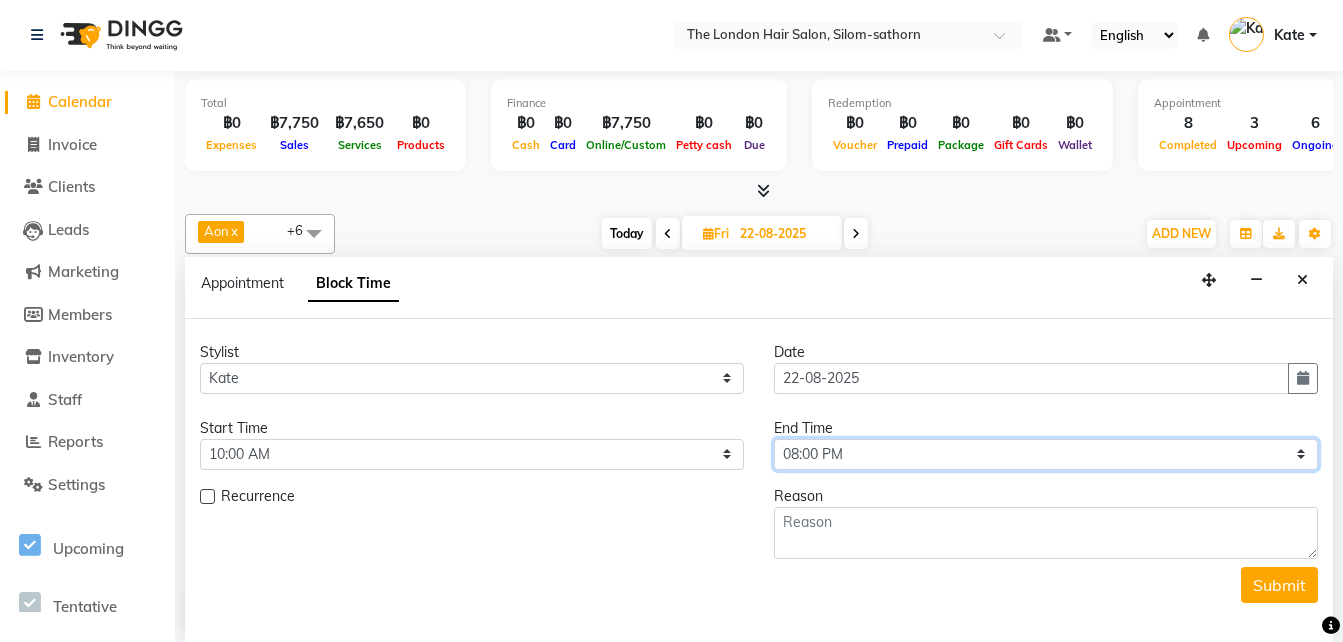 click on "Select 10:00 AM 10:05 AM 10:10 AM 10:15 AM 10:20 AM 10:25 AM 10:30 AM 10:35 AM 10:40 AM 10:45 AM 10:50 AM 10:55 AM 11:00 AM 11:05 AM 11:10 AM 11:15 AM 11:20 AM 11:25 AM 11:30 AM 11:35 AM 11:40 AM 11:45 AM 11:50 AM 11:55 AM 12:00 PM 12:05 PM 12:10 PM 12:15 PM 12:20 PM 12:25 PM 12:30 PM 12:35 PM 12:40 PM 12:45 PM 12:50 PM 12:55 PM 01:00 PM 01:05 PM 01:10 PM 01:15 PM 01:20 PM 01:25 PM 01:30 PM 01:35 PM 01:40 PM 01:45 PM 01:50 PM 01:55 PM 02:00 PM 02:05 PM 02:10 PM 02:15 PM 02:20 PM 02:25 PM 02:30 PM 02:35 PM 02:40 PM 02:45 PM 02:50 PM 02:55 PM 03:00 PM 03:05 PM 03:10 PM 03:15 PM 03:20 PM 03:25 PM 03:30 PM 03:35 PM 03:40 PM 03:45 PM 03:50 PM 03:55 PM 04:00 PM 04:05 PM 04:10 PM 04:15 PM 04:20 PM 04:25 PM 04:30 PM 04:35 PM 04:40 PM 04:45 PM 04:50 PM 04:55 PM 05:00 PM 05:05 PM 05:10 PM 05:15 PM 05:20 PM 05:25 PM 05:30 PM 05:35 PM 05:40 PM 05:45 PM 05:50 PM 05:55 PM 06:00 PM 06:05 PM 06:10 PM 06:15 PM 06:20 PM 06:25 PM 06:30 PM 06:35 PM 06:40 PM 06:45 PM 06:50 PM 06:55 PM 07:00 PM 07:05 PM 07:10 PM 07:15 PM 07:20 PM" at bounding box center (1046, 454) 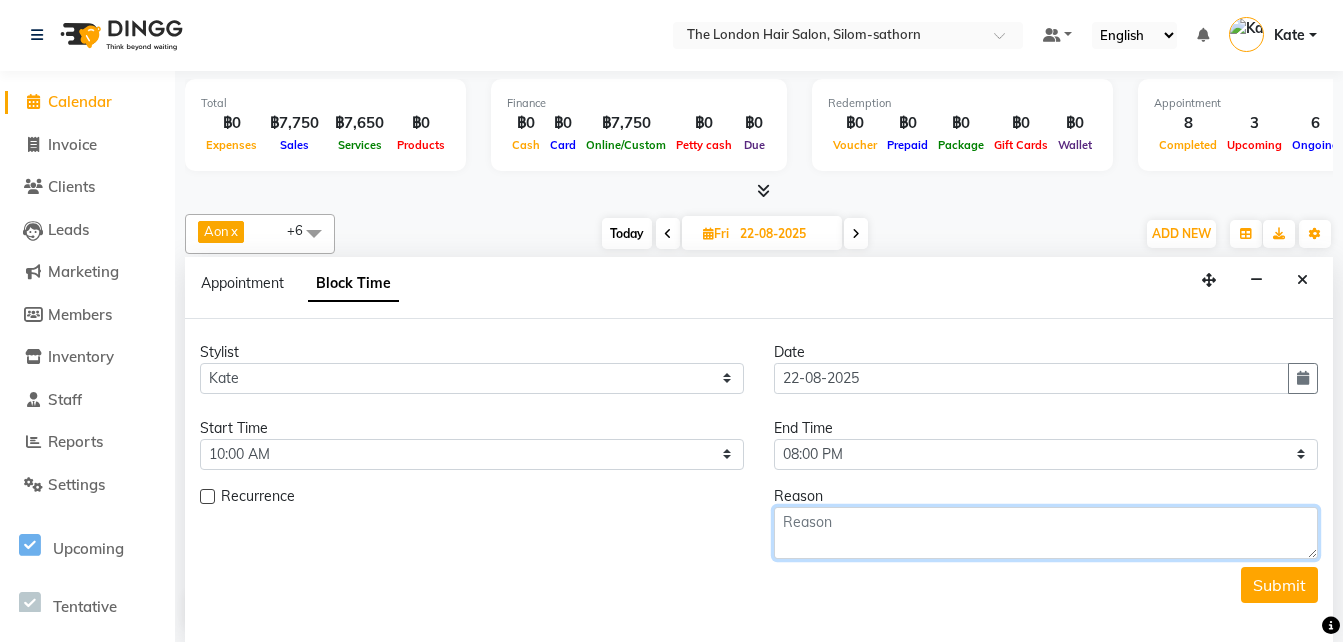 click at bounding box center (1046, 533) 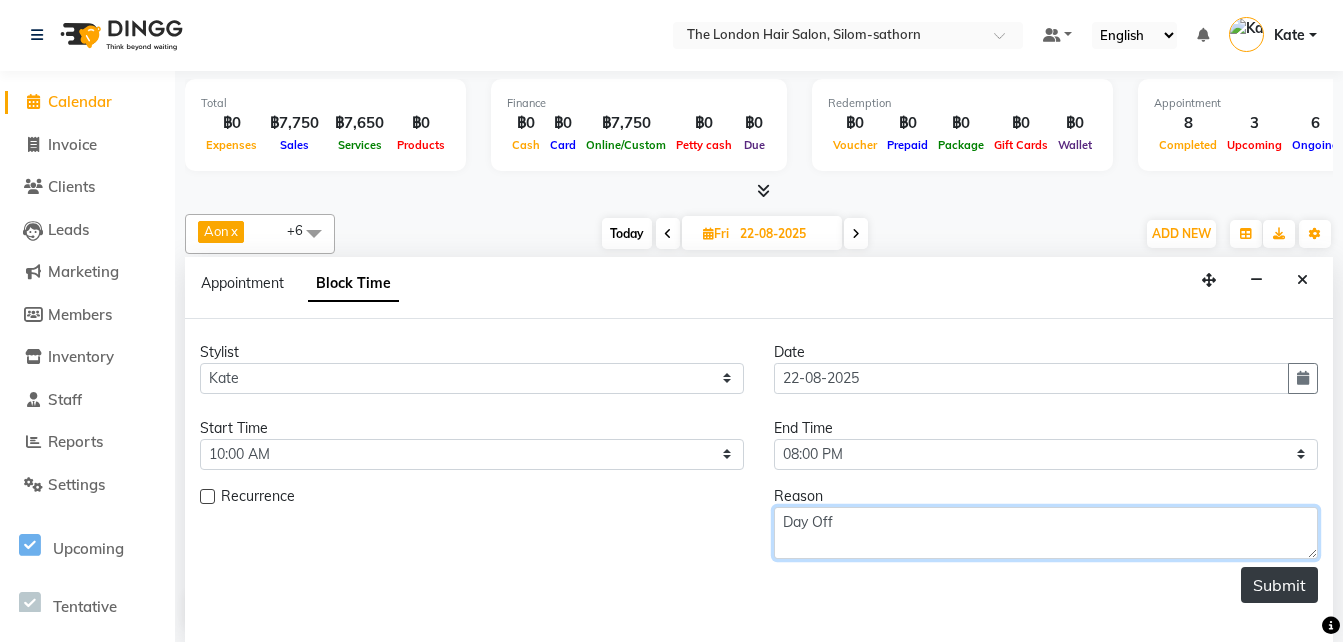 type on "Day Off" 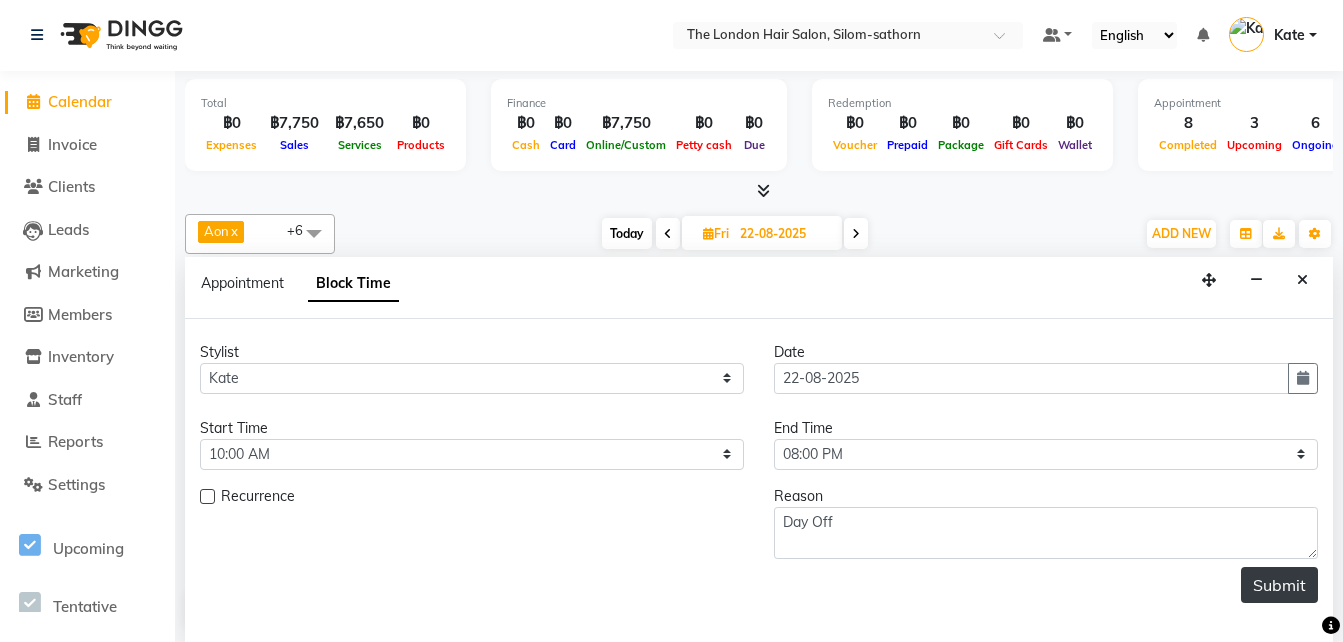 click on "Submit" at bounding box center [1279, 585] 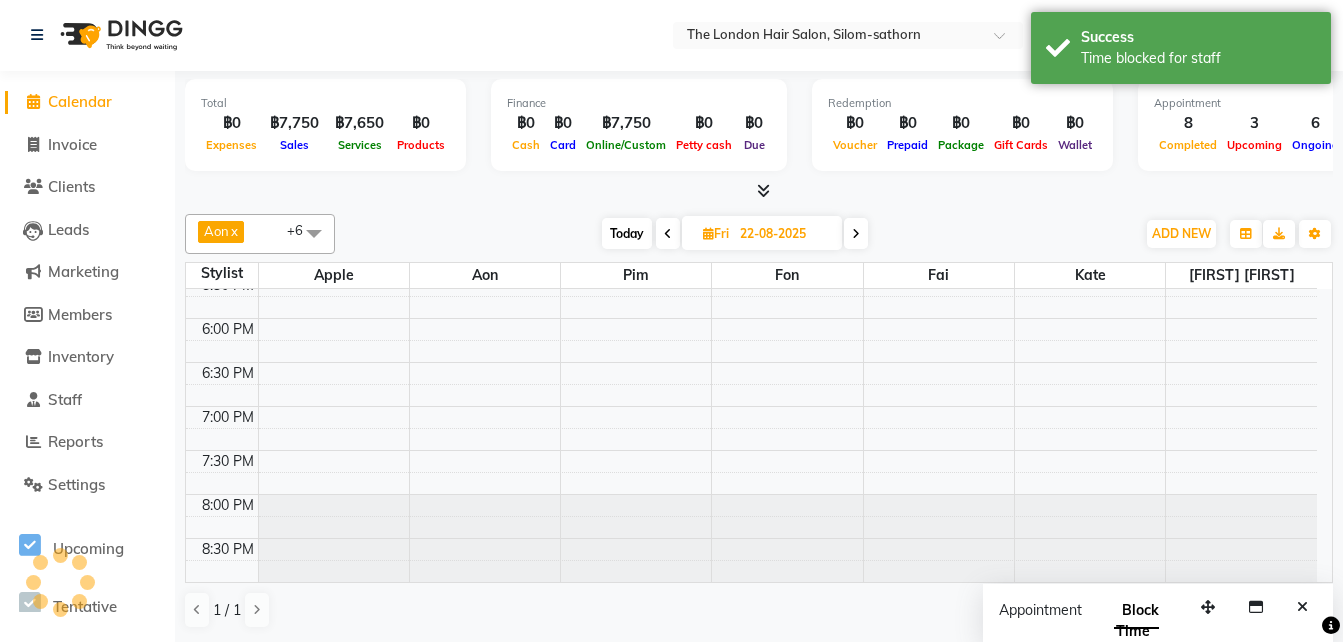 scroll, scrollTop: 0, scrollLeft: 0, axis: both 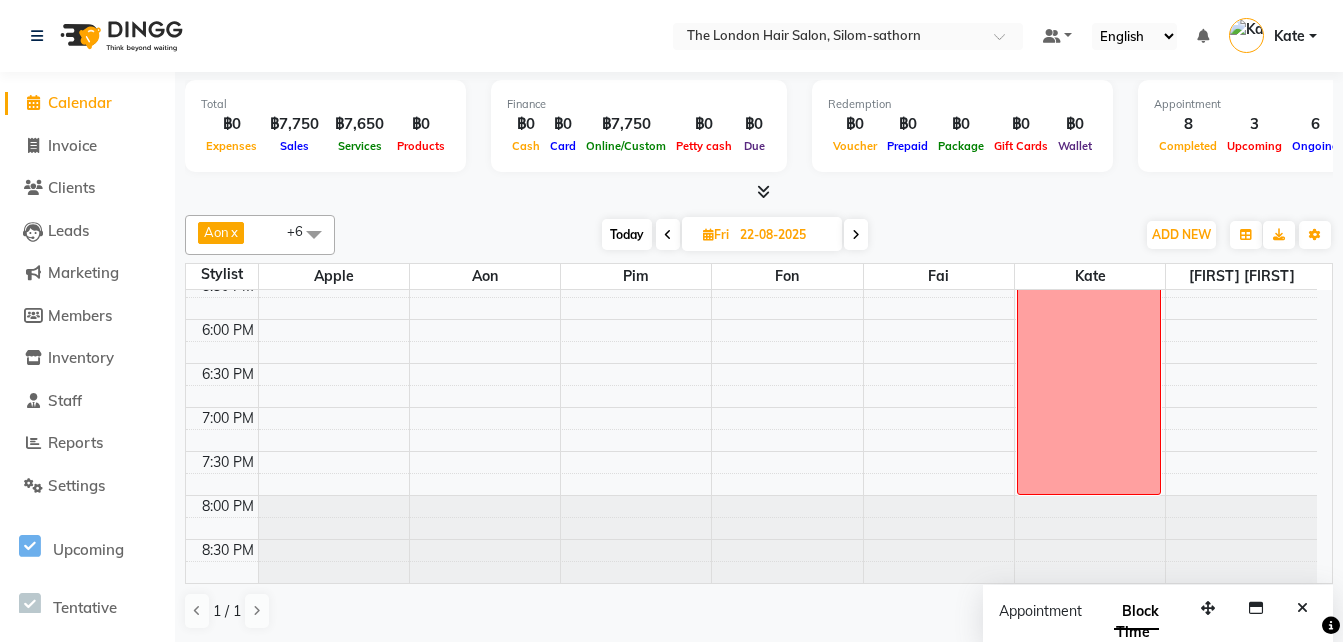 click at bounding box center [856, 235] 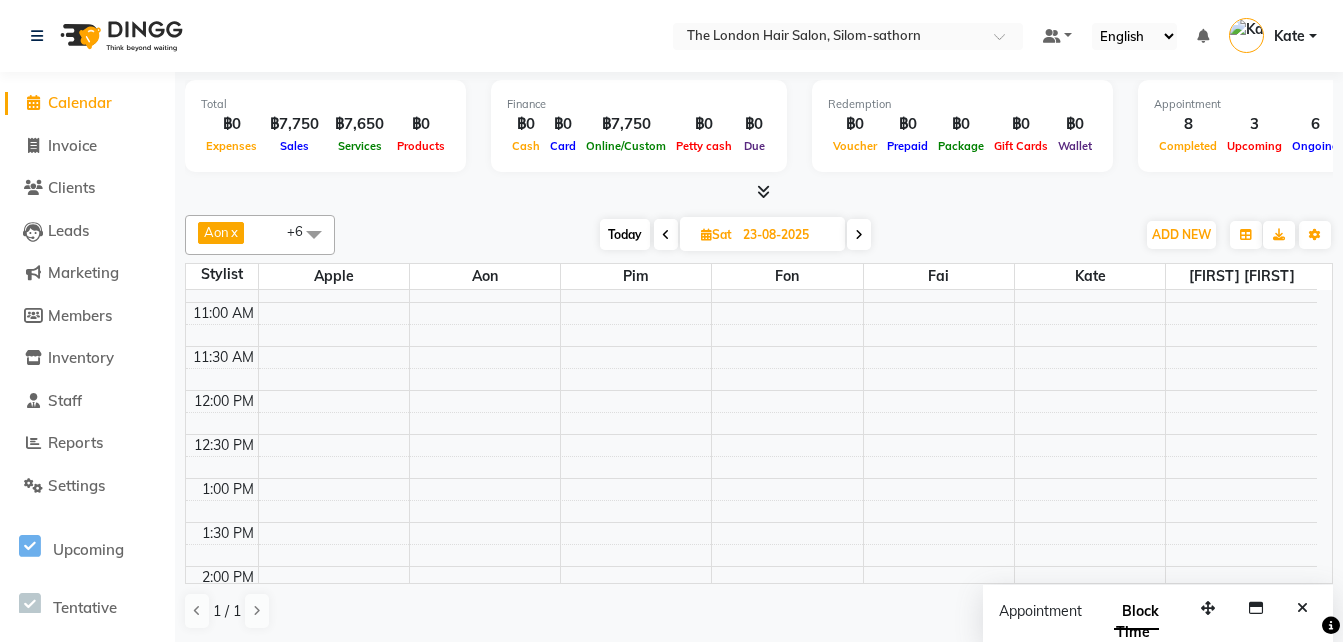 scroll, scrollTop: 0, scrollLeft: 0, axis: both 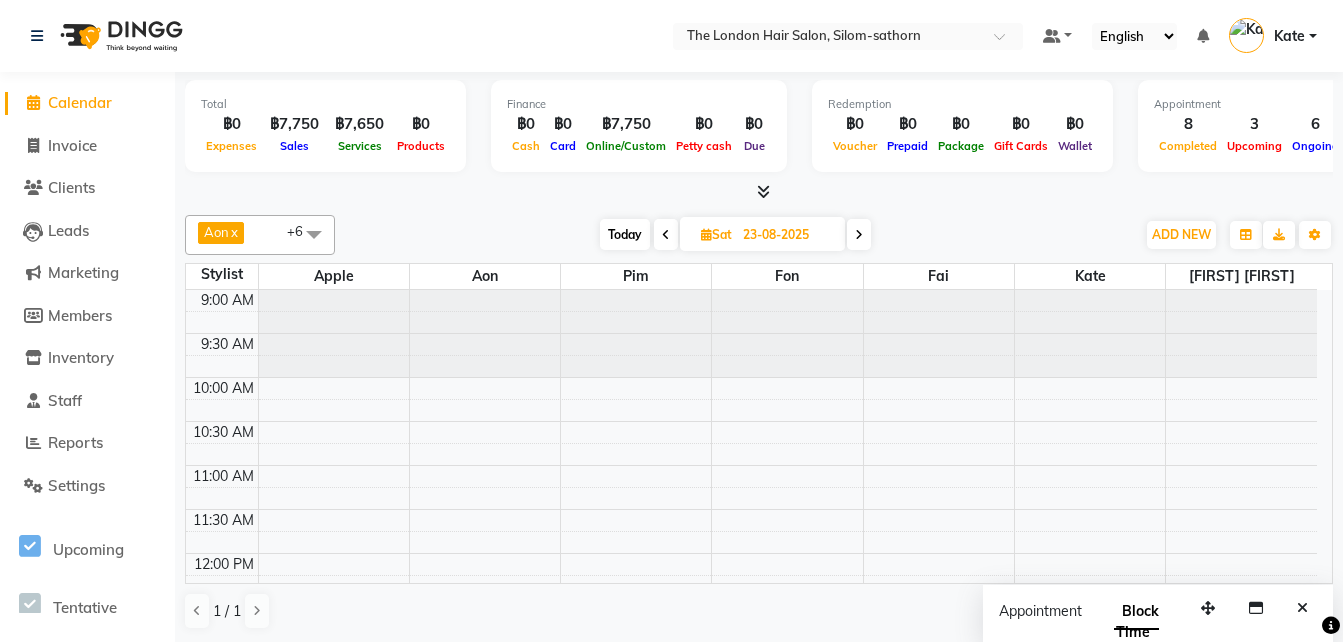 click on "9:00 AM 9:30 AM 10:00 AM 10:30 AM 11:00 AM 11:30 AM 12:00 PM 12:30 PM 1:00 PM 1:30 PM 2:00 PM 2:30 PM 3:00 PM 3:30 PM 4:00 PM 4:30 PM 5:00 PM 5:30 PM 6:00 PM 6:30 PM 7:00 PM 7:30 PM 8:00 PM 8:30 PM" at bounding box center (751, 817) 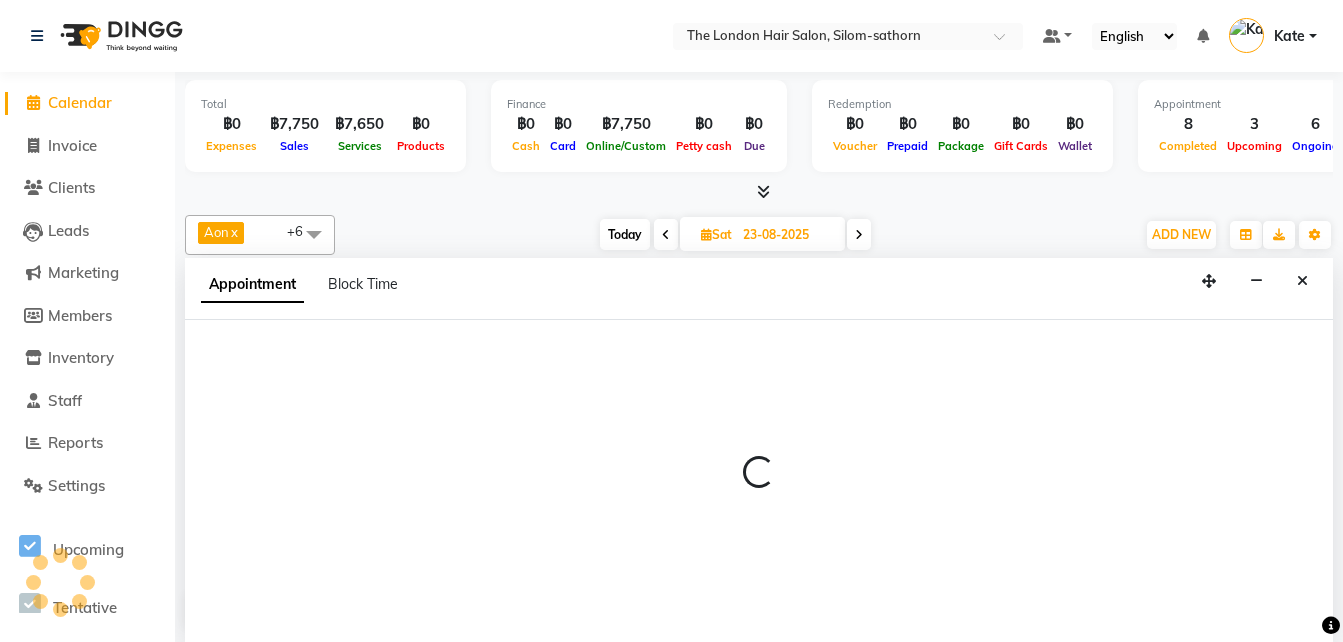 scroll, scrollTop: 1, scrollLeft: 0, axis: vertical 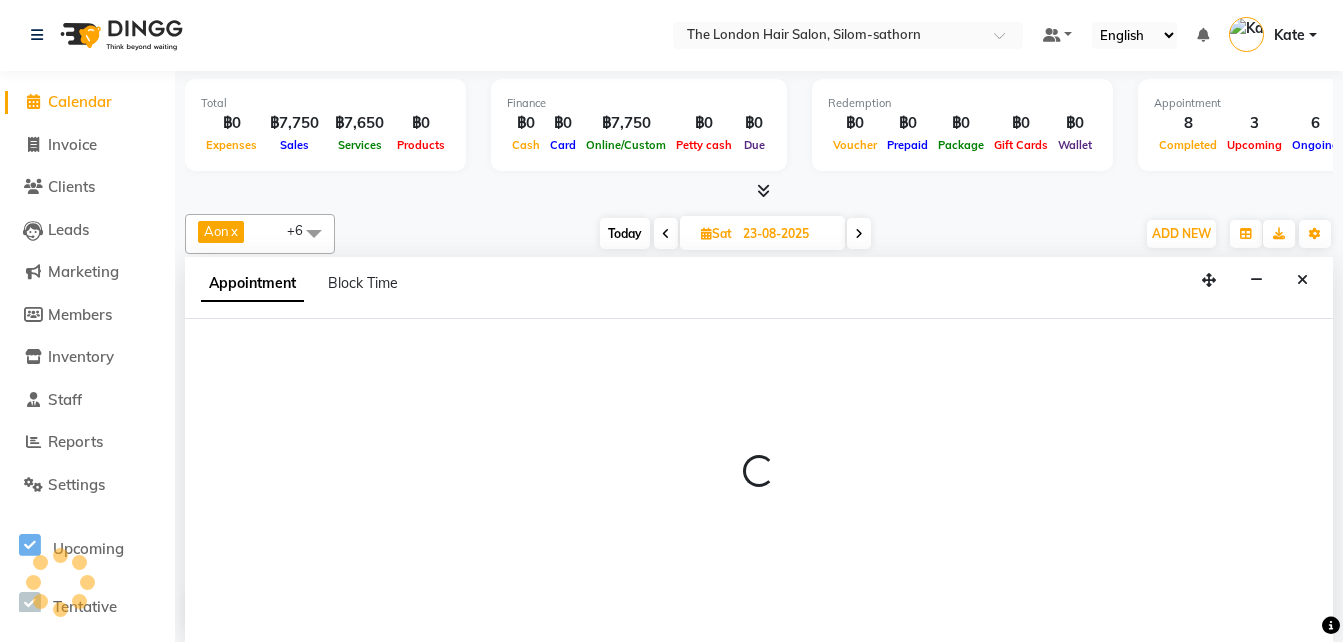 select on "56710" 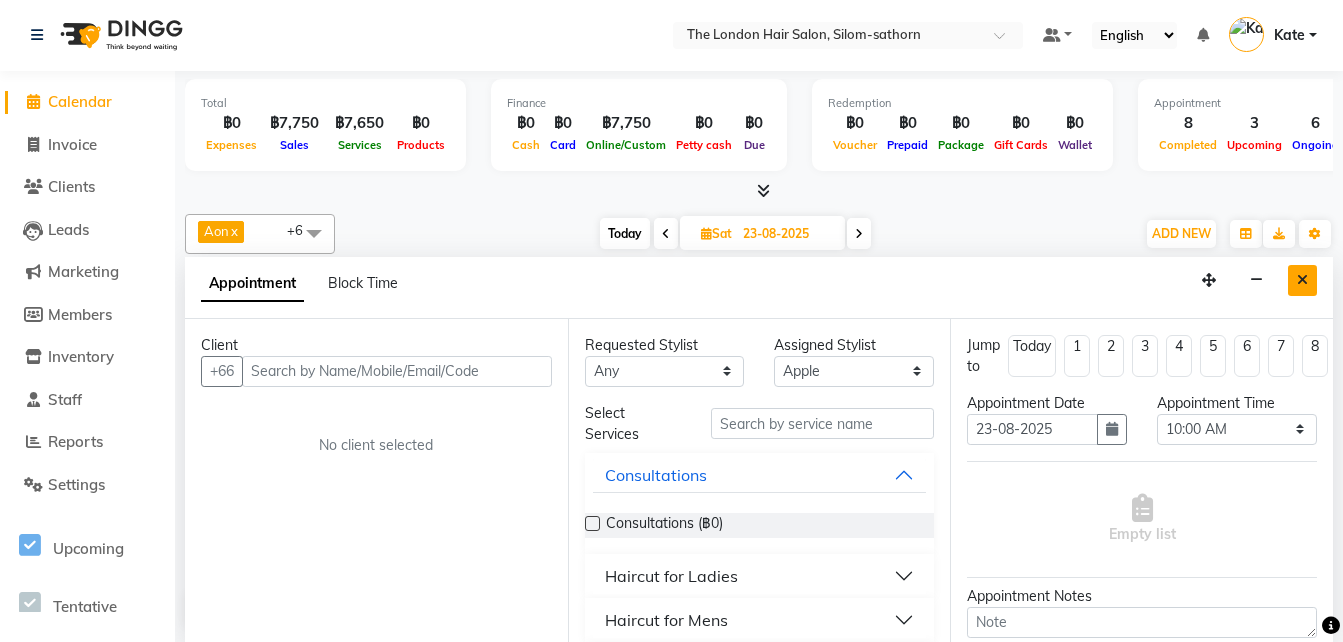 click at bounding box center (1302, 280) 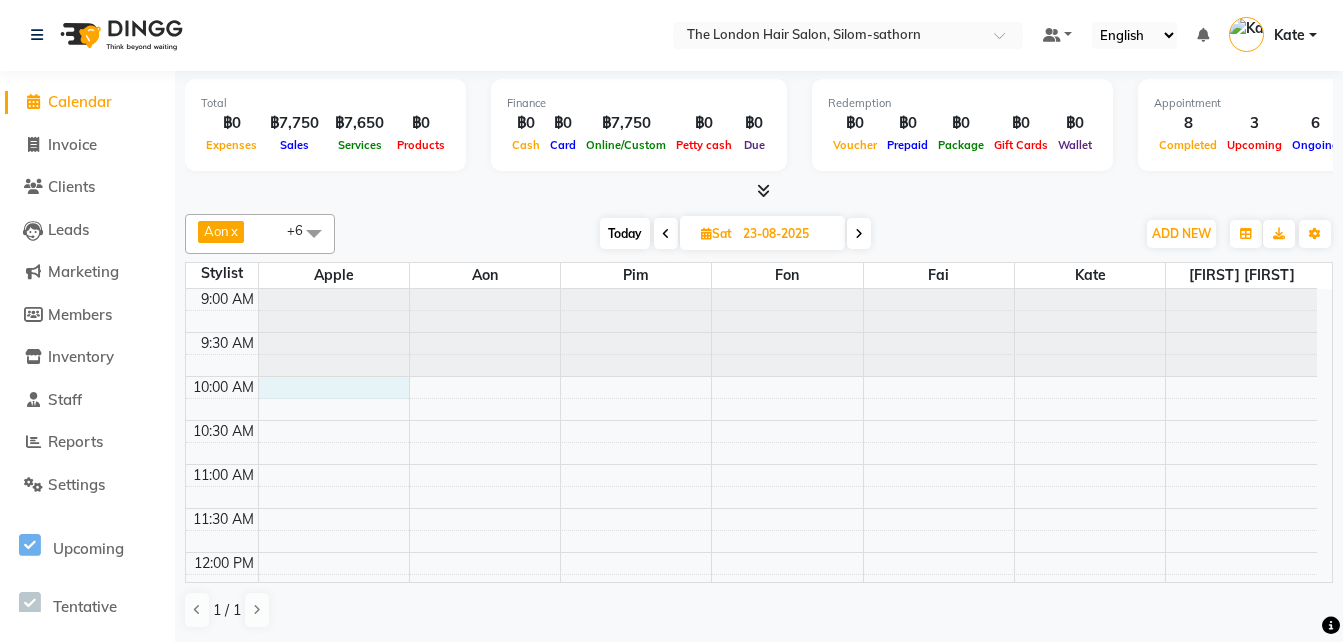 click on "9:00 AM 9:30 AM 10:00 AM 10:30 AM 11:00 AM 11:30 AM 12:00 PM 12:30 PM 1:00 PM 1:30 PM 2:00 PM 2:30 PM 3:00 PM 3:30 PM 4:00 PM 4:30 PM 5:00 PM 5:30 PM 6:00 PM 6:30 PM 7:00 PM 7:30 PM 8:00 PM 8:30 PM" at bounding box center [751, 816] 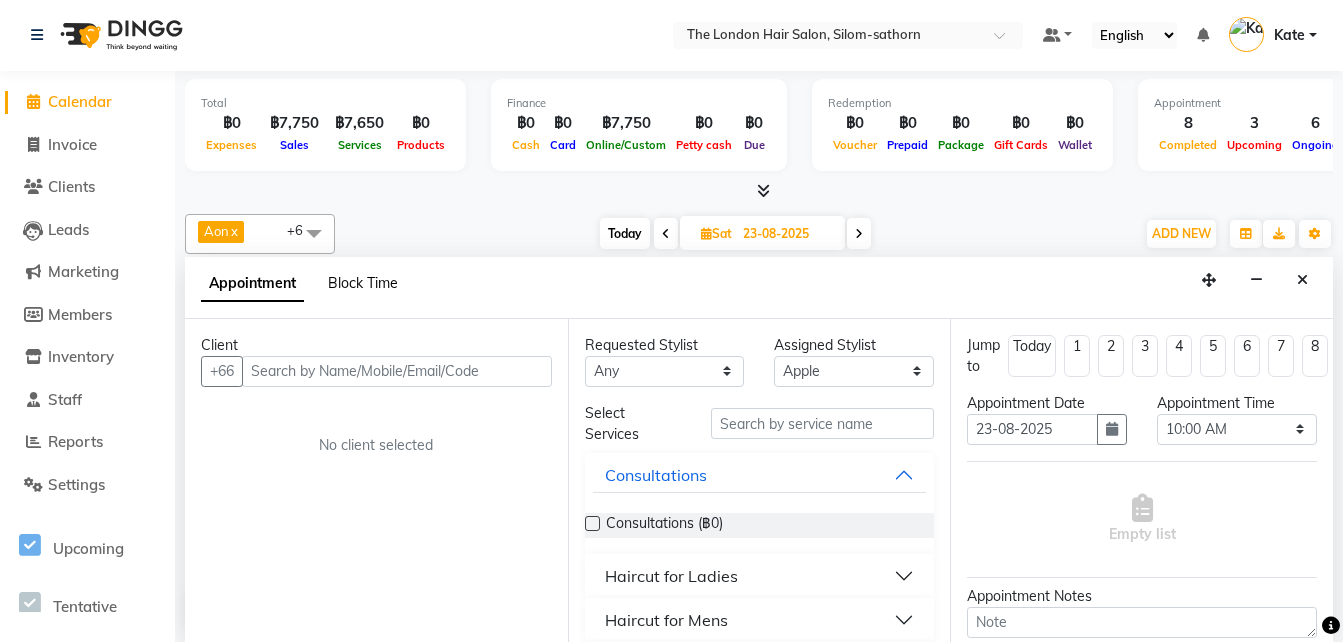 click on "Block Time" at bounding box center (363, 283) 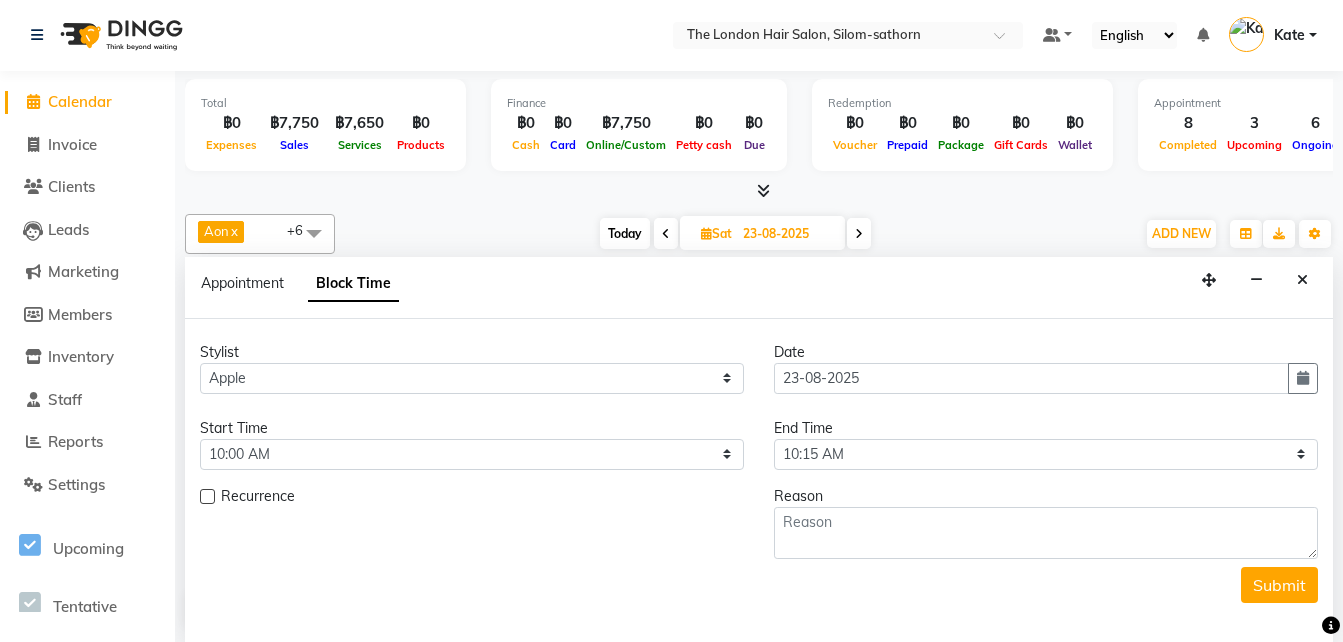 scroll, scrollTop: 762, scrollLeft: 0, axis: vertical 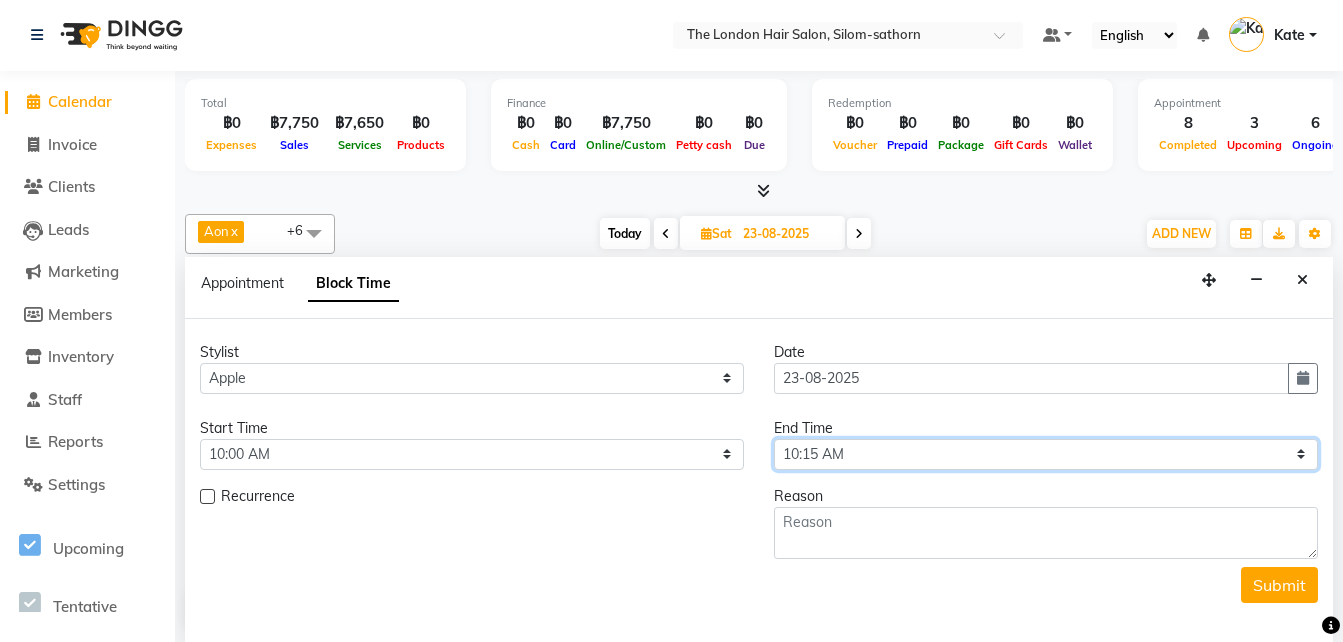 click on "Select 10:00 AM 10:05 AM 10:10 AM 10:15 AM 10:20 AM 10:25 AM 10:30 AM 10:35 AM 10:40 AM 10:45 AM 10:50 AM 10:55 AM 11:00 AM 11:05 AM 11:10 AM 11:15 AM 11:20 AM 11:25 AM 11:30 AM 11:35 AM 11:40 AM 11:45 AM 11:50 AM 11:55 AM 12:00 PM 12:05 PM 12:10 PM 12:15 PM 12:20 PM 12:25 PM 12:30 PM 12:35 PM 12:40 PM 12:45 PM 12:50 PM 12:55 PM 01:00 PM 01:05 PM 01:10 PM 01:15 PM 01:20 PM 01:25 PM 01:30 PM 01:35 PM 01:40 PM 01:45 PM 01:50 PM 01:55 PM 02:00 PM 02:05 PM 02:10 PM 02:15 PM 02:20 PM 02:25 PM 02:30 PM 02:35 PM 02:40 PM 02:45 PM 02:50 PM 02:55 PM 03:00 PM 03:05 PM 03:10 PM 03:15 PM 03:20 PM 03:25 PM 03:30 PM 03:35 PM 03:40 PM 03:45 PM 03:50 PM 03:55 PM 04:00 PM 04:05 PM 04:10 PM 04:15 PM 04:20 PM 04:25 PM 04:30 PM 04:35 PM 04:40 PM 04:45 PM 04:50 PM 04:55 PM 05:00 PM 05:05 PM 05:10 PM 05:15 PM 05:20 PM 05:25 PM 05:30 PM 05:35 PM 05:40 PM 05:45 PM 05:50 PM 05:55 PM 06:00 PM 06:05 PM 06:10 PM 06:15 PM 06:20 PM 06:25 PM 06:30 PM 06:35 PM 06:40 PM 06:45 PM 06:50 PM 06:55 PM 07:00 PM 07:05 PM 07:10 PM 07:15 PM 07:20 PM" at bounding box center [1046, 454] 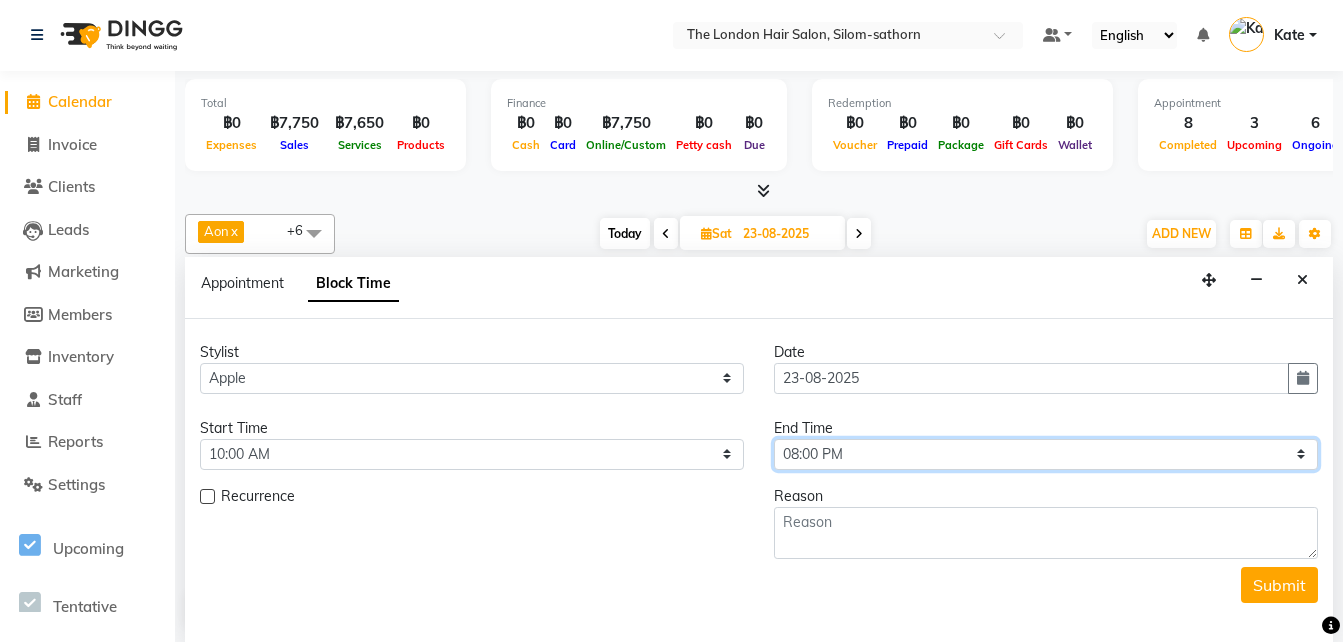 click on "Select 10:00 AM 10:05 AM 10:10 AM 10:15 AM 10:20 AM 10:25 AM 10:30 AM 10:35 AM 10:40 AM 10:45 AM 10:50 AM 10:55 AM 11:00 AM 11:05 AM 11:10 AM 11:15 AM 11:20 AM 11:25 AM 11:30 AM 11:35 AM 11:40 AM 11:45 AM 11:50 AM 11:55 AM 12:00 PM 12:05 PM 12:10 PM 12:15 PM 12:20 PM 12:25 PM 12:30 PM 12:35 PM 12:40 PM 12:45 PM 12:50 PM 12:55 PM 01:00 PM 01:05 PM 01:10 PM 01:15 PM 01:20 PM 01:25 PM 01:30 PM 01:35 PM 01:40 PM 01:45 PM 01:50 PM 01:55 PM 02:00 PM 02:05 PM 02:10 PM 02:15 PM 02:20 PM 02:25 PM 02:30 PM 02:35 PM 02:40 PM 02:45 PM 02:50 PM 02:55 PM 03:00 PM 03:05 PM 03:10 PM 03:15 PM 03:20 PM 03:25 PM 03:30 PM 03:35 PM 03:40 PM 03:45 PM 03:50 PM 03:55 PM 04:00 PM 04:05 PM 04:10 PM 04:15 PM 04:20 PM 04:25 PM 04:30 PM 04:35 PM 04:40 PM 04:45 PM 04:50 PM 04:55 PM 05:00 PM 05:05 PM 05:10 PM 05:15 PM 05:20 PM 05:25 PM 05:30 PM 05:35 PM 05:40 PM 05:45 PM 05:50 PM 05:55 PM 06:00 PM 06:05 PM 06:10 PM 06:15 PM 06:20 PM 06:25 PM 06:30 PM 06:35 PM 06:40 PM 06:45 PM 06:50 PM 06:55 PM 07:00 PM 07:05 PM 07:10 PM 07:15 PM 07:20 PM" at bounding box center [1046, 454] 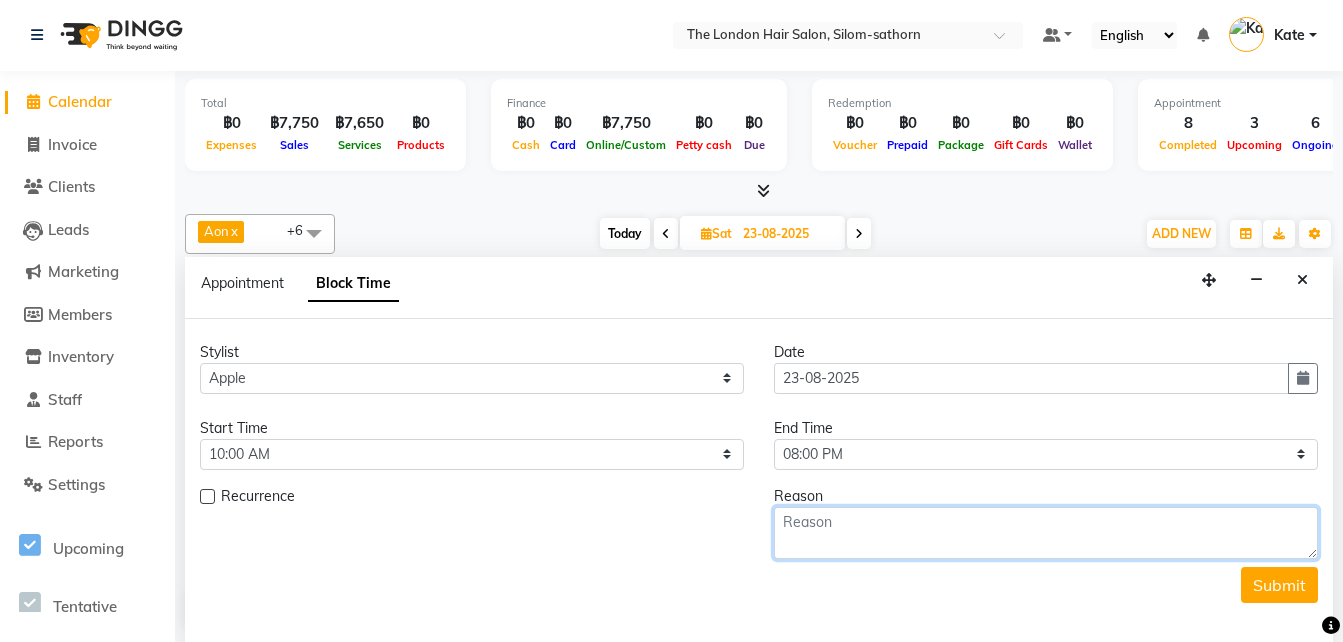 click at bounding box center (1046, 533) 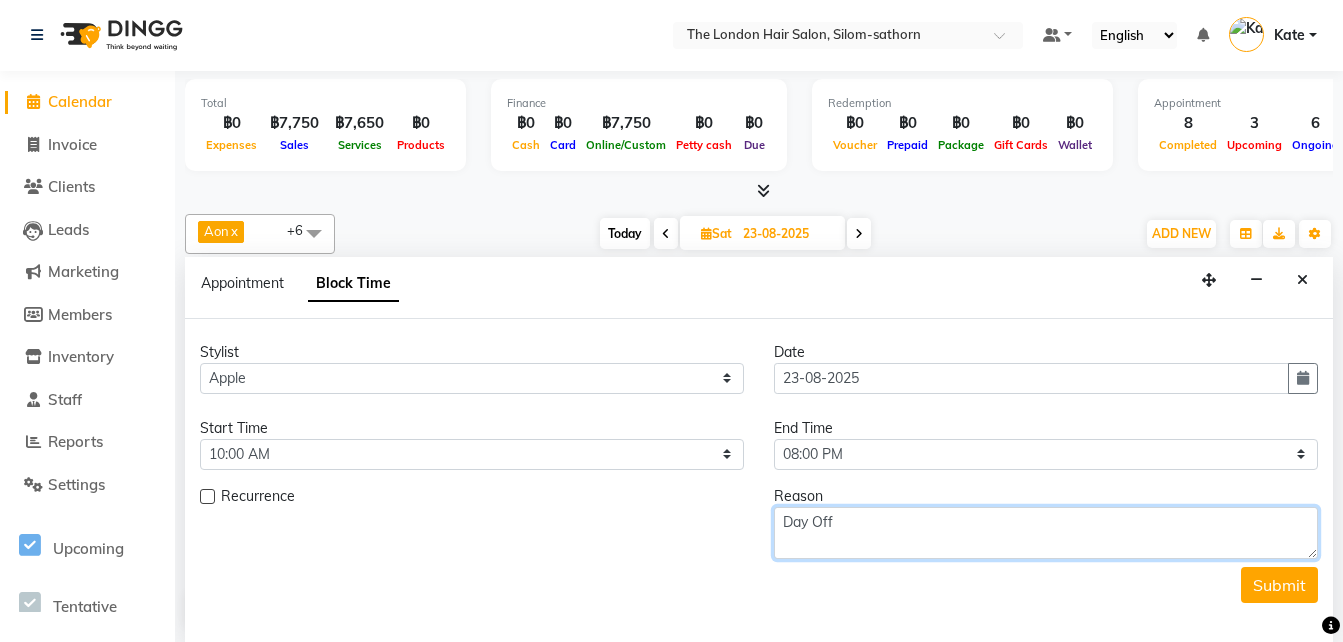 type on "Day Off" 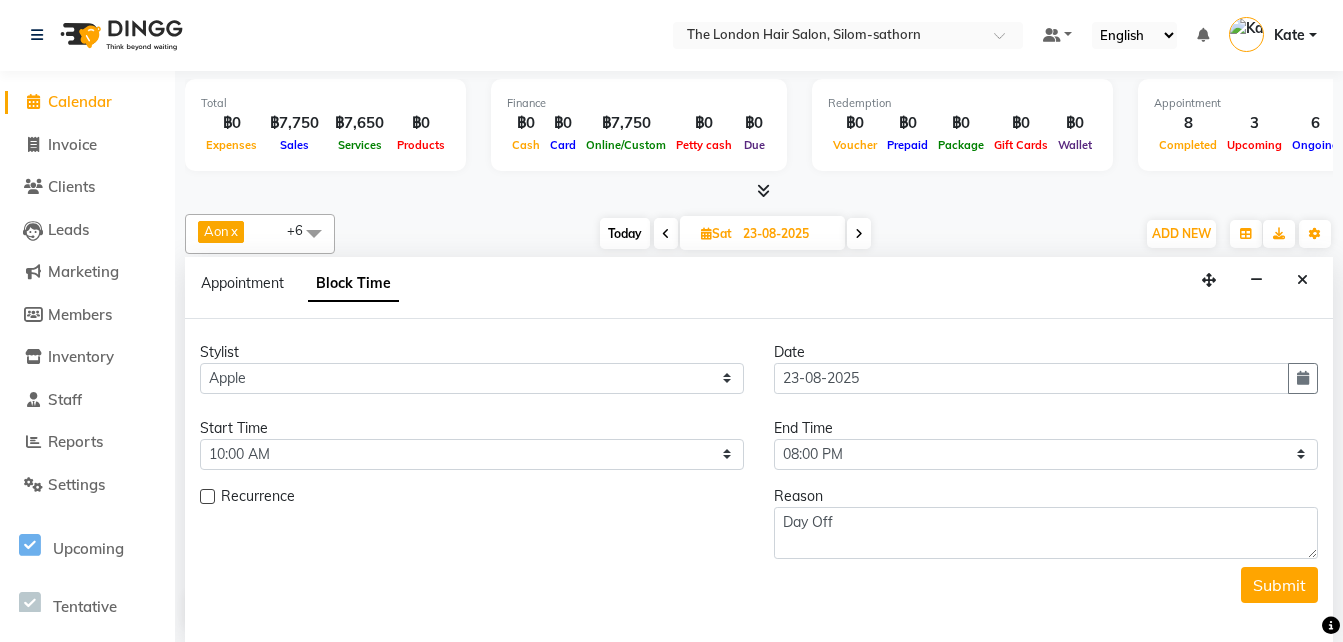 click at bounding box center (207, 496) 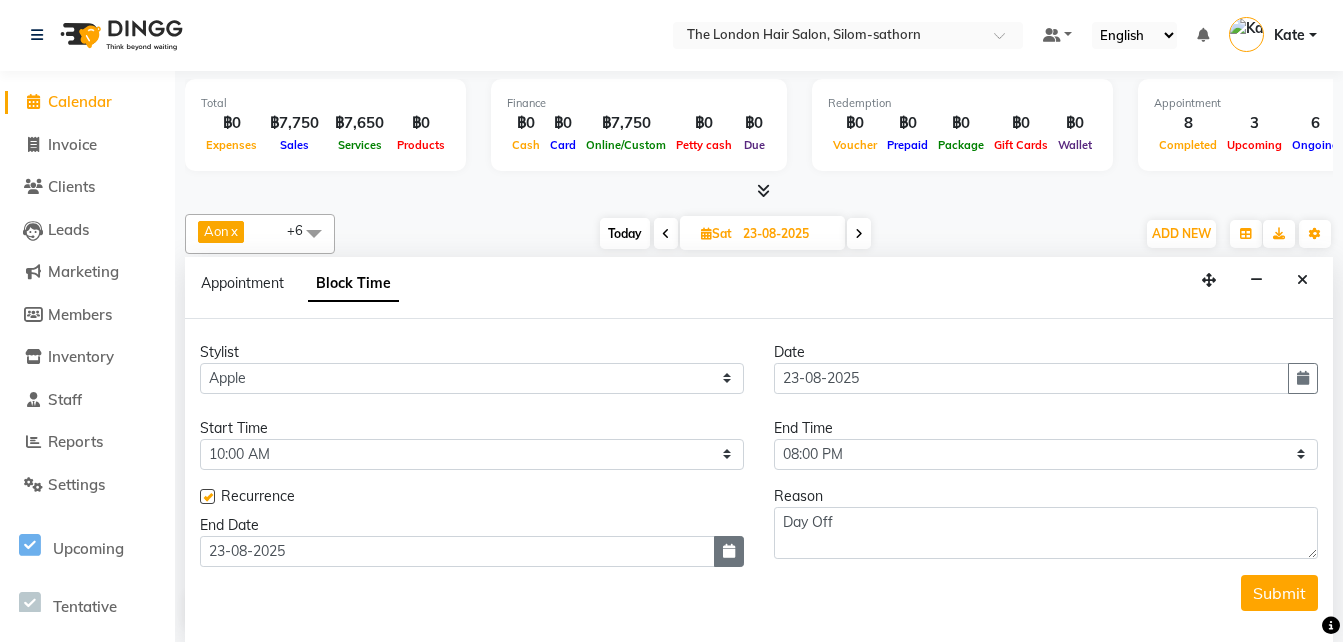 click at bounding box center [729, 551] 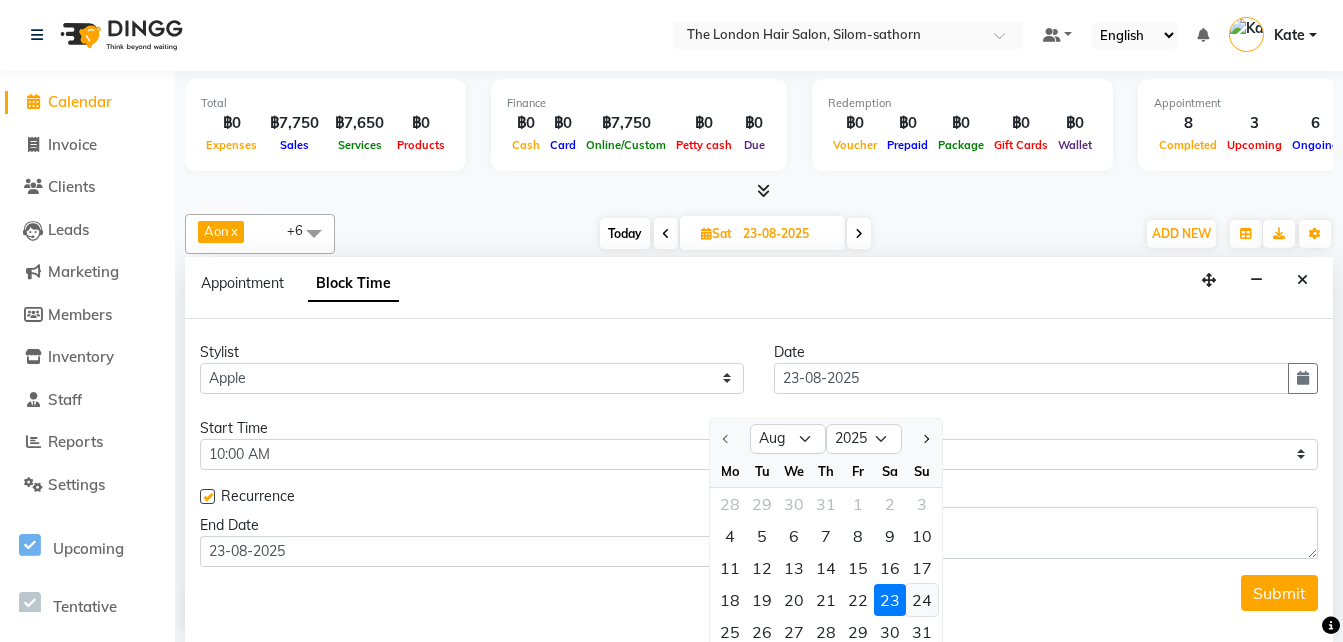 click on "24" at bounding box center (922, 600) 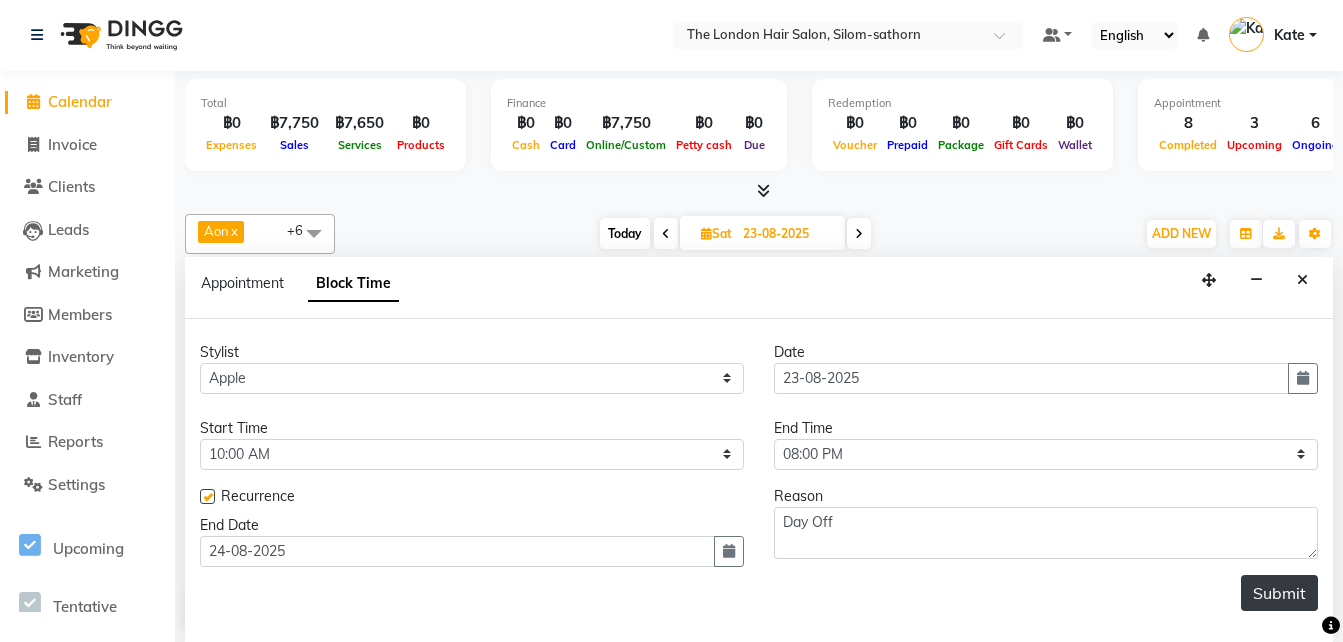 click on "Submit" at bounding box center [1279, 593] 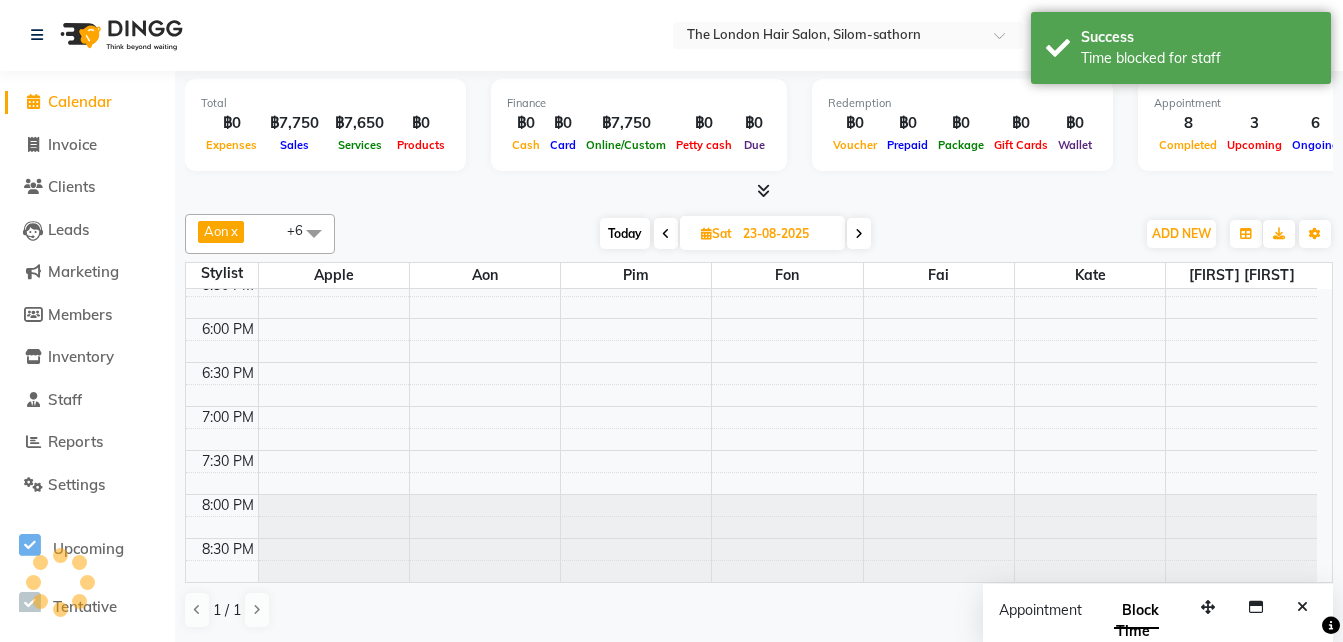scroll, scrollTop: 0, scrollLeft: 0, axis: both 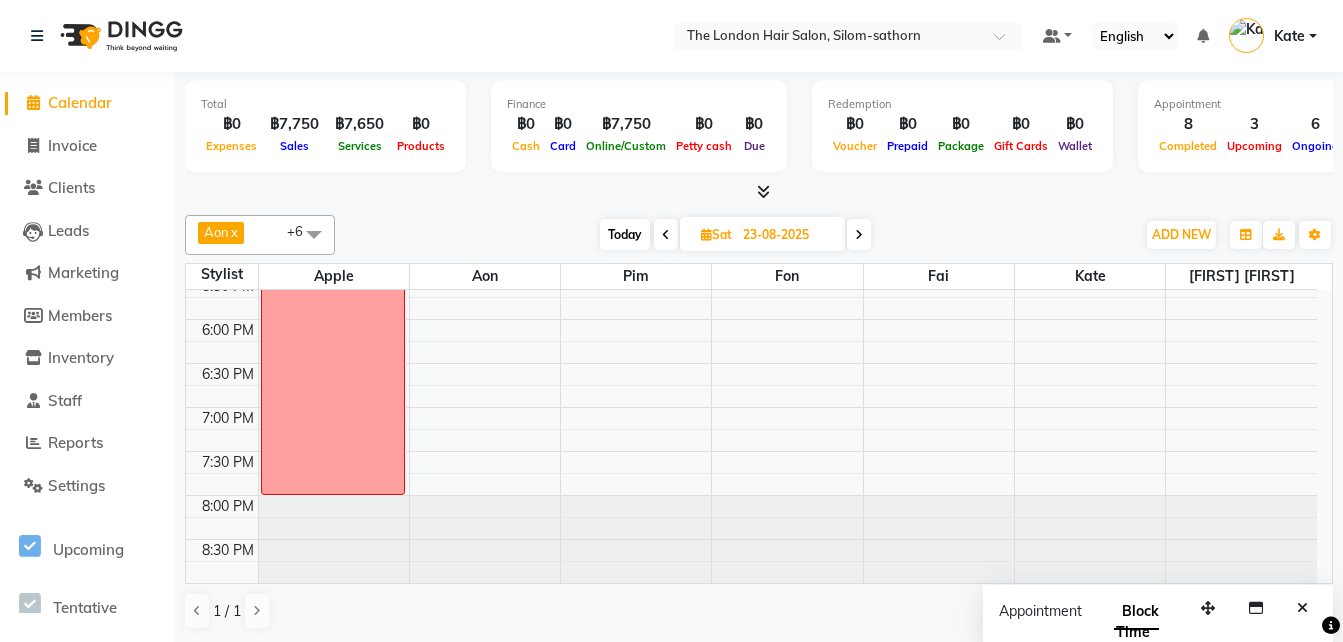 click at bounding box center [859, 234] 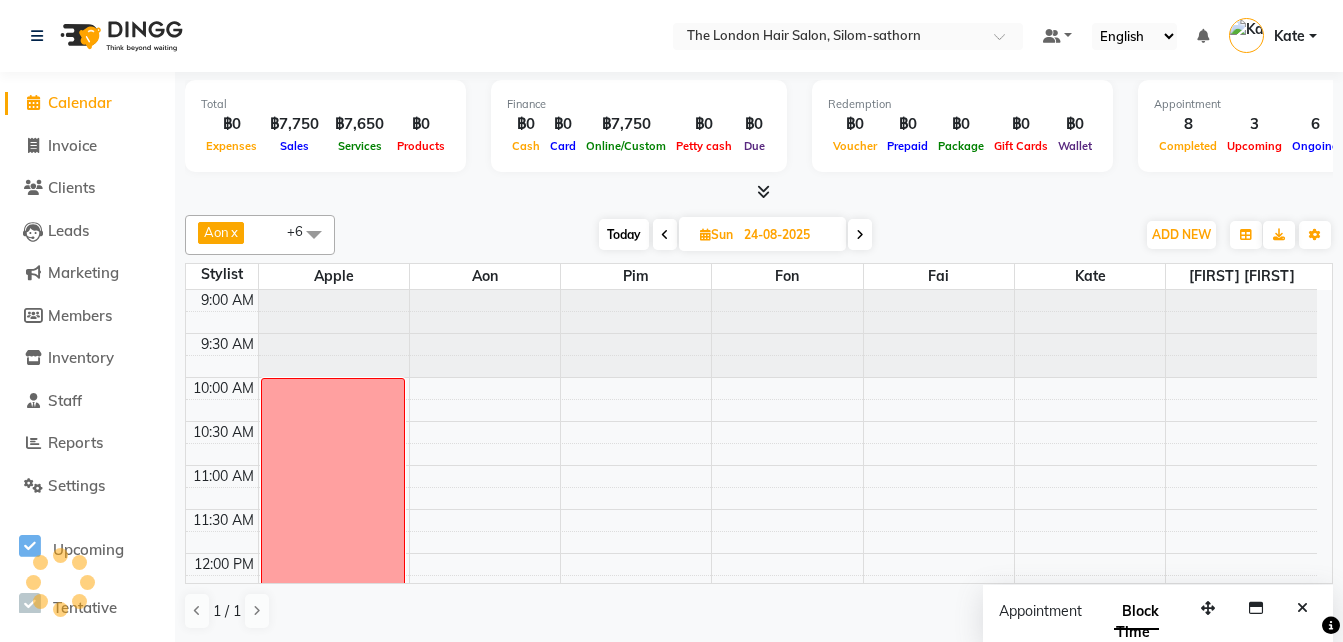 scroll, scrollTop: 762, scrollLeft: 0, axis: vertical 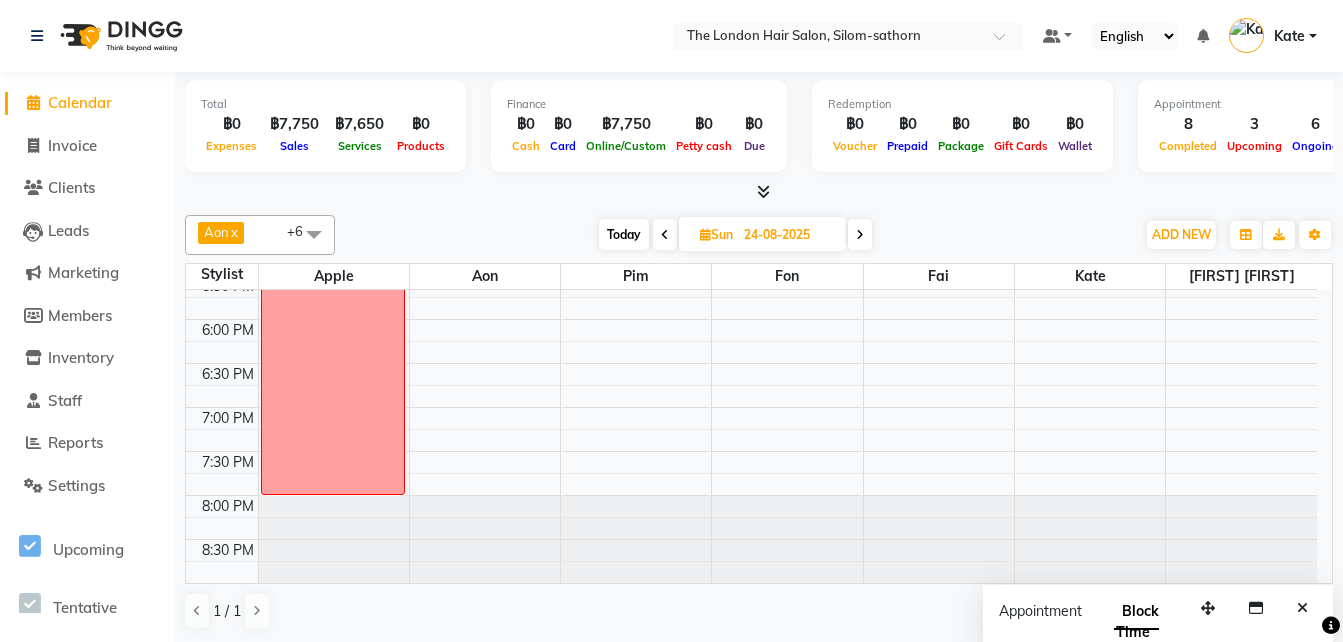 click at bounding box center (860, 235) 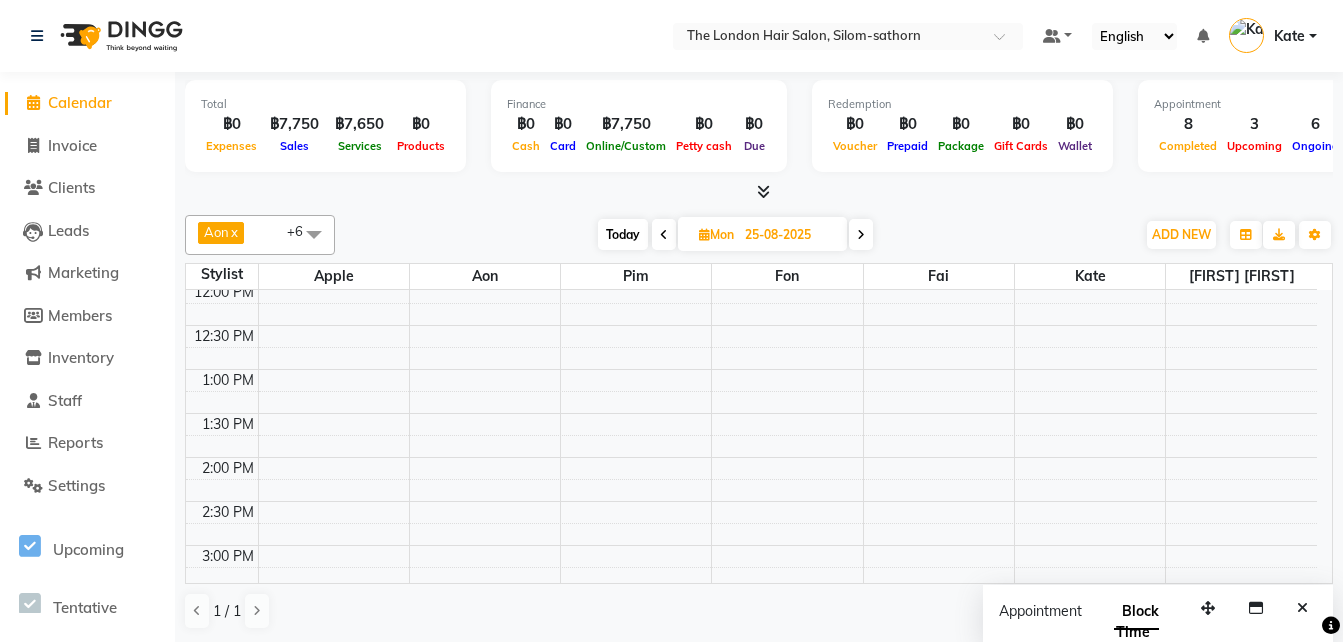scroll, scrollTop: 0, scrollLeft: 0, axis: both 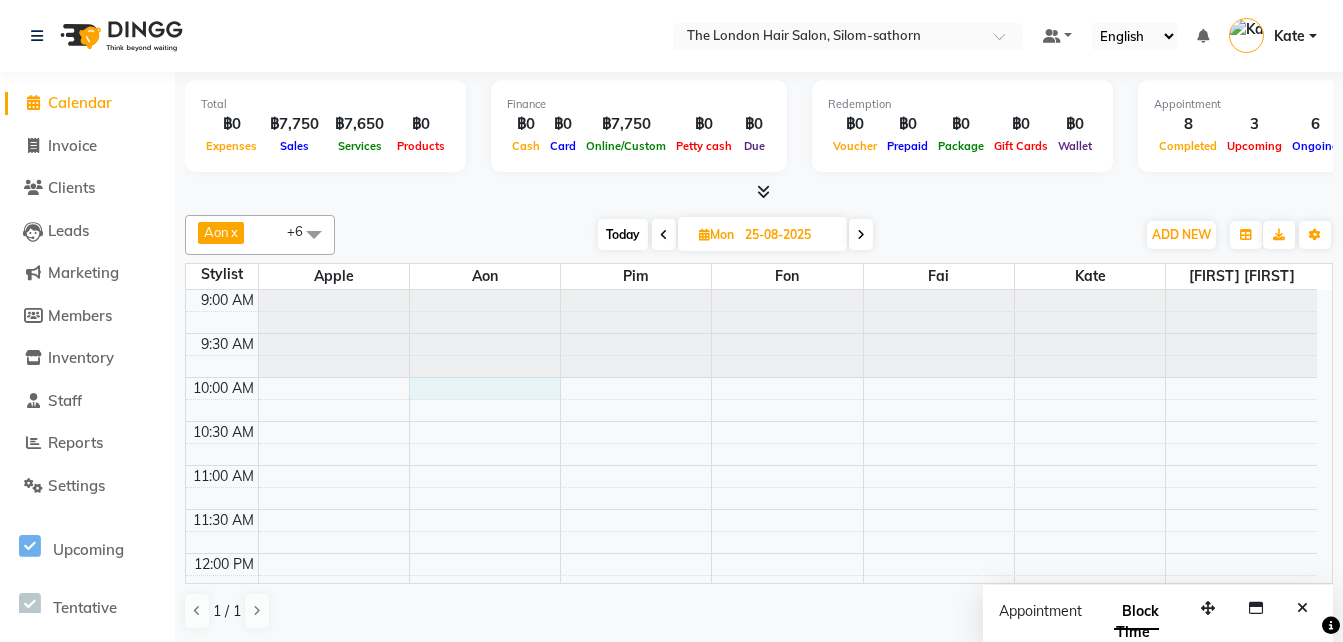 click on "9:00 AM 9:30 AM 10:00 AM 10:30 AM 11:00 AM 11:30 AM 12:00 PM 12:30 PM 1:00 PM 1:30 PM 2:00 PM 2:30 PM 3:00 PM 3:30 PM 4:00 PM 4:30 PM 5:00 PM 5:30 PM 6:00 PM 6:30 PM 7:00 PM 7:30 PM 8:00 PM 8:30 PM" at bounding box center (751, 817) 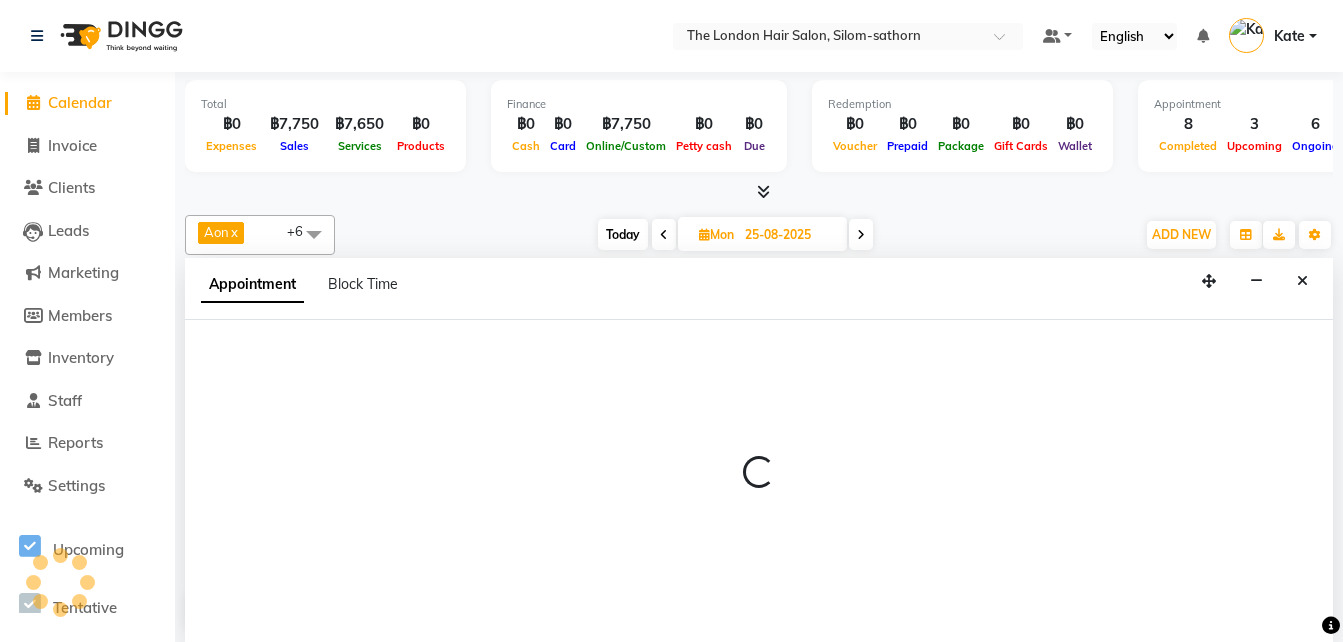 select on "56709" 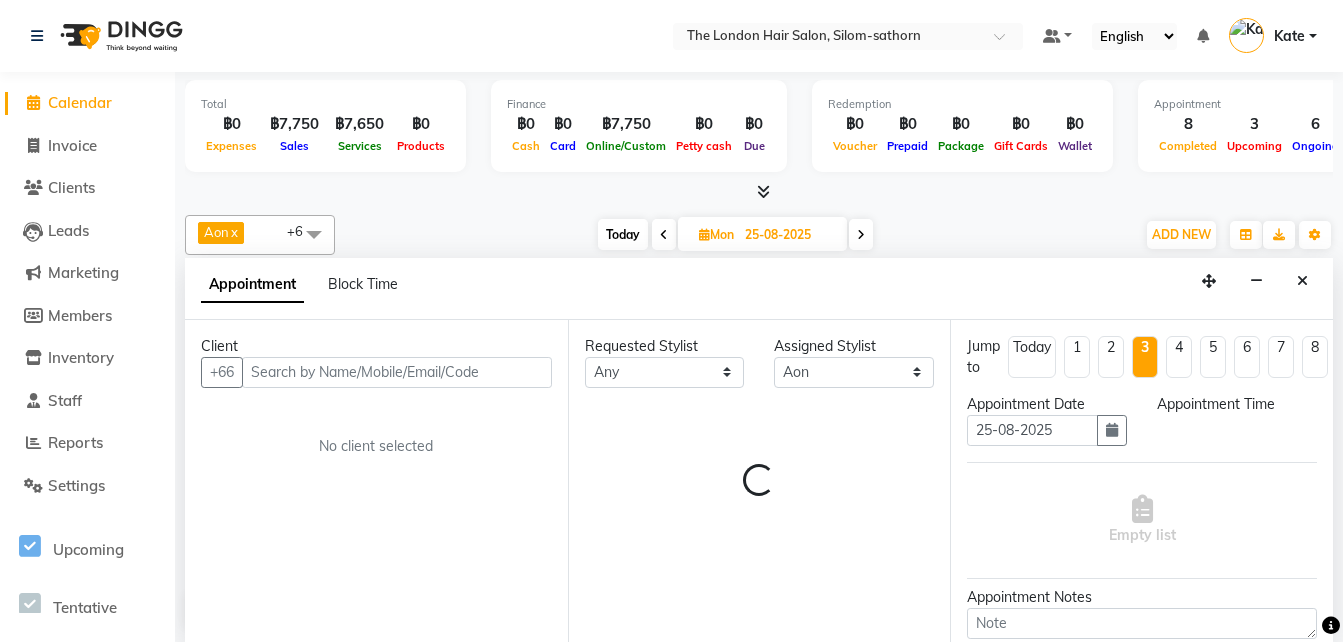 scroll, scrollTop: 1, scrollLeft: 0, axis: vertical 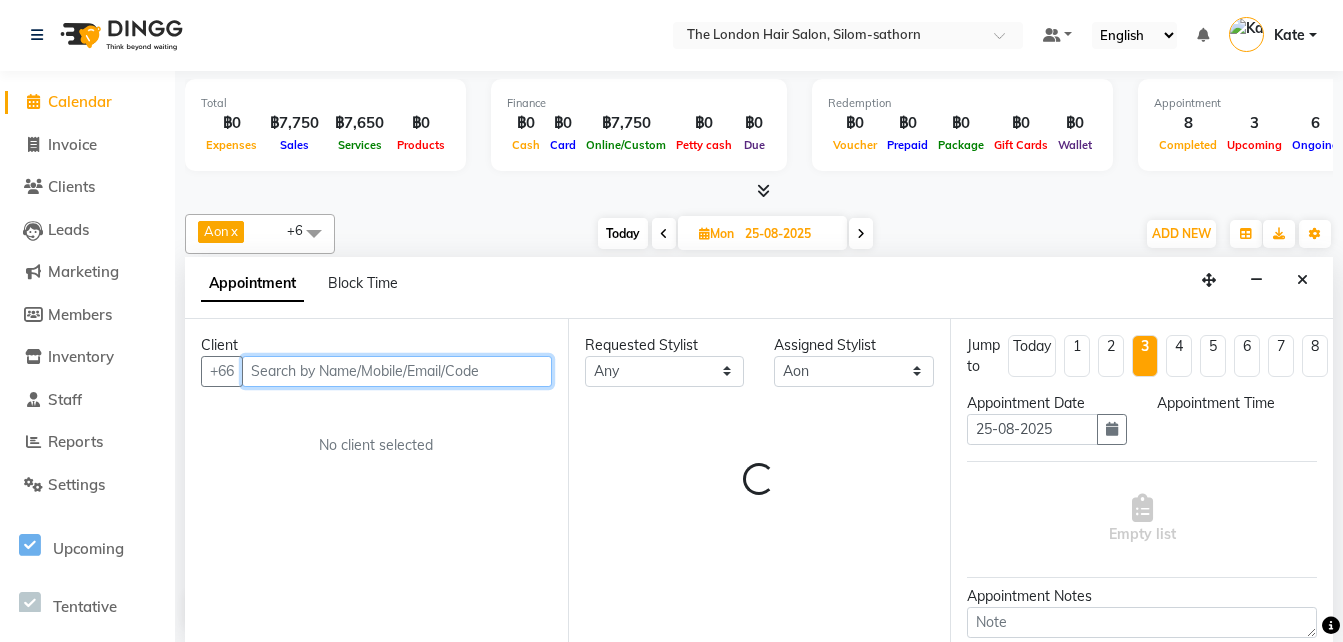 select on "600" 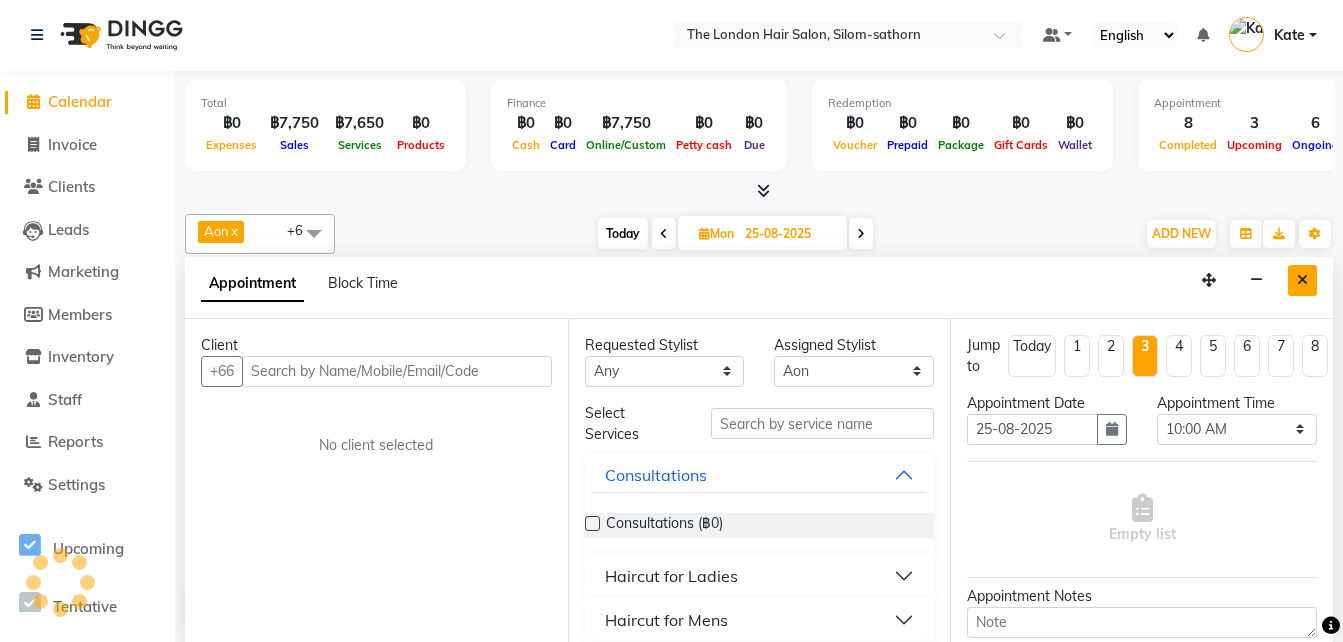 click at bounding box center (1302, 280) 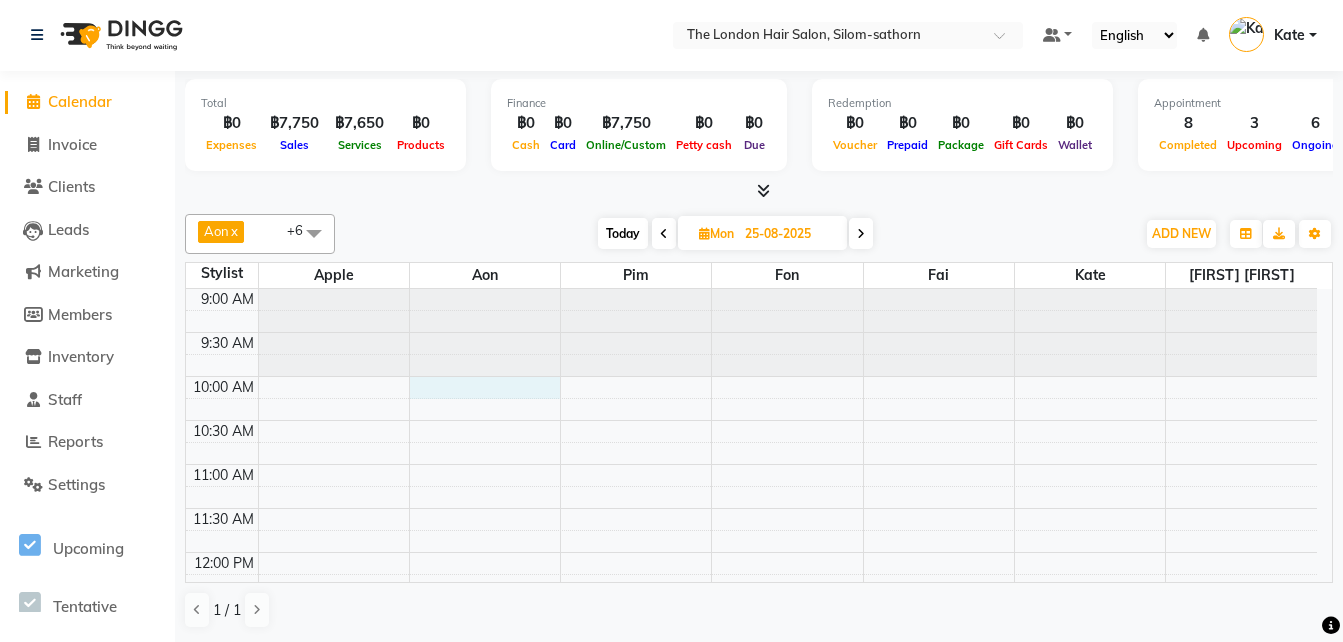 click on "9:00 AM 9:30 AM 10:00 AM 10:30 AM 11:00 AM 11:30 AM 12:00 PM 12:30 PM 1:00 PM 1:30 PM 2:00 PM 2:30 PM 3:00 PM 3:30 PM 4:00 PM 4:30 PM 5:00 PM 5:30 PM 6:00 PM 6:30 PM 7:00 PM 7:30 PM 8:00 PM 8:30 PM" at bounding box center [751, 816] 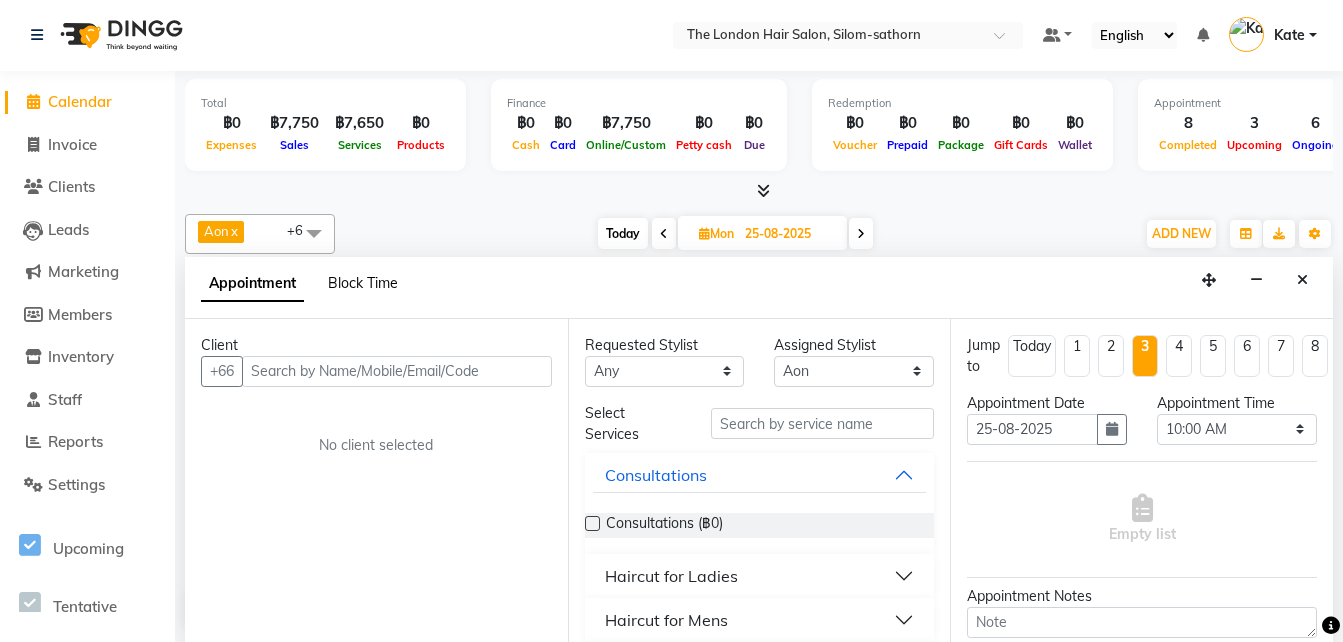 click on "Block Time" at bounding box center [363, 283] 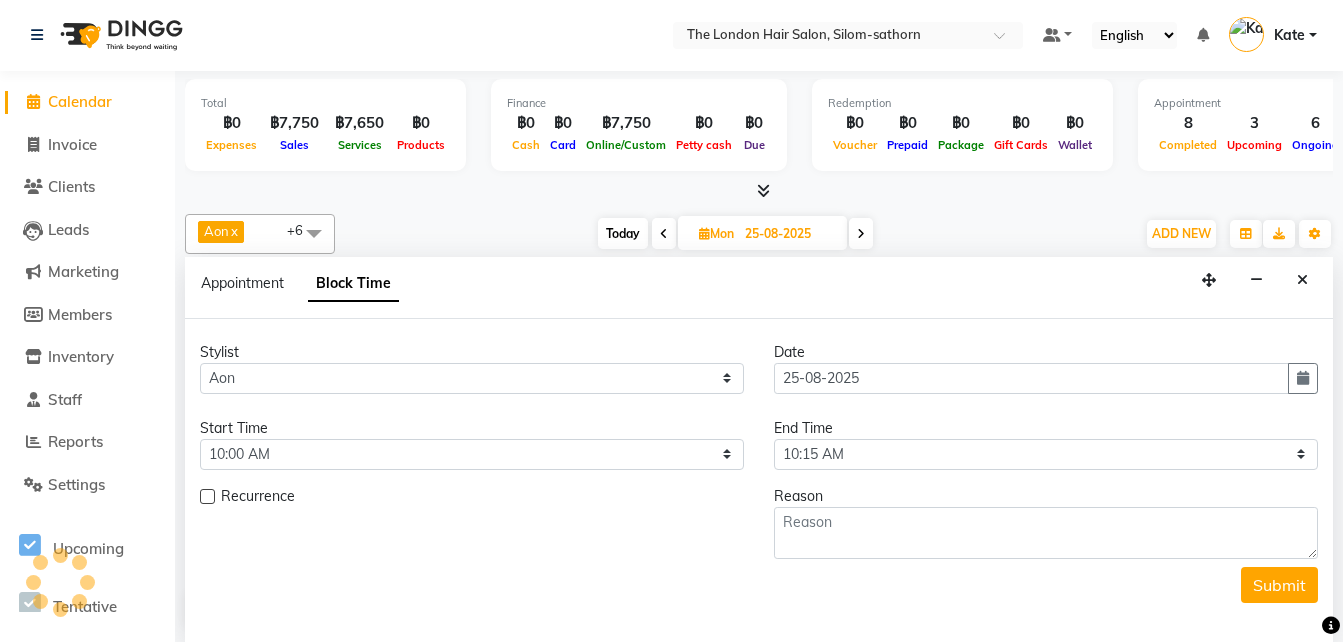 scroll, scrollTop: 762, scrollLeft: 0, axis: vertical 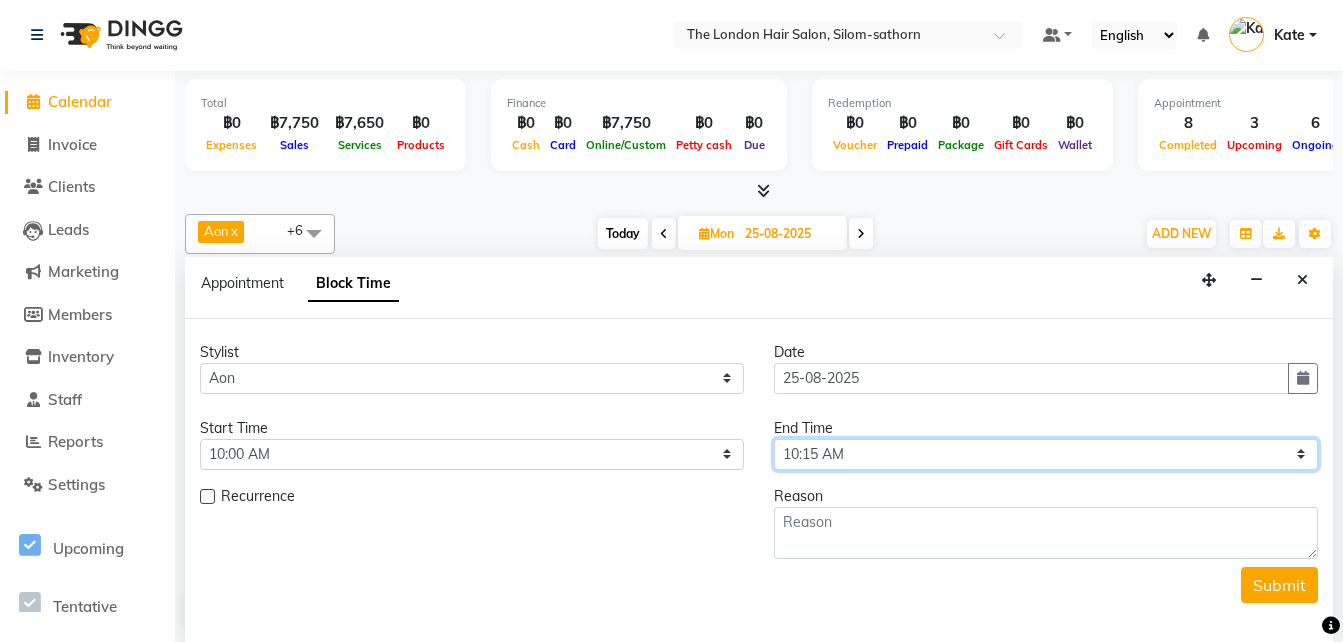 click on "Select 10:00 AM 10:05 AM 10:10 AM 10:15 AM 10:20 AM 10:25 AM 10:30 AM 10:35 AM 10:40 AM 10:45 AM 10:50 AM 10:55 AM 11:00 AM 11:05 AM 11:10 AM 11:15 AM 11:20 AM 11:25 AM 11:30 AM 11:35 AM 11:40 AM 11:45 AM 11:50 AM 11:55 AM 12:00 PM 12:05 PM 12:10 PM 12:15 PM 12:20 PM 12:25 PM 12:30 PM 12:35 PM 12:40 PM 12:45 PM 12:50 PM 12:55 PM 01:00 PM 01:05 PM 01:10 PM 01:15 PM 01:20 PM 01:25 PM 01:30 PM 01:35 PM 01:40 PM 01:45 PM 01:50 PM 01:55 PM 02:00 PM 02:05 PM 02:10 PM 02:15 PM 02:20 PM 02:25 PM 02:30 PM 02:35 PM 02:40 PM 02:45 PM 02:50 PM 02:55 PM 03:00 PM 03:05 PM 03:10 PM 03:15 PM 03:20 PM 03:25 PM 03:30 PM 03:35 PM 03:40 PM 03:45 PM 03:50 PM 03:55 PM 04:00 PM 04:05 PM 04:10 PM 04:15 PM 04:20 PM 04:25 PM 04:30 PM 04:35 PM 04:40 PM 04:45 PM 04:50 PM 04:55 PM 05:00 PM 05:05 PM 05:10 PM 05:15 PM 05:20 PM 05:25 PM 05:30 PM 05:35 PM 05:40 PM 05:45 PM 05:50 PM 05:55 PM 06:00 PM 06:05 PM 06:10 PM 06:15 PM 06:20 PM 06:25 PM 06:30 PM 06:35 PM 06:40 PM 06:45 PM 06:50 PM 06:55 PM 07:00 PM 07:05 PM 07:10 PM 07:15 PM 07:20 PM" at bounding box center [1046, 454] 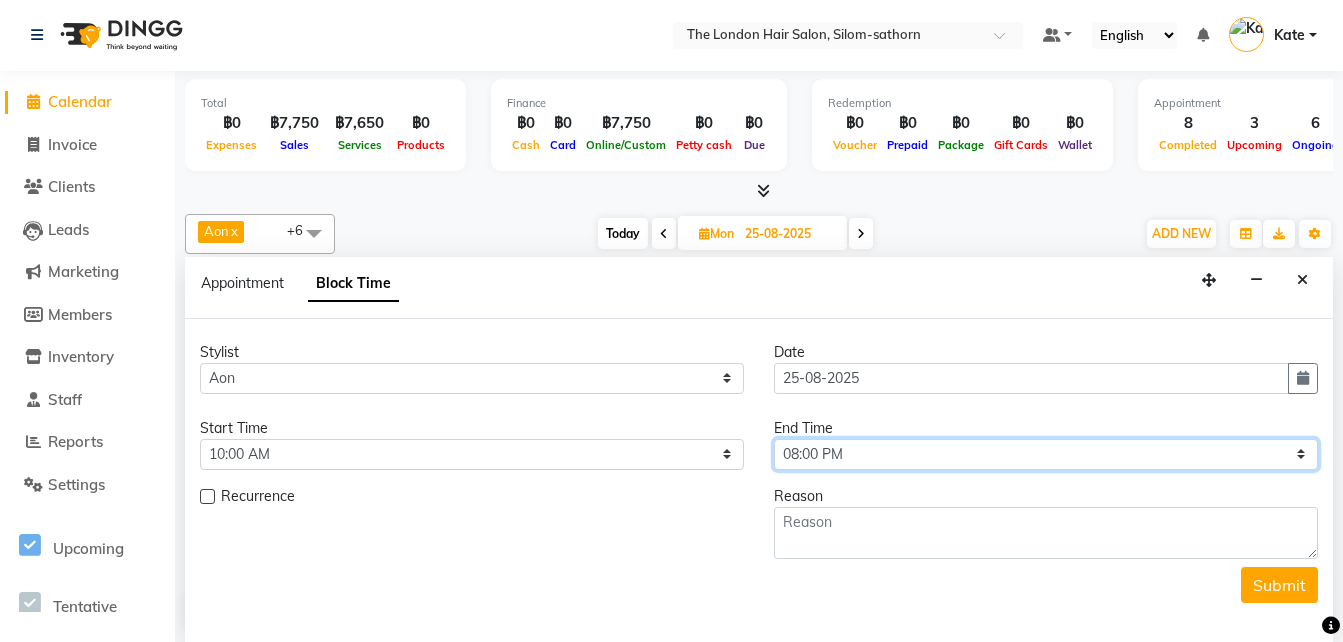click on "Select 10:00 AM 10:05 AM 10:10 AM 10:15 AM 10:20 AM 10:25 AM 10:30 AM 10:35 AM 10:40 AM 10:45 AM 10:50 AM 10:55 AM 11:00 AM 11:05 AM 11:10 AM 11:15 AM 11:20 AM 11:25 AM 11:30 AM 11:35 AM 11:40 AM 11:45 AM 11:50 AM 11:55 AM 12:00 PM 12:05 PM 12:10 PM 12:15 PM 12:20 PM 12:25 PM 12:30 PM 12:35 PM 12:40 PM 12:45 PM 12:50 PM 12:55 PM 01:00 PM 01:05 PM 01:10 PM 01:15 PM 01:20 PM 01:25 PM 01:30 PM 01:35 PM 01:40 PM 01:45 PM 01:50 PM 01:55 PM 02:00 PM 02:05 PM 02:10 PM 02:15 PM 02:20 PM 02:25 PM 02:30 PM 02:35 PM 02:40 PM 02:45 PM 02:50 PM 02:55 PM 03:00 PM 03:05 PM 03:10 PM 03:15 PM 03:20 PM 03:25 PM 03:30 PM 03:35 PM 03:40 PM 03:45 PM 03:50 PM 03:55 PM 04:00 PM 04:05 PM 04:10 PM 04:15 PM 04:20 PM 04:25 PM 04:30 PM 04:35 PM 04:40 PM 04:45 PM 04:50 PM 04:55 PM 05:00 PM 05:05 PM 05:10 PM 05:15 PM 05:20 PM 05:25 PM 05:30 PM 05:35 PM 05:40 PM 05:45 PM 05:50 PM 05:55 PM 06:00 PM 06:05 PM 06:10 PM 06:15 PM 06:20 PM 06:25 PM 06:30 PM 06:35 PM 06:40 PM 06:45 PM 06:50 PM 06:55 PM 07:00 PM 07:05 PM 07:10 PM 07:15 PM 07:20 PM" at bounding box center (1046, 454) 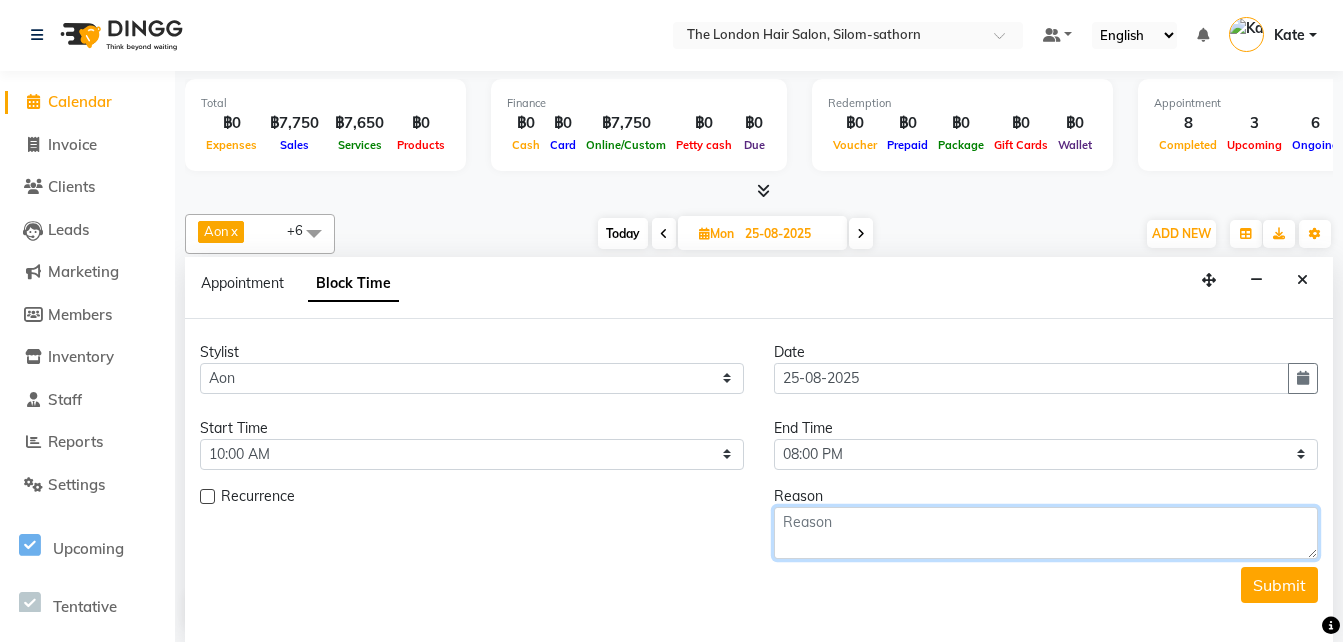 click at bounding box center (1046, 533) 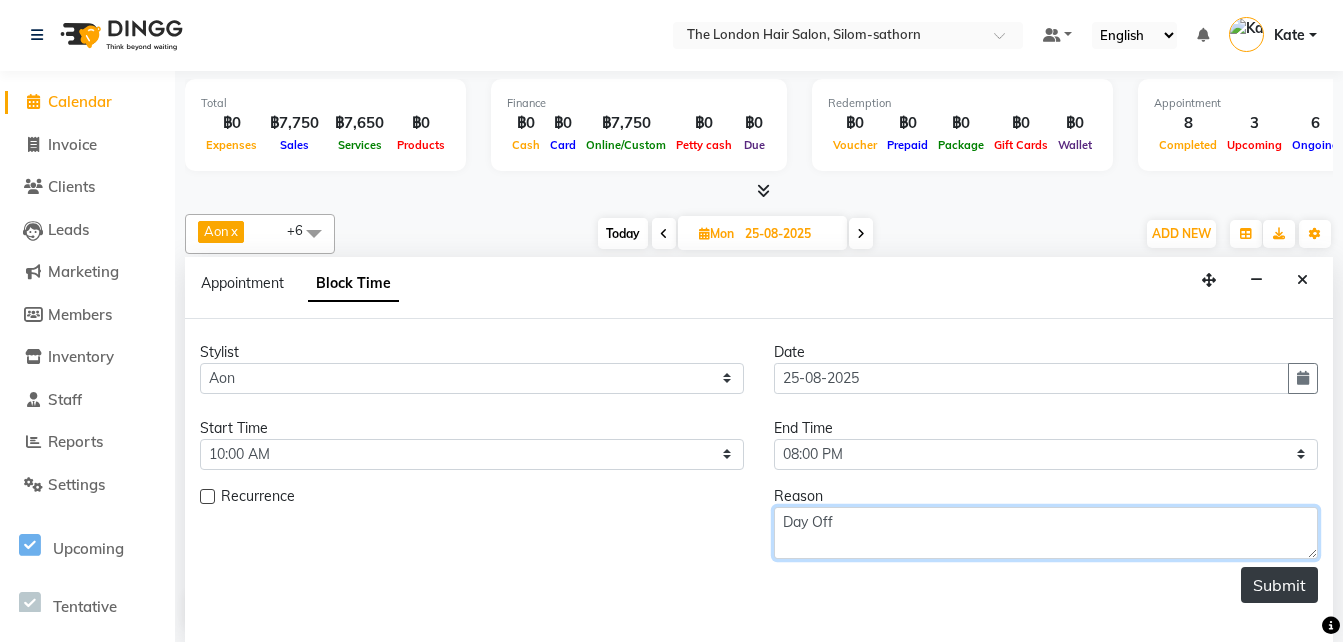 type on "Day Off" 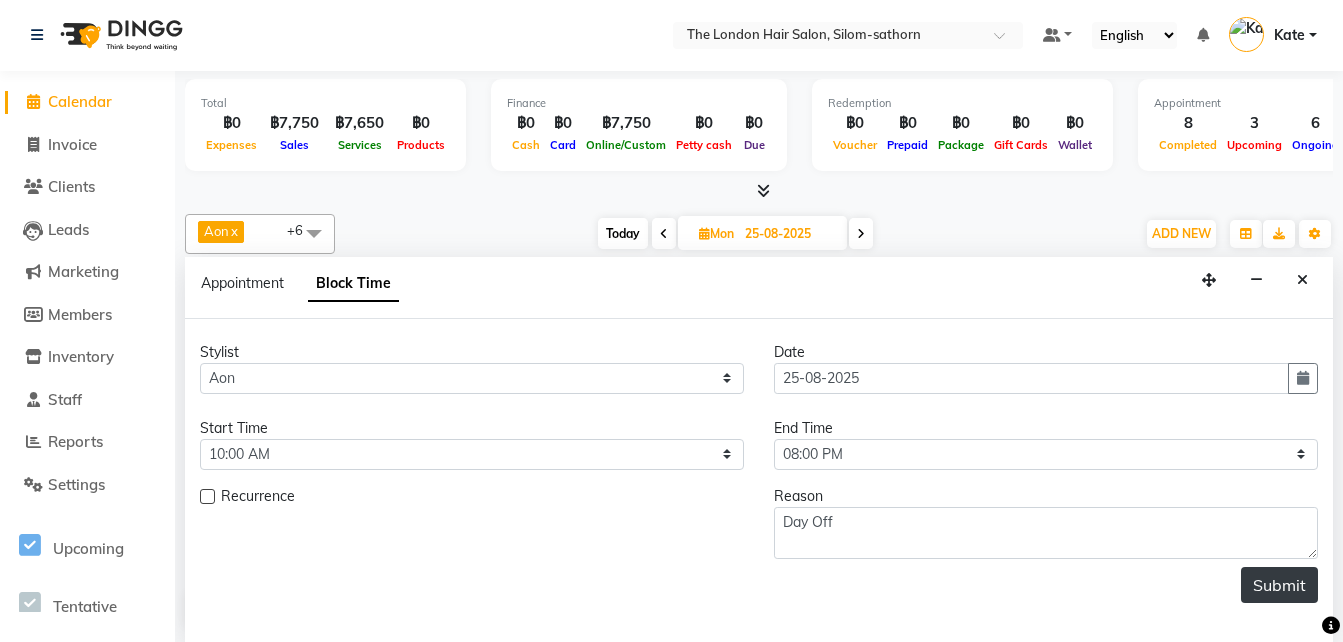 click on "Submit" at bounding box center [1279, 585] 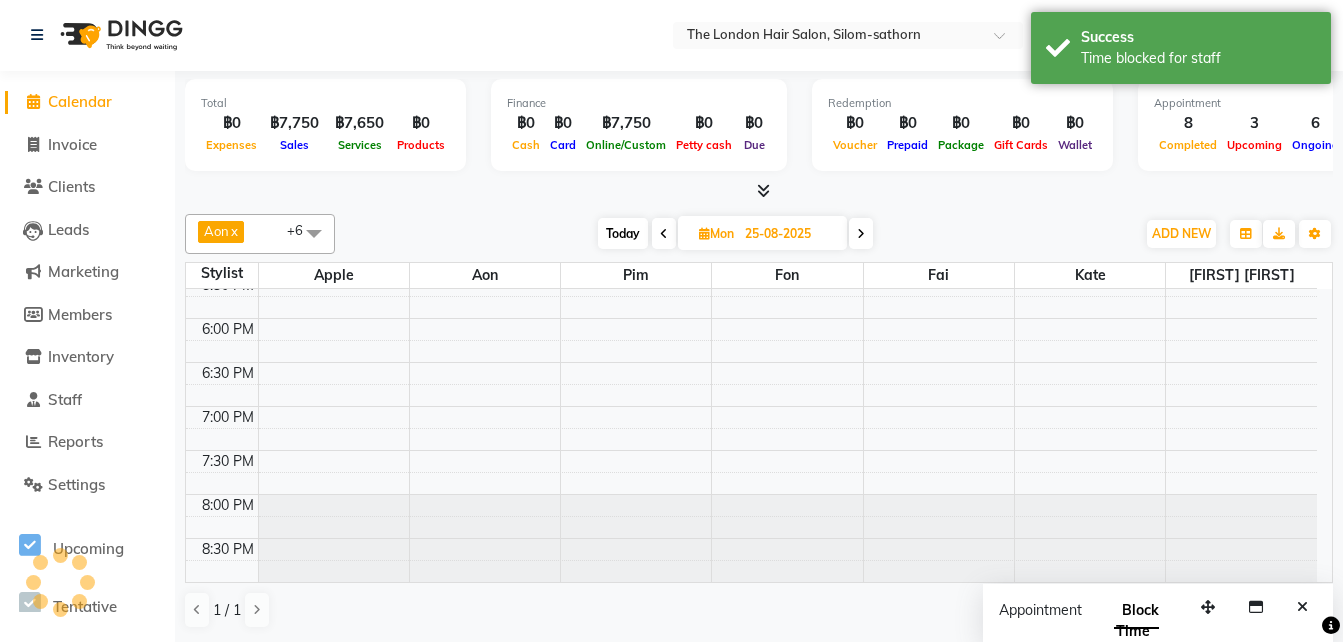 scroll, scrollTop: 0, scrollLeft: 0, axis: both 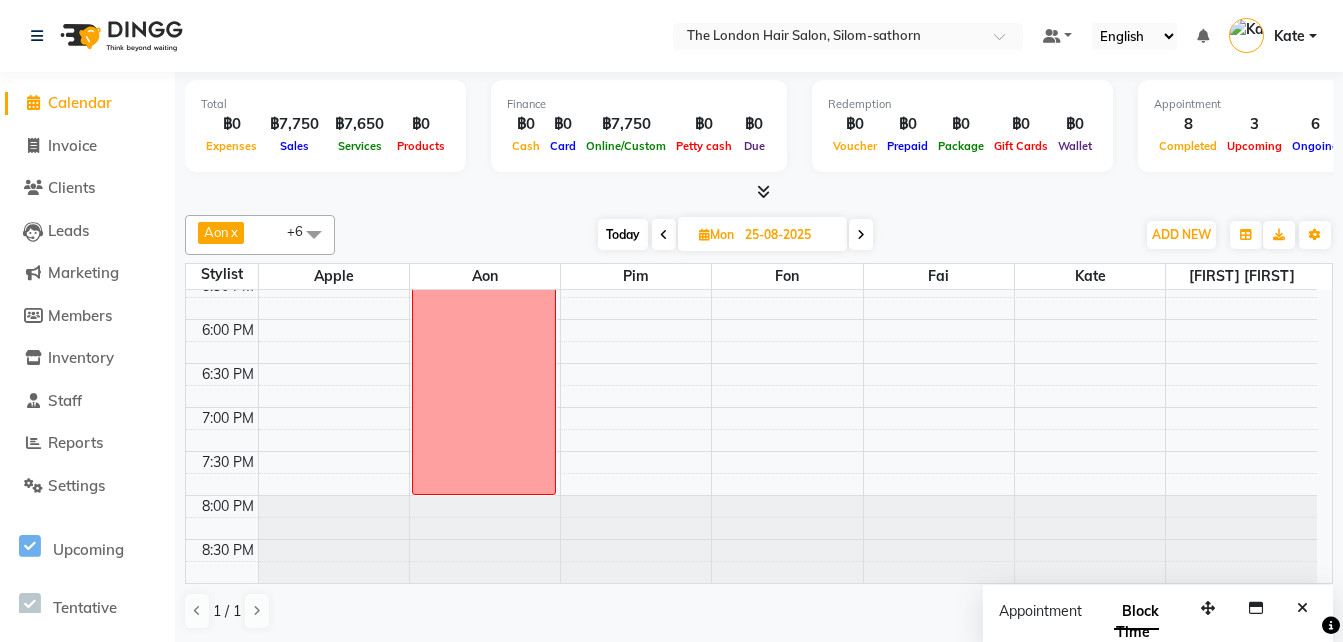 click at bounding box center (861, 235) 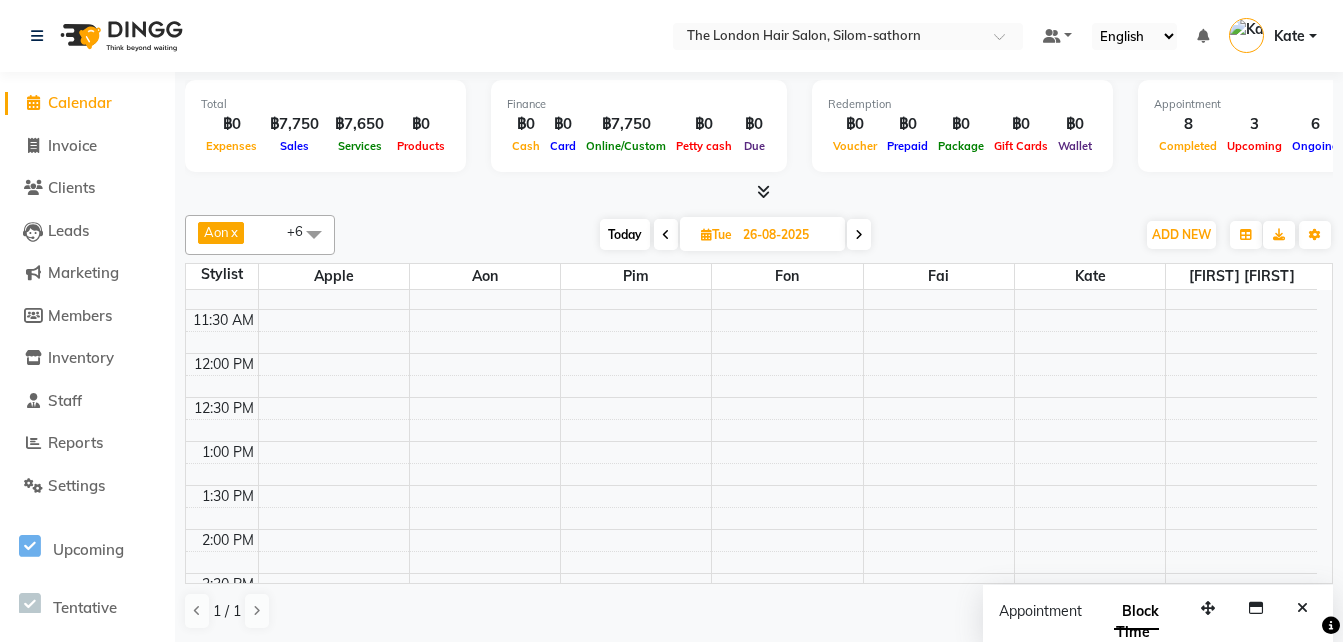 scroll, scrollTop: 0, scrollLeft: 0, axis: both 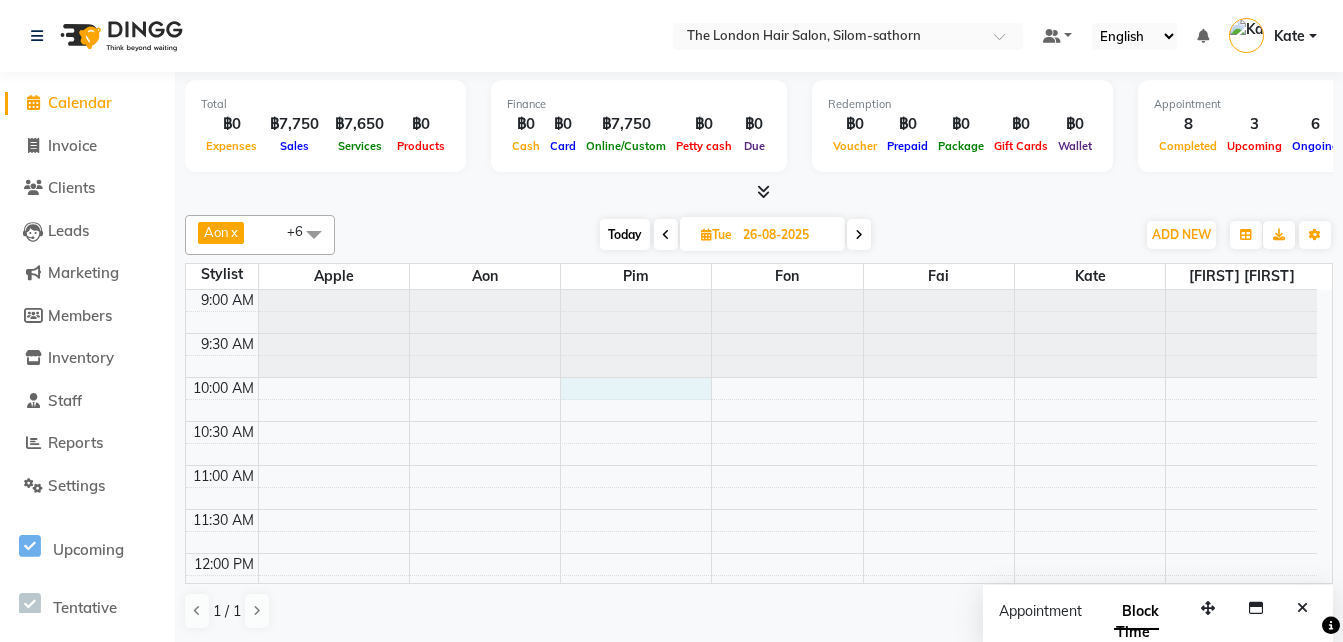 click on "9:00 AM 9:30 AM 10:00 AM 10:30 AM 11:00 AM 11:30 AM 12:00 PM 12:30 PM 1:00 PM 1:30 PM 2:00 PM 2:30 PM 3:00 PM 3:30 PM 4:00 PM 4:30 PM 5:00 PM 5:30 PM 6:00 PM 6:30 PM 7:00 PM 7:30 PM 8:00 PM 8:30 PM" at bounding box center [751, 817] 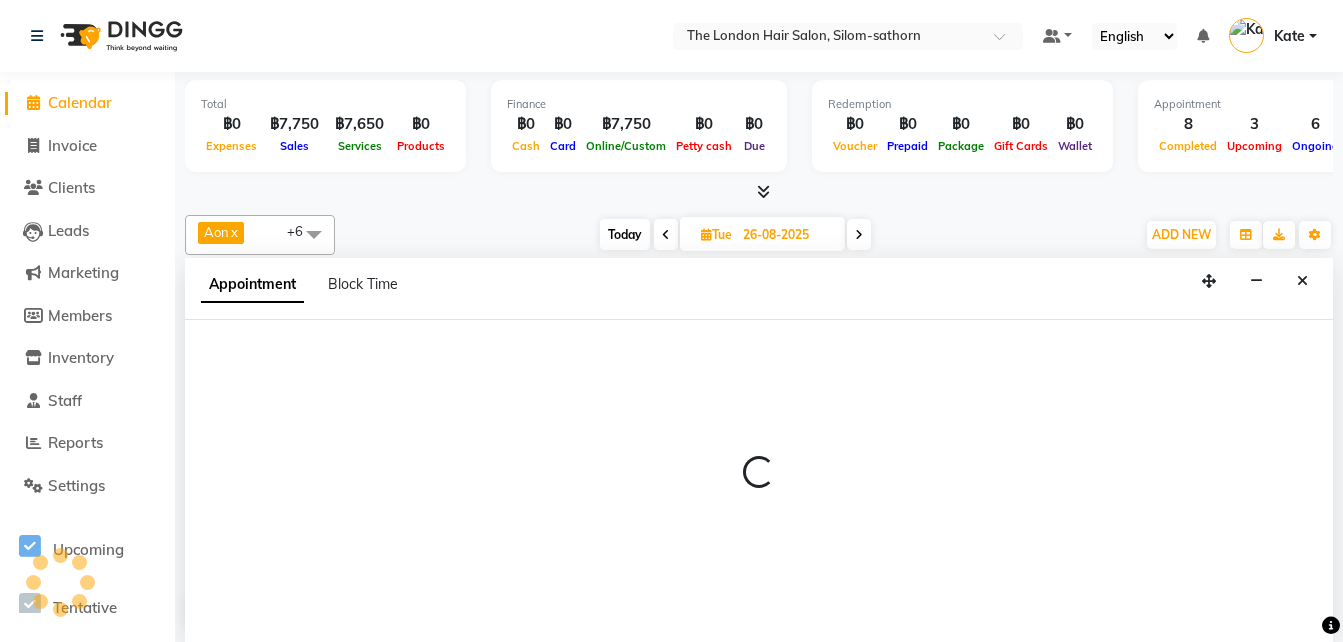 select on "65351" 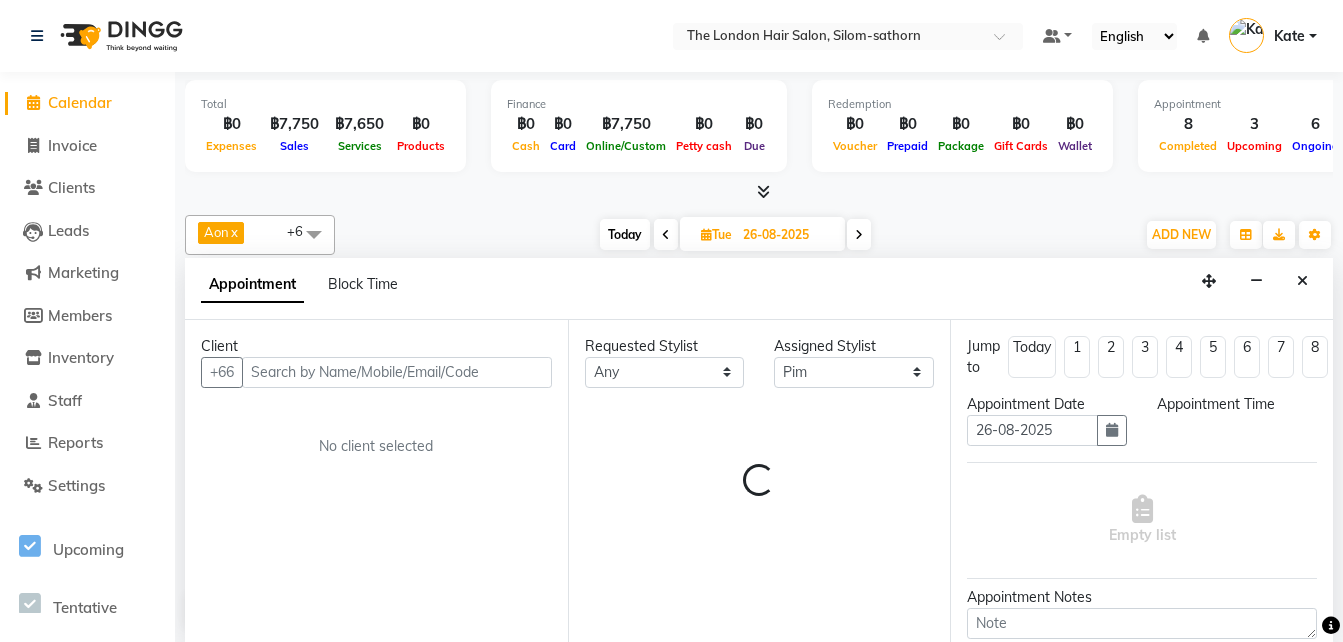scroll, scrollTop: 1, scrollLeft: 0, axis: vertical 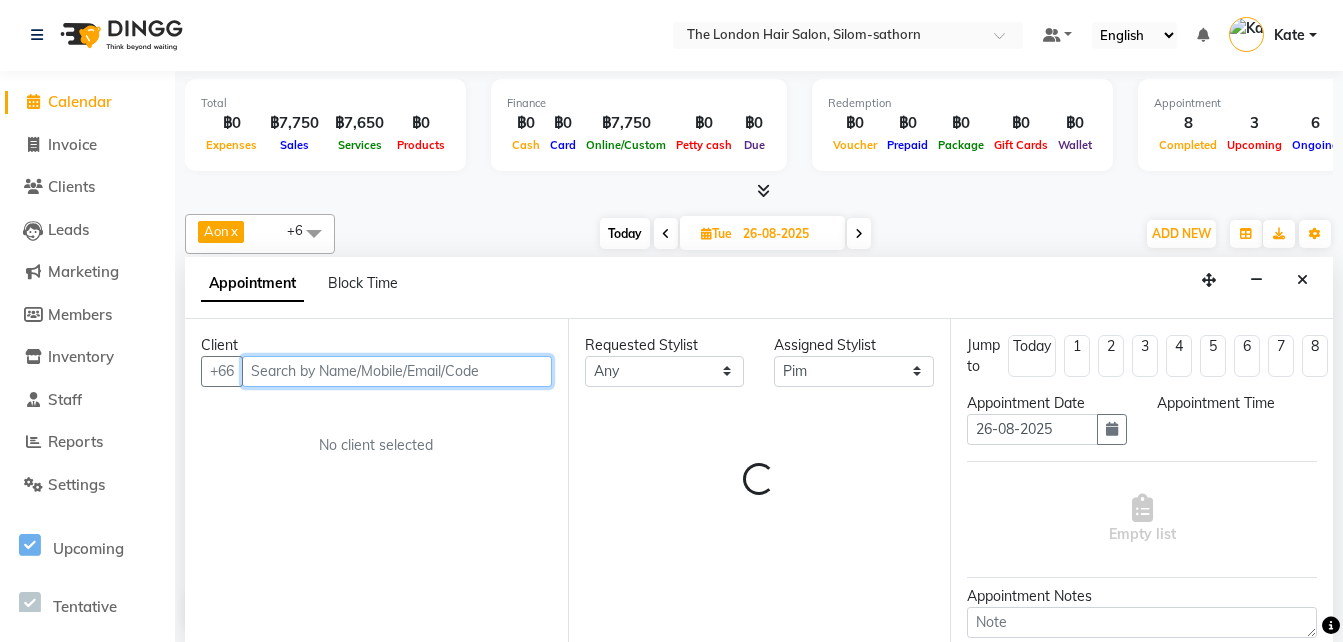select on "600" 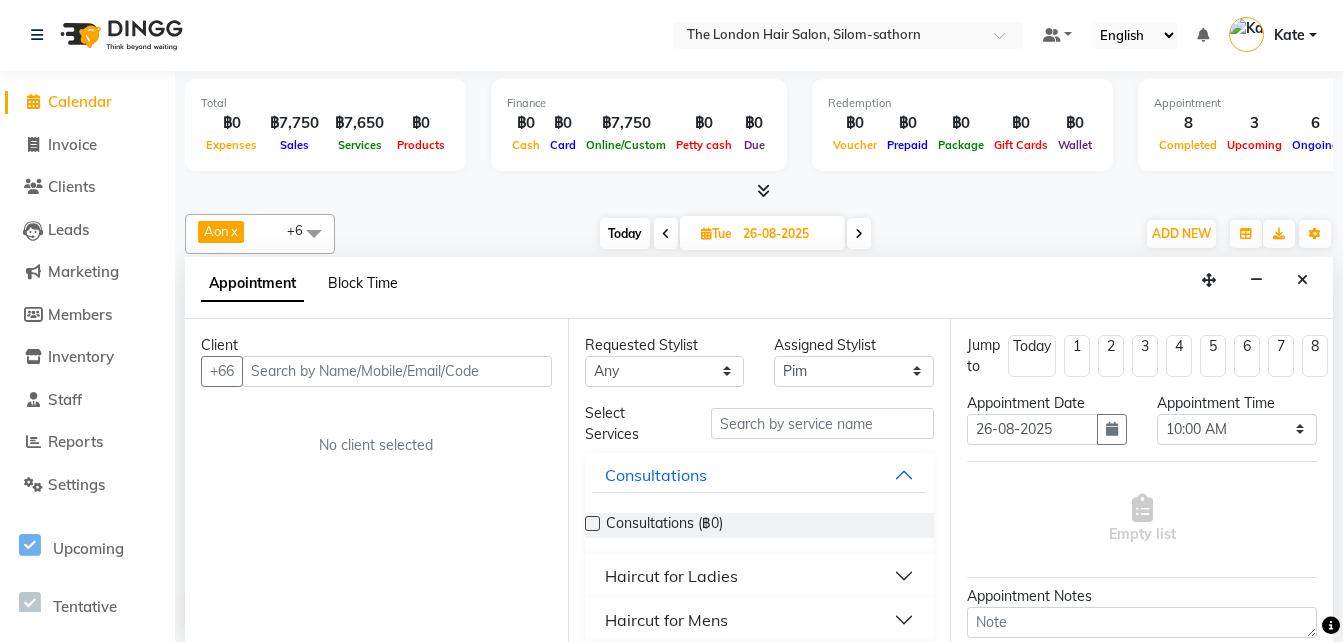 click on "Block Time" at bounding box center [363, 283] 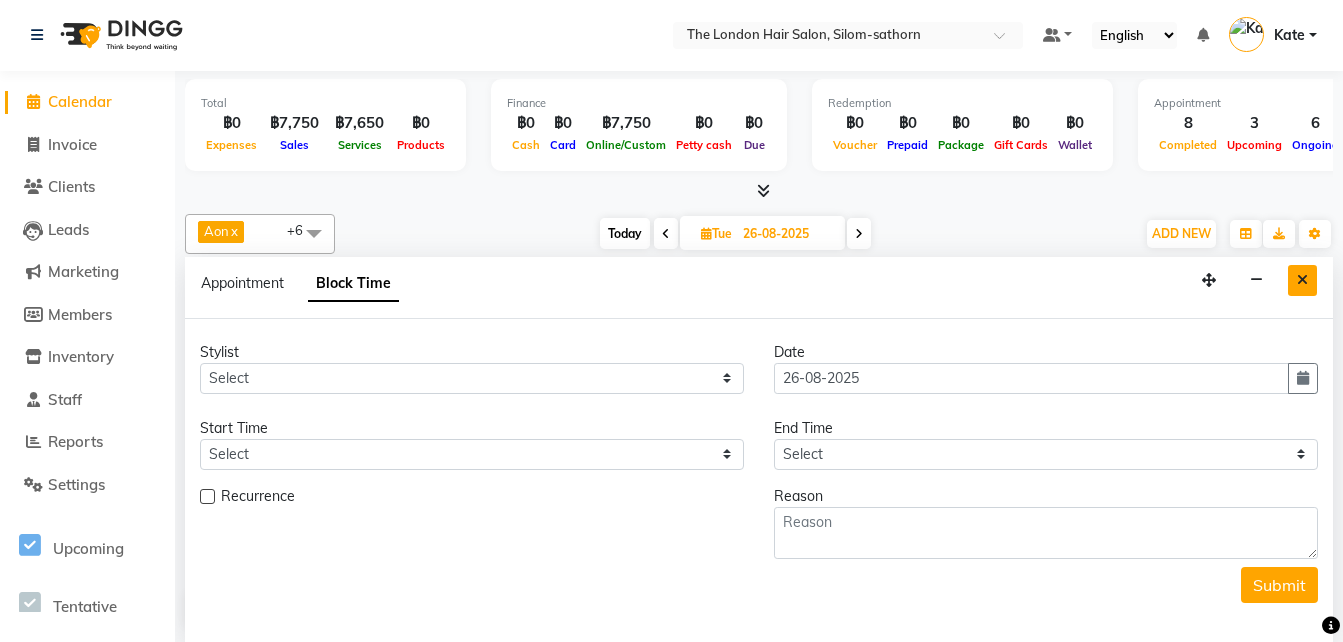click at bounding box center [1302, 280] 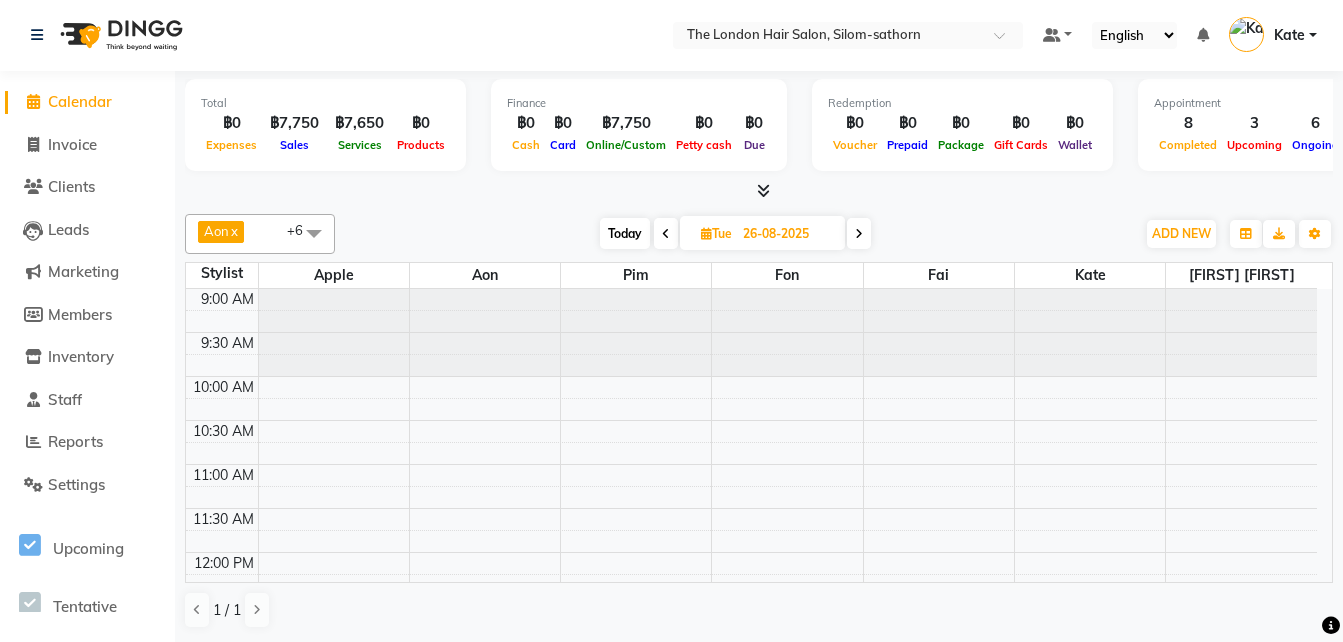 click on "Tue" at bounding box center (716, 233) 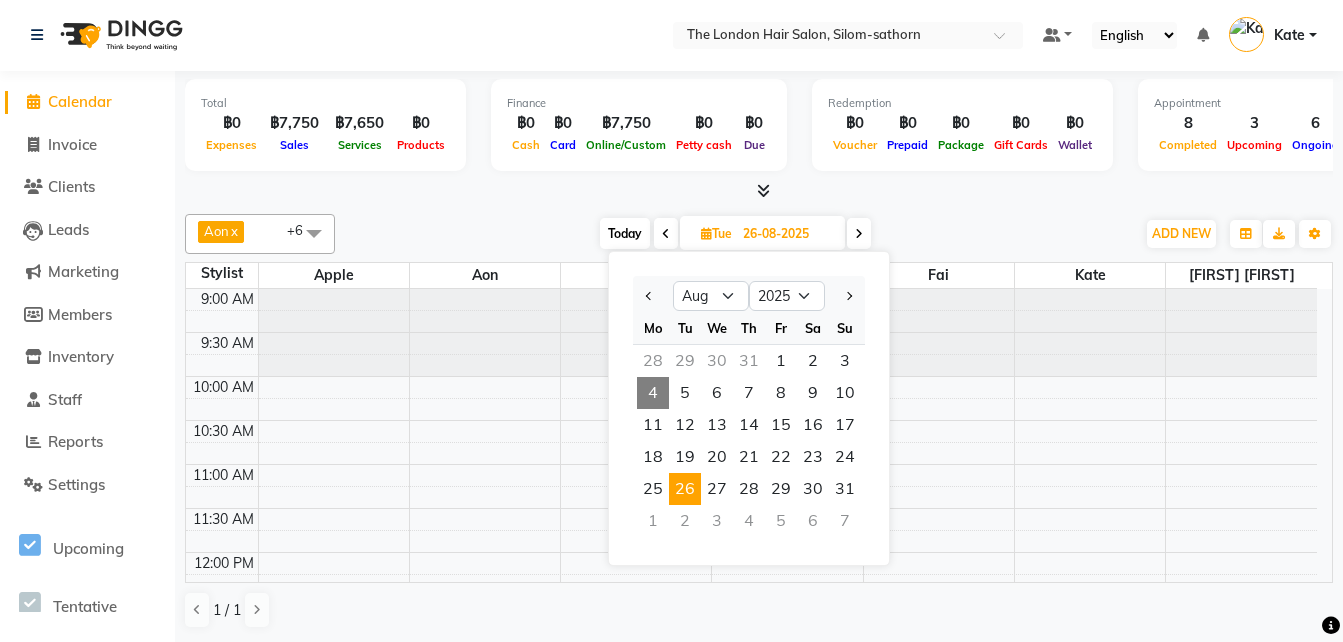 click on "26" at bounding box center [685, 489] 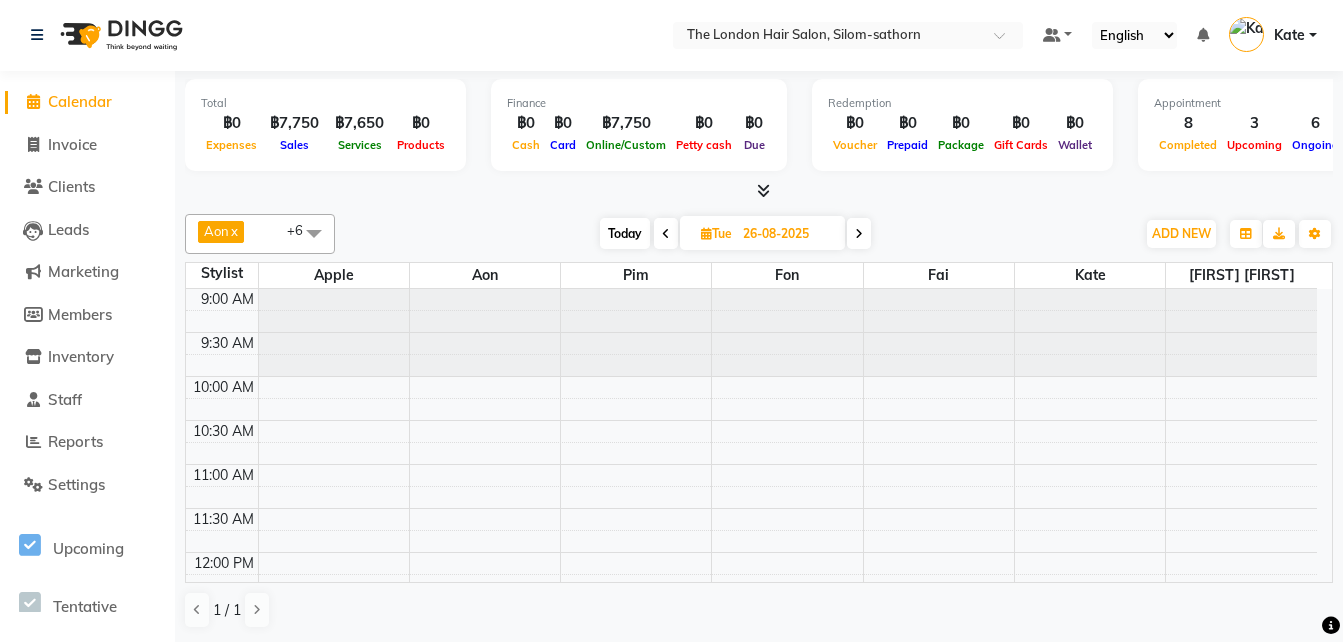 click on "9:00 AM 9:30 AM 10:00 AM 10:30 AM 11:00 AM 11:30 AM 12:00 PM 12:30 PM 1:00 PM 1:30 PM 2:00 PM 2:30 PM 3:00 PM 3:30 PM 4:00 PM 4:30 PM 5:00 PM 5:30 PM 6:00 PM 6:30 PM 7:00 PM 7:30 PM 8:00 PM 8:30 PM" at bounding box center [751, 816] 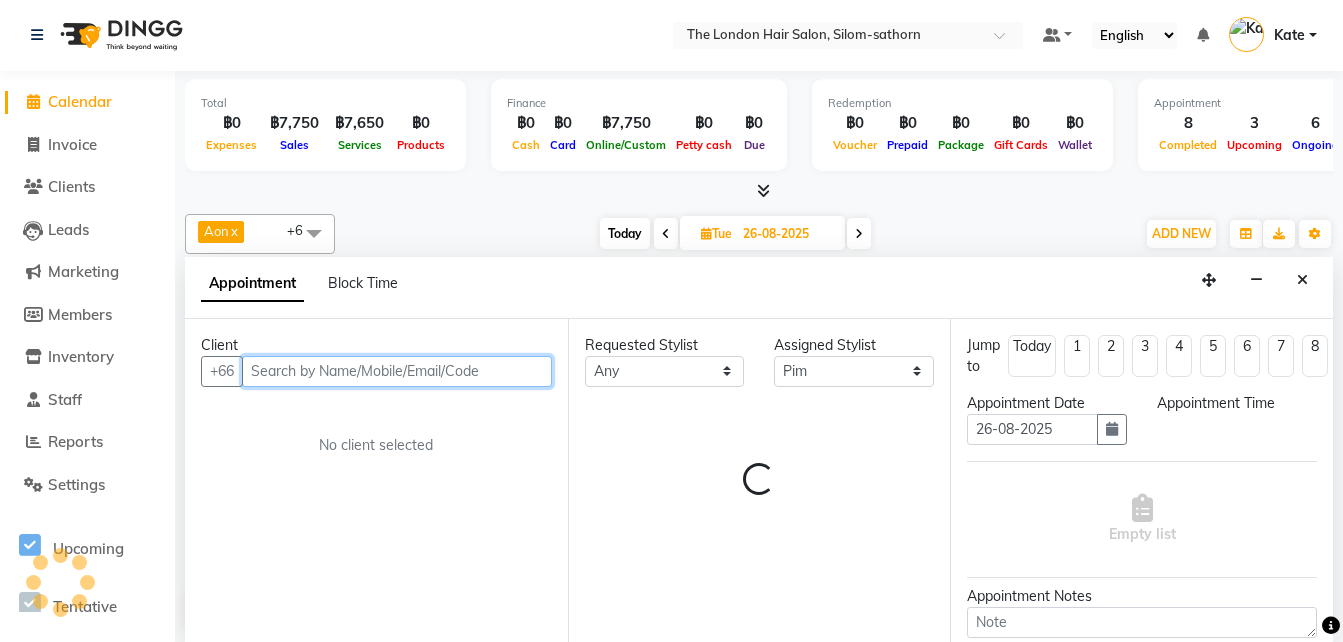 select on "600" 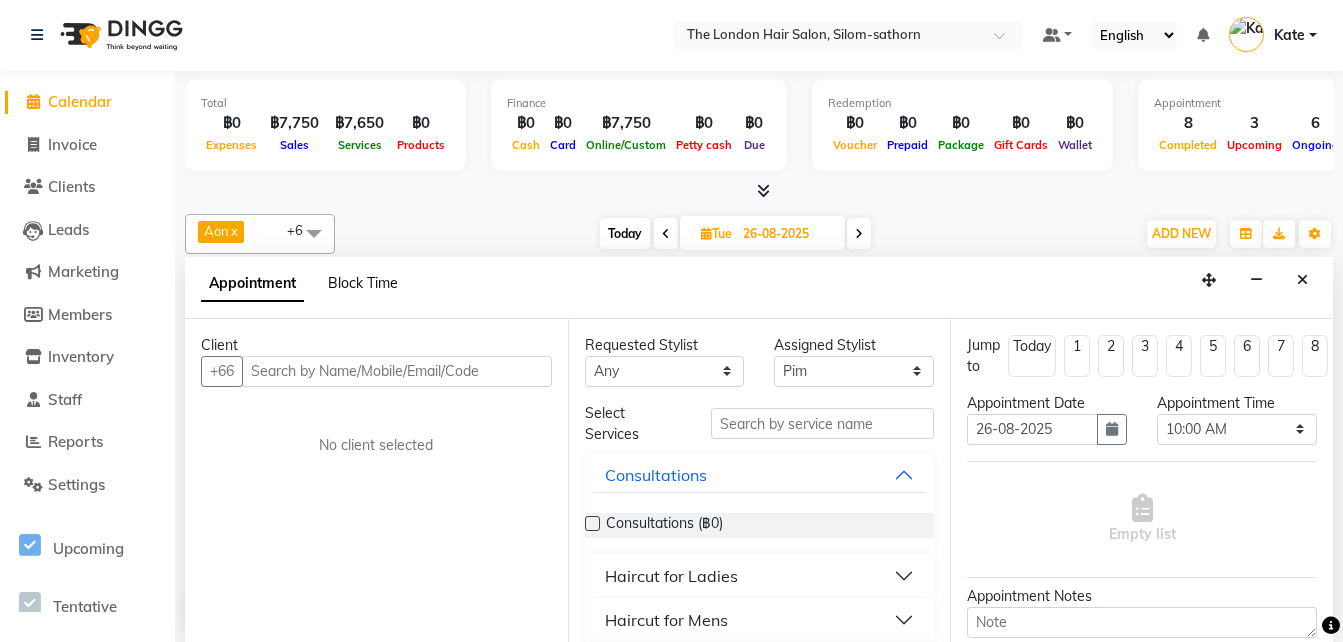 click on "Block Time" at bounding box center [363, 283] 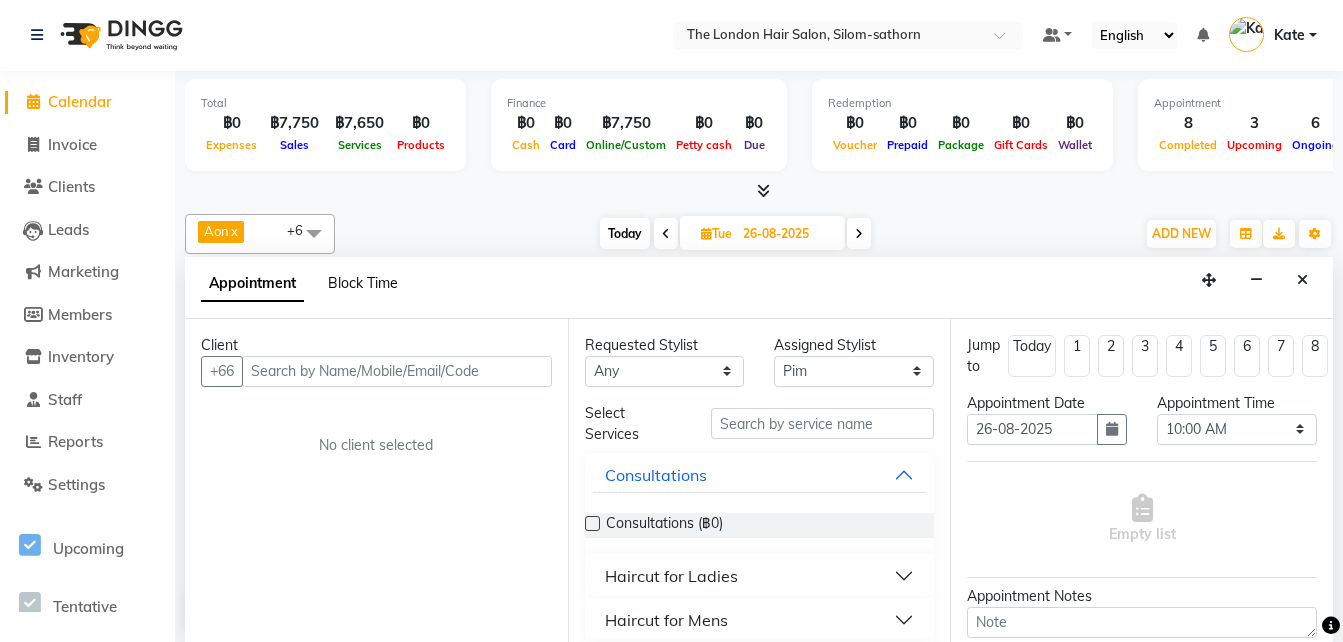 select on "65351" 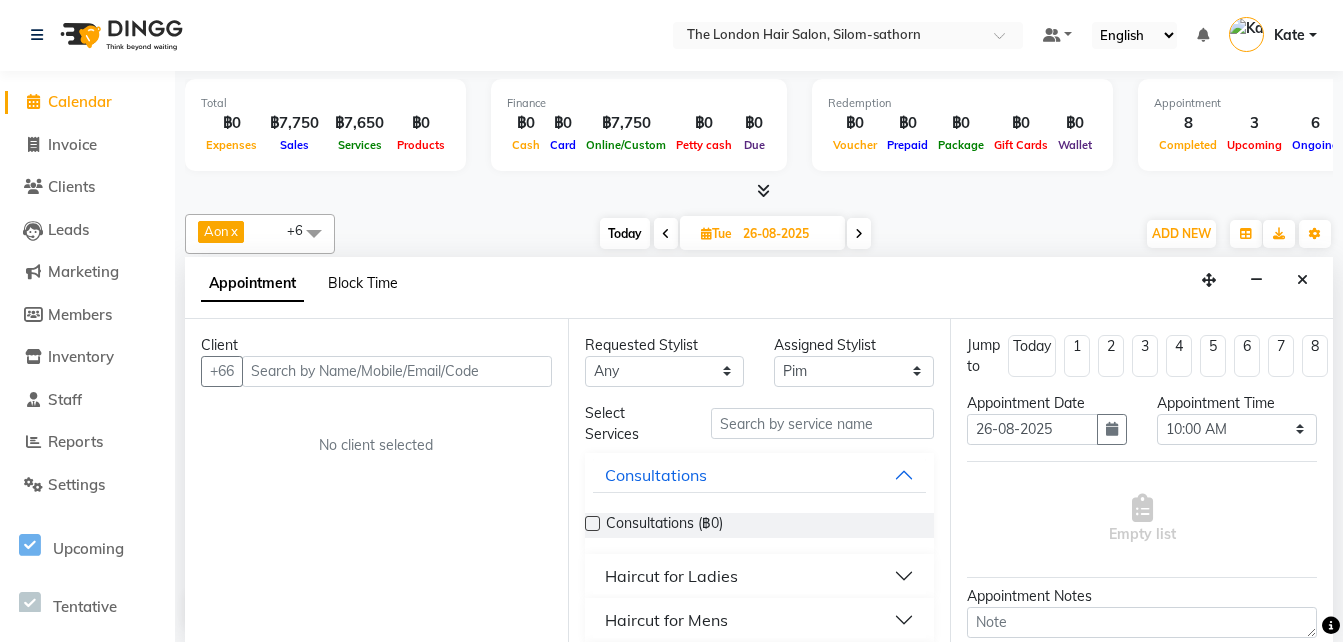 select on "600" 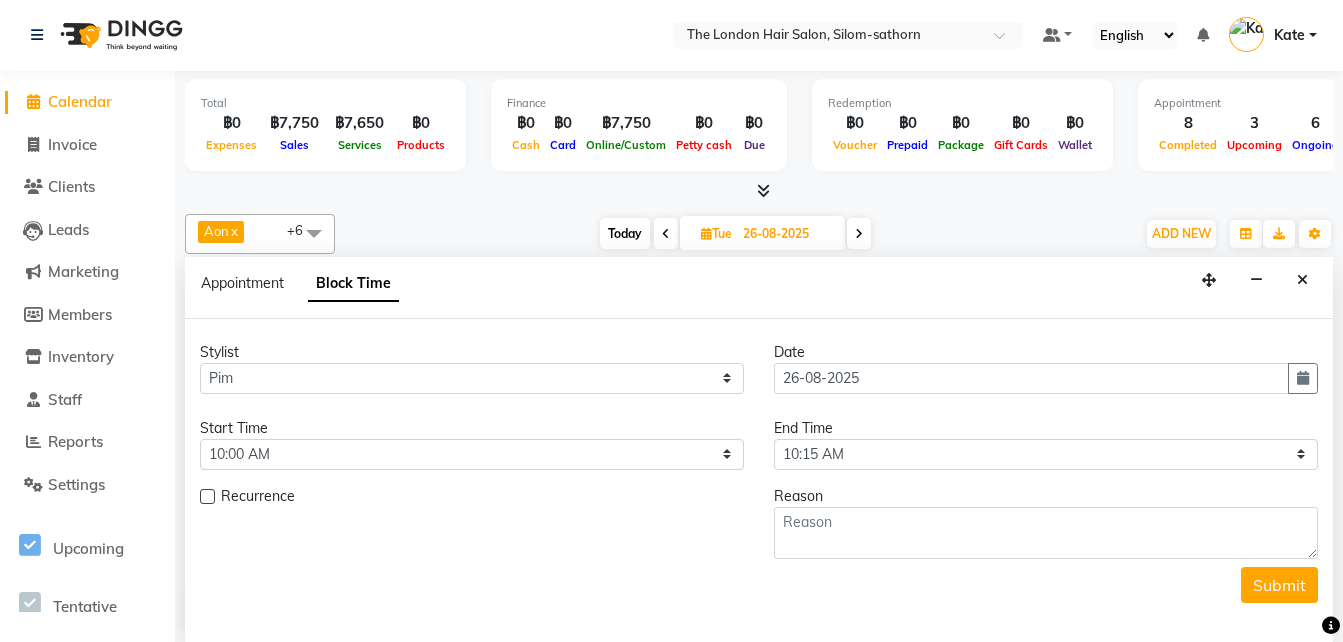 scroll, scrollTop: 762, scrollLeft: 0, axis: vertical 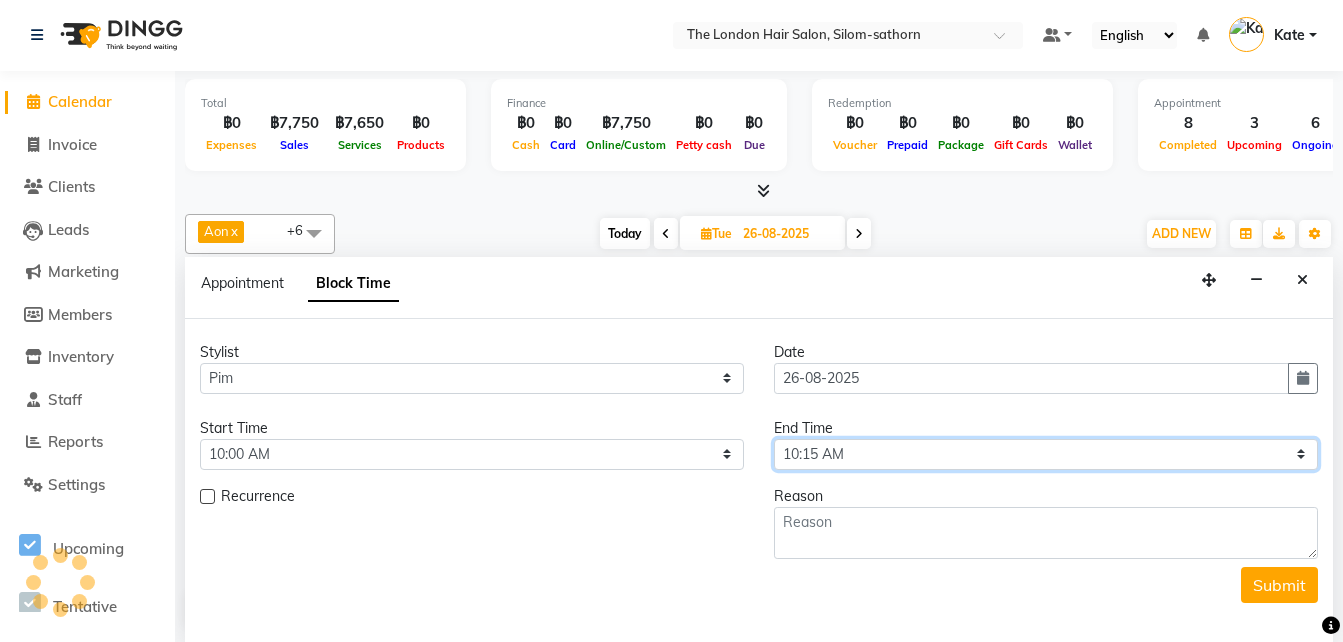 drag, startPoint x: 855, startPoint y: 454, endPoint x: 807, endPoint y: 449, distance: 48.259712 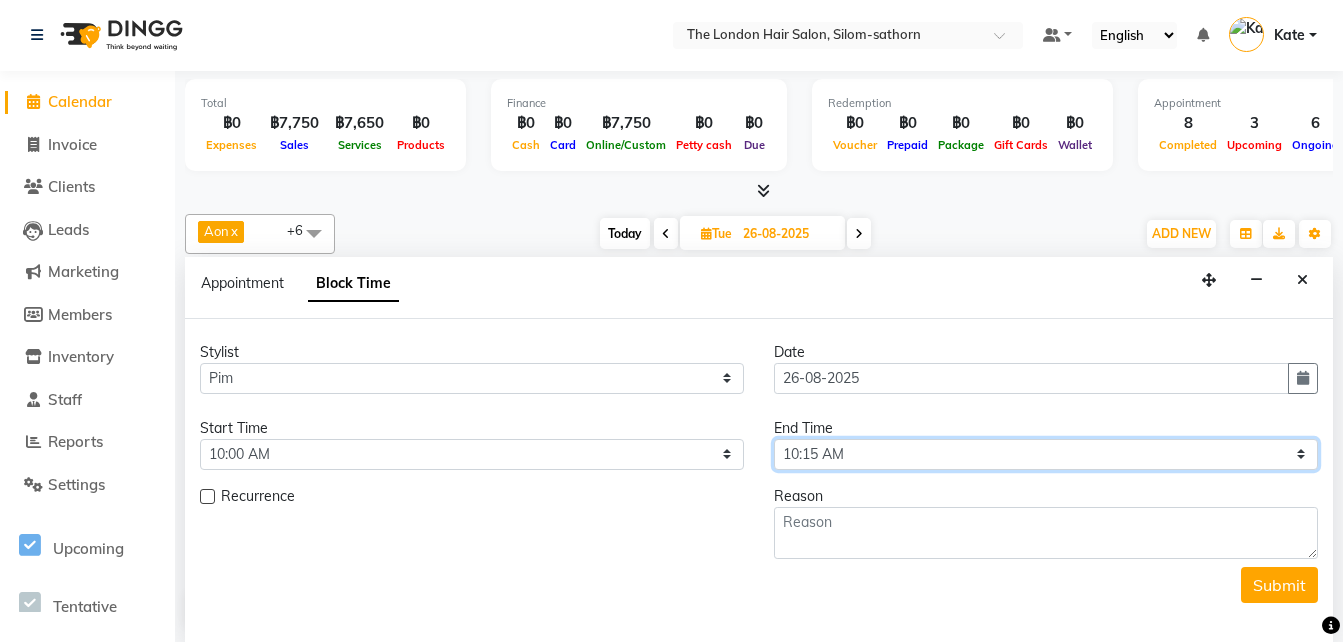 select on "1200" 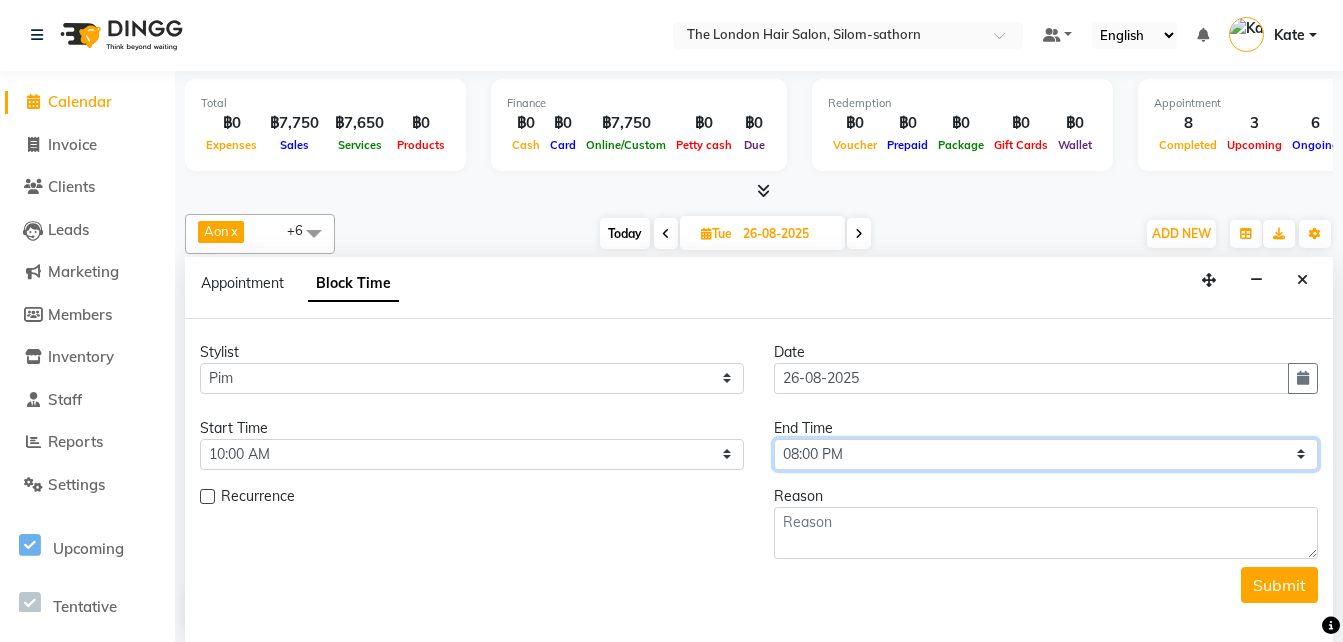 click on "Select 10:00 AM 10:05 AM 10:10 AM 10:15 AM 10:20 AM 10:25 AM 10:30 AM 10:35 AM 10:40 AM 10:45 AM 10:50 AM 10:55 AM 11:00 AM 11:05 AM 11:10 AM 11:15 AM 11:20 AM 11:25 AM 11:30 AM 11:35 AM 11:40 AM 11:45 AM 11:50 AM 11:55 AM 12:00 PM 12:05 PM 12:10 PM 12:15 PM 12:20 PM 12:25 PM 12:30 PM 12:35 PM 12:40 PM 12:45 PM 12:50 PM 12:55 PM 01:00 PM 01:05 PM 01:10 PM 01:15 PM 01:20 PM 01:25 PM 01:30 PM 01:35 PM 01:40 PM 01:45 PM 01:50 PM 01:55 PM 02:00 PM 02:05 PM 02:10 PM 02:15 PM 02:20 PM 02:25 PM 02:30 PM 02:35 PM 02:40 PM 02:45 PM 02:50 PM 02:55 PM 03:00 PM 03:05 PM 03:10 PM 03:15 PM 03:20 PM 03:25 PM 03:30 PM 03:35 PM 03:40 PM 03:45 PM 03:50 PM 03:55 PM 04:00 PM 04:05 PM 04:10 PM 04:15 PM 04:20 PM 04:25 PM 04:30 PM 04:35 PM 04:40 PM 04:45 PM 04:50 PM 04:55 PM 05:00 PM 05:05 PM 05:10 PM 05:15 PM 05:20 PM 05:25 PM 05:30 PM 05:35 PM 05:40 PM 05:45 PM 05:50 PM 05:55 PM 06:00 PM 06:05 PM 06:10 PM 06:15 PM 06:20 PM 06:25 PM 06:30 PM 06:35 PM 06:40 PM 06:45 PM 06:50 PM 06:55 PM 07:00 PM 07:05 PM 07:10 PM 07:15 PM 07:20 PM" at bounding box center [1046, 454] 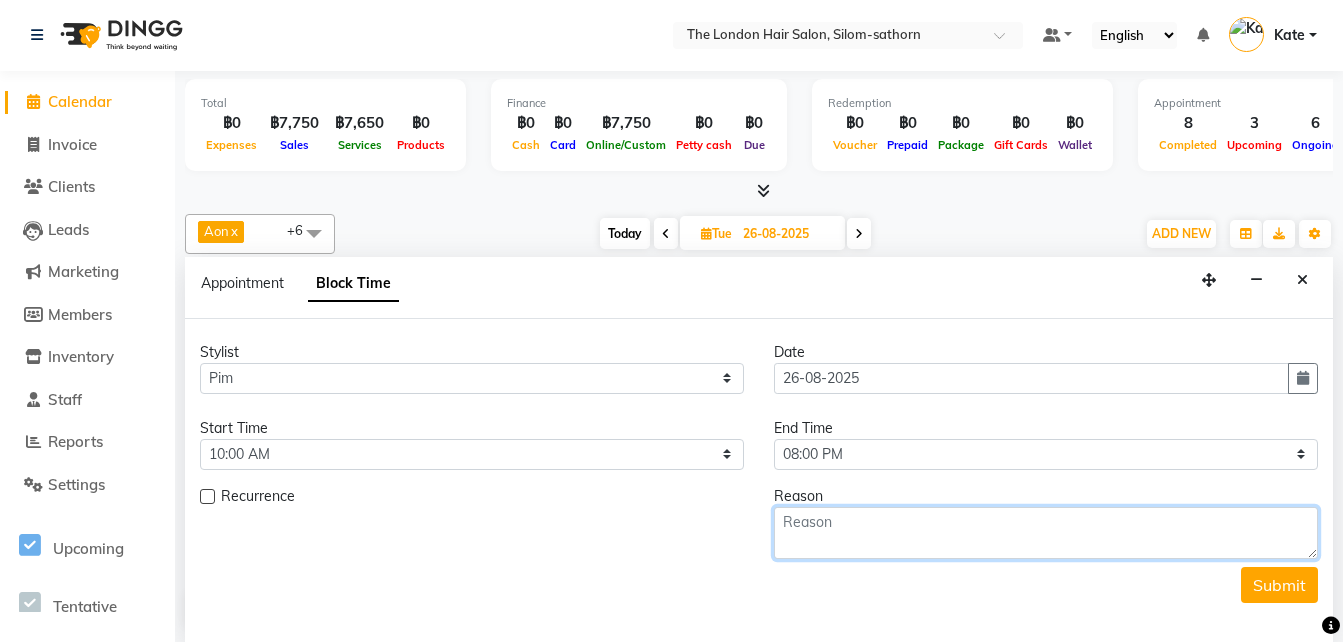 click at bounding box center [1046, 533] 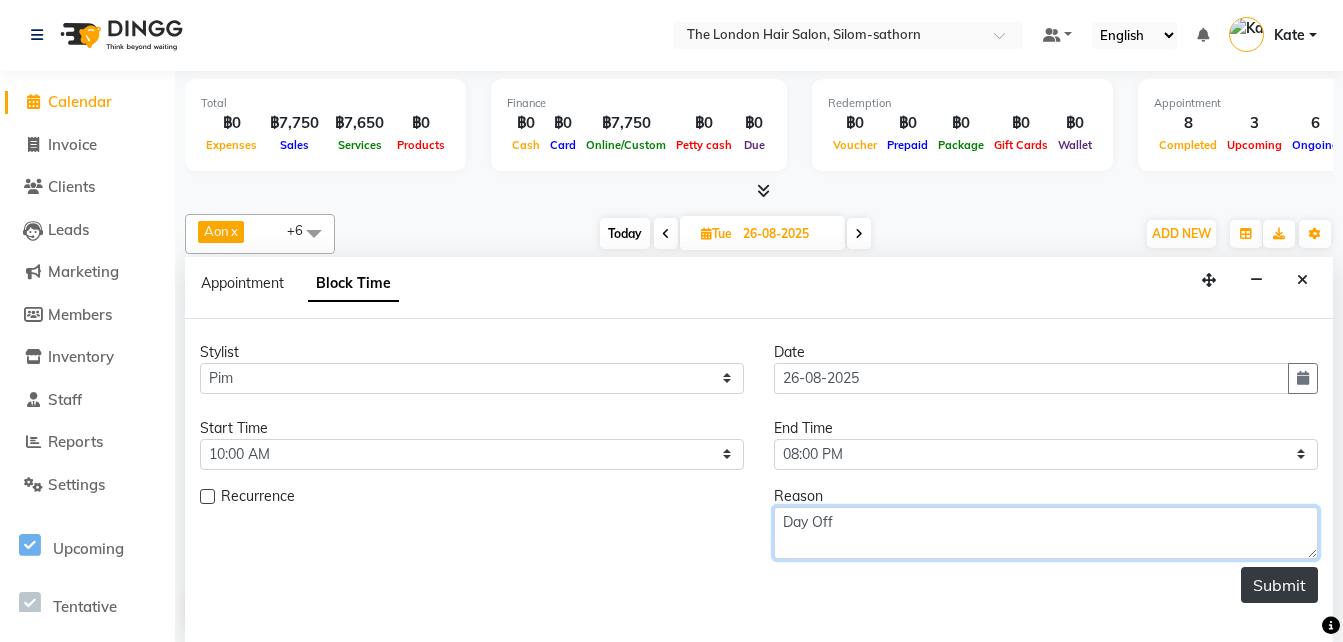 type on "Day Off" 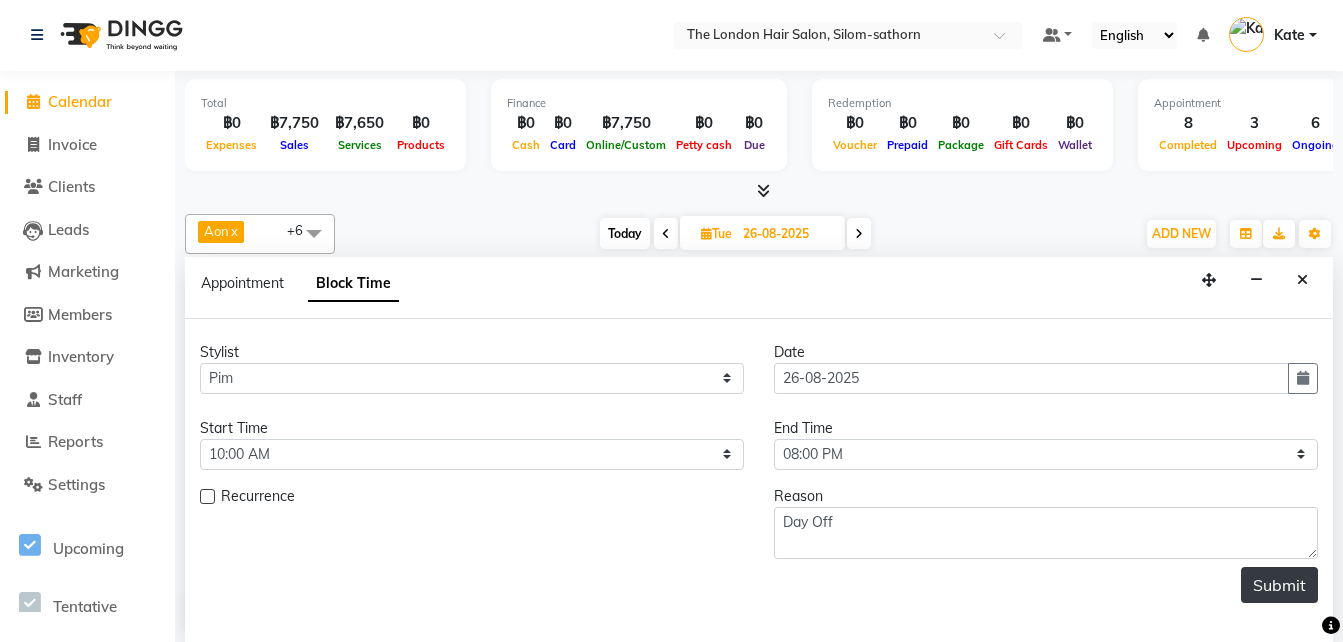 click on "Submit" at bounding box center [1279, 585] 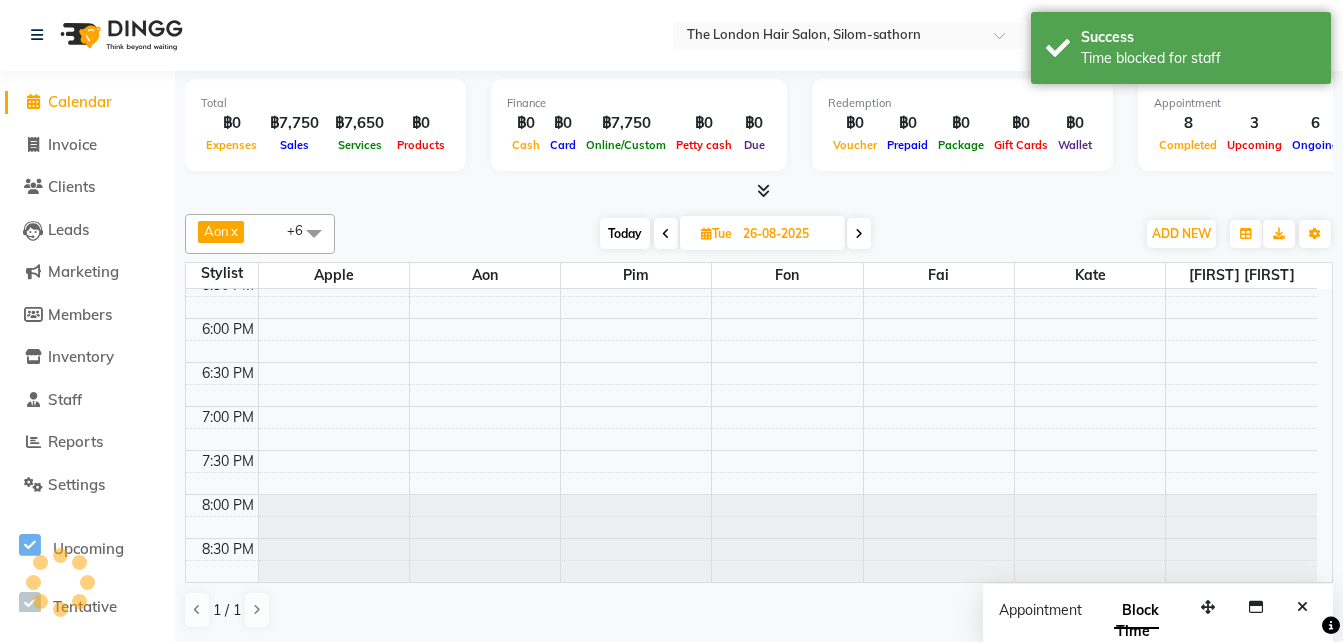 scroll, scrollTop: 0, scrollLeft: 0, axis: both 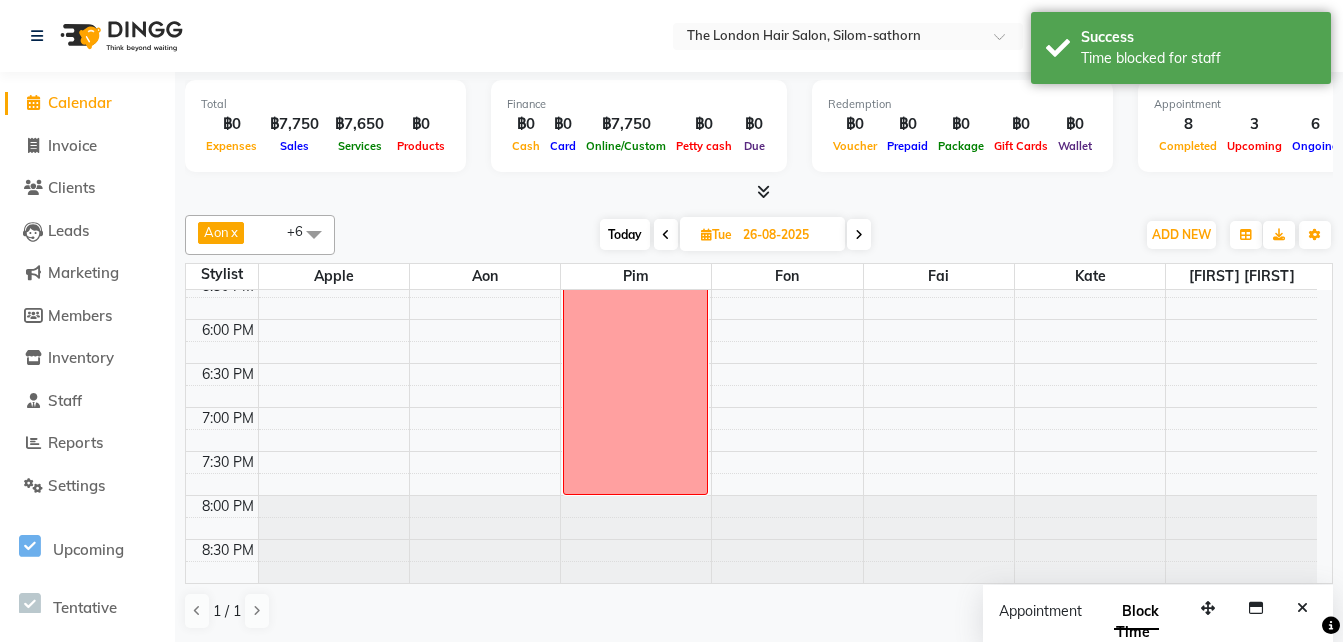 click at bounding box center [859, 235] 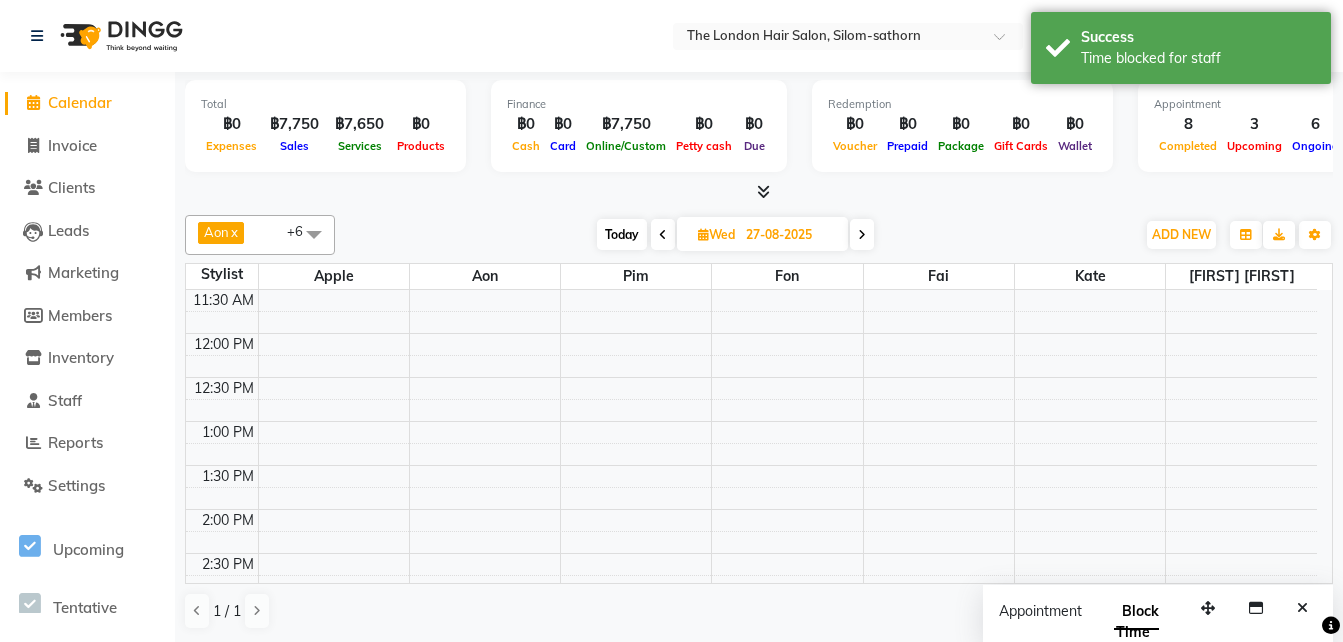 scroll, scrollTop: 0, scrollLeft: 0, axis: both 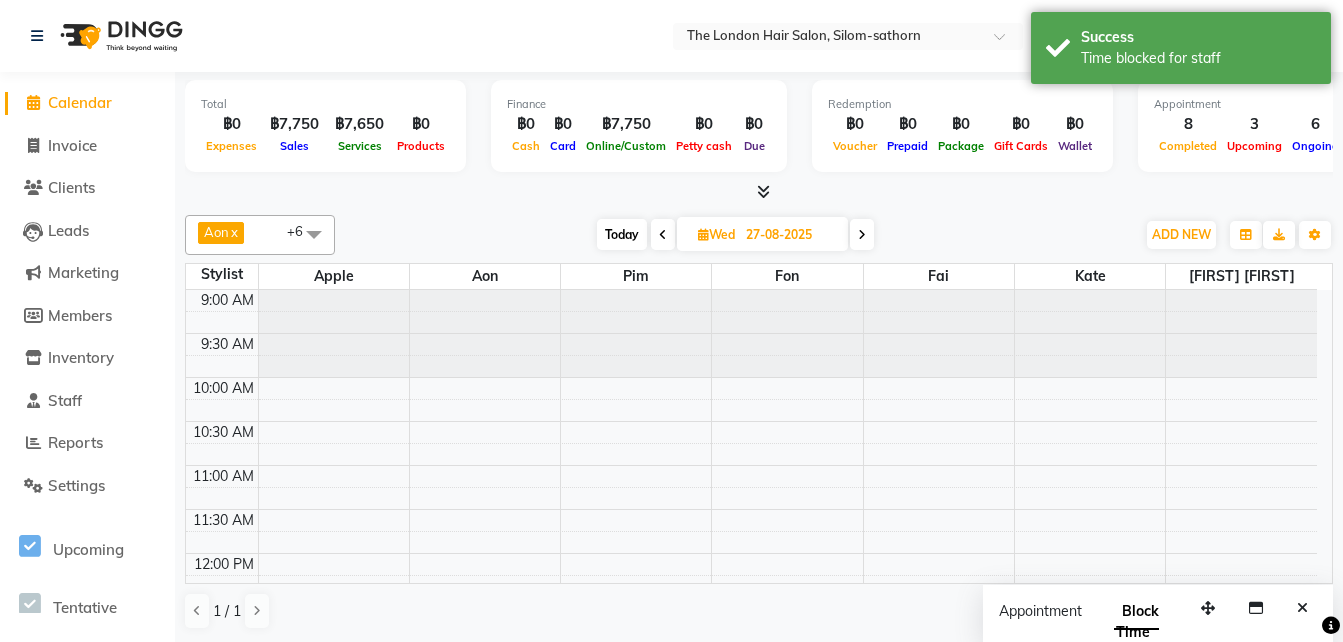 click on "9:00 AM 9:30 AM 10:00 AM 10:30 AM 11:00 AM 11:30 AM 12:00 PM 12:30 PM 1:00 PM 1:30 PM 2:00 PM 2:30 PM 3:00 PM 3:30 PM 4:00 PM 4:30 PM 5:00 PM 5:30 PM 6:00 PM 6:30 PM 7:00 PM 7:30 PM 8:00 PM 8:30 PM" at bounding box center (751, 817) 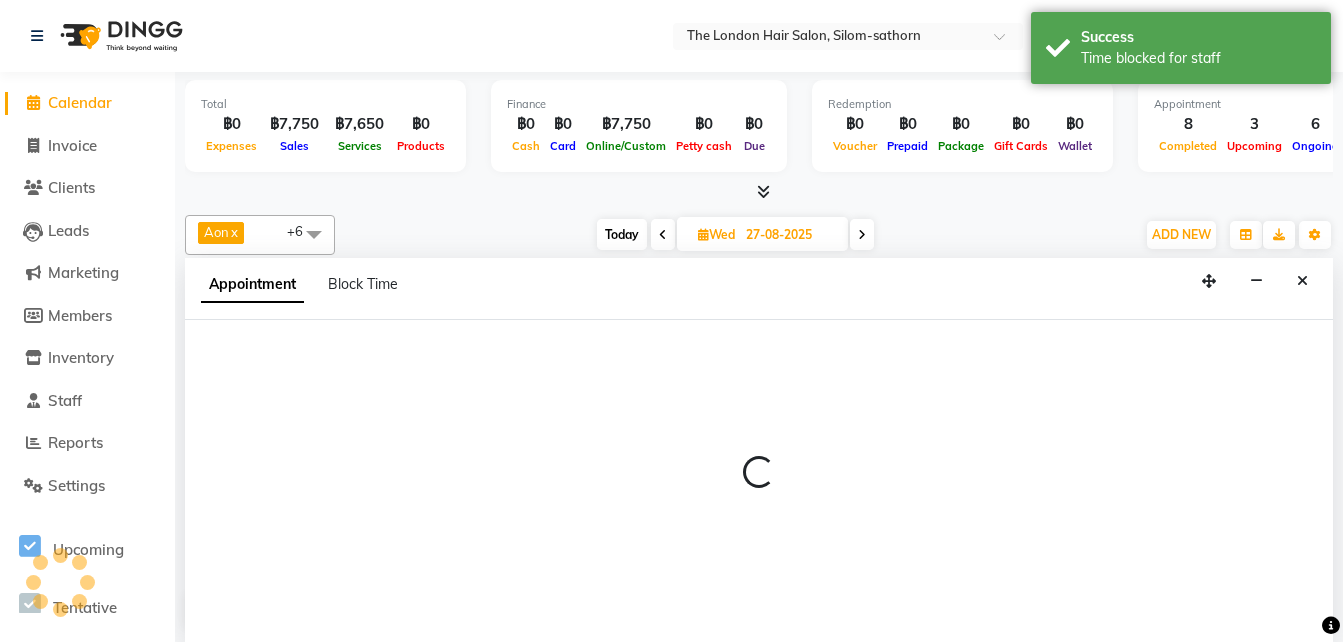 select on "56711" 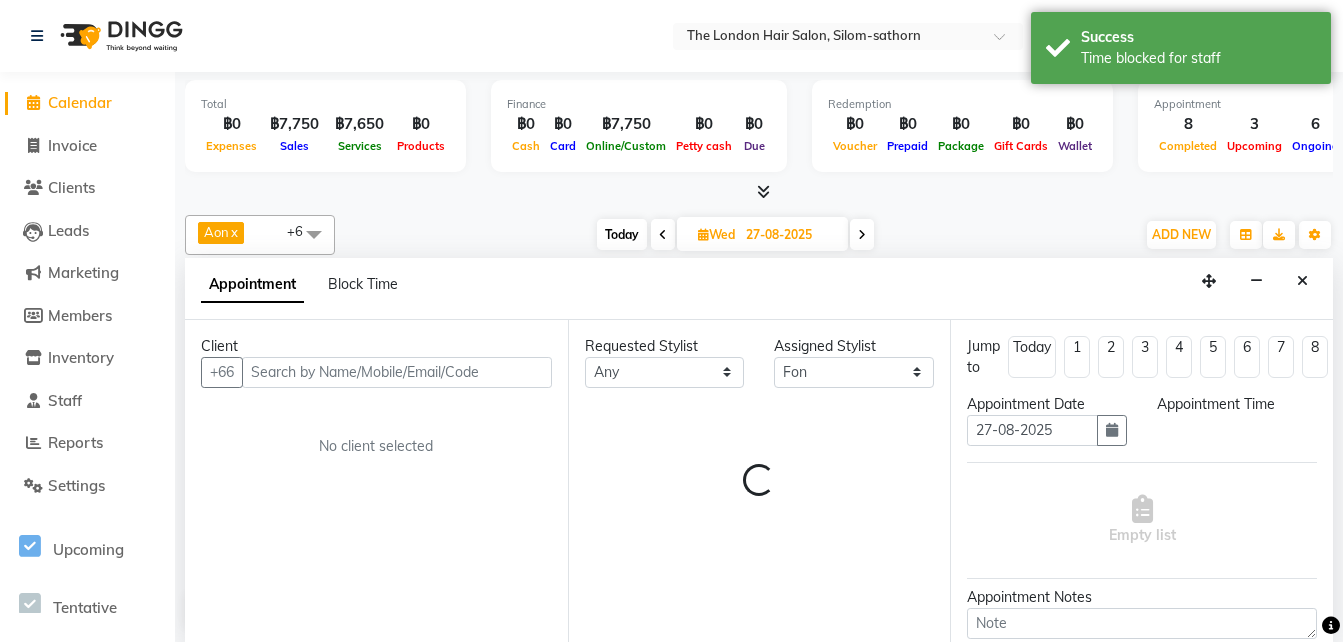 scroll, scrollTop: 1, scrollLeft: 0, axis: vertical 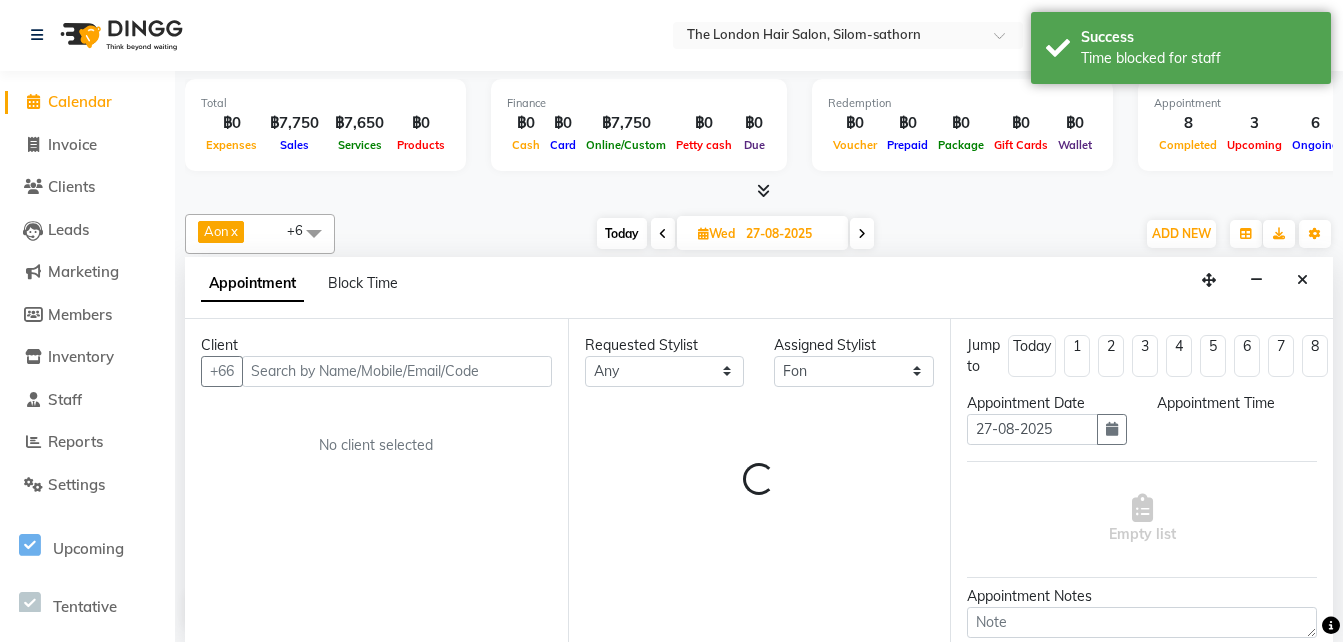 select on "600" 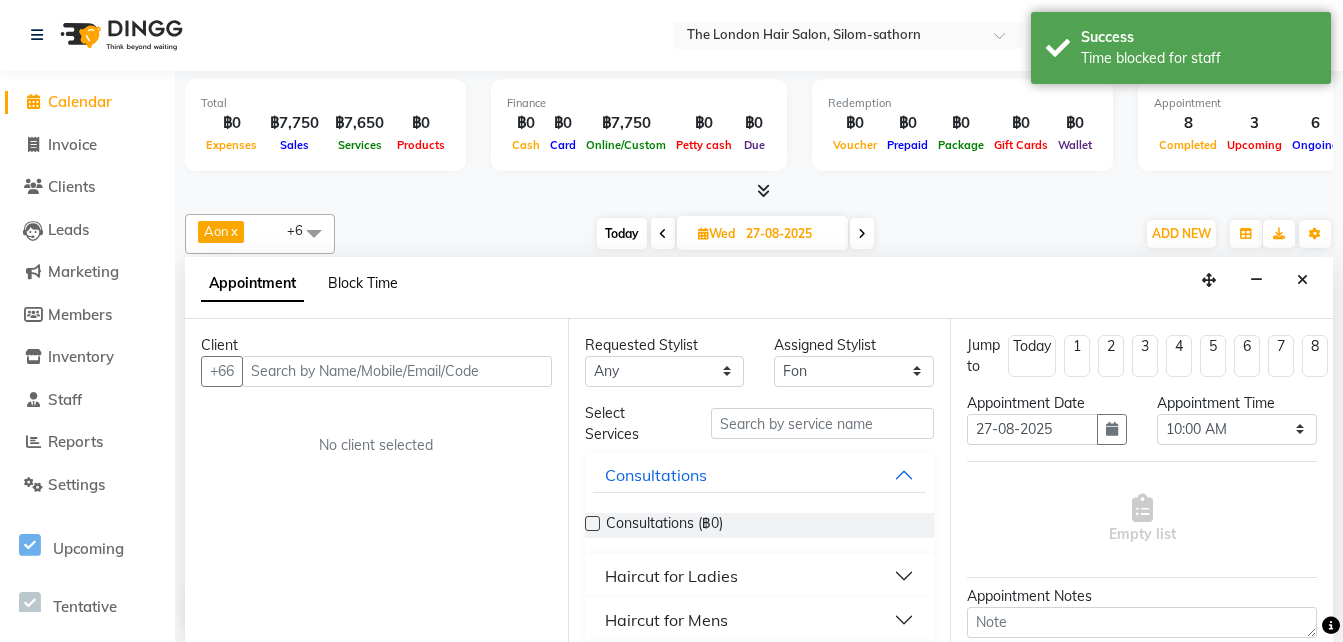 click on "Block Time" at bounding box center [363, 283] 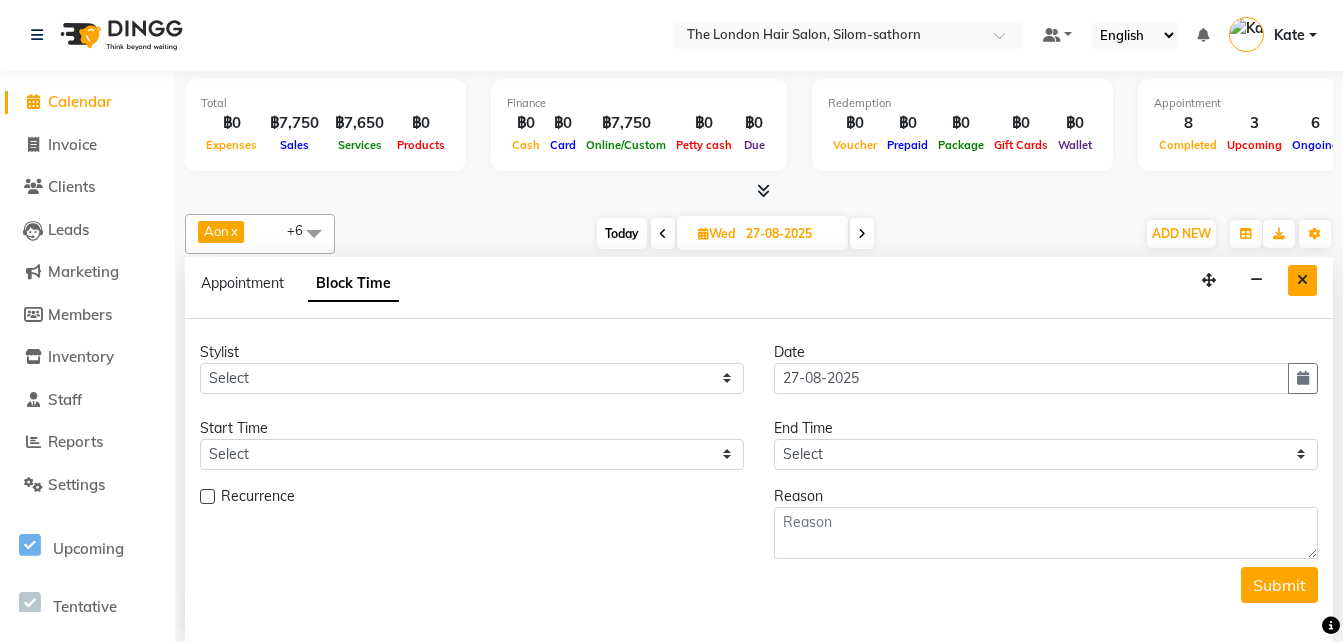 click at bounding box center (1302, 280) 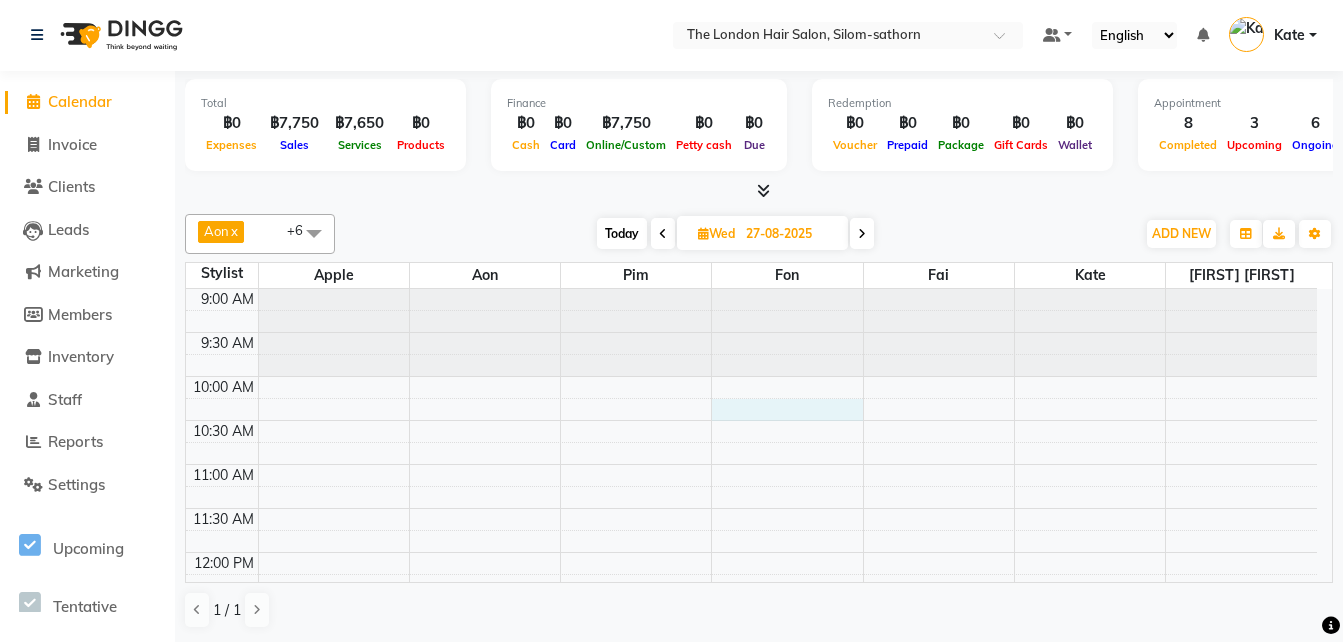 click on "9:00 AM 9:30 AM 10:00 AM 10:30 AM 11:00 AM 11:30 AM 12:00 PM 12:30 PM 1:00 PM 1:30 PM 2:00 PM 2:30 PM 3:00 PM 3:30 PM 4:00 PM 4:30 PM 5:00 PM 5:30 PM 6:00 PM 6:30 PM 7:00 PM 7:30 PM 8:00 PM 8:30 PM" at bounding box center (751, 816) 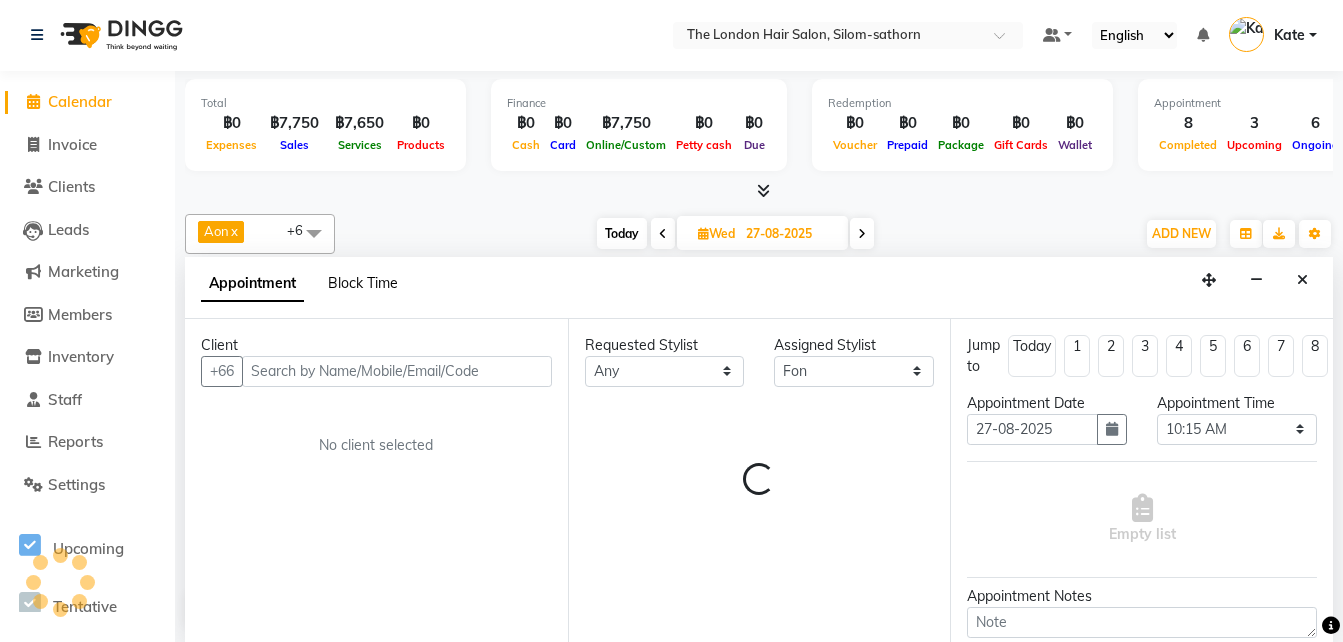 click on "Block Time" at bounding box center (363, 283) 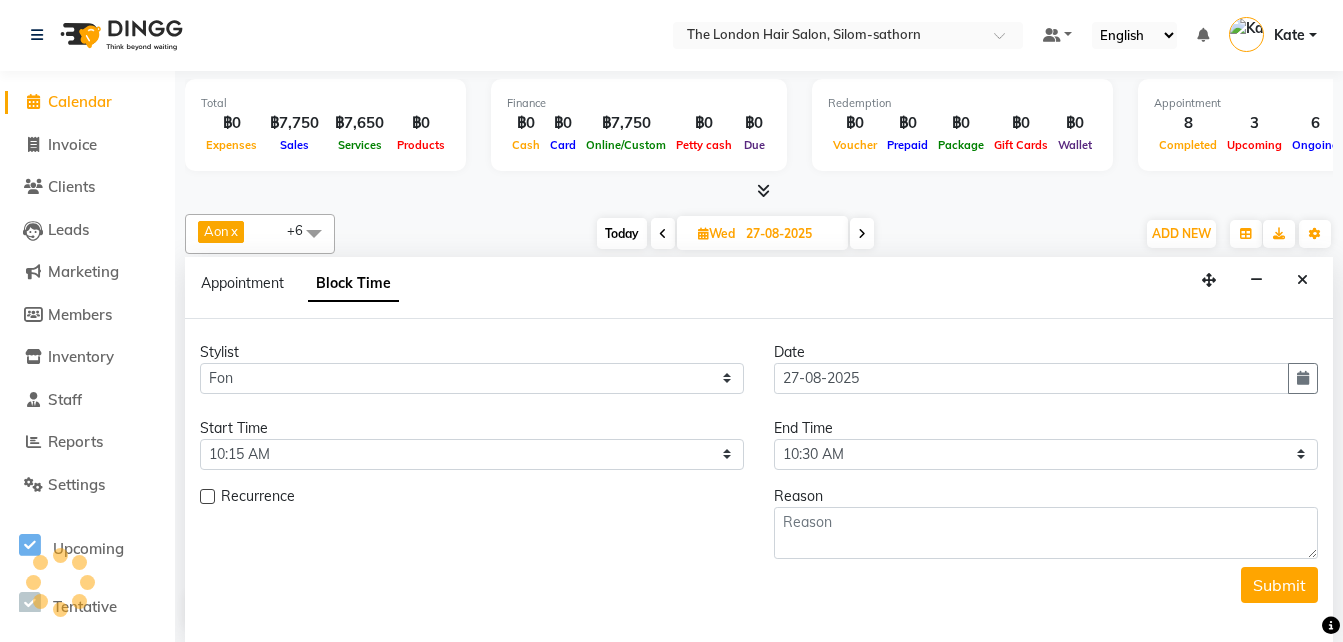 scroll, scrollTop: 762, scrollLeft: 0, axis: vertical 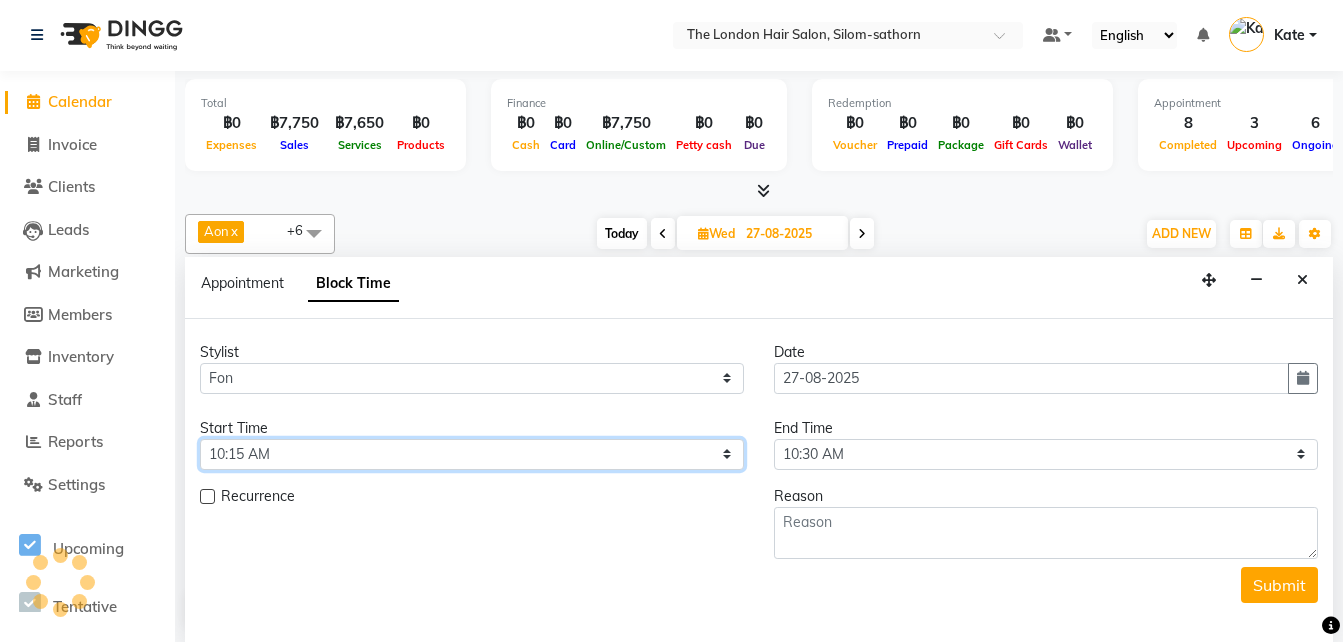 click on "Select 10:00 AM 10:05 AM 10:10 AM 10:15 AM 10:20 AM 10:25 AM 10:30 AM 10:35 AM 10:40 AM 10:45 AM 10:50 AM 10:55 AM 11:00 AM 11:05 AM 11:10 AM 11:15 AM 11:20 AM 11:25 AM 11:30 AM 11:35 AM 11:40 AM 11:45 AM 11:50 AM 11:55 AM 12:00 PM 12:05 PM 12:10 PM 12:15 PM 12:20 PM 12:25 PM 12:30 PM 12:35 PM 12:40 PM 12:45 PM 12:50 PM 12:55 PM 01:00 PM 01:05 PM 01:10 PM 01:15 PM 01:20 PM 01:25 PM 01:30 PM 01:35 PM 01:40 PM 01:45 PM 01:50 PM 01:55 PM 02:00 PM 02:05 PM 02:10 PM 02:15 PM 02:20 PM 02:25 PM 02:30 PM 02:35 PM 02:40 PM 02:45 PM 02:50 PM 02:55 PM 03:00 PM 03:05 PM 03:10 PM 03:15 PM 03:20 PM 03:25 PM 03:30 PM 03:35 PM 03:40 PM 03:45 PM 03:50 PM 03:55 PM 04:00 PM 04:05 PM 04:10 PM 04:15 PM 04:20 PM 04:25 PM 04:30 PM 04:35 PM 04:40 PM 04:45 PM 04:50 PM 04:55 PM 05:00 PM 05:05 PM 05:10 PM 05:15 PM 05:20 PM 05:25 PM 05:30 PM 05:35 PM 05:40 PM 05:45 PM 05:50 PM 05:55 PM 06:00 PM 06:05 PM 06:10 PM 06:15 PM 06:20 PM 06:25 PM 06:30 PM 06:35 PM 06:40 PM 06:45 PM 06:50 PM 06:55 PM 07:00 PM 07:05 PM 07:10 PM 07:15 PM 07:20 PM" at bounding box center (472, 454) 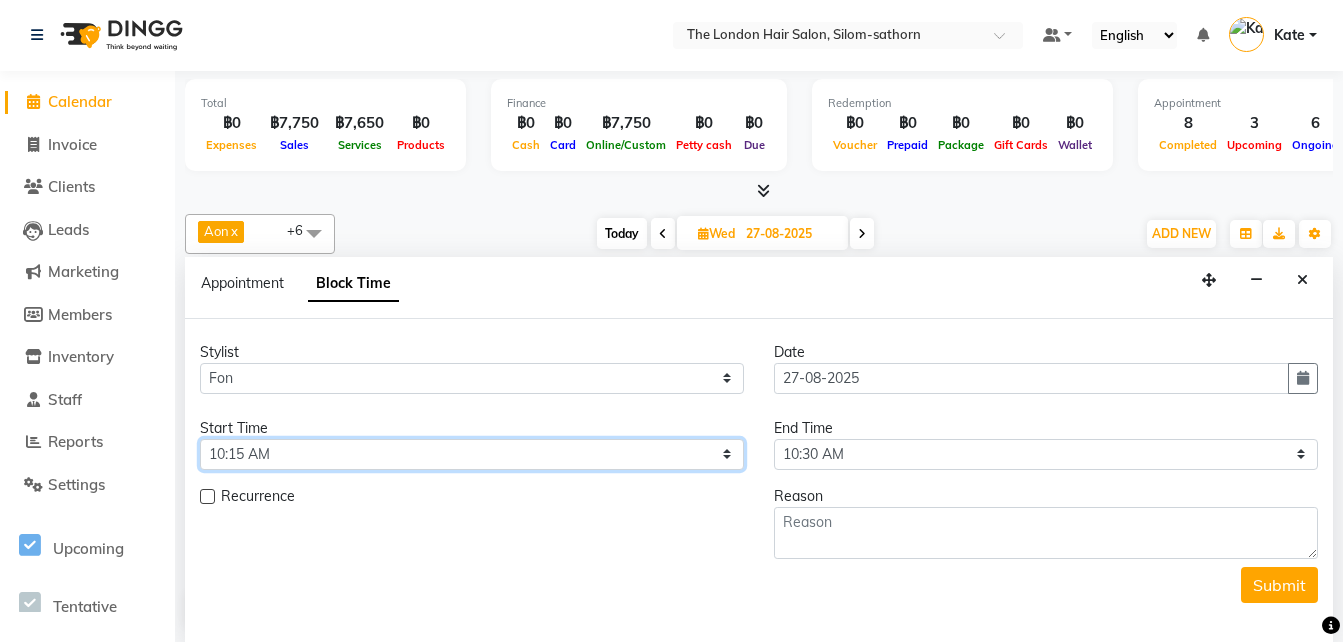 select on "600" 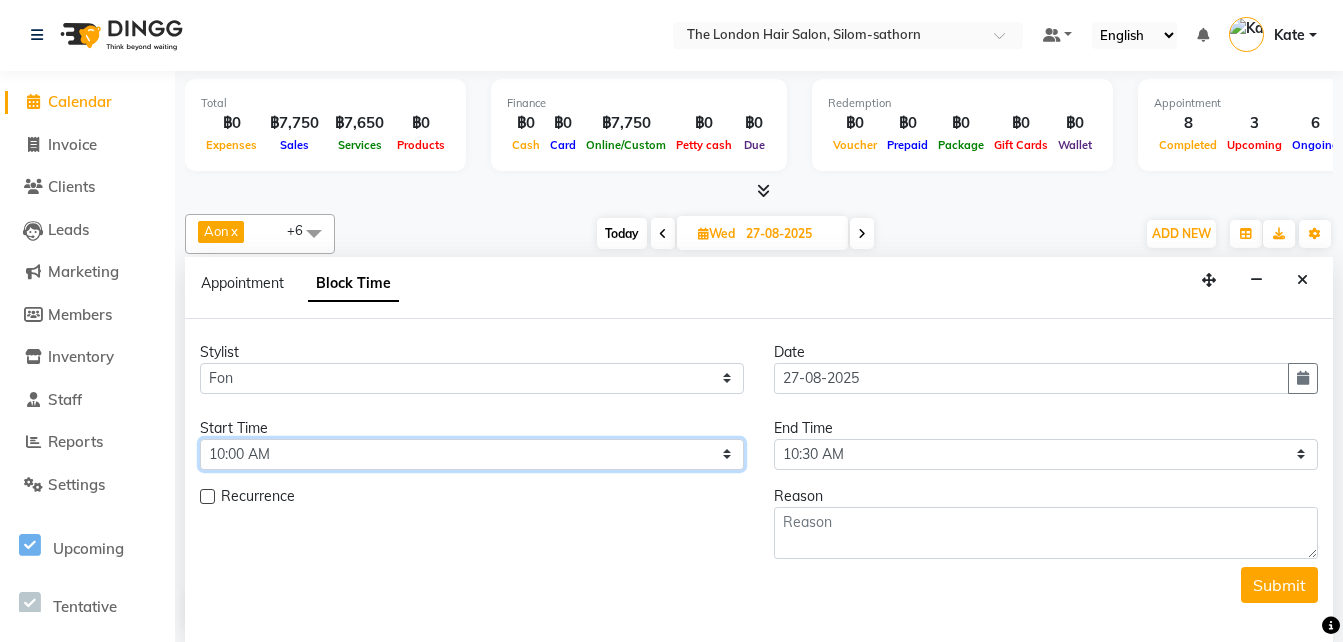 click on "Select 10:00 AM 10:05 AM 10:10 AM 10:15 AM 10:20 AM 10:25 AM 10:30 AM 10:35 AM 10:40 AM 10:45 AM 10:50 AM 10:55 AM 11:00 AM 11:05 AM 11:10 AM 11:15 AM 11:20 AM 11:25 AM 11:30 AM 11:35 AM 11:40 AM 11:45 AM 11:50 AM 11:55 AM 12:00 PM 12:05 PM 12:10 PM 12:15 PM 12:20 PM 12:25 PM 12:30 PM 12:35 PM 12:40 PM 12:45 PM 12:50 PM 12:55 PM 01:00 PM 01:05 PM 01:10 PM 01:15 PM 01:20 PM 01:25 PM 01:30 PM 01:35 PM 01:40 PM 01:45 PM 01:50 PM 01:55 PM 02:00 PM 02:05 PM 02:10 PM 02:15 PM 02:20 PM 02:25 PM 02:30 PM 02:35 PM 02:40 PM 02:45 PM 02:50 PM 02:55 PM 03:00 PM 03:05 PM 03:10 PM 03:15 PM 03:20 PM 03:25 PM 03:30 PM 03:35 PM 03:40 PM 03:45 PM 03:50 PM 03:55 PM 04:00 PM 04:05 PM 04:10 PM 04:15 PM 04:20 PM 04:25 PM 04:30 PM 04:35 PM 04:40 PM 04:45 PM 04:50 PM 04:55 PM 05:00 PM 05:05 PM 05:10 PM 05:15 PM 05:20 PM 05:25 PM 05:30 PM 05:35 PM 05:40 PM 05:45 PM 05:50 PM 05:55 PM 06:00 PM 06:05 PM 06:10 PM 06:15 PM 06:20 PM 06:25 PM 06:30 PM 06:35 PM 06:40 PM 06:45 PM 06:50 PM 06:55 PM 07:00 PM 07:05 PM 07:10 PM 07:15 PM 07:20 PM" at bounding box center [472, 454] 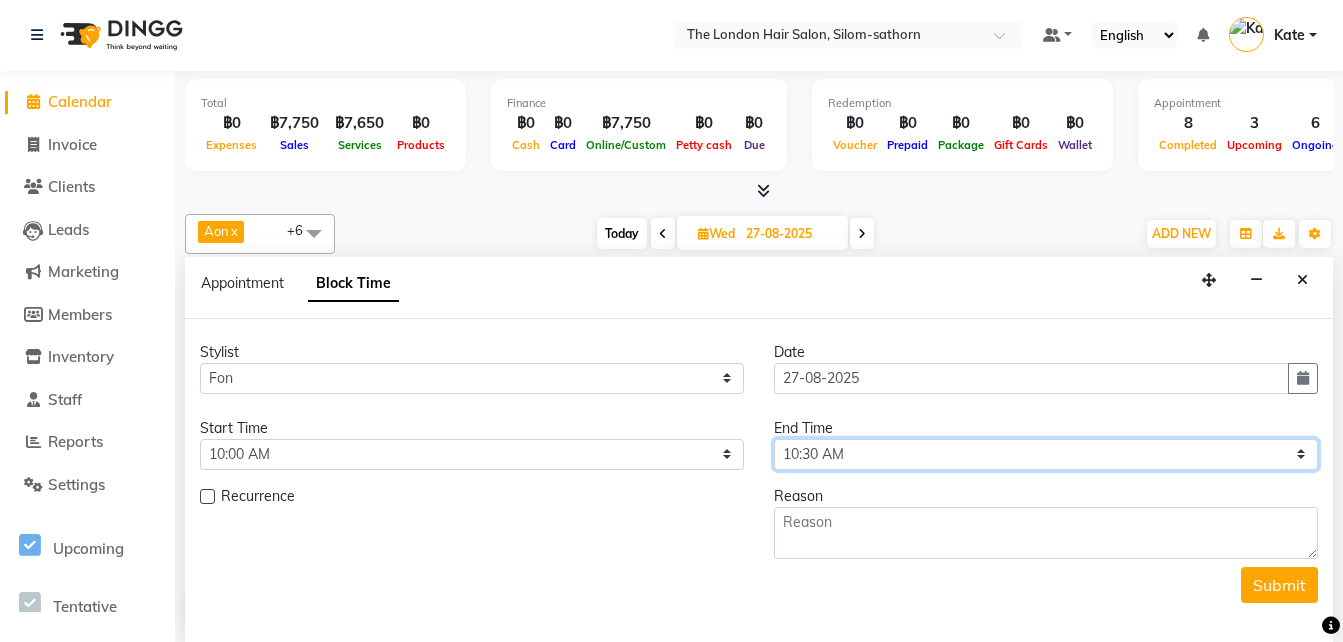 click on "Select 10:00 AM 10:05 AM 10:10 AM 10:15 AM 10:20 AM 10:25 AM 10:30 AM 10:35 AM 10:40 AM 10:45 AM 10:50 AM 10:55 AM 11:00 AM 11:05 AM 11:10 AM 11:15 AM 11:20 AM 11:25 AM 11:30 AM 11:35 AM 11:40 AM 11:45 AM 11:50 AM 11:55 AM 12:00 PM 12:05 PM 12:10 PM 12:15 PM 12:20 PM 12:25 PM 12:30 PM 12:35 PM 12:40 PM 12:45 PM 12:50 PM 12:55 PM 01:00 PM 01:05 PM 01:10 PM 01:15 PM 01:20 PM 01:25 PM 01:30 PM 01:35 PM 01:40 PM 01:45 PM 01:50 PM 01:55 PM 02:00 PM 02:05 PM 02:10 PM 02:15 PM 02:20 PM 02:25 PM 02:30 PM 02:35 PM 02:40 PM 02:45 PM 02:50 PM 02:55 PM 03:00 PM 03:05 PM 03:10 PM 03:15 PM 03:20 PM 03:25 PM 03:30 PM 03:35 PM 03:40 PM 03:45 PM 03:50 PM 03:55 PM 04:00 PM 04:05 PM 04:10 PM 04:15 PM 04:20 PM 04:25 PM 04:30 PM 04:35 PM 04:40 PM 04:45 PM 04:50 PM 04:55 PM 05:00 PM 05:05 PM 05:10 PM 05:15 PM 05:20 PM 05:25 PM 05:30 PM 05:35 PM 05:40 PM 05:45 PM 05:50 PM 05:55 PM 06:00 PM 06:05 PM 06:10 PM 06:15 PM 06:20 PM 06:25 PM 06:30 PM 06:35 PM 06:40 PM 06:45 PM 06:50 PM 06:55 PM 07:00 PM 07:05 PM 07:10 PM 07:15 PM 07:20 PM" at bounding box center (1046, 454) 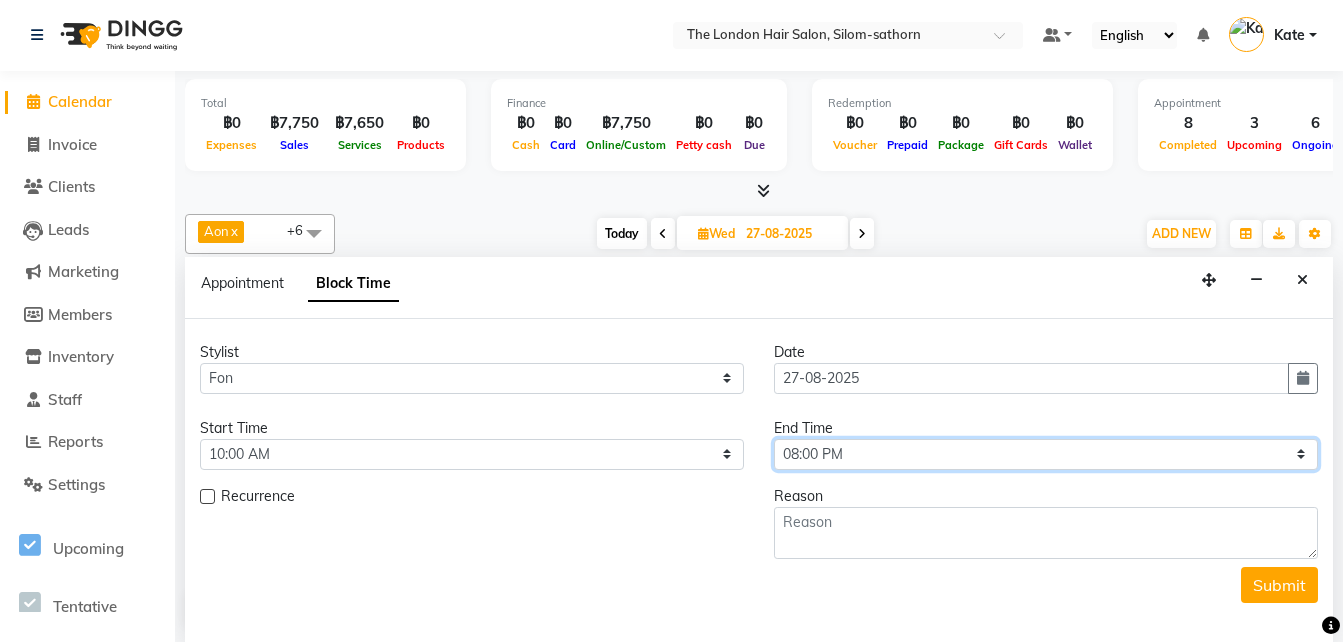 click on "Select 10:00 AM 10:05 AM 10:10 AM 10:15 AM 10:20 AM 10:25 AM 10:30 AM 10:35 AM 10:40 AM 10:45 AM 10:50 AM 10:55 AM 11:00 AM 11:05 AM 11:10 AM 11:15 AM 11:20 AM 11:25 AM 11:30 AM 11:35 AM 11:40 AM 11:45 AM 11:50 AM 11:55 AM 12:00 PM 12:05 PM 12:10 PM 12:15 PM 12:20 PM 12:25 PM 12:30 PM 12:35 PM 12:40 PM 12:45 PM 12:50 PM 12:55 PM 01:00 PM 01:05 PM 01:10 PM 01:15 PM 01:20 PM 01:25 PM 01:30 PM 01:35 PM 01:40 PM 01:45 PM 01:50 PM 01:55 PM 02:00 PM 02:05 PM 02:10 PM 02:15 PM 02:20 PM 02:25 PM 02:30 PM 02:35 PM 02:40 PM 02:45 PM 02:50 PM 02:55 PM 03:00 PM 03:05 PM 03:10 PM 03:15 PM 03:20 PM 03:25 PM 03:30 PM 03:35 PM 03:40 PM 03:45 PM 03:50 PM 03:55 PM 04:00 PM 04:05 PM 04:10 PM 04:15 PM 04:20 PM 04:25 PM 04:30 PM 04:35 PM 04:40 PM 04:45 PM 04:50 PM 04:55 PM 05:00 PM 05:05 PM 05:10 PM 05:15 PM 05:20 PM 05:25 PM 05:30 PM 05:35 PM 05:40 PM 05:45 PM 05:50 PM 05:55 PM 06:00 PM 06:05 PM 06:10 PM 06:15 PM 06:20 PM 06:25 PM 06:30 PM 06:35 PM 06:40 PM 06:45 PM 06:50 PM 06:55 PM 07:00 PM 07:05 PM 07:10 PM 07:15 PM 07:20 PM" at bounding box center (1046, 454) 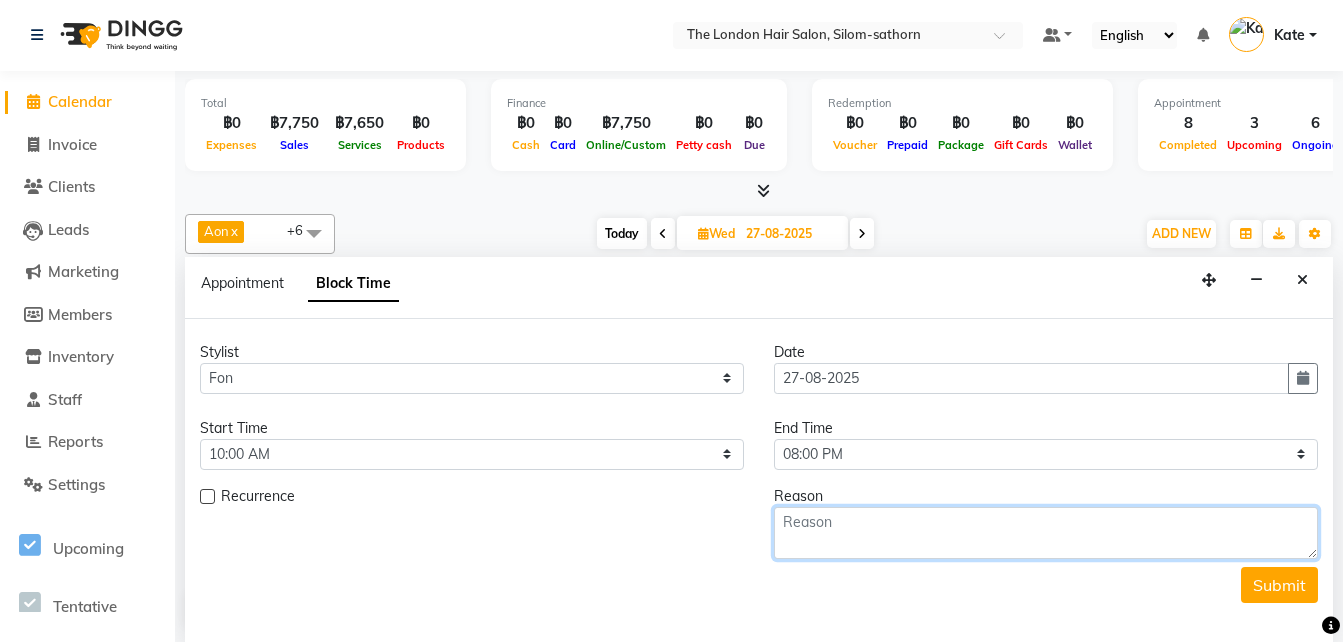 click at bounding box center (1046, 533) 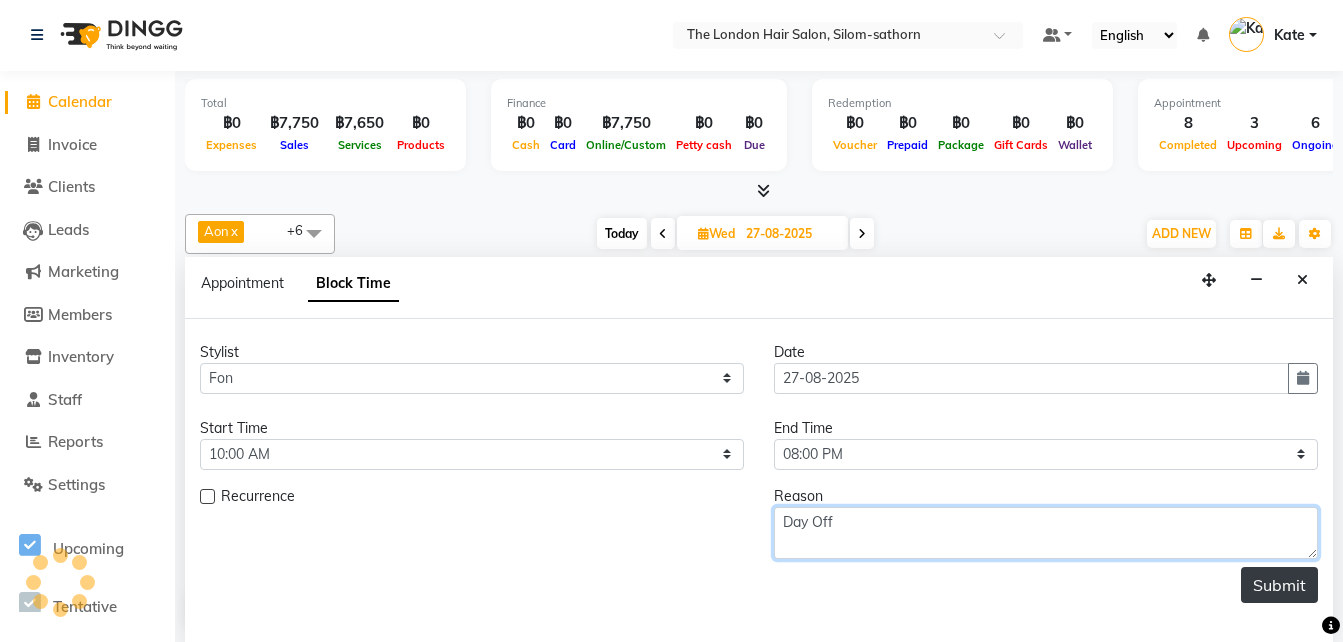 type on "Day Off" 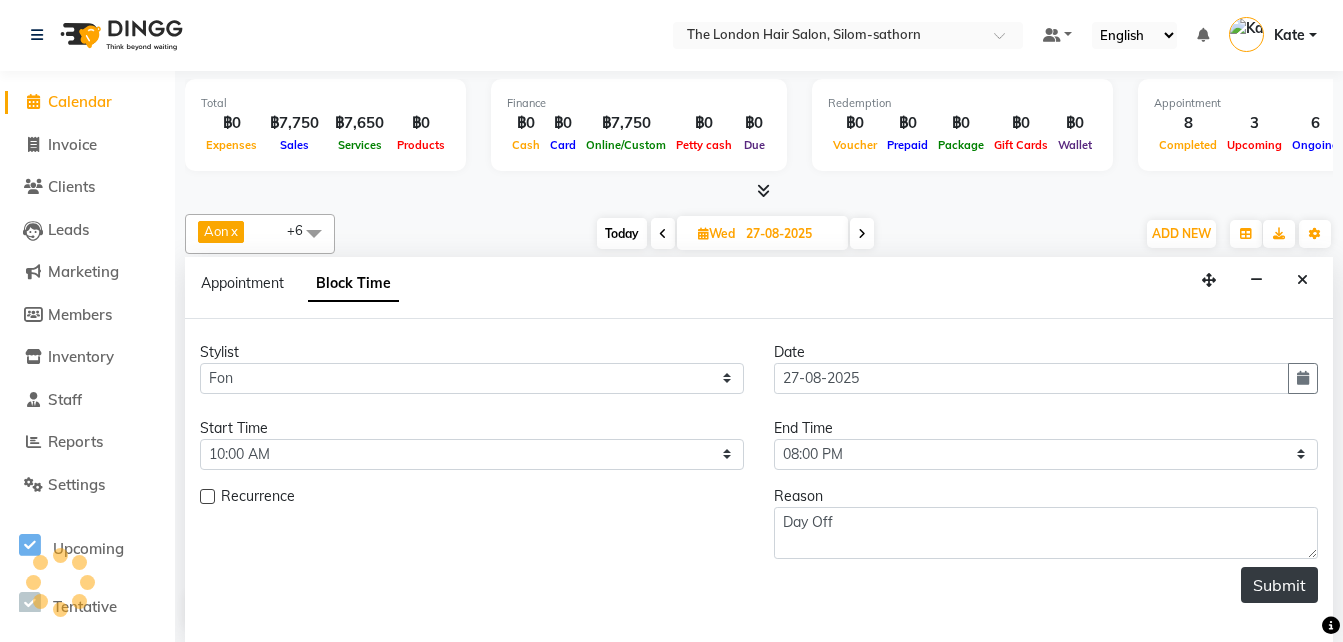 click on "Submit" at bounding box center [1279, 585] 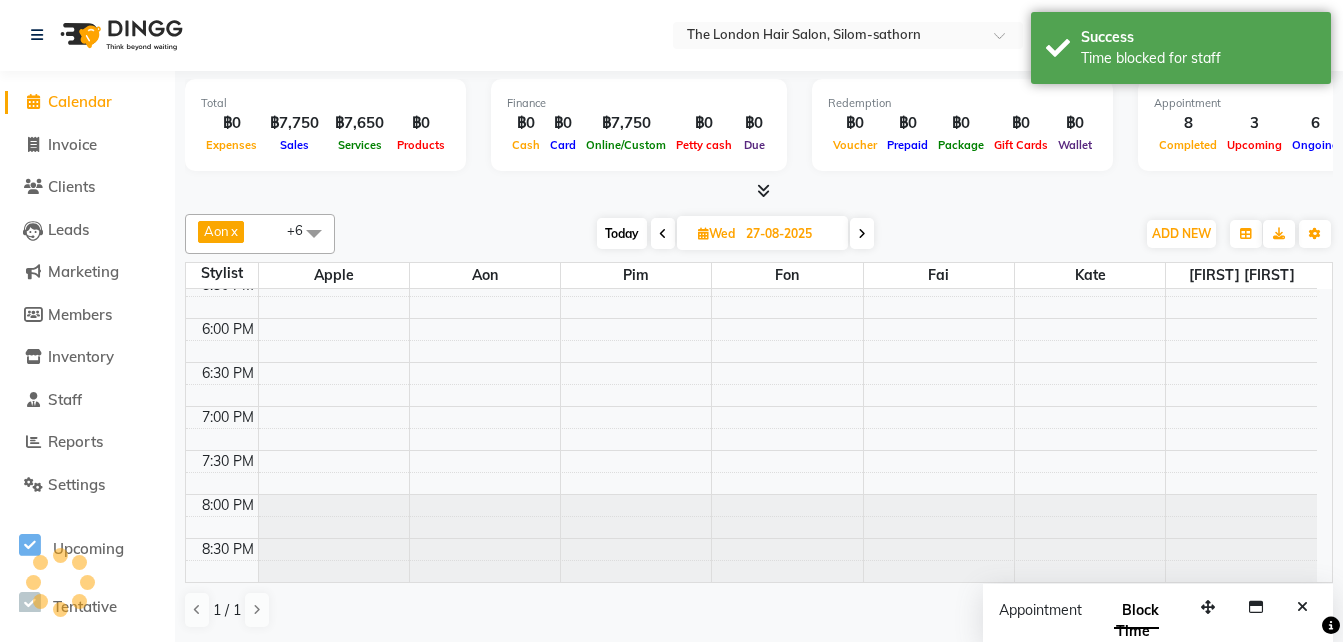 scroll, scrollTop: 0, scrollLeft: 0, axis: both 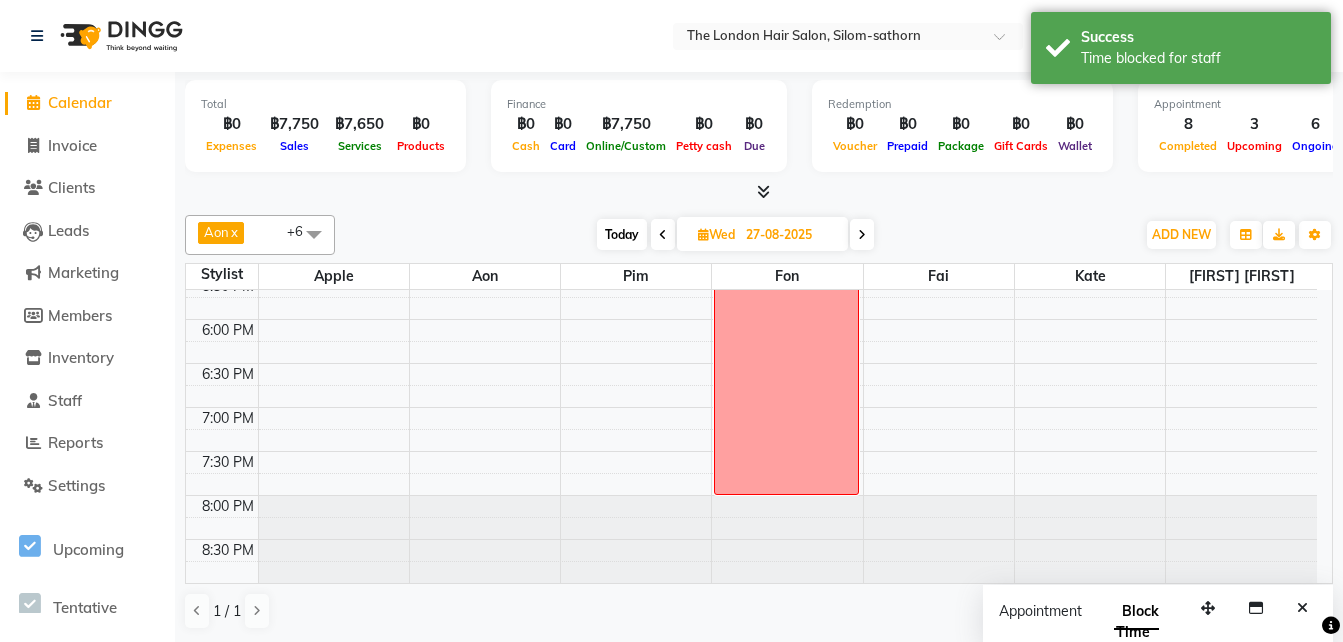 click at bounding box center [862, 235] 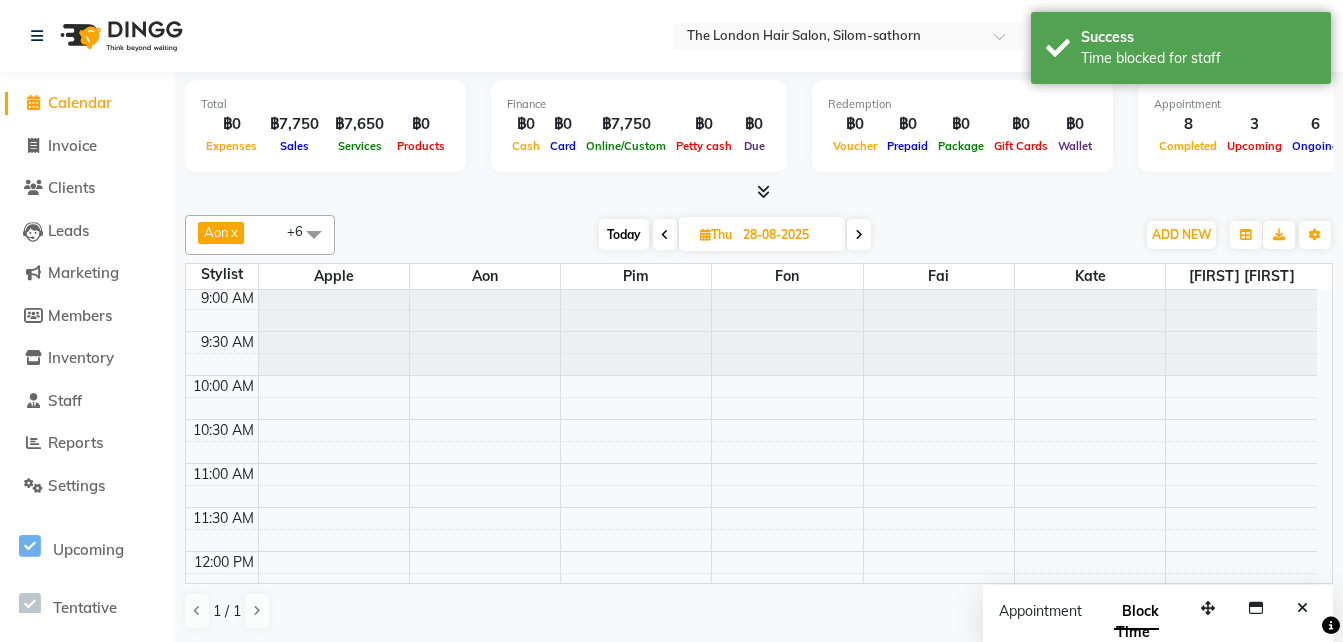scroll, scrollTop: 0, scrollLeft: 0, axis: both 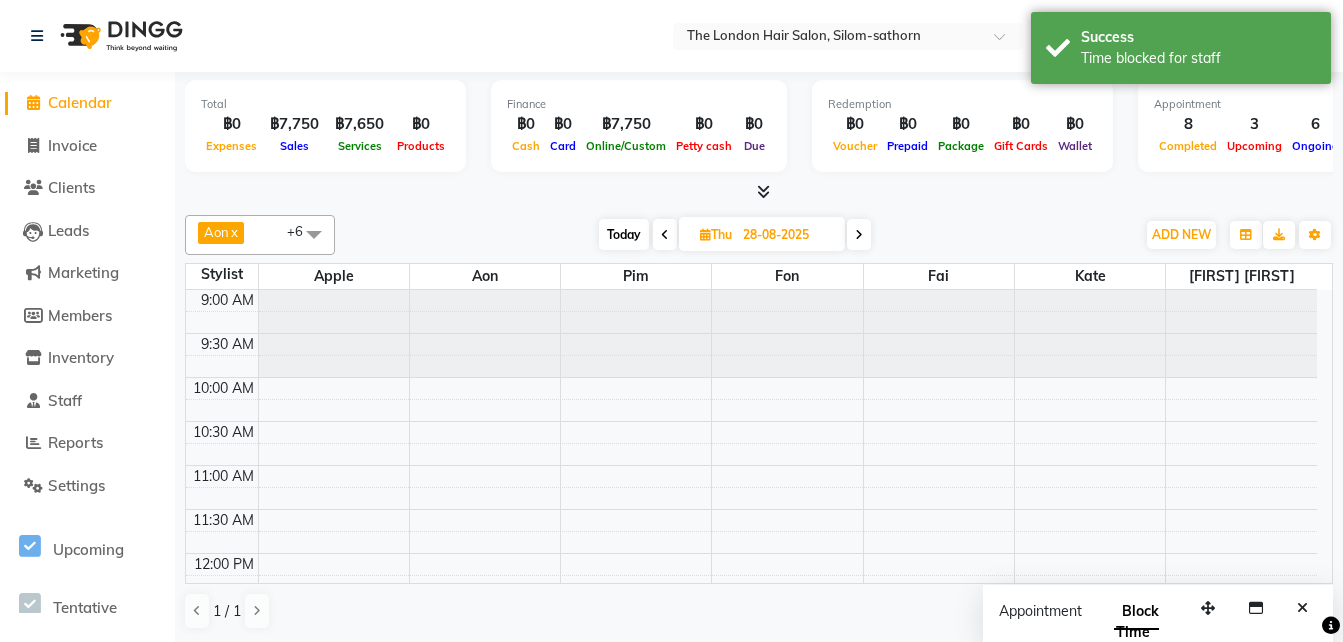click on "9:00 AM 9:30 AM 10:00 AM 10:30 AM 11:00 AM 11:30 AM 12:00 PM 12:30 PM 1:00 PM 1:30 PM 2:00 PM 2:30 PM 3:00 PM 3:30 PM 4:00 PM 4:30 PM 5:00 PM 5:30 PM 6:00 PM 6:30 PM 7:00 PM 7:30 PM 8:00 PM 8:30 PM" at bounding box center (751, 817) 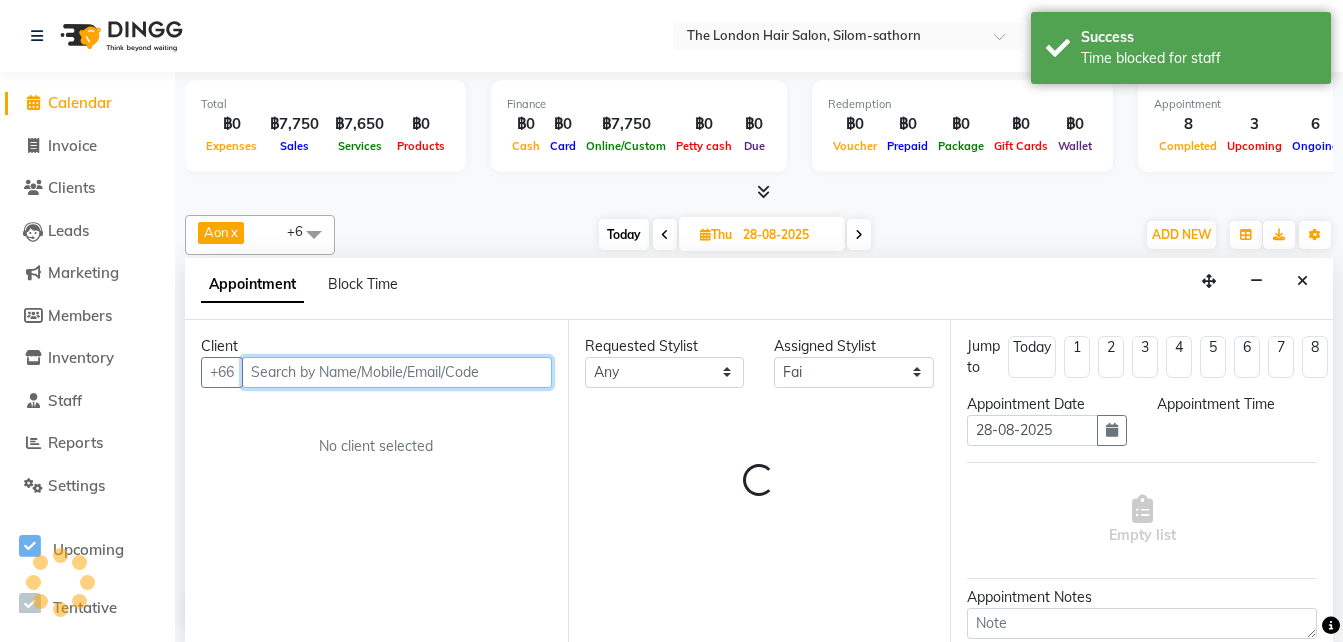 select on "600" 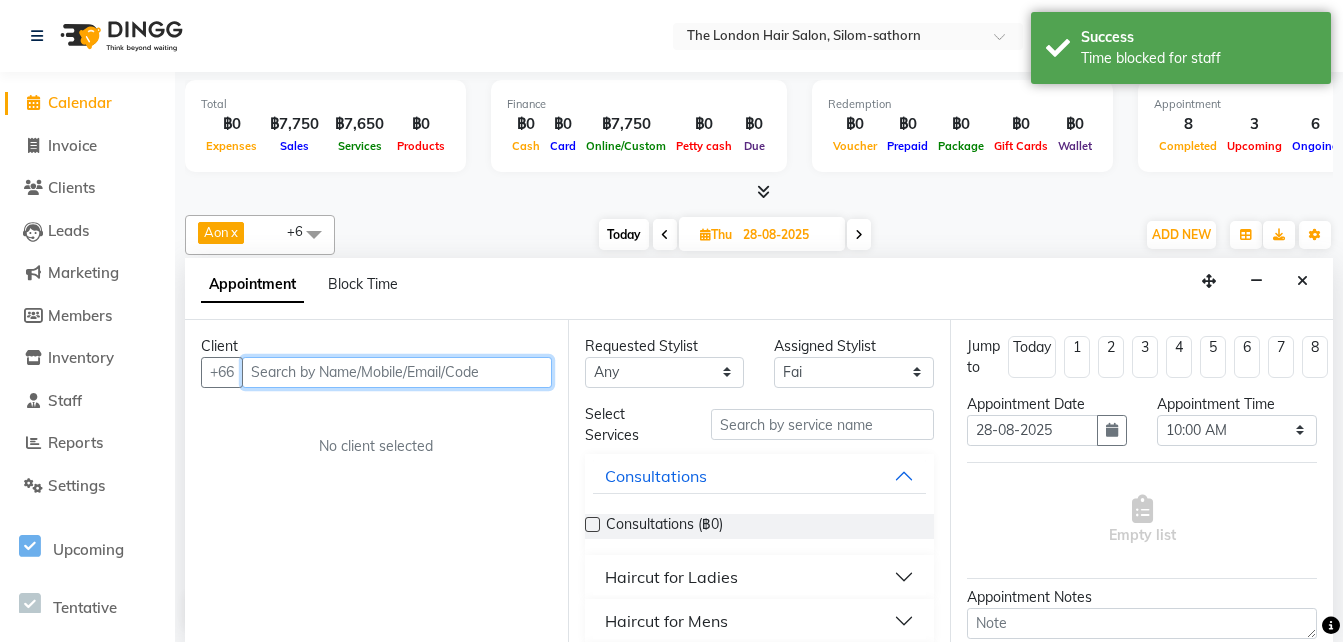 scroll, scrollTop: 1, scrollLeft: 0, axis: vertical 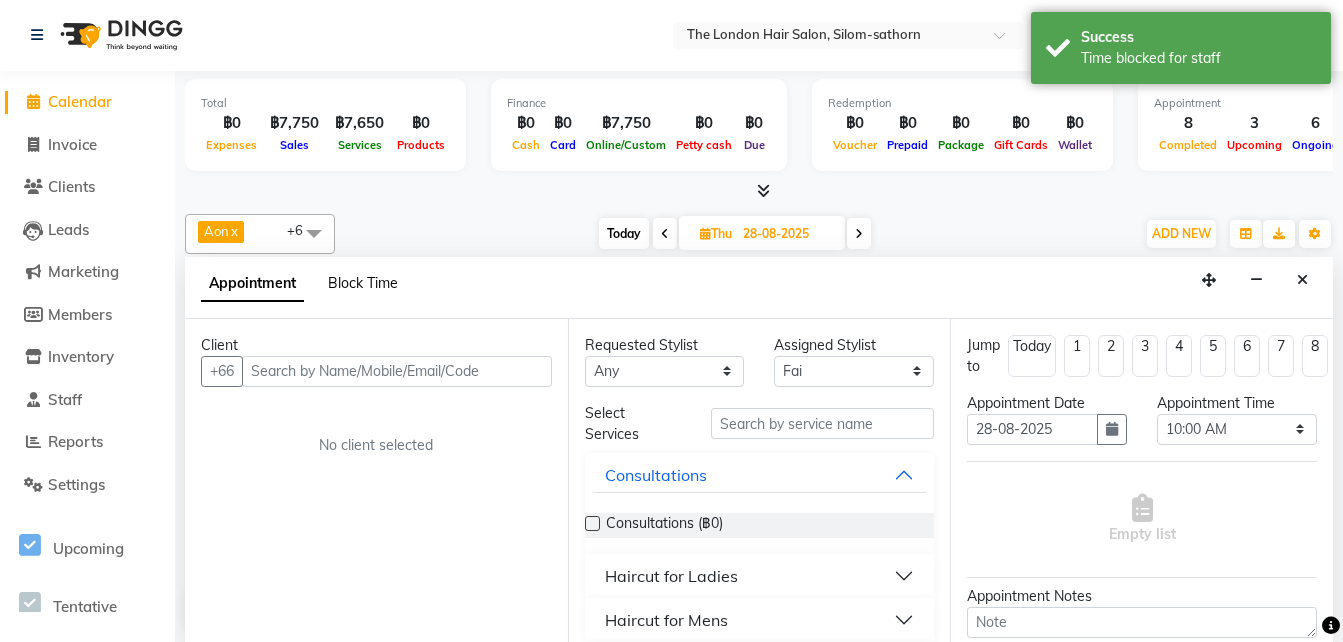 click on "Block Time" at bounding box center (363, 283) 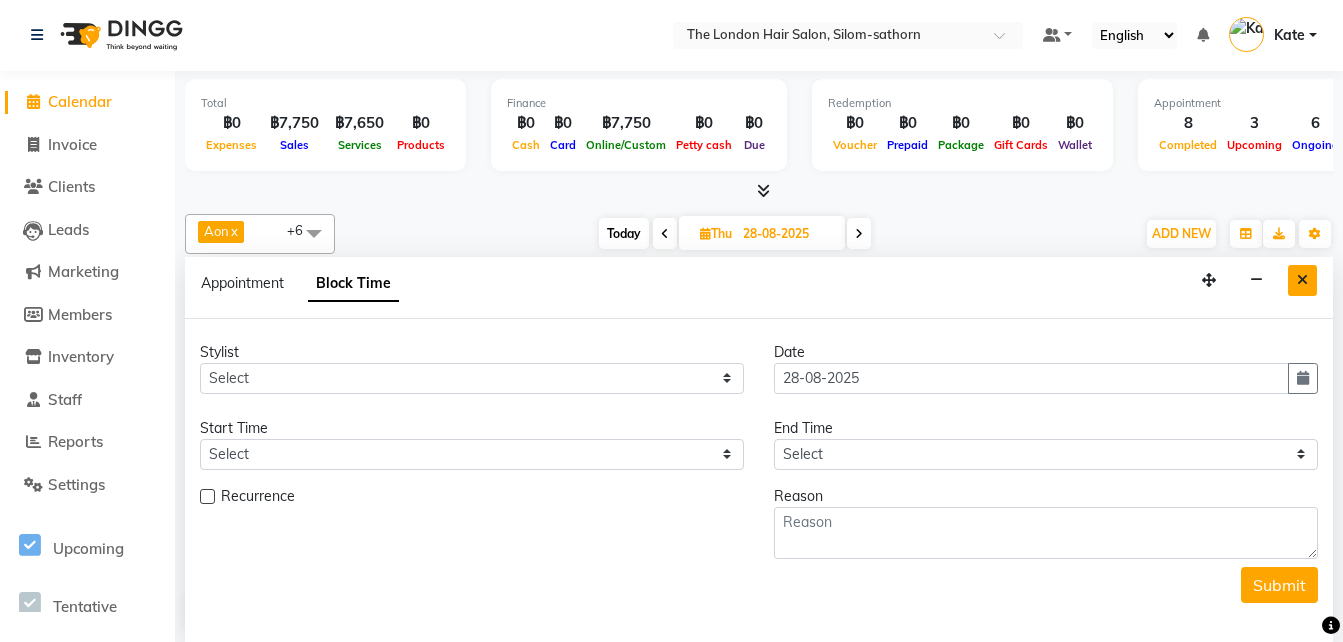 click at bounding box center [1302, 280] 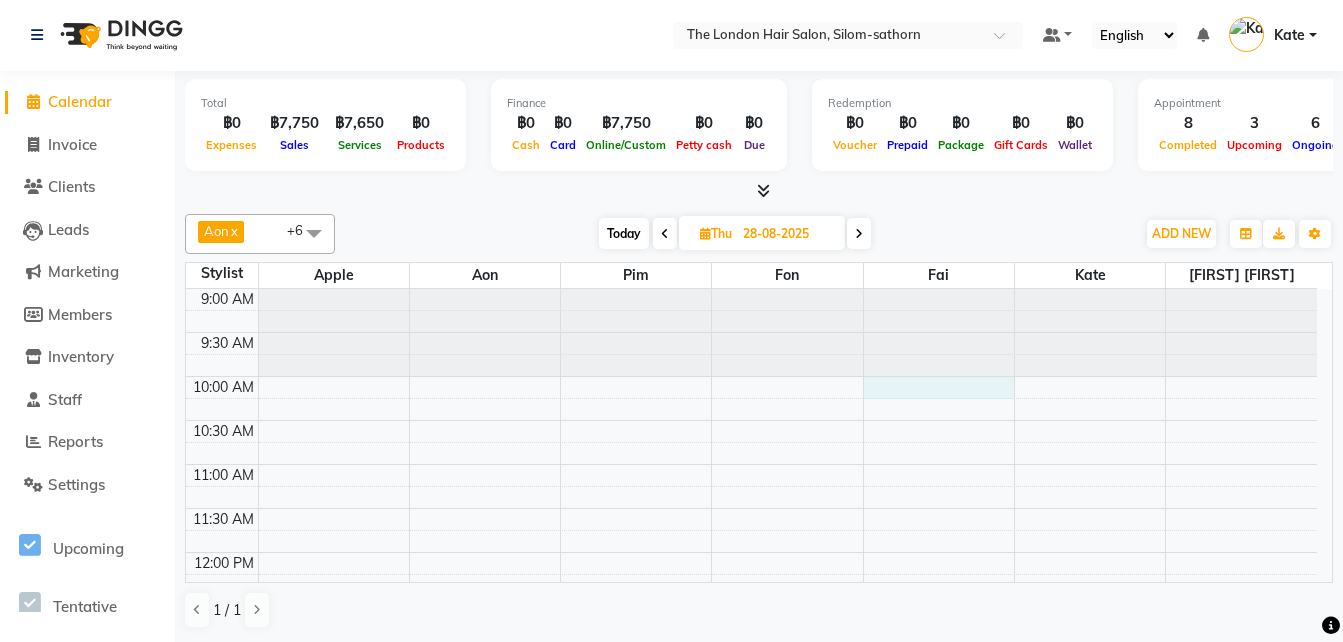 click on "9:00 AM 9:30 AM 10:00 AM 10:30 AM 11:00 AM 11:30 AM 12:00 PM 12:30 PM 1:00 PM 1:30 PM 2:00 PM 2:30 PM 3:00 PM 3:30 PM 4:00 PM 4:30 PM 5:00 PM 5:30 PM 6:00 PM 6:30 PM 7:00 PM 7:30 PM 8:00 PM 8:30 PM" at bounding box center [751, 816] 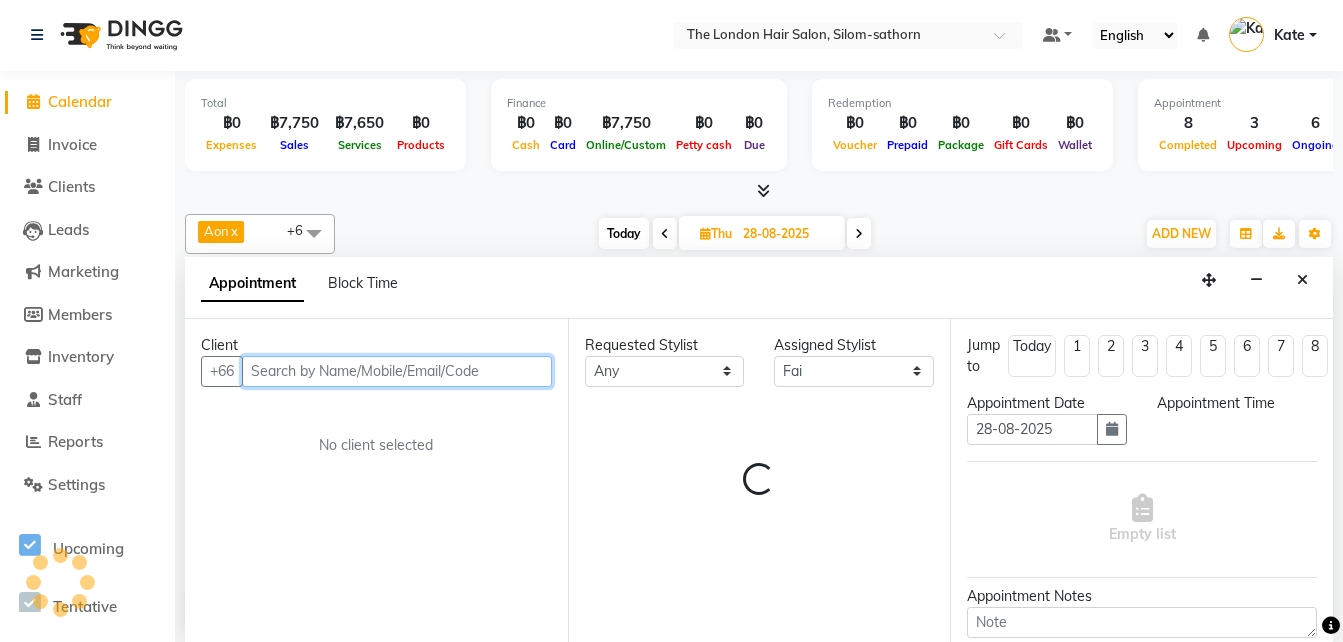 select on "600" 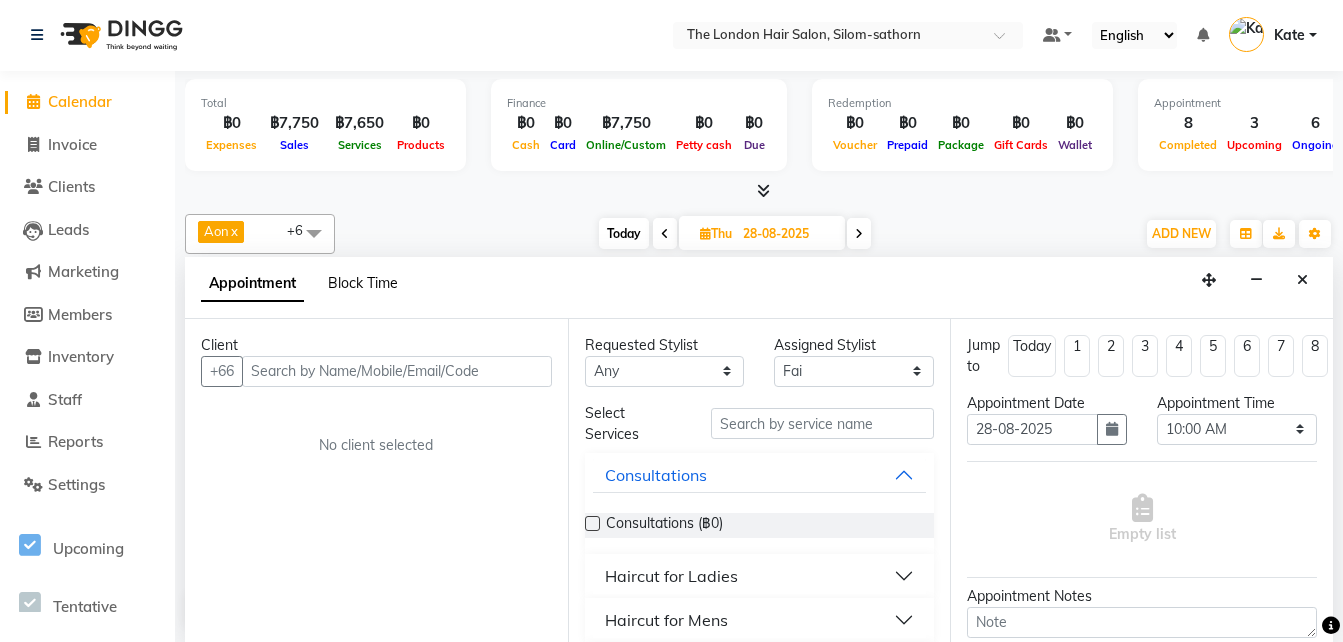 click on "Block Time" at bounding box center (363, 283) 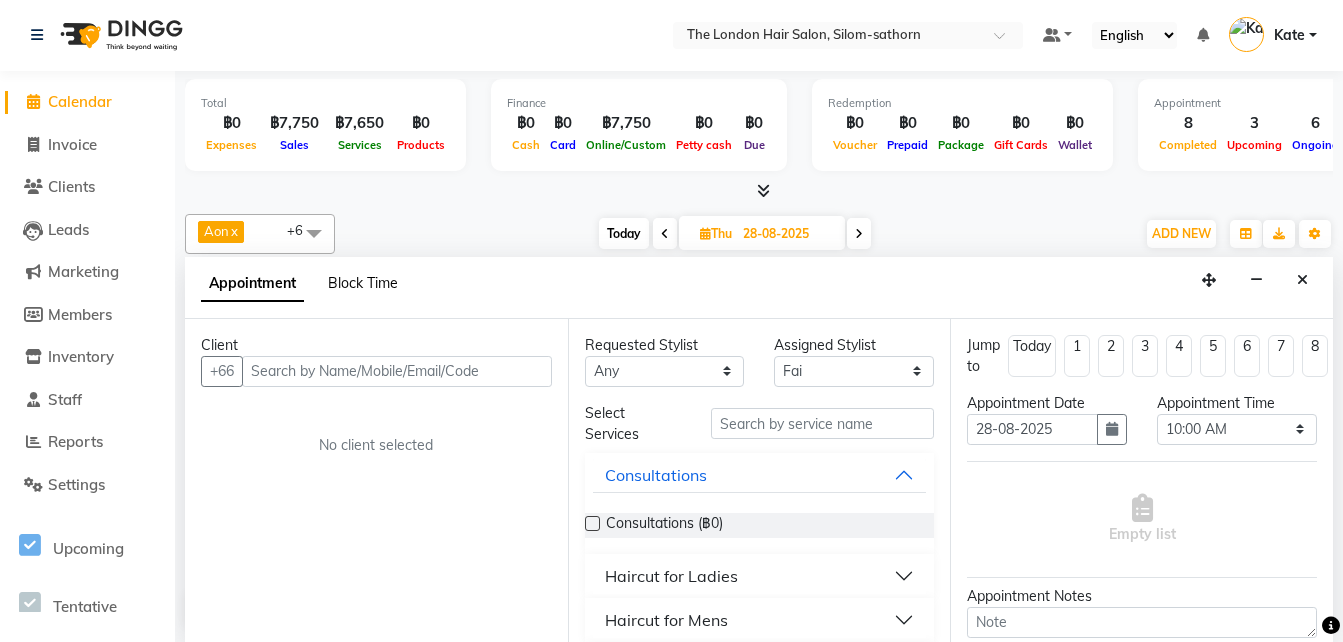 select on "83403" 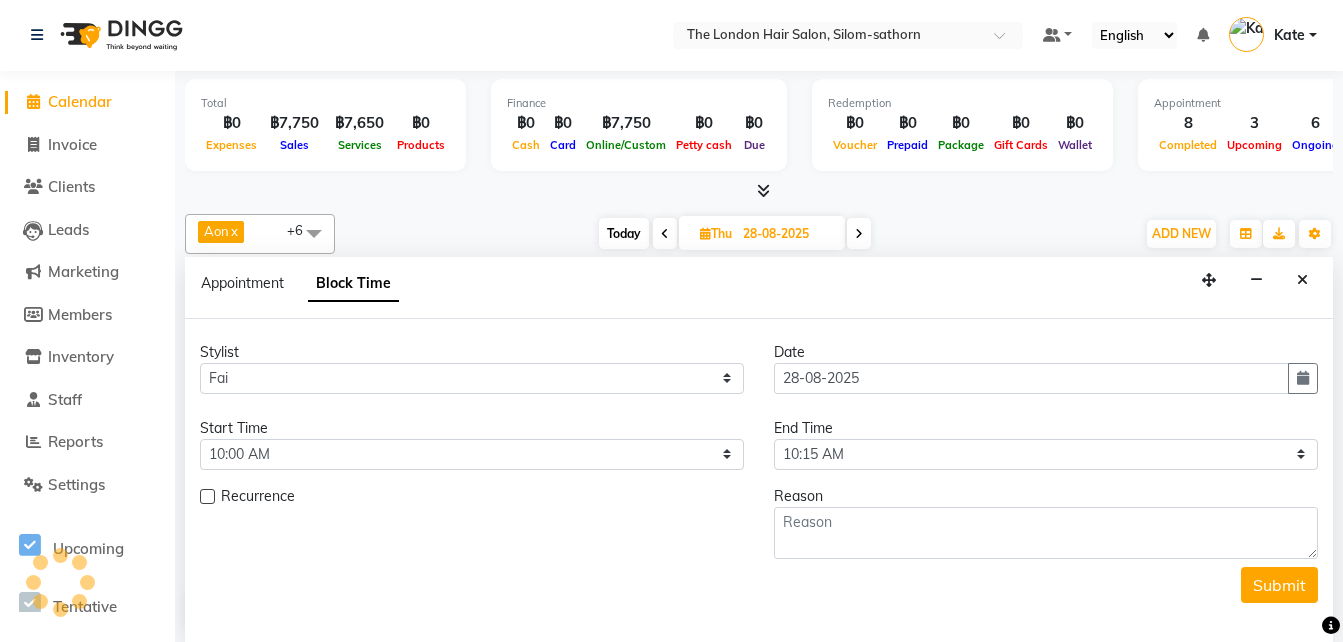 scroll, scrollTop: 762, scrollLeft: 0, axis: vertical 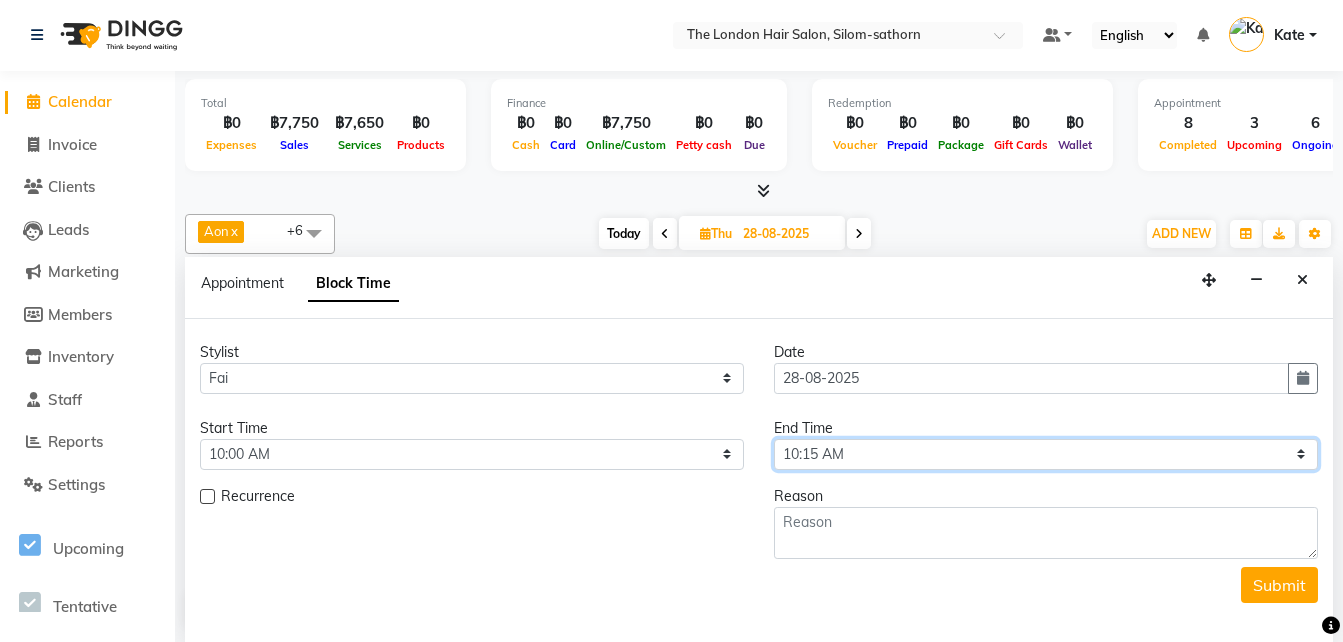 click on "Select 10:00 AM 10:05 AM 10:10 AM 10:15 AM 10:20 AM 10:25 AM 10:30 AM 10:35 AM 10:40 AM 10:45 AM 10:50 AM 10:55 AM 11:00 AM 11:05 AM 11:10 AM 11:15 AM 11:20 AM 11:25 AM 11:30 AM 11:35 AM 11:40 AM 11:45 AM 11:50 AM 11:55 AM 12:00 PM 12:05 PM 12:10 PM 12:15 PM 12:20 PM 12:25 PM 12:30 PM 12:35 PM 12:40 PM 12:45 PM 12:50 PM 12:55 PM 01:00 PM 01:05 PM 01:10 PM 01:15 PM 01:20 PM 01:25 PM 01:30 PM 01:35 PM 01:40 PM 01:45 PM 01:50 PM 01:55 PM 02:00 PM 02:05 PM 02:10 PM 02:15 PM 02:20 PM 02:25 PM 02:30 PM 02:35 PM 02:40 PM 02:45 PM 02:50 PM 02:55 PM 03:00 PM 03:05 PM 03:10 PM 03:15 PM 03:20 PM 03:25 PM 03:30 PM 03:35 PM 03:40 PM 03:45 PM 03:50 PM 03:55 PM 04:00 PM 04:05 PM 04:10 PM 04:15 PM 04:20 PM 04:25 PM 04:30 PM 04:35 PM 04:40 PM 04:45 PM 04:50 PM 04:55 PM 05:00 PM 05:05 PM 05:10 PM 05:15 PM 05:20 PM 05:25 PM 05:30 PM 05:35 PM 05:40 PM 05:45 PM 05:50 PM 05:55 PM 06:00 PM 06:05 PM 06:10 PM 06:15 PM 06:20 PM 06:25 PM 06:30 PM 06:35 PM 06:40 PM 06:45 PM 06:50 PM 06:55 PM 07:00 PM 07:05 PM 07:10 PM 07:15 PM 07:20 PM" at bounding box center [1046, 454] 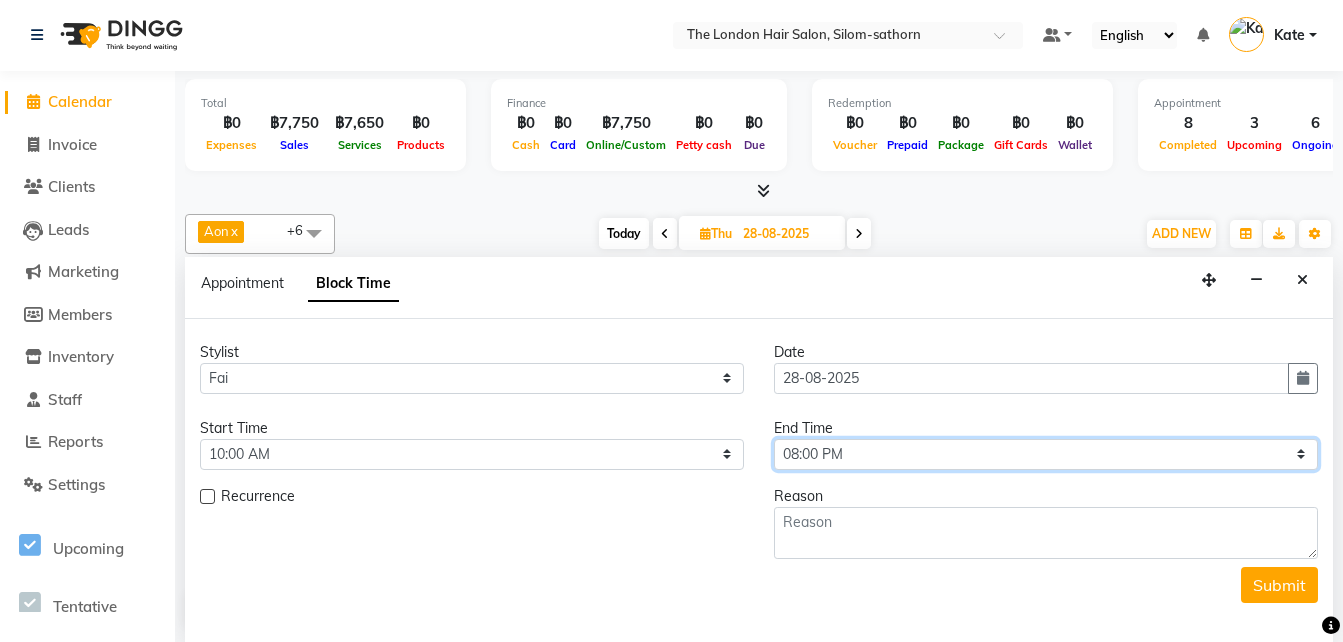 click on "Select 10:00 AM 10:05 AM 10:10 AM 10:15 AM 10:20 AM 10:25 AM 10:30 AM 10:35 AM 10:40 AM 10:45 AM 10:50 AM 10:55 AM 11:00 AM 11:05 AM 11:10 AM 11:15 AM 11:20 AM 11:25 AM 11:30 AM 11:35 AM 11:40 AM 11:45 AM 11:50 AM 11:55 AM 12:00 PM 12:05 PM 12:10 PM 12:15 PM 12:20 PM 12:25 PM 12:30 PM 12:35 PM 12:40 PM 12:45 PM 12:50 PM 12:55 PM 01:00 PM 01:05 PM 01:10 PM 01:15 PM 01:20 PM 01:25 PM 01:30 PM 01:35 PM 01:40 PM 01:45 PM 01:50 PM 01:55 PM 02:00 PM 02:05 PM 02:10 PM 02:15 PM 02:20 PM 02:25 PM 02:30 PM 02:35 PM 02:40 PM 02:45 PM 02:50 PM 02:55 PM 03:00 PM 03:05 PM 03:10 PM 03:15 PM 03:20 PM 03:25 PM 03:30 PM 03:35 PM 03:40 PM 03:45 PM 03:50 PM 03:55 PM 04:00 PM 04:05 PM 04:10 PM 04:15 PM 04:20 PM 04:25 PM 04:30 PM 04:35 PM 04:40 PM 04:45 PM 04:50 PM 04:55 PM 05:00 PM 05:05 PM 05:10 PM 05:15 PM 05:20 PM 05:25 PM 05:30 PM 05:35 PM 05:40 PM 05:45 PM 05:50 PM 05:55 PM 06:00 PM 06:05 PM 06:10 PM 06:15 PM 06:20 PM 06:25 PM 06:30 PM 06:35 PM 06:40 PM 06:45 PM 06:50 PM 06:55 PM 07:00 PM 07:05 PM 07:10 PM 07:15 PM 07:20 PM" at bounding box center [1046, 454] 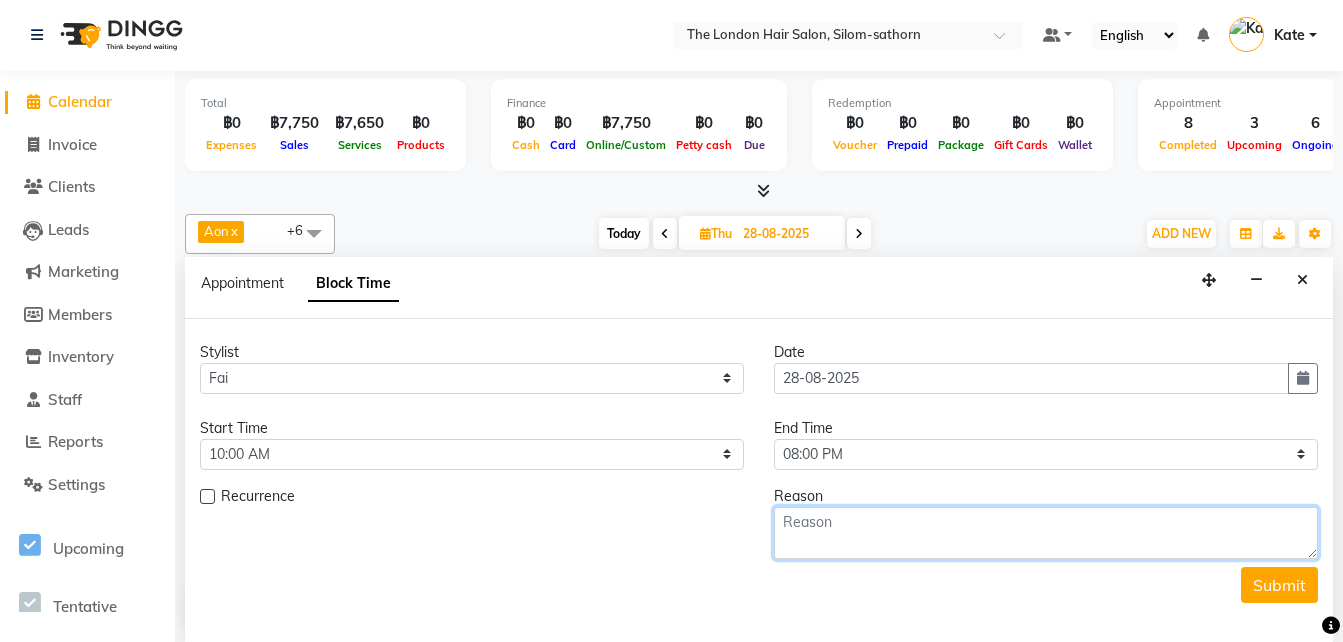 click at bounding box center (1046, 533) 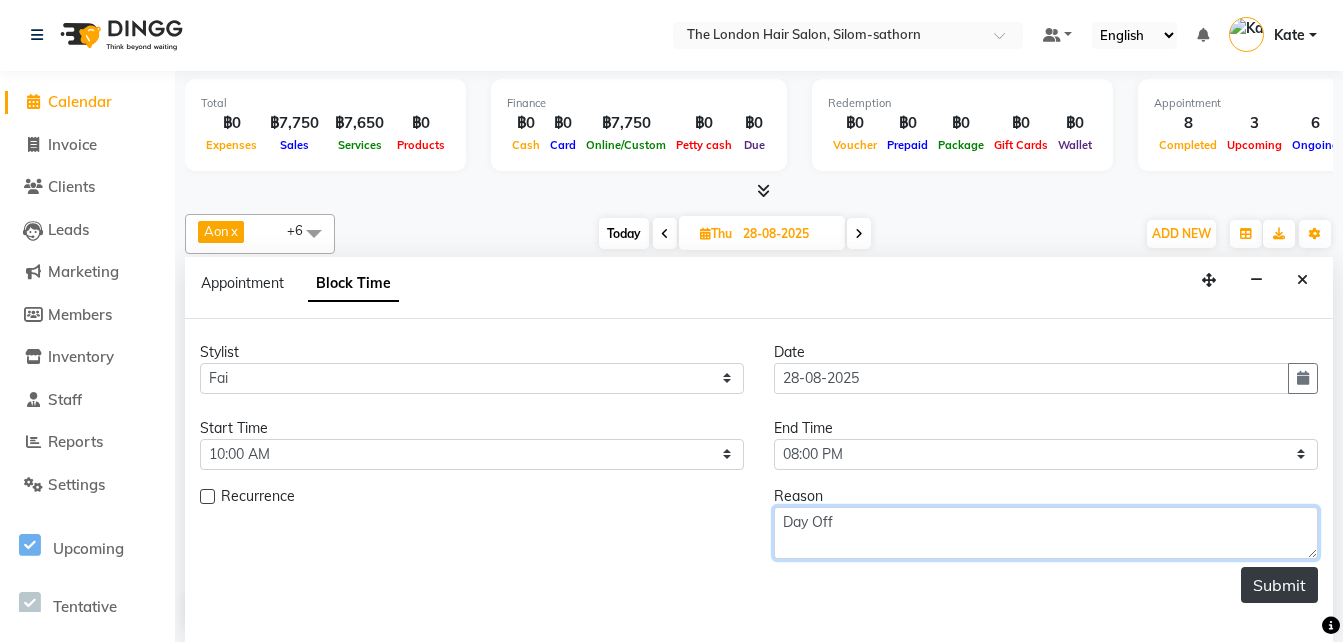 type on "Day Off" 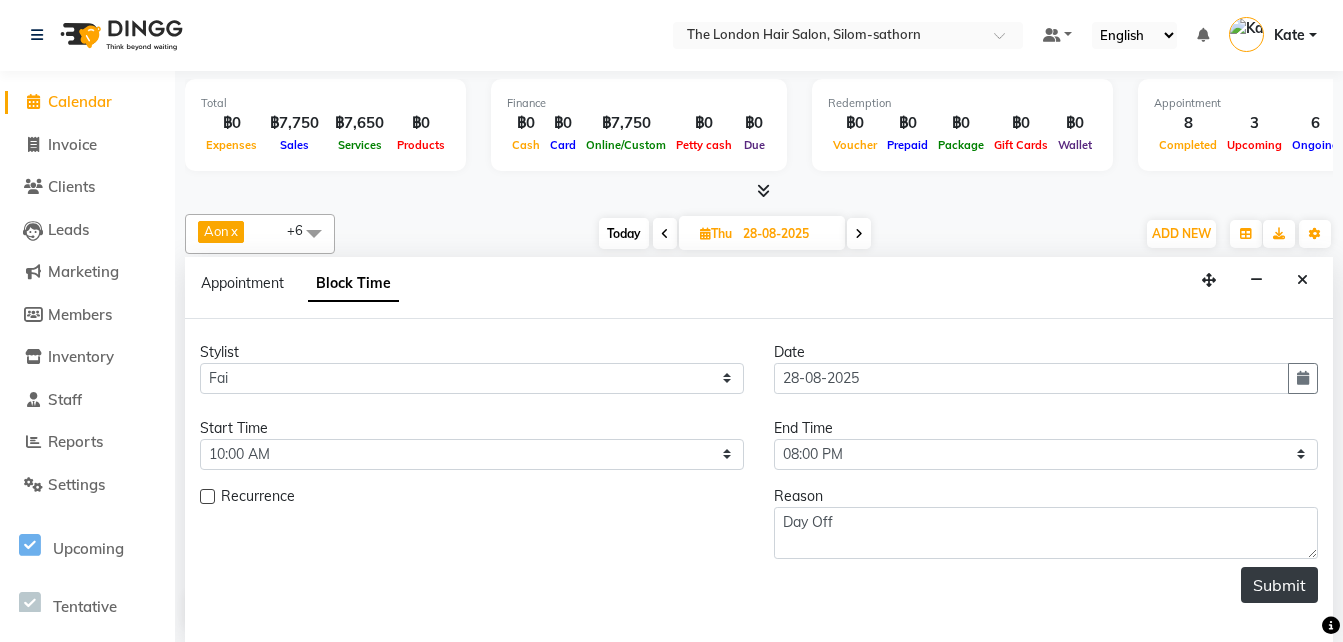 click on "Submit" at bounding box center (1279, 585) 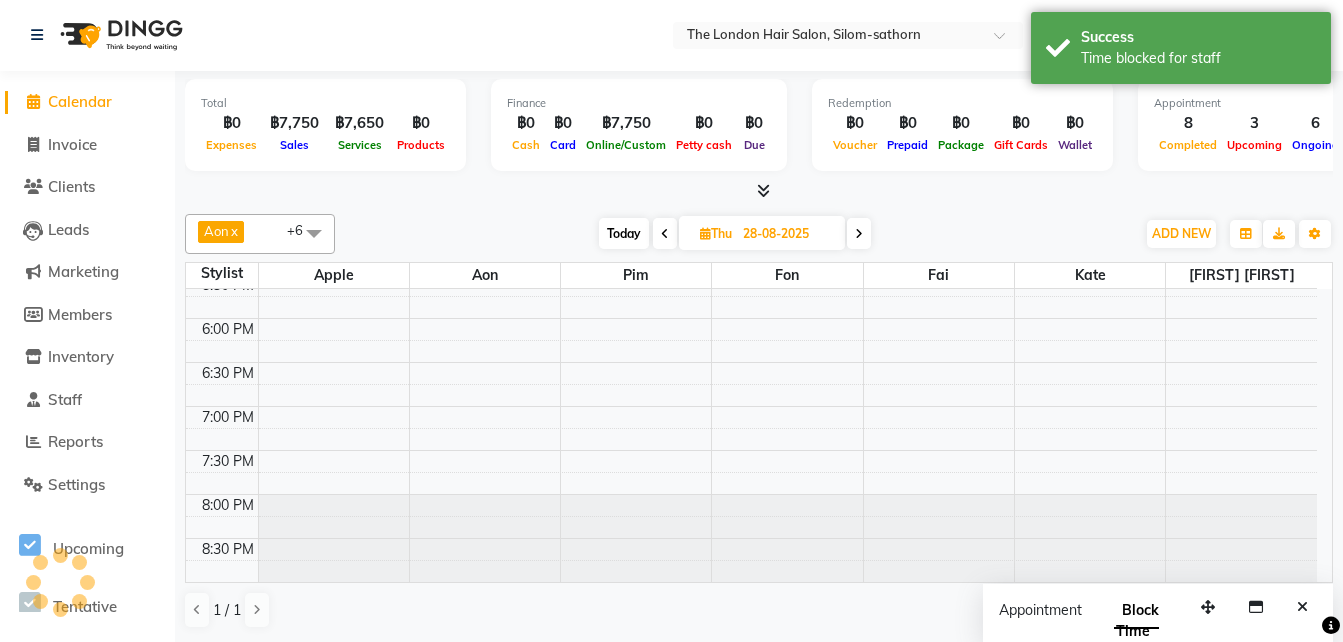 scroll, scrollTop: 0, scrollLeft: 0, axis: both 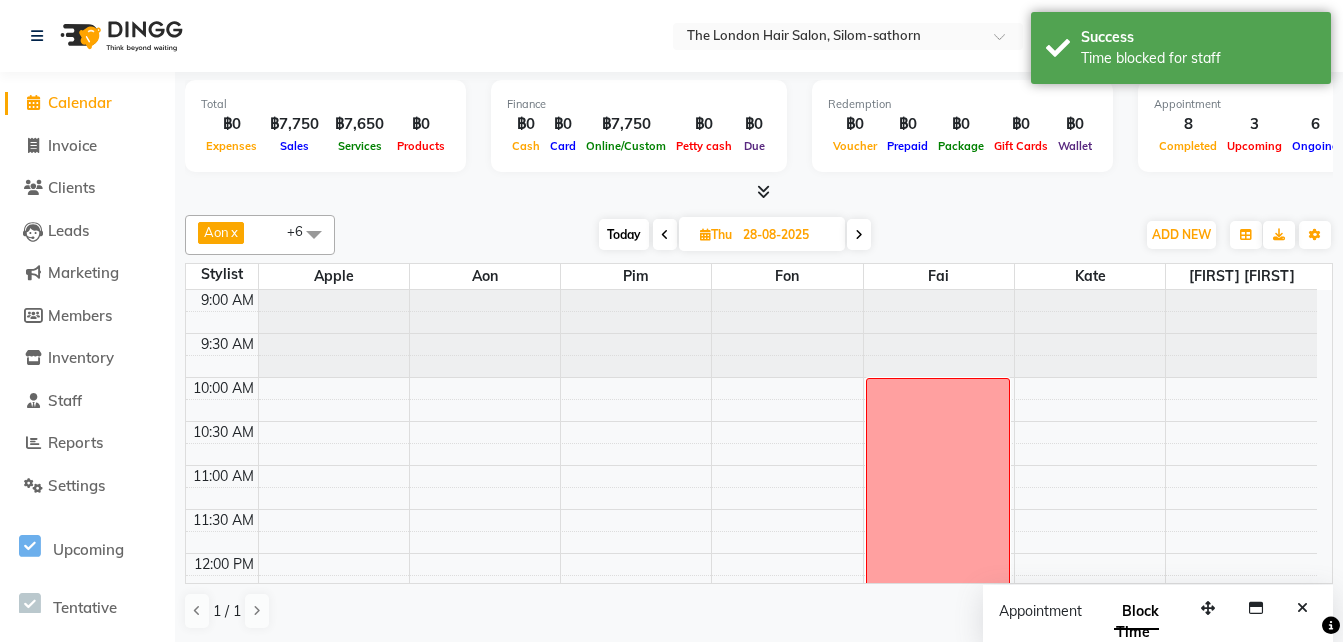 click at bounding box center (859, 235) 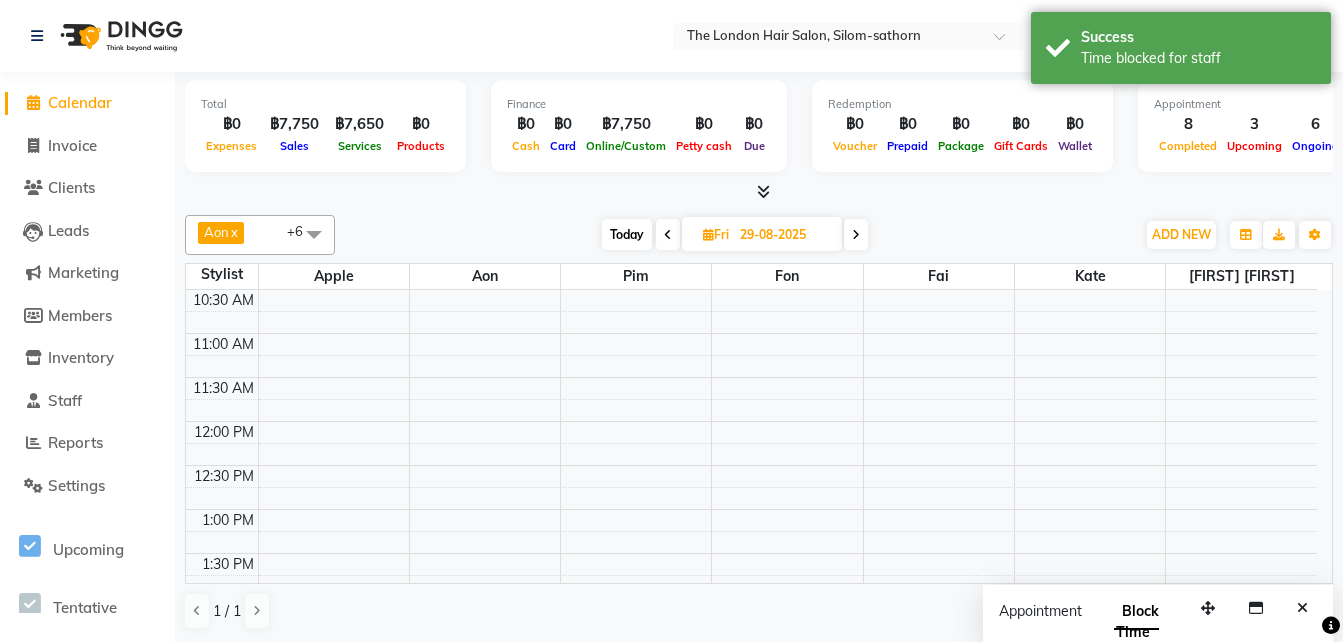 scroll, scrollTop: 0, scrollLeft: 0, axis: both 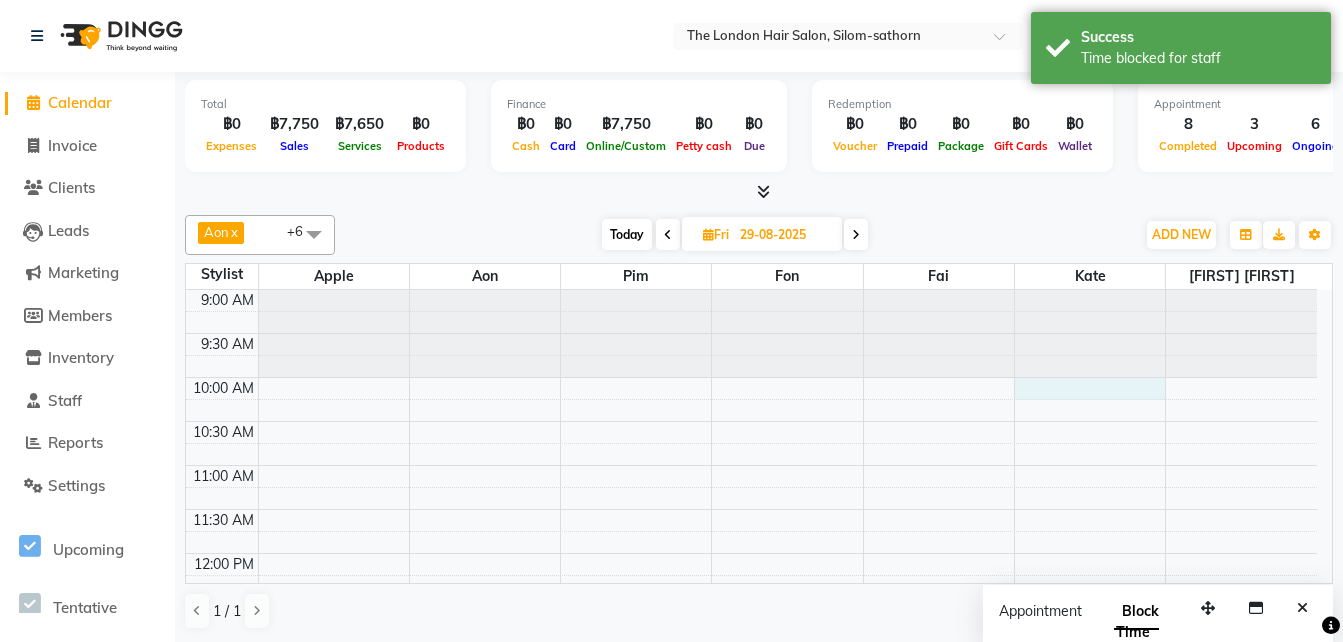 click on "9:00 AM 9:30 AM 10:00 AM 10:30 AM 11:00 AM 11:30 AM 12:00 PM 12:30 PM 1:00 PM 1:30 PM 2:00 PM 2:30 PM 3:00 PM 3:30 PM 4:00 PM 4:30 PM 5:00 PM 5:30 PM 6:00 PM 6:30 PM 7:00 PM 7:30 PM 8:00 PM 8:30 PM" at bounding box center (751, 817) 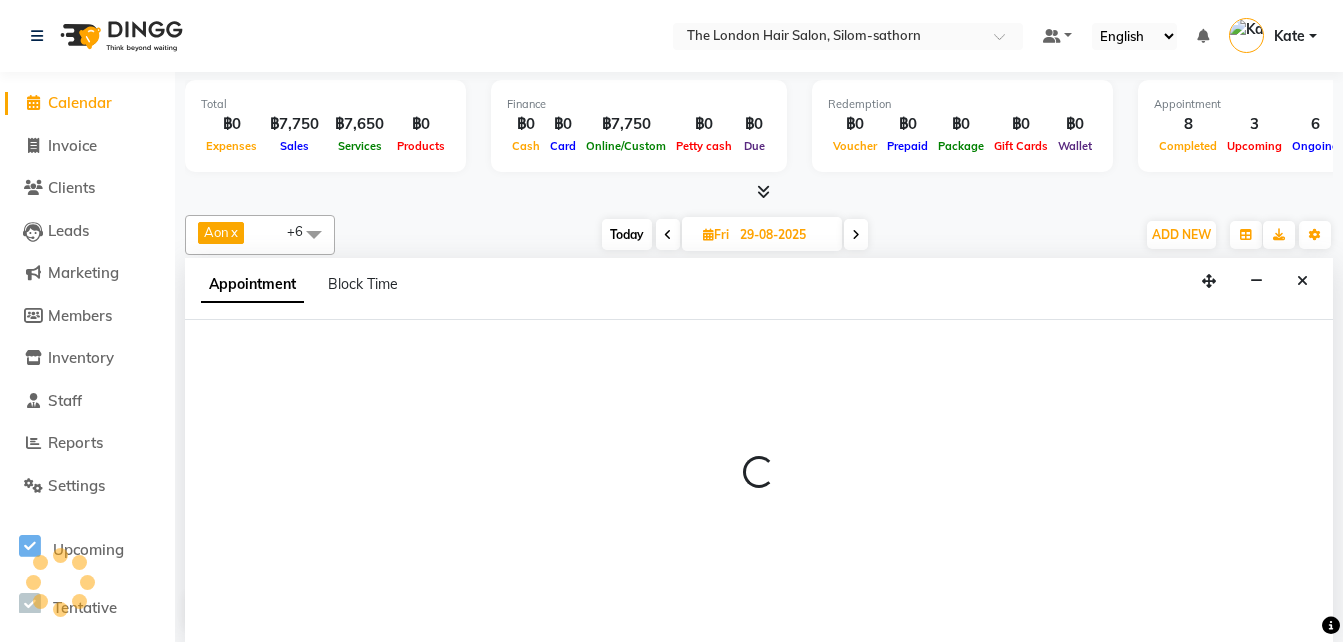scroll, scrollTop: 1, scrollLeft: 0, axis: vertical 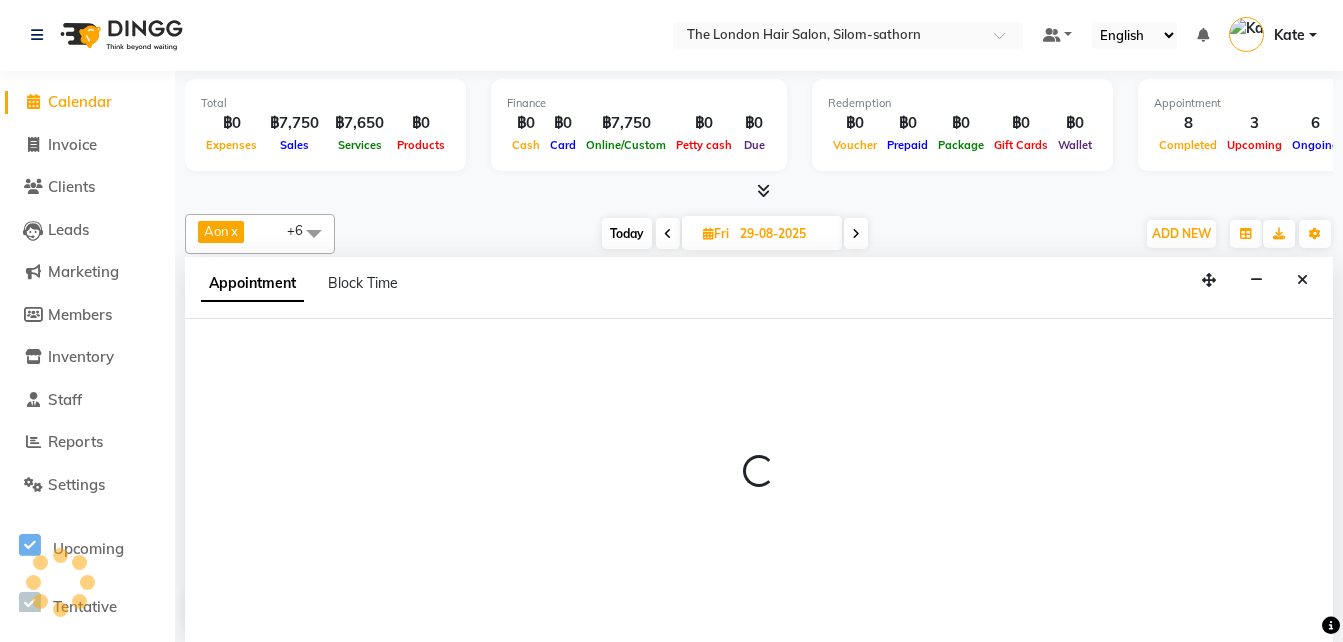 select on "56708" 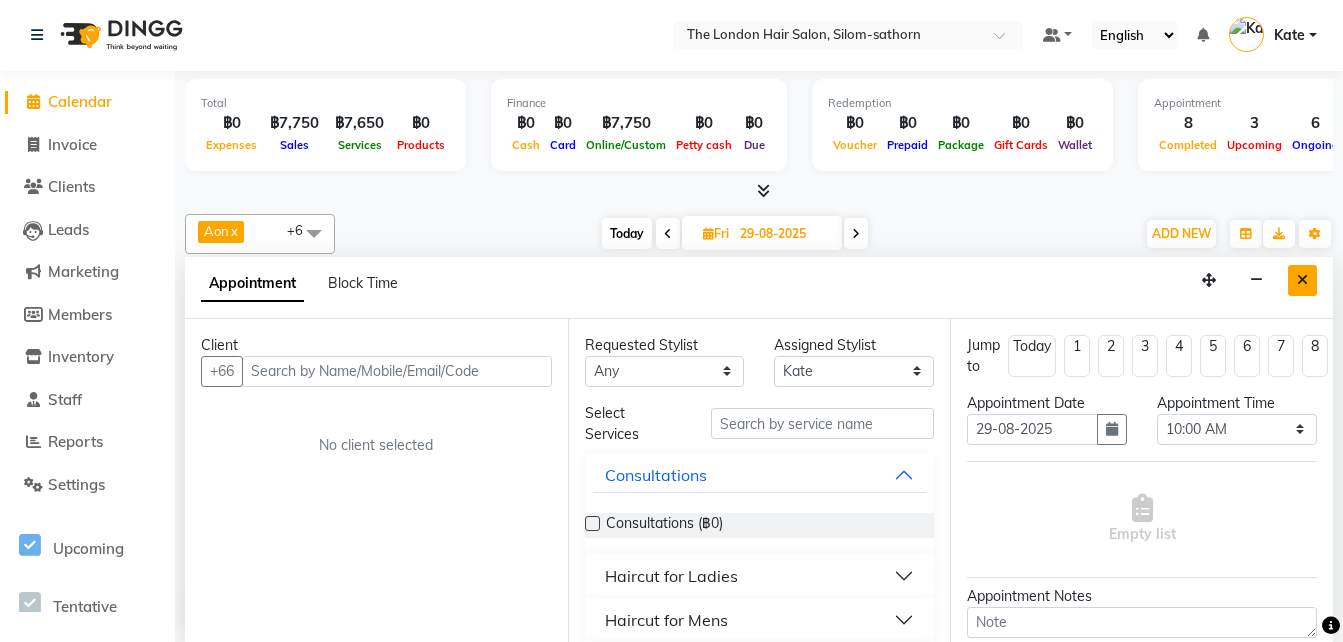 click at bounding box center [1302, 280] 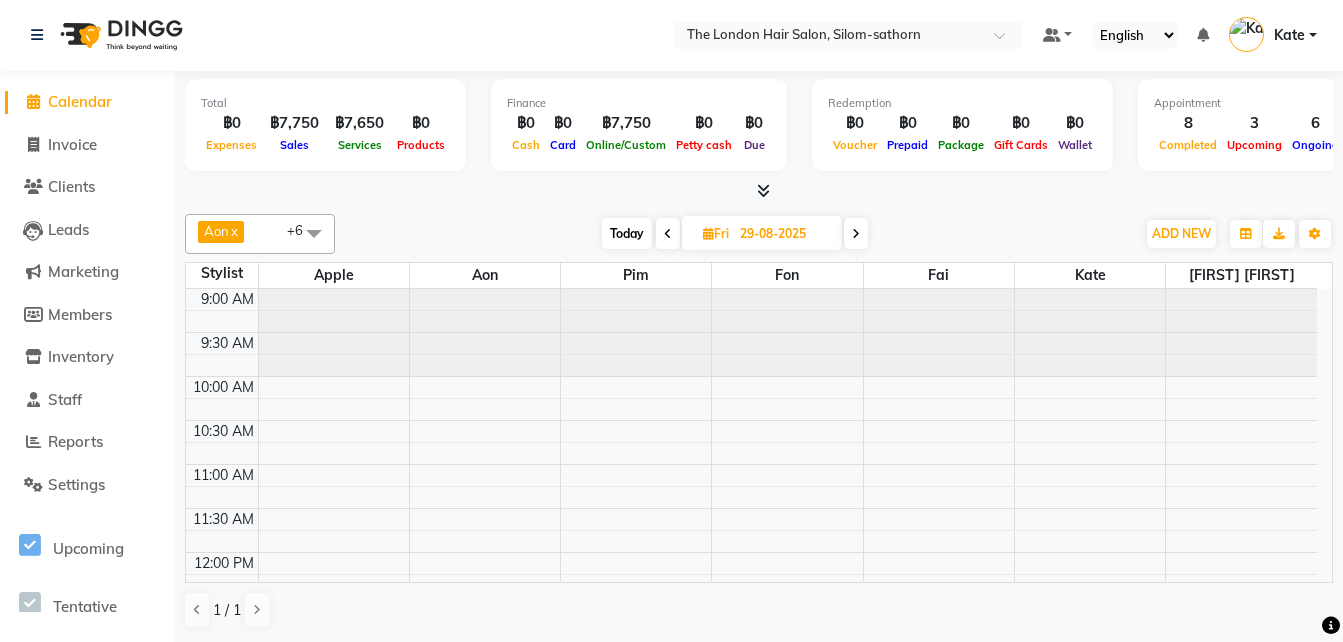 click on "9:00 AM 9:30 AM 10:00 AM 10:30 AM 11:00 AM 11:30 AM 12:00 PM 12:30 PM 1:00 PM 1:30 PM 2:00 PM 2:30 PM 3:00 PM 3:30 PM 4:00 PM 4:30 PM 5:00 PM 5:30 PM 6:00 PM 6:30 PM 7:00 PM 7:30 PM 8:00 PM 8:30 PM" at bounding box center [751, 816] 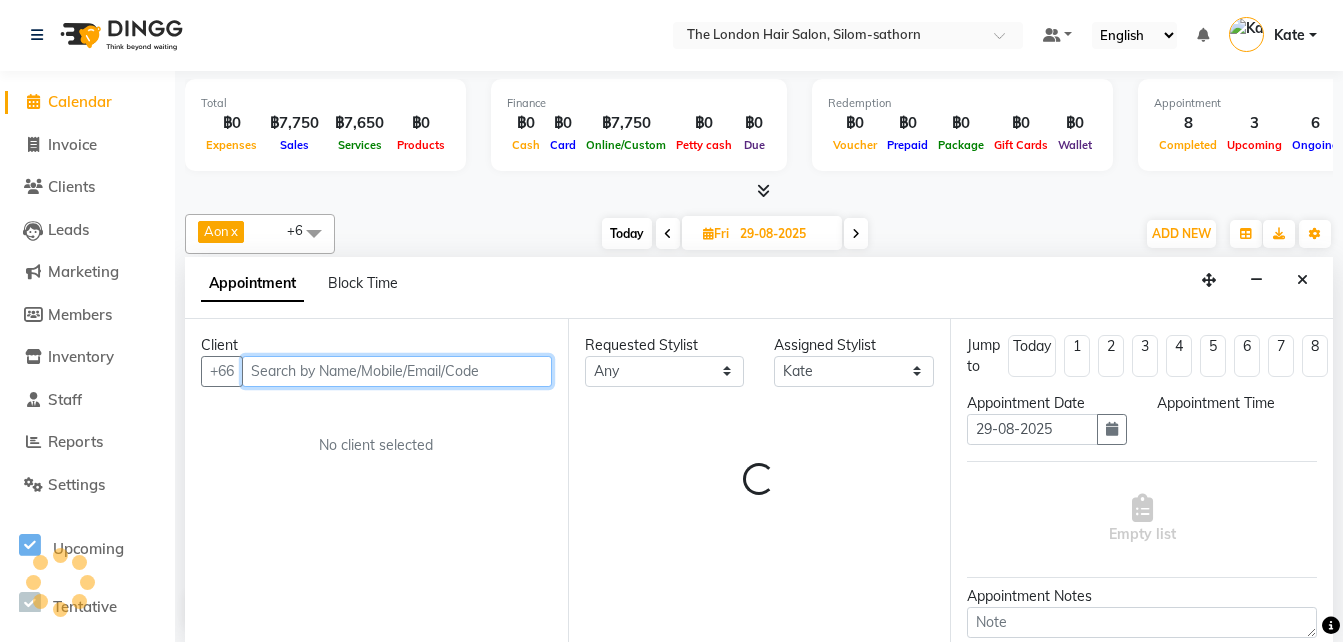 select on "600" 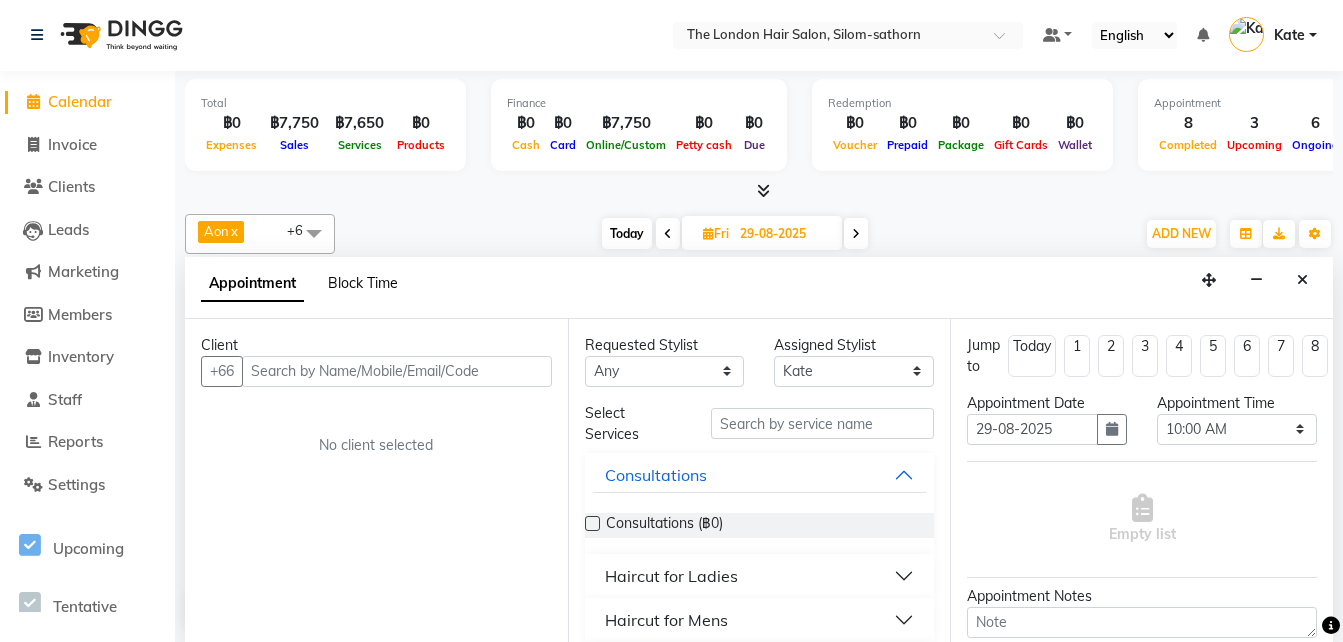 click on "Block Time" at bounding box center [363, 283] 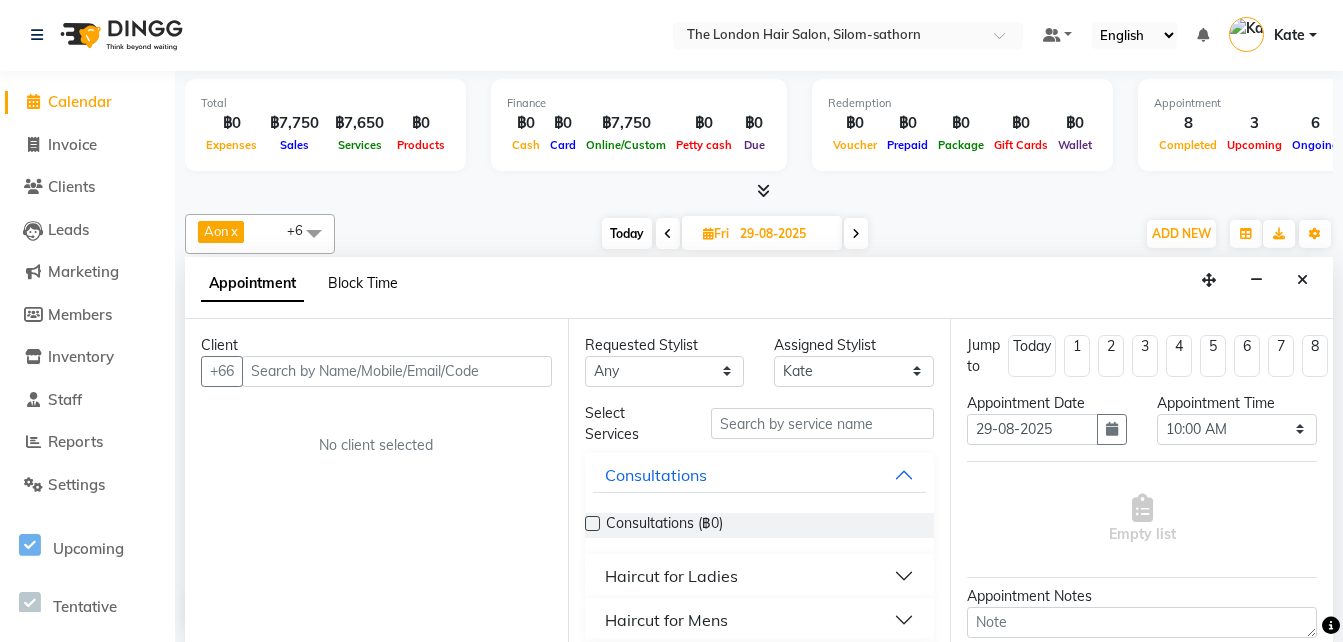select on "56708" 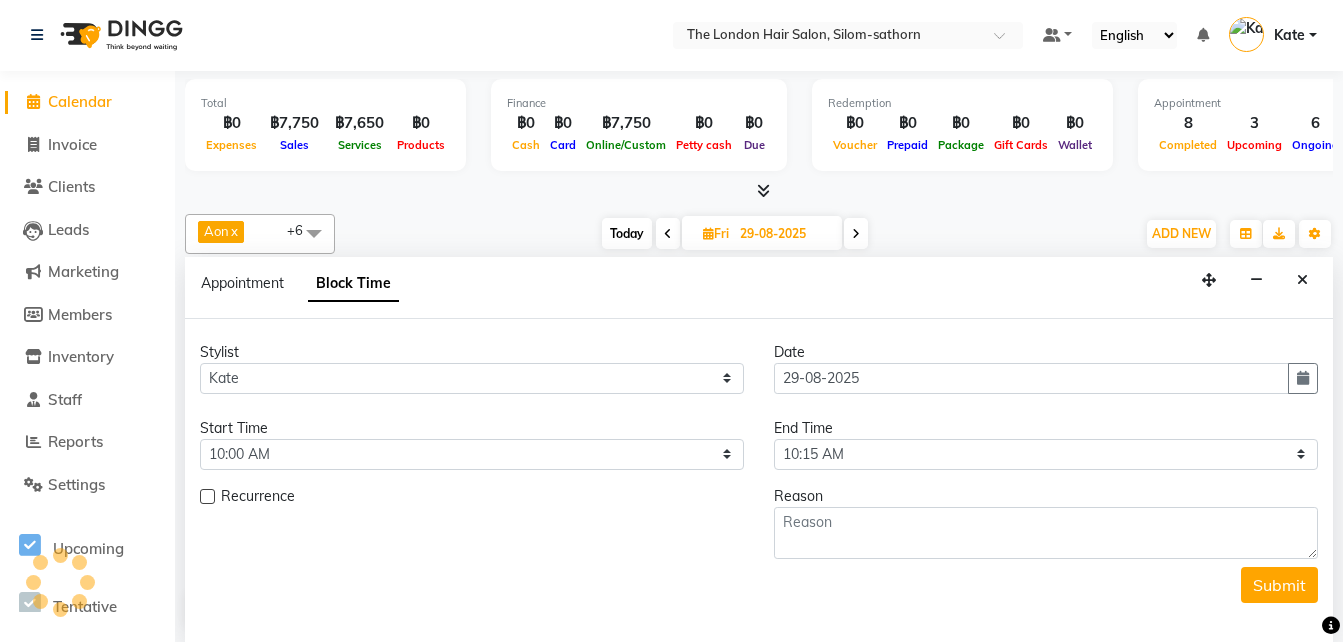 scroll, scrollTop: 762, scrollLeft: 0, axis: vertical 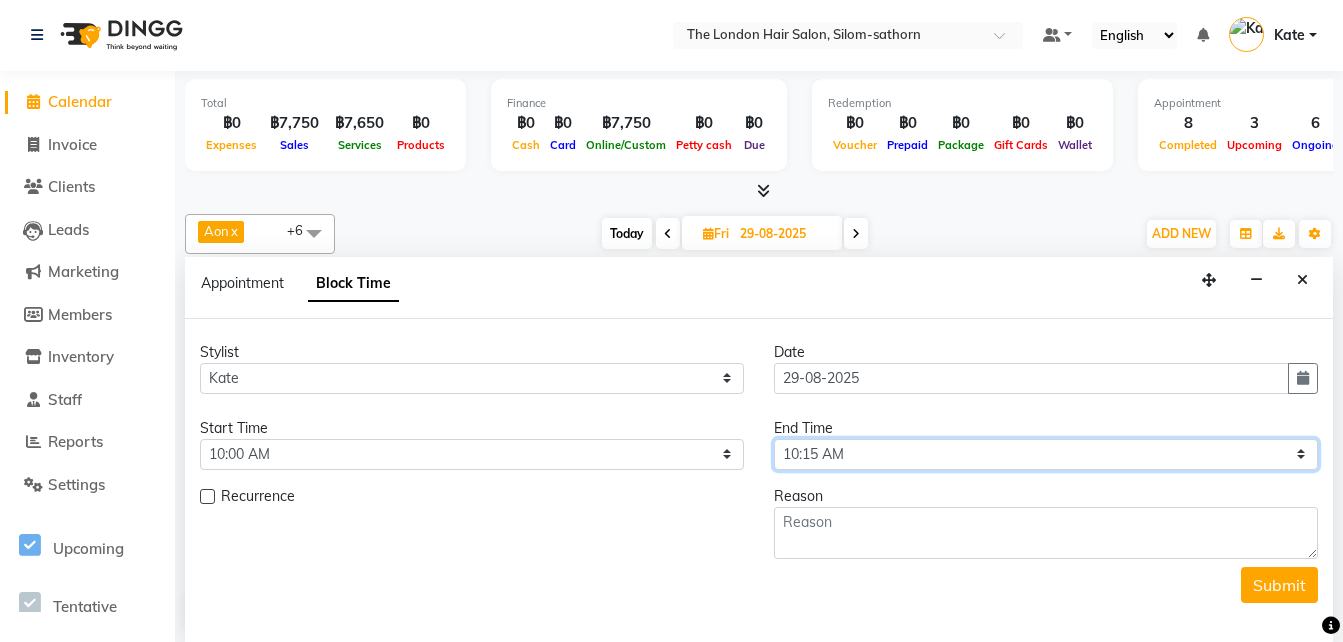 click on "Select 10:00 AM 10:05 AM 10:10 AM 10:15 AM 10:20 AM 10:25 AM 10:30 AM 10:35 AM 10:40 AM 10:45 AM 10:50 AM 10:55 AM 11:00 AM 11:05 AM 11:10 AM 11:15 AM 11:20 AM 11:25 AM 11:30 AM 11:35 AM 11:40 AM 11:45 AM 11:50 AM 11:55 AM 12:00 PM 12:05 PM 12:10 PM 12:15 PM 12:20 PM 12:25 PM 12:30 PM 12:35 PM 12:40 PM 12:45 PM 12:50 PM 12:55 PM 01:00 PM 01:05 PM 01:10 PM 01:15 PM 01:20 PM 01:25 PM 01:30 PM 01:35 PM 01:40 PM 01:45 PM 01:50 PM 01:55 PM 02:00 PM 02:05 PM 02:10 PM 02:15 PM 02:20 PM 02:25 PM 02:30 PM 02:35 PM 02:40 PM 02:45 PM 02:50 PM 02:55 PM 03:00 PM 03:05 PM 03:10 PM 03:15 PM 03:20 PM 03:25 PM 03:30 PM 03:35 PM 03:40 PM 03:45 PM 03:50 PM 03:55 PM 04:00 PM 04:05 PM 04:10 PM 04:15 PM 04:20 PM 04:25 PM 04:30 PM 04:35 PM 04:40 PM 04:45 PM 04:50 PM 04:55 PM 05:00 PM 05:05 PM 05:10 PM 05:15 PM 05:20 PM 05:25 PM 05:30 PM 05:35 PM 05:40 PM 05:45 PM 05:50 PM 05:55 PM 06:00 PM 06:05 PM 06:10 PM 06:15 PM 06:20 PM 06:25 PM 06:30 PM 06:35 PM 06:40 PM 06:45 PM 06:50 PM 06:55 PM 07:00 PM 07:05 PM 07:10 PM 07:15 PM 07:20 PM" at bounding box center (1046, 454) 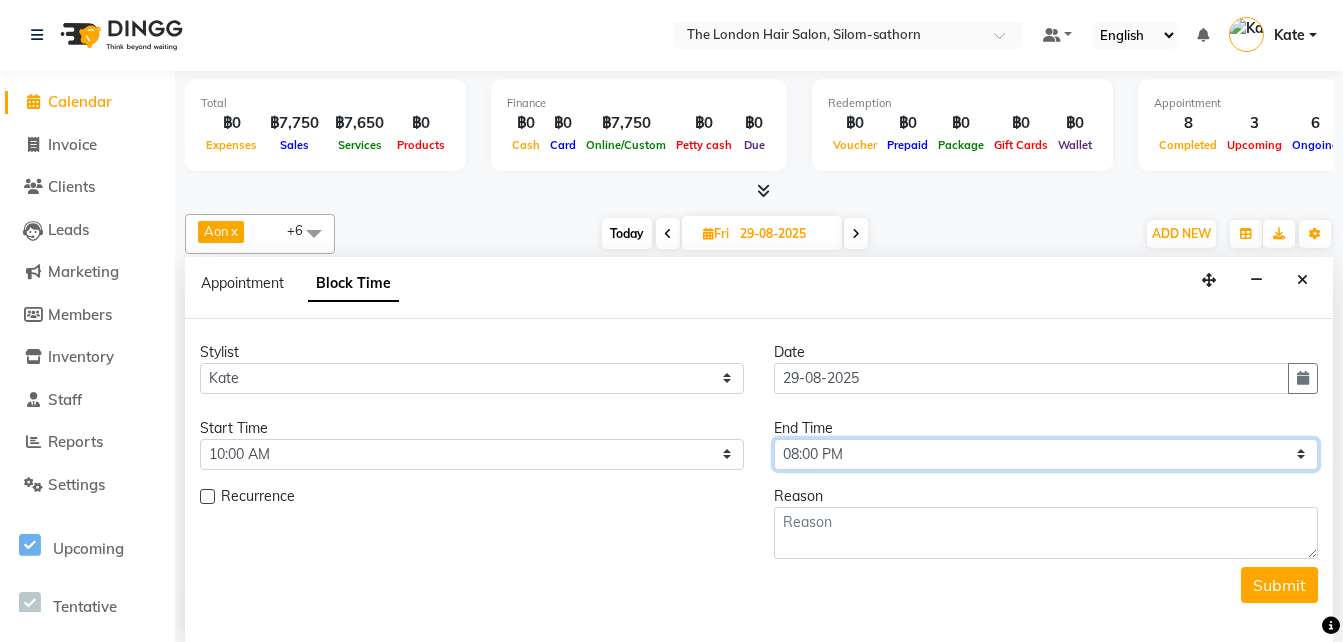 click on "Select 10:00 AM 10:05 AM 10:10 AM 10:15 AM 10:20 AM 10:25 AM 10:30 AM 10:35 AM 10:40 AM 10:45 AM 10:50 AM 10:55 AM 11:00 AM 11:05 AM 11:10 AM 11:15 AM 11:20 AM 11:25 AM 11:30 AM 11:35 AM 11:40 AM 11:45 AM 11:50 AM 11:55 AM 12:00 PM 12:05 PM 12:10 PM 12:15 PM 12:20 PM 12:25 PM 12:30 PM 12:35 PM 12:40 PM 12:45 PM 12:50 PM 12:55 PM 01:00 PM 01:05 PM 01:10 PM 01:15 PM 01:20 PM 01:25 PM 01:30 PM 01:35 PM 01:40 PM 01:45 PM 01:50 PM 01:55 PM 02:00 PM 02:05 PM 02:10 PM 02:15 PM 02:20 PM 02:25 PM 02:30 PM 02:35 PM 02:40 PM 02:45 PM 02:50 PM 02:55 PM 03:00 PM 03:05 PM 03:10 PM 03:15 PM 03:20 PM 03:25 PM 03:30 PM 03:35 PM 03:40 PM 03:45 PM 03:50 PM 03:55 PM 04:00 PM 04:05 PM 04:10 PM 04:15 PM 04:20 PM 04:25 PM 04:30 PM 04:35 PM 04:40 PM 04:45 PM 04:50 PM 04:55 PM 05:00 PM 05:05 PM 05:10 PM 05:15 PM 05:20 PM 05:25 PM 05:30 PM 05:35 PM 05:40 PM 05:45 PM 05:50 PM 05:55 PM 06:00 PM 06:05 PM 06:10 PM 06:15 PM 06:20 PM 06:25 PM 06:30 PM 06:35 PM 06:40 PM 06:45 PM 06:50 PM 06:55 PM 07:00 PM 07:05 PM 07:10 PM 07:15 PM 07:20 PM" at bounding box center (1046, 454) 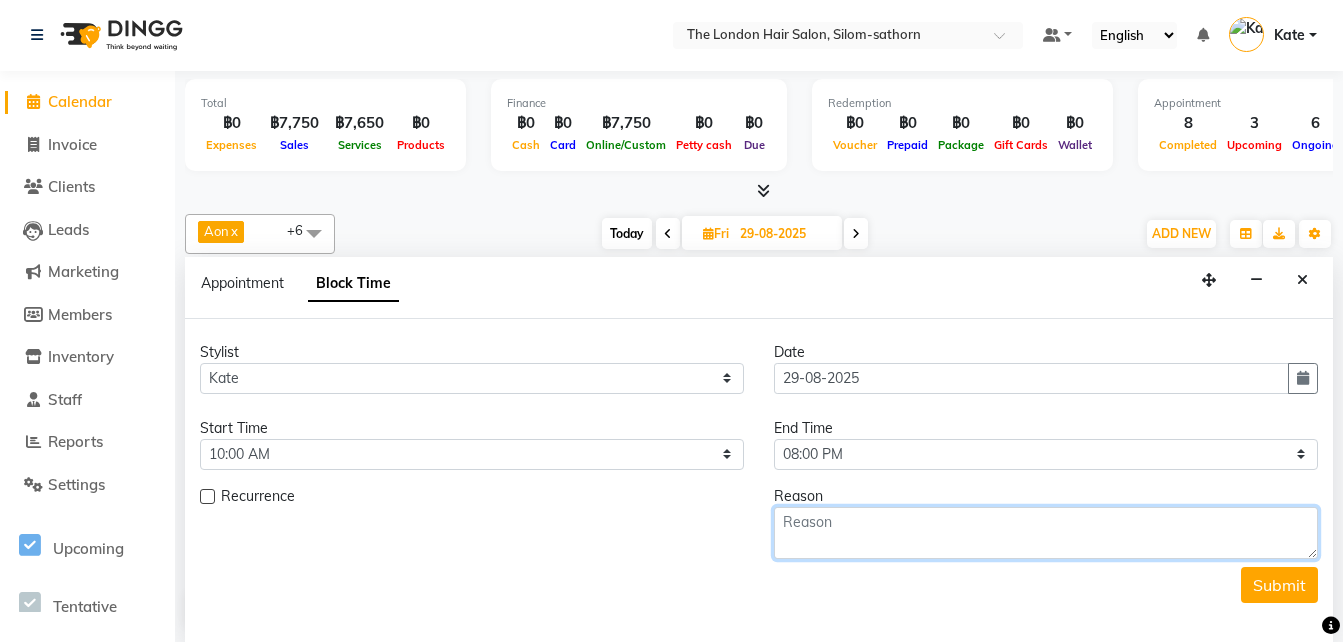 click at bounding box center (1046, 533) 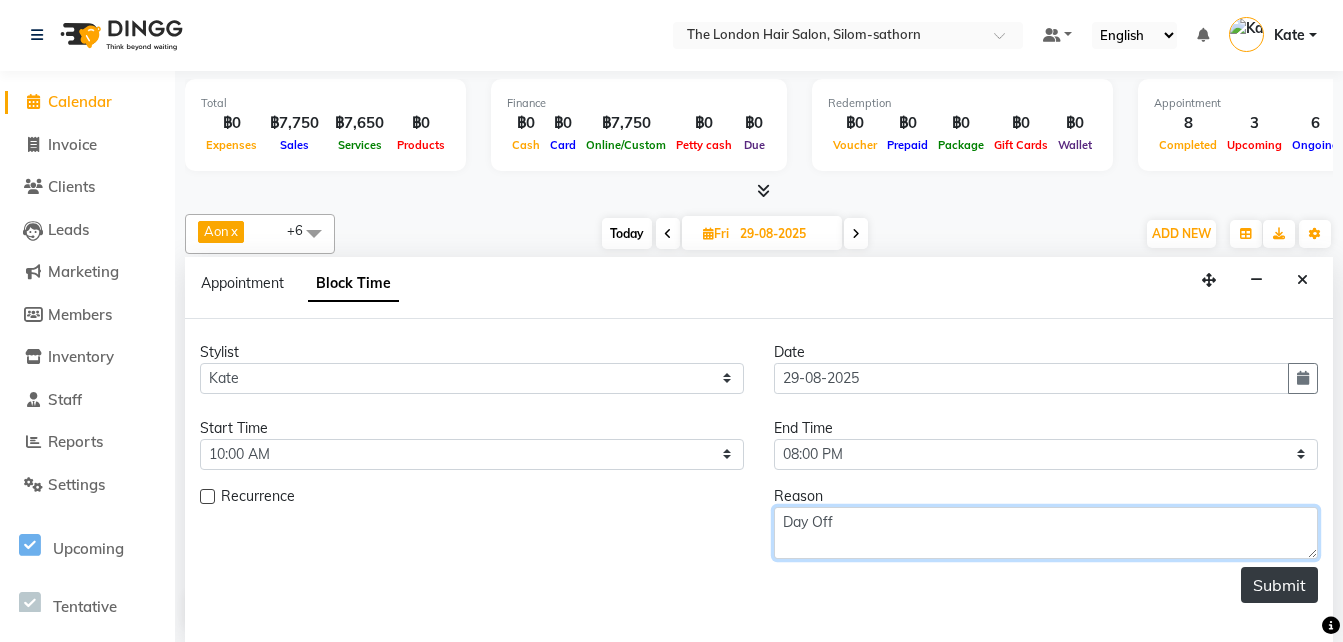 type on "Day Off" 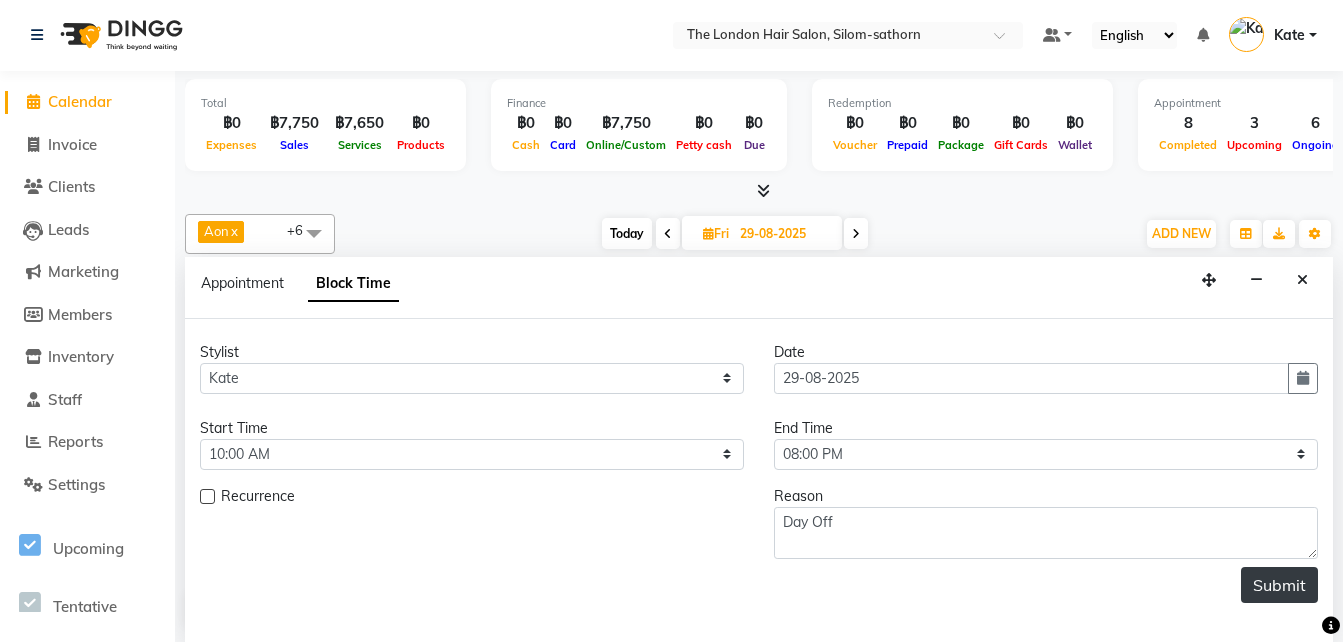 click on "Submit" at bounding box center (1279, 585) 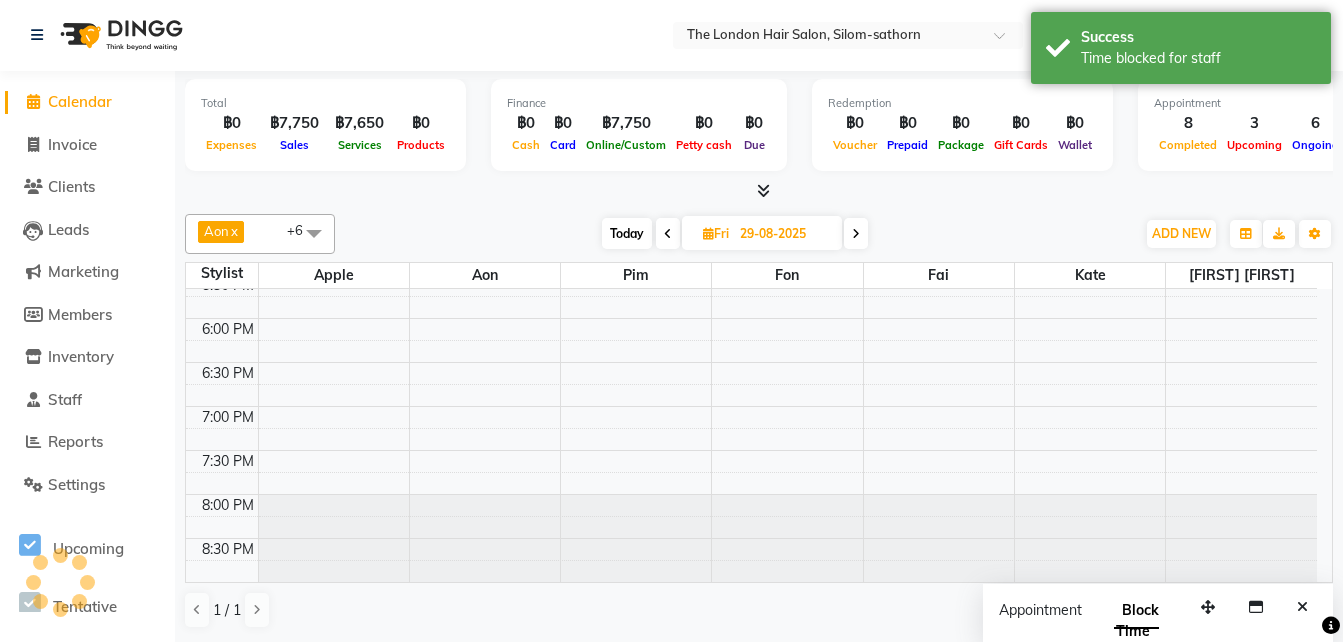 scroll, scrollTop: 0, scrollLeft: 0, axis: both 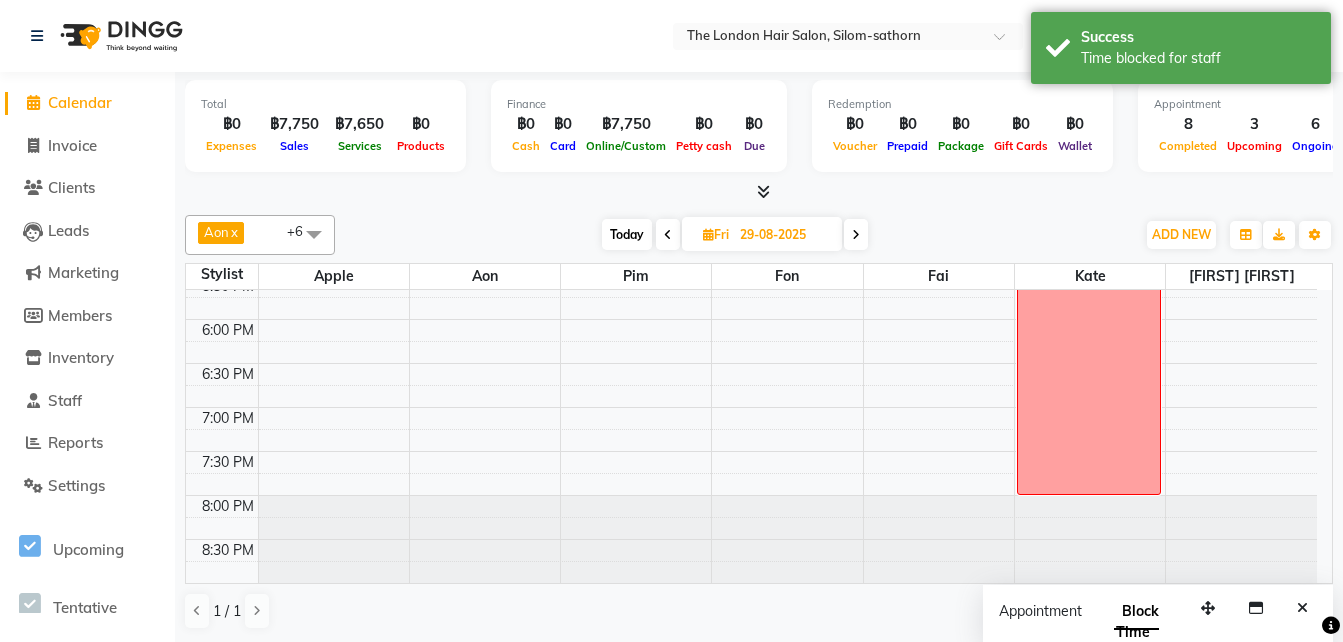 click at bounding box center (856, 235) 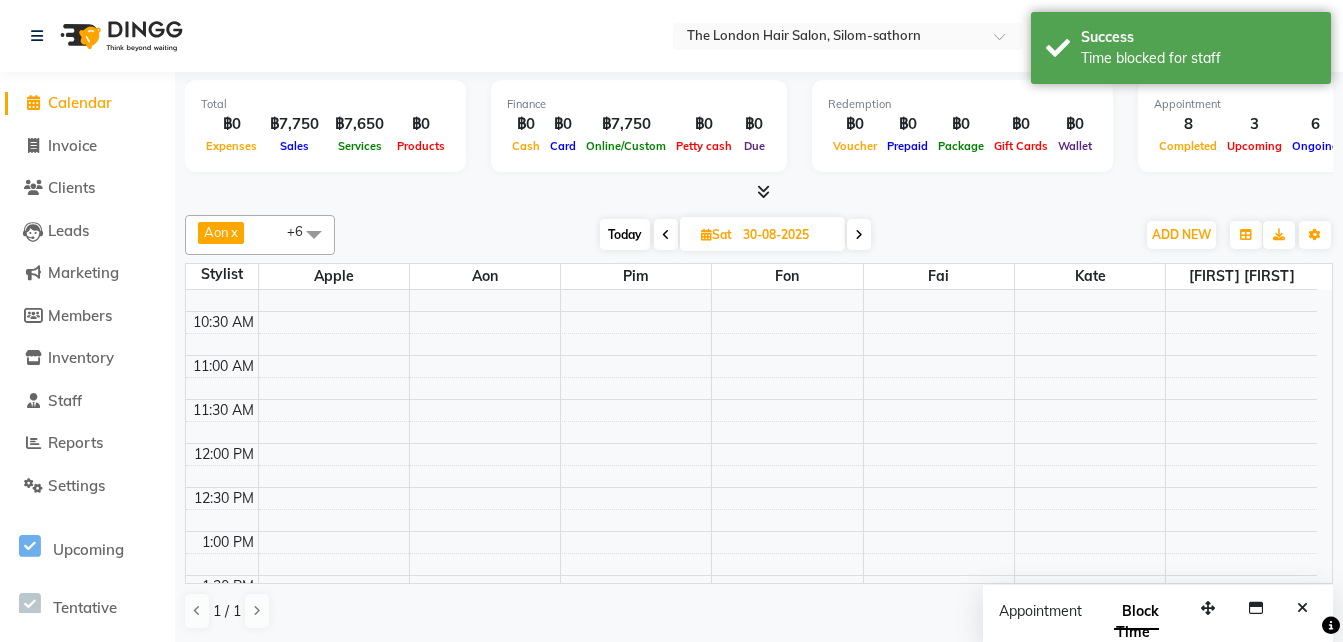 scroll, scrollTop: 0, scrollLeft: 0, axis: both 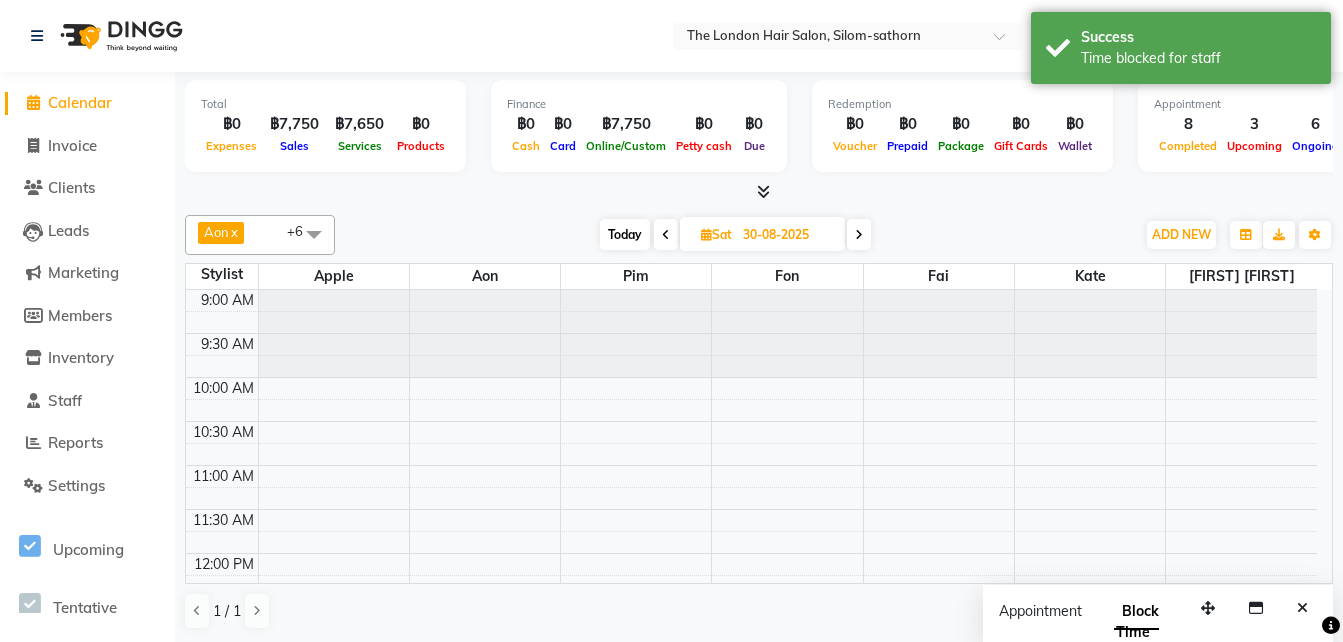 click on "9:00 AM 9:30 AM 10:00 AM 10:30 AM 11:00 AM 11:30 AM 12:00 PM 12:30 PM 1:00 PM 1:30 PM 2:00 PM 2:30 PM 3:00 PM 3:30 PM 4:00 PM 4:30 PM 5:00 PM 5:30 PM 6:00 PM 6:30 PM 7:00 PM 7:30 PM 8:00 PM 8:30 PM" at bounding box center (751, 817) 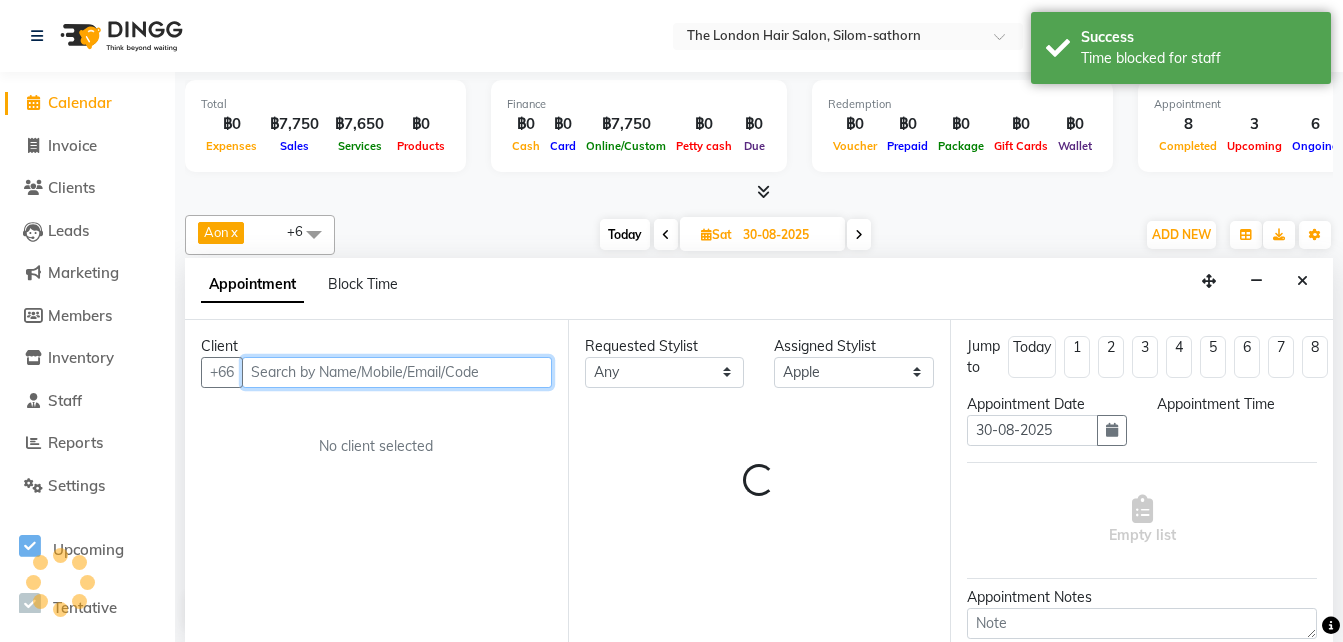 select on "600" 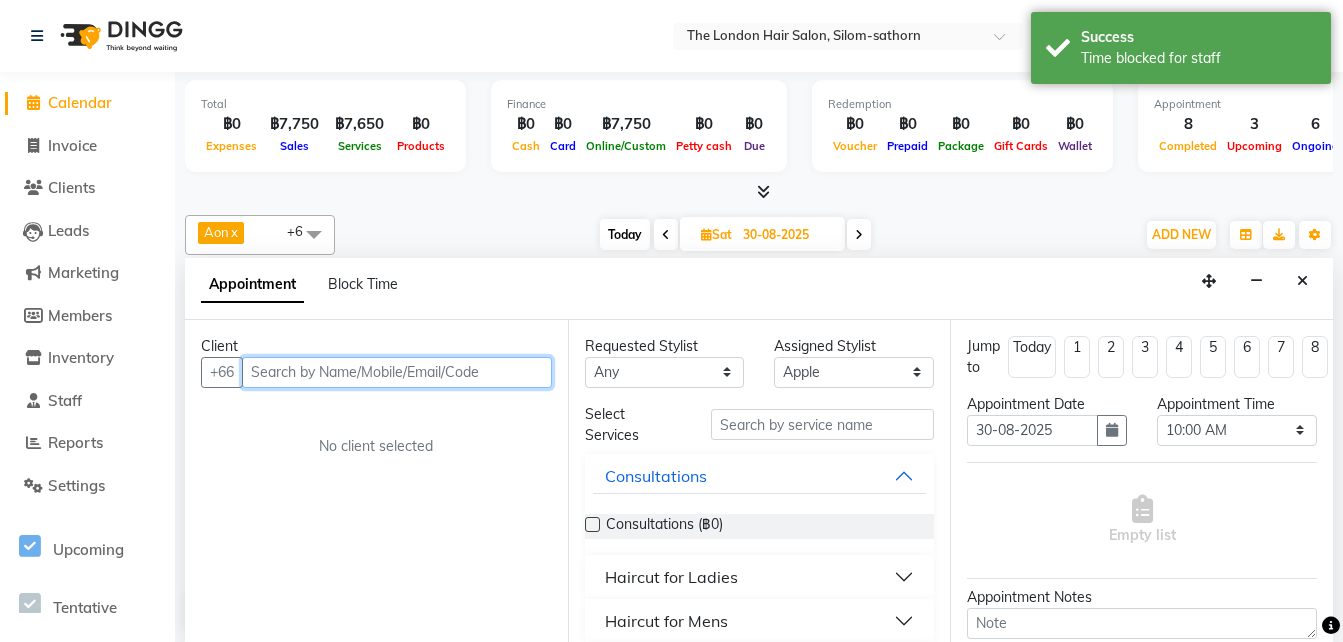 scroll, scrollTop: 1, scrollLeft: 0, axis: vertical 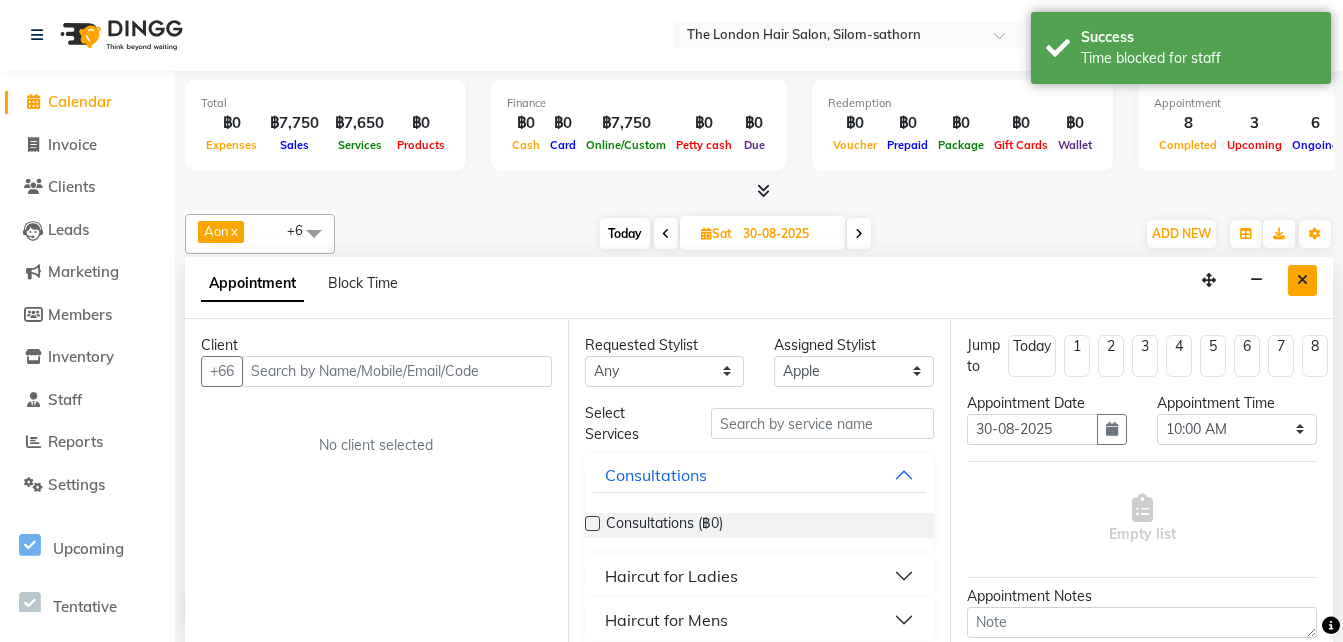click at bounding box center (1302, 280) 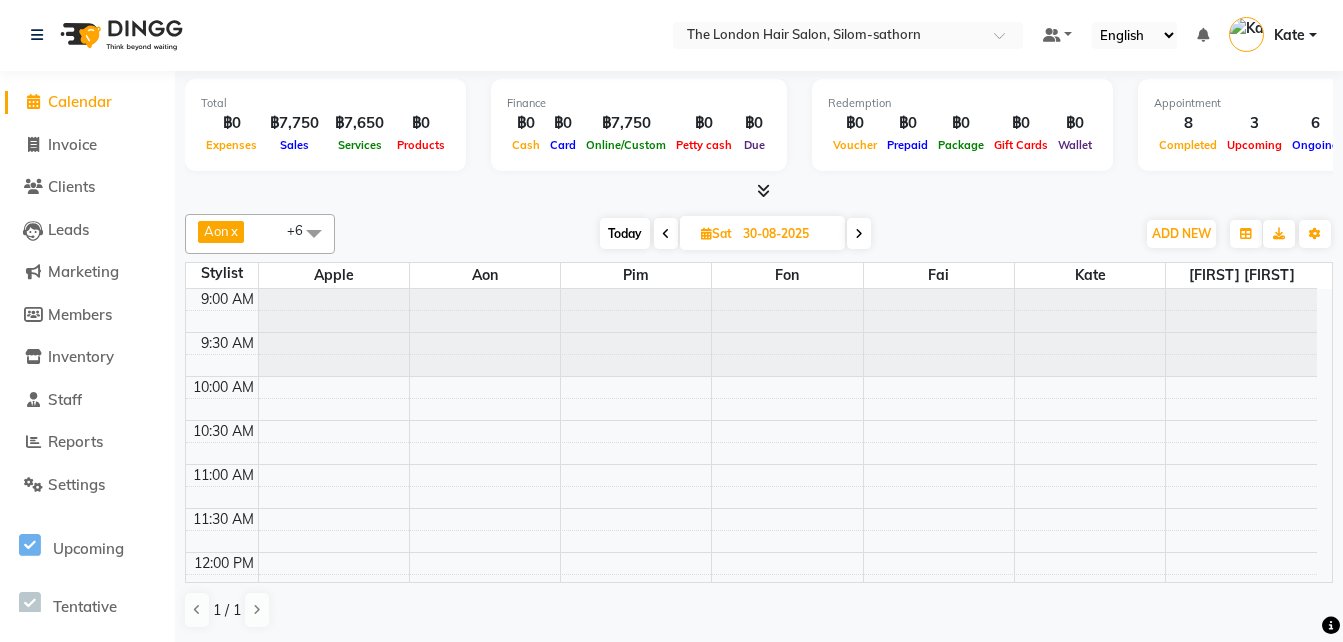 click on "9:00 AM 9:30 AM 10:00 AM 10:30 AM 11:00 AM 11:30 AM 12:00 PM 12:30 PM 1:00 PM 1:30 PM 2:00 PM 2:30 PM 3:00 PM 3:30 PM 4:00 PM 4:30 PM 5:00 PM 5:30 PM 6:00 PM 6:30 PM 7:00 PM 7:30 PM 8:00 PM 8:30 PM" at bounding box center [751, 816] 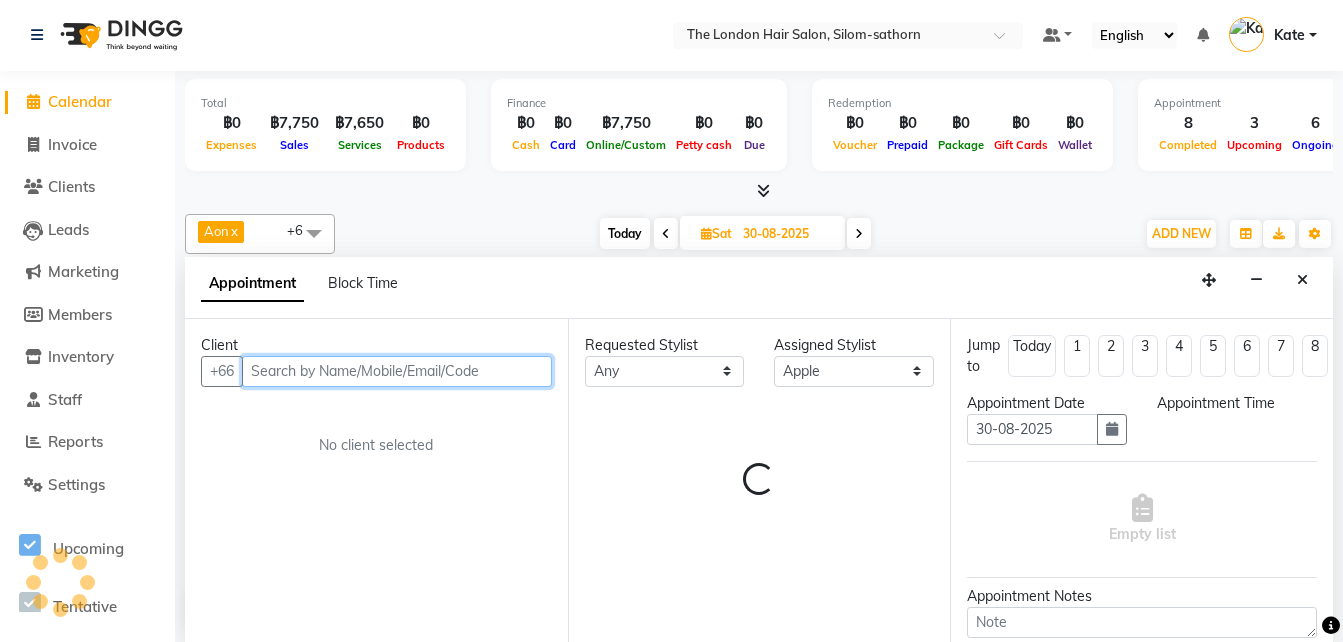 select on "600" 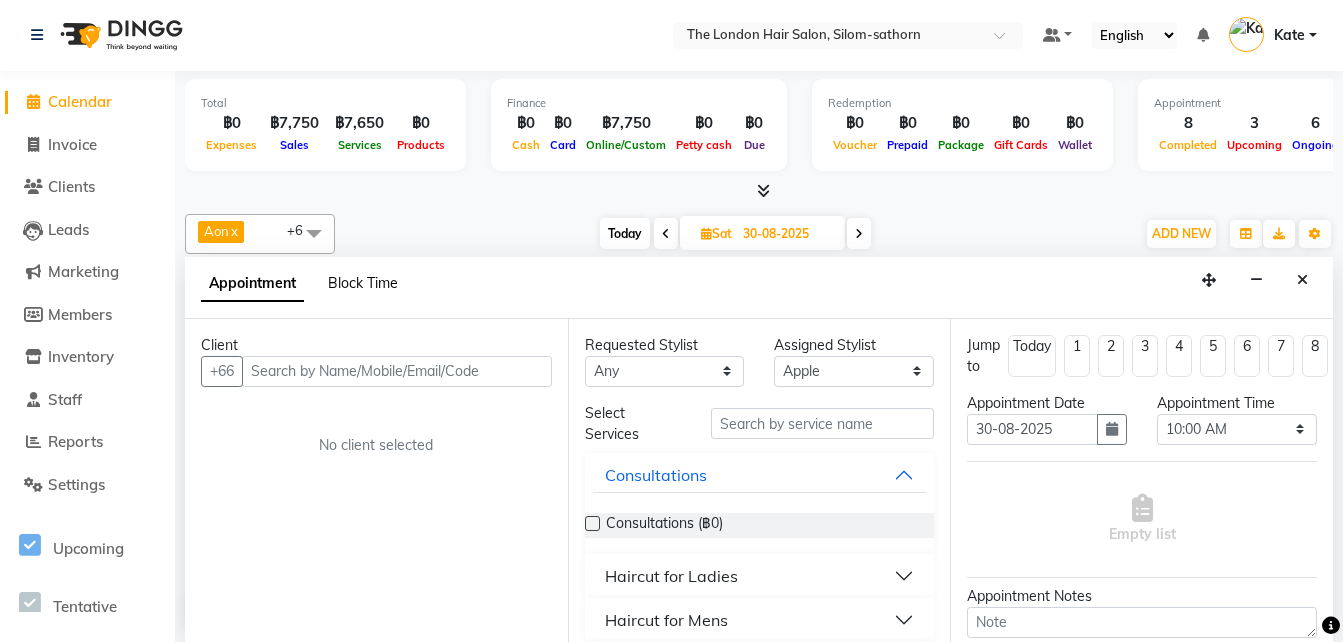 click on "Block Time" at bounding box center (363, 283) 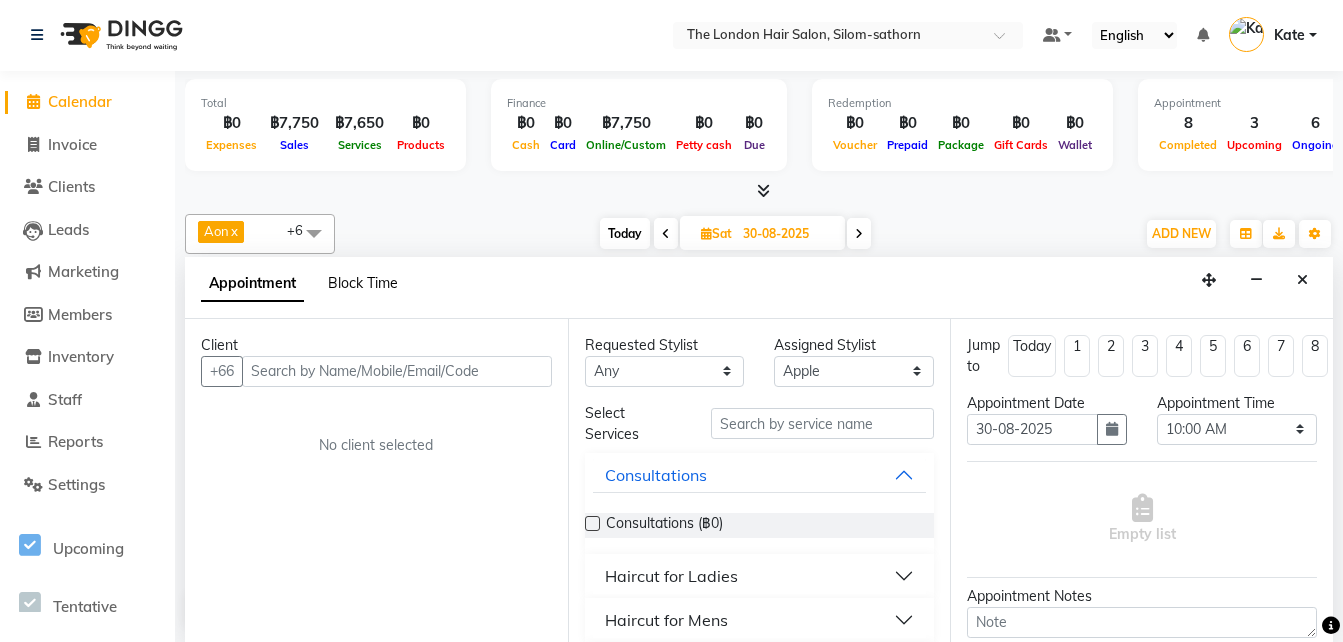 select on "56710" 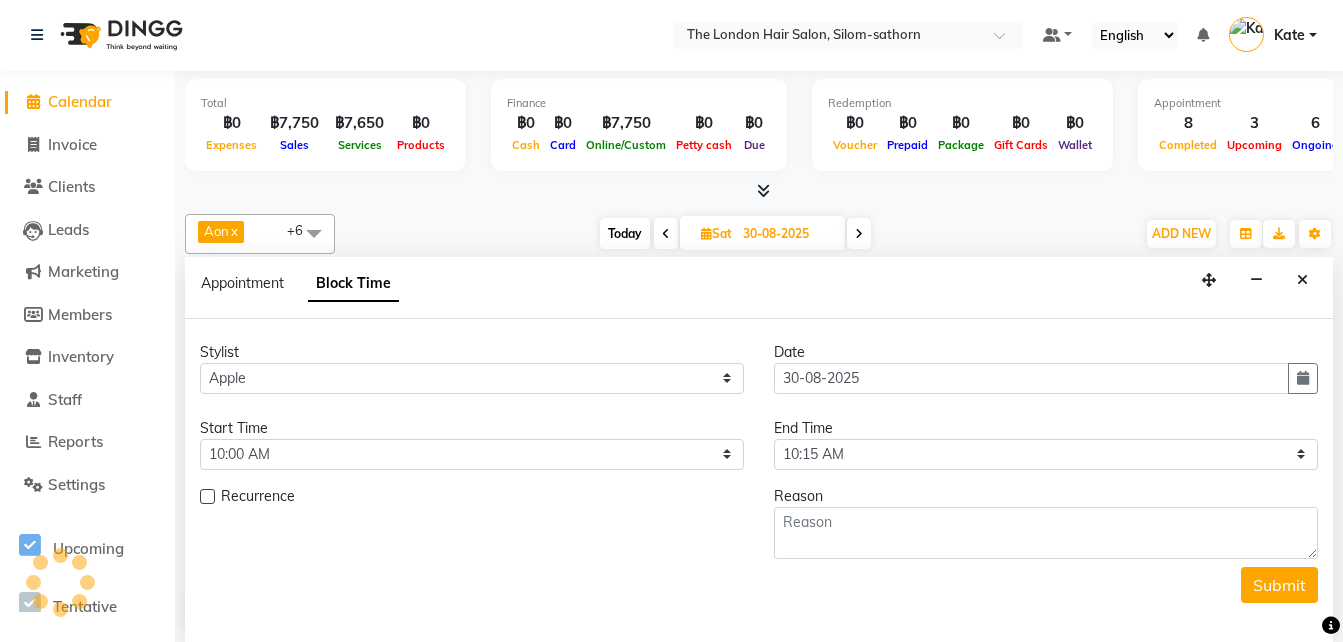 scroll, scrollTop: 762, scrollLeft: 0, axis: vertical 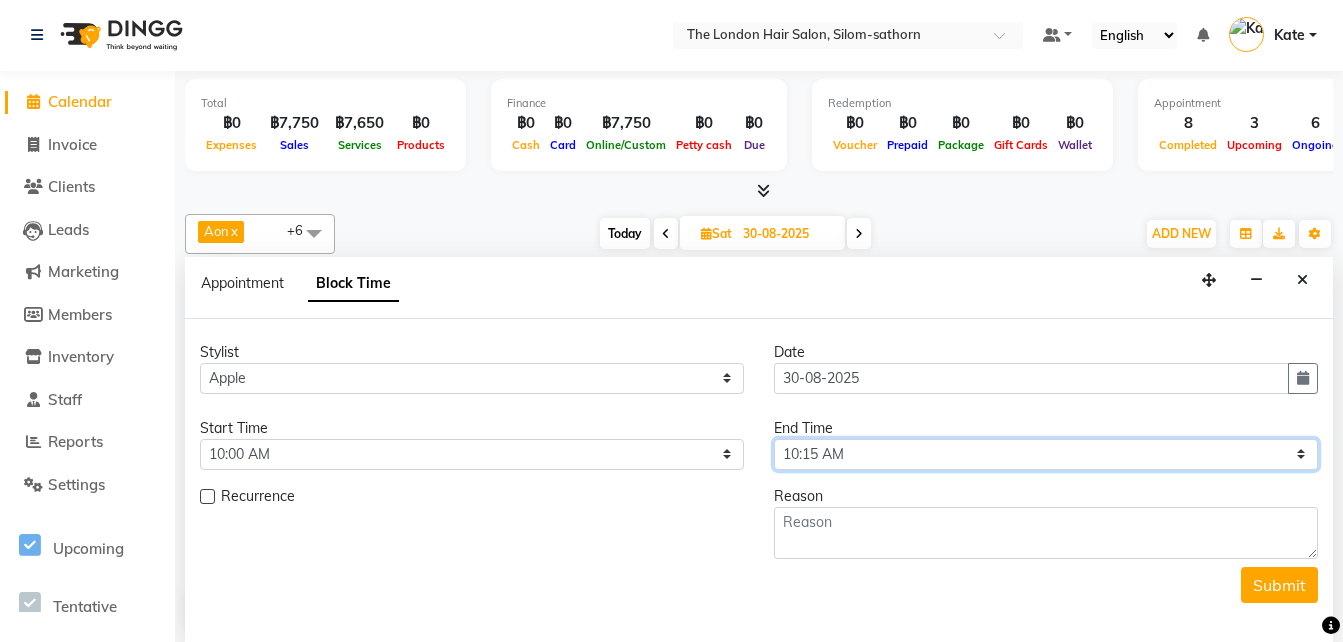 click on "Select 10:00 AM 10:05 AM 10:10 AM 10:15 AM 10:20 AM 10:25 AM 10:30 AM 10:35 AM 10:40 AM 10:45 AM 10:50 AM 10:55 AM 11:00 AM 11:05 AM 11:10 AM 11:15 AM 11:20 AM 11:25 AM 11:30 AM 11:35 AM 11:40 AM 11:45 AM 11:50 AM 11:55 AM 12:00 PM 12:05 PM 12:10 PM 12:15 PM 12:20 PM 12:25 PM 12:30 PM 12:35 PM 12:40 PM 12:45 PM 12:50 PM 12:55 PM 01:00 PM 01:05 PM 01:10 PM 01:15 PM 01:20 PM 01:25 PM 01:30 PM 01:35 PM 01:40 PM 01:45 PM 01:50 PM 01:55 PM 02:00 PM 02:05 PM 02:10 PM 02:15 PM 02:20 PM 02:25 PM 02:30 PM 02:35 PM 02:40 PM 02:45 PM 02:50 PM 02:55 PM 03:00 PM 03:05 PM 03:10 PM 03:15 PM 03:20 PM 03:25 PM 03:30 PM 03:35 PM 03:40 PM 03:45 PM 03:50 PM 03:55 PM 04:00 PM 04:05 PM 04:10 PM 04:15 PM 04:20 PM 04:25 PM 04:30 PM 04:35 PM 04:40 PM 04:45 PM 04:50 PM 04:55 PM 05:00 PM 05:05 PM 05:10 PM 05:15 PM 05:20 PM 05:25 PM 05:30 PM 05:35 PM 05:40 PM 05:45 PM 05:50 PM 05:55 PM 06:00 PM 06:05 PM 06:10 PM 06:15 PM 06:20 PM 06:25 PM 06:30 PM 06:35 PM 06:40 PM 06:45 PM 06:50 PM 06:55 PM 07:00 PM 07:05 PM 07:10 PM 07:15 PM 07:20 PM" at bounding box center [1046, 454] 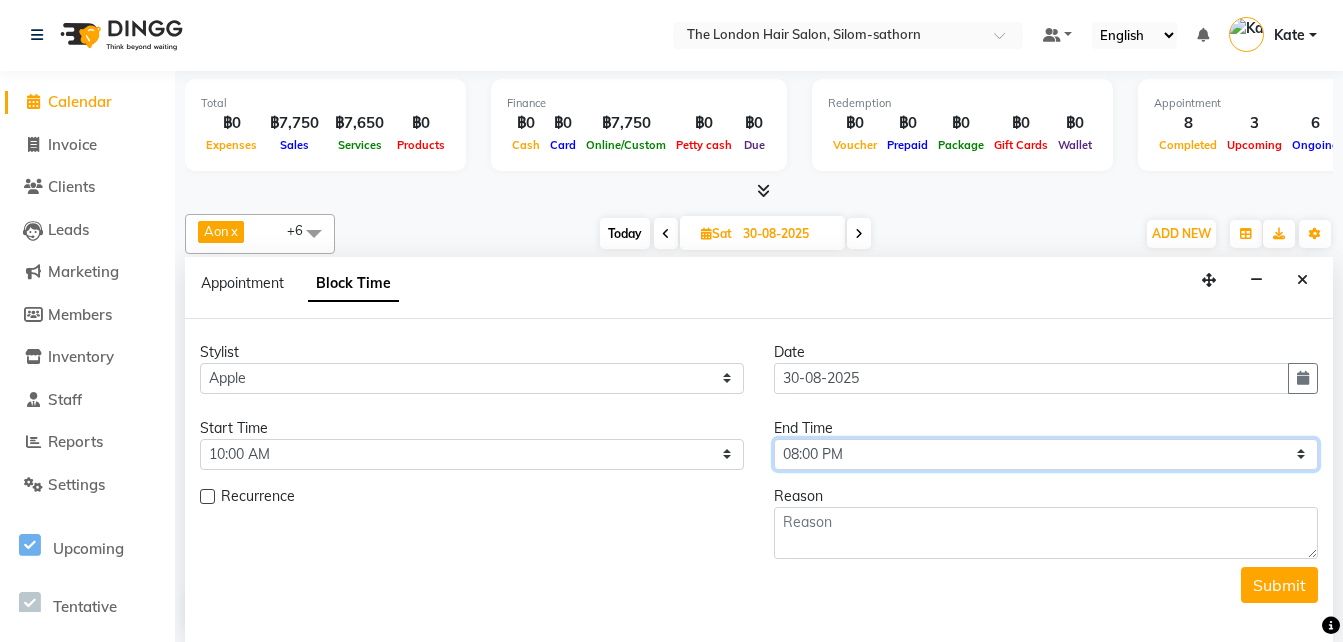 click on "Select 10:00 AM 10:05 AM 10:10 AM 10:15 AM 10:20 AM 10:25 AM 10:30 AM 10:35 AM 10:40 AM 10:45 AM 10:50 AM 10:55 AM 11:00 AM 11:05 AM 11:10 AM 11:15 AM 11:20 AM 11:25 AM 11:30 AM 11:35 AM 11:40 AM 11:45 AM 11:50 AM 11:55 AM 12:00 PM 12:05 PM 12:10 PM 12:15 PM 12:20 PM 12:25 PM 12:30 PM 12:35 PM 12:40 PM 12:45 PM 12:50 PM 12:55 PM 01:00 PM 01:05 PM 01:10 PM 01:15 PM 01:20 PM 01:25 PM 01:30 PM 01:35 PM 01:40 PM 01:45 PM 01:50 PM 01:55 PM 02:00 PM 02:05 PM 02:10 PM 02:15 PM 02:20 PM 02:25 PM 02:30 PM 02:35 PM 02:40 PM 02:45 PM 02:50 PM 02:55 PM 03:00 PM 03:05 PM 03:10 PM 03:15 PM 03:20 PM 03:25 PM 03:30 PM 03:35 PM 03:40 PM 03:45 PM 03:50 PM 03:55 PM 04:00 PM 04:05 PM 04:10 PM 04:15 PM 04:20 PM 04:25 PM 04:30 PM 04:35 PM 04:40 PM 04:45 PM 04:50 PM 04:55 PM 05:00 PM 05:05 PM 05:10 PM 05:15 PM 05:20 PM 05:25 PM 05:30 PM 05:35 PM 05:40 PM 05:45 PM 05:50 PM 05:55 PM 06:00 PM 06:05 PM 06:10 PM 06:15 PM 06:20 PM 06:25 PM 06:30 PM 06:35 PM 06:40 PM 06:45 PM 06:50 PM 06:55 PM 07:00 PM 07:05 PM 07:10 PM 07:15 PM 07:20 PM" at bounding box center (1046, 454) 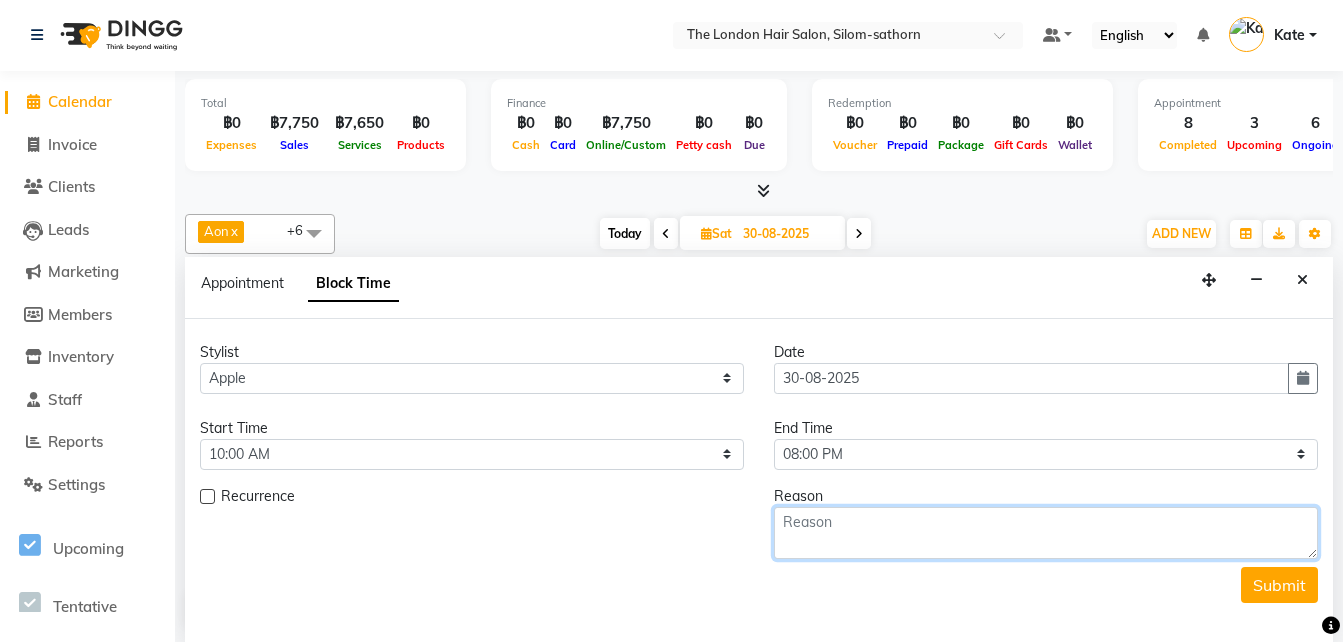 click at bounding box center (1046, 533) 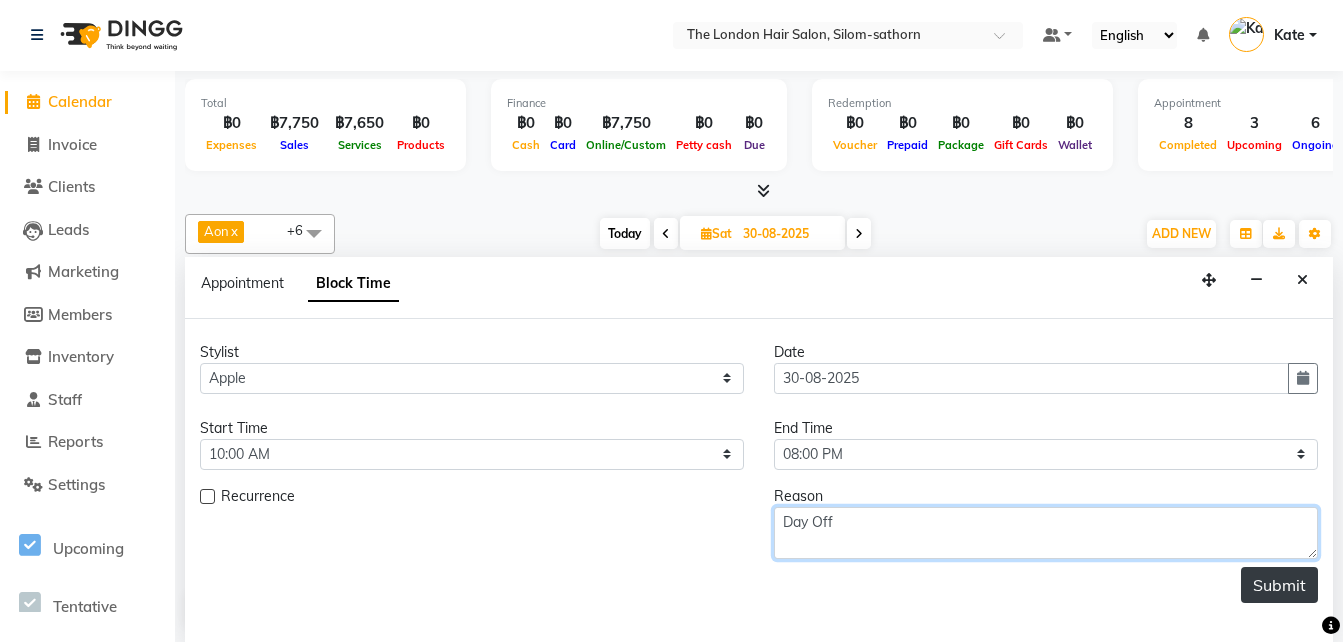 type on "Day Off" 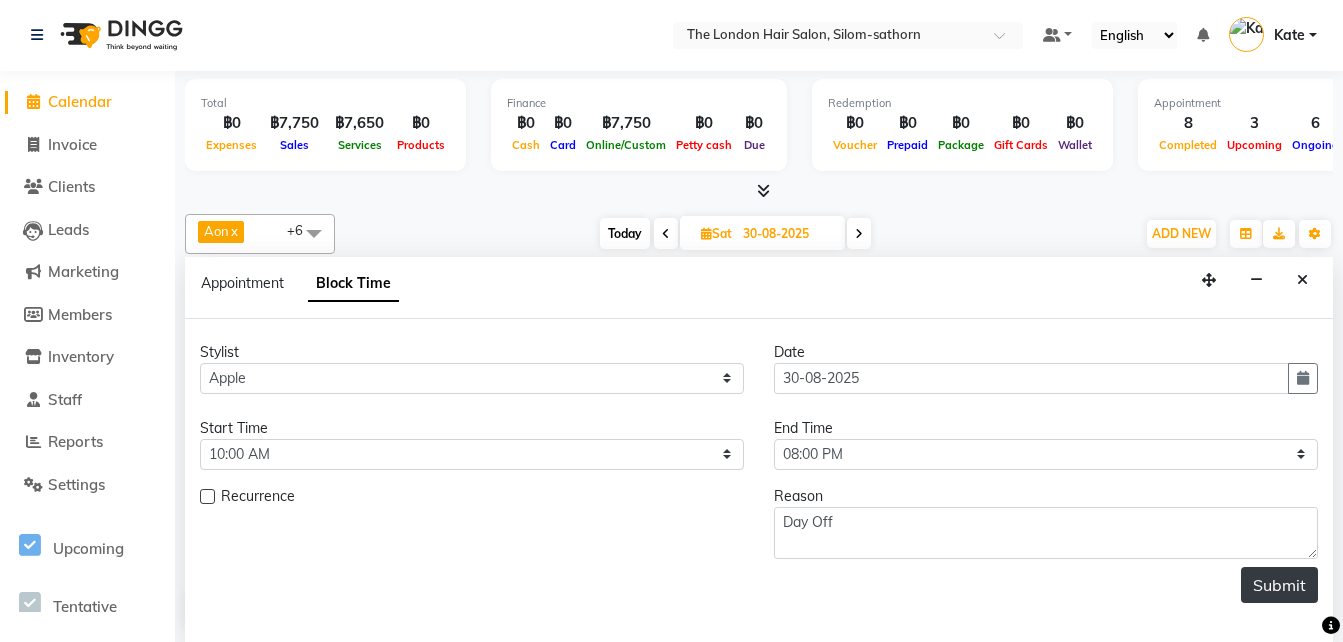 click on "Submit" at bounding box center (1279, 585) 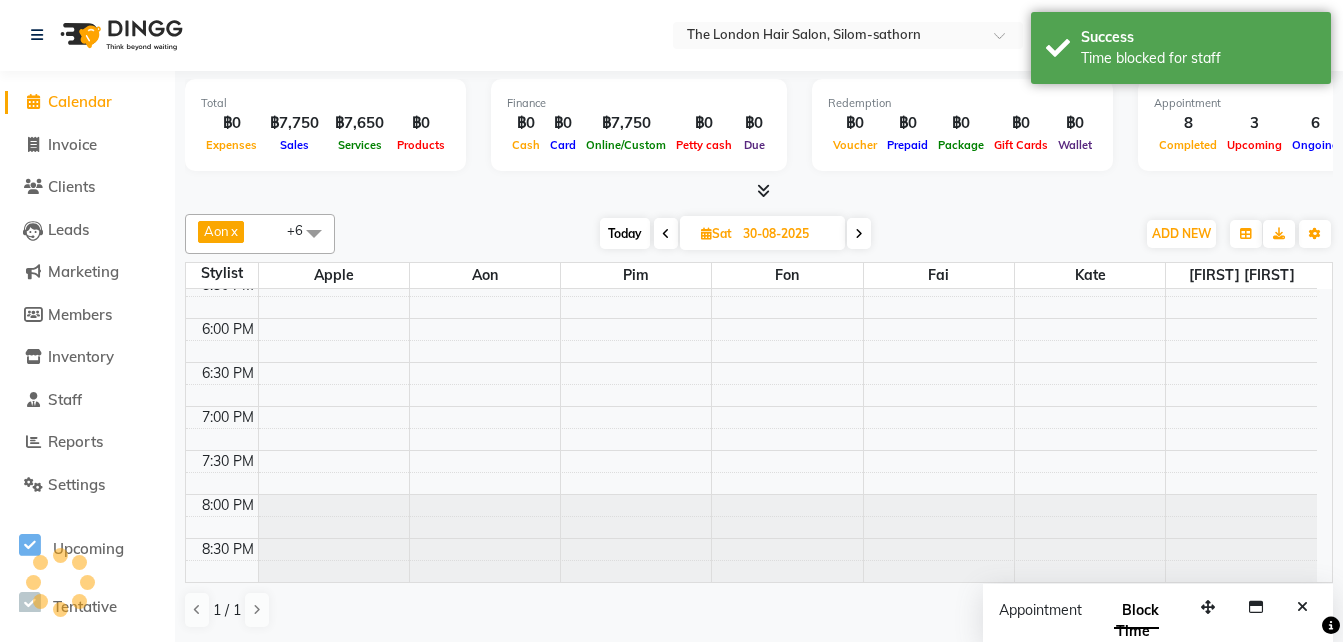 scroll, scrollTop: 0, scrollLeft: 0, axis: both 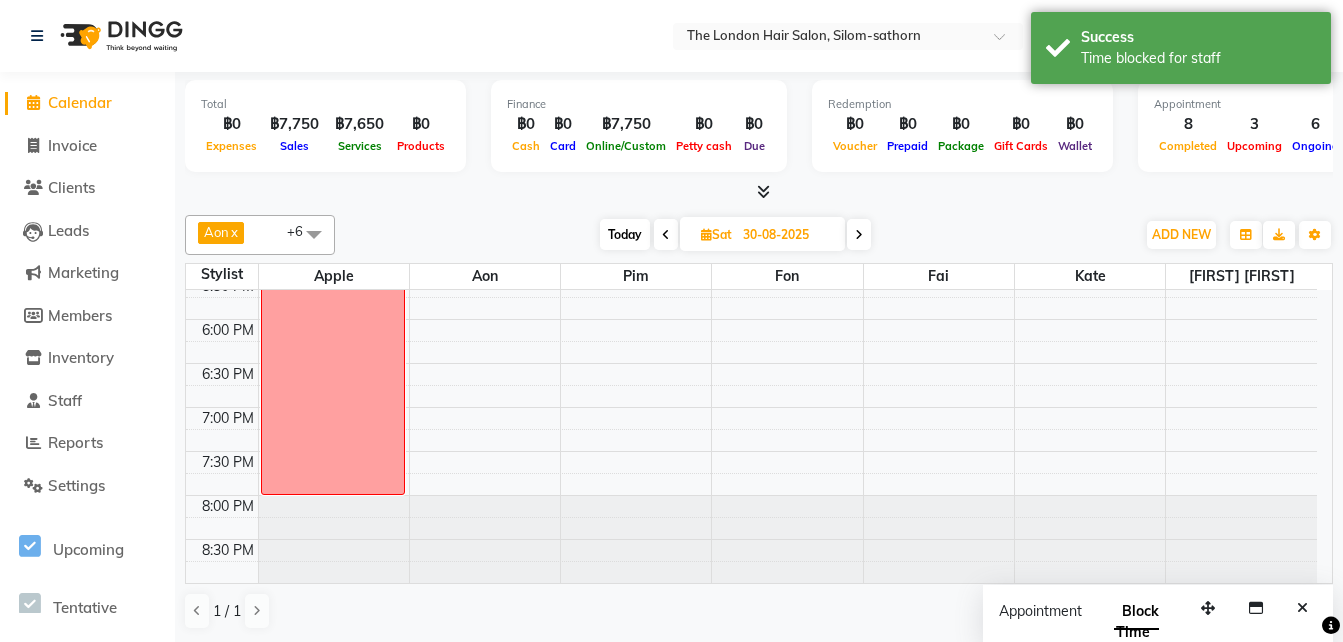 click at bounding box center (859, 235) 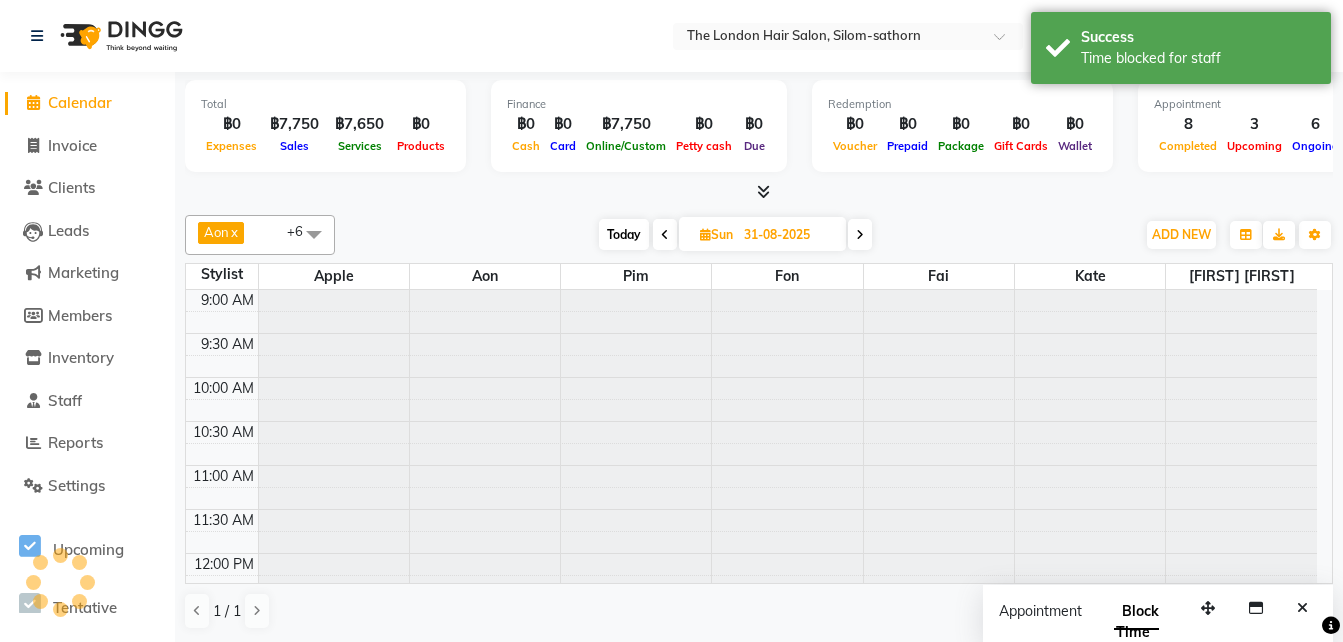 scroll, scrollTop: 762, scrollLeft: 0, axis: vertical 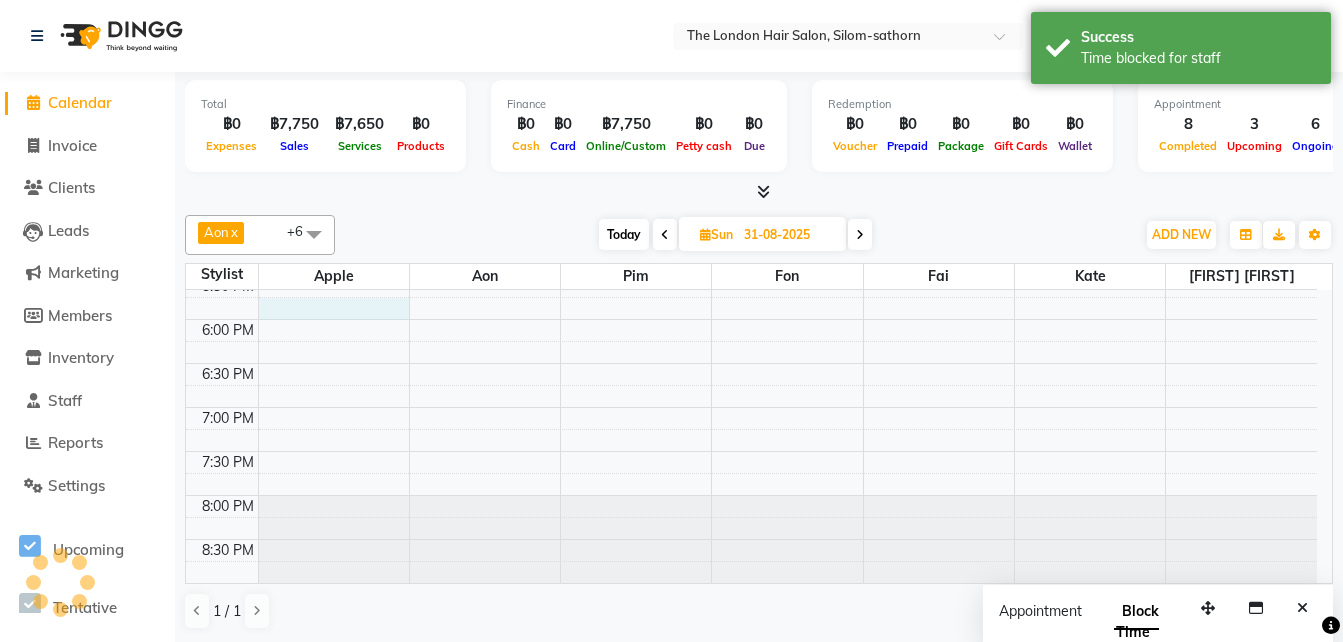 click on "9:00 AM 9:30 AM 10:00 AM 10:30 AM 11:00 AM 11:30 AM 12:00 PM 12:30 PM 1:00 PM 1:30 PM 2:00 PM 2:30 PM 3:00 PM 3:30 PM 4:00 PM 4:30 PM 5:00 PM 5:30 PM 6:00 PM 6:30 PM 7:00 PM 7:30 PM 8:00 PM 8:30 PM" at bounding box center [751, 55] 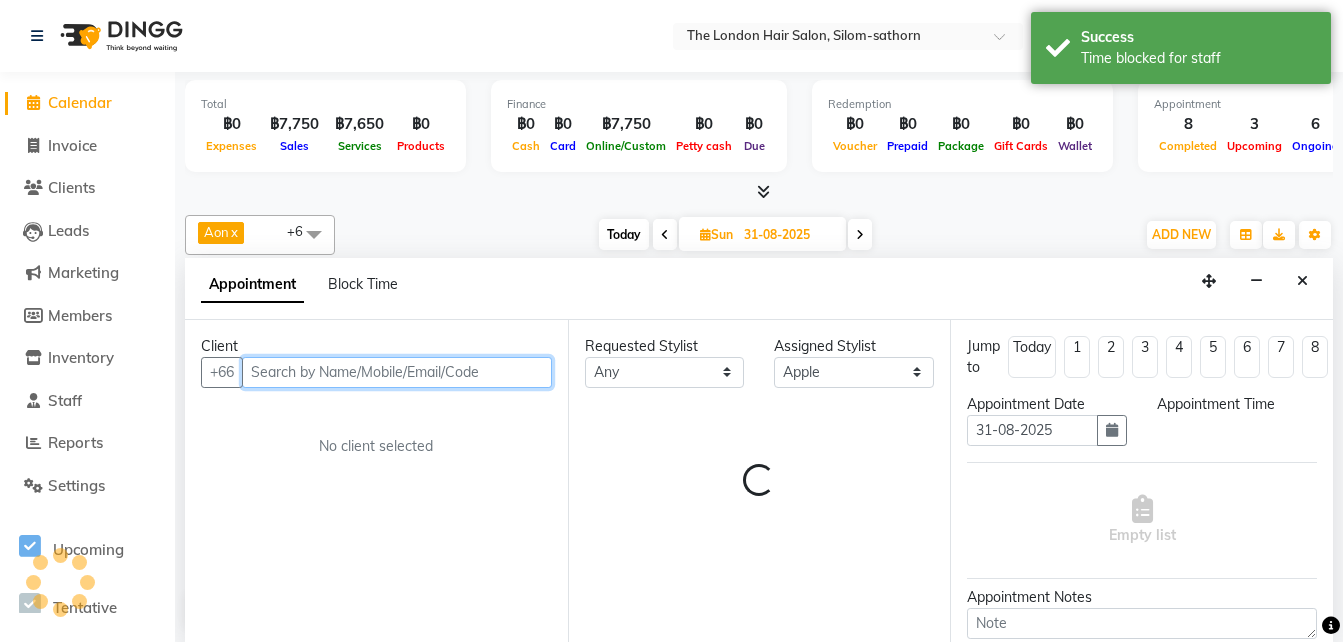 type 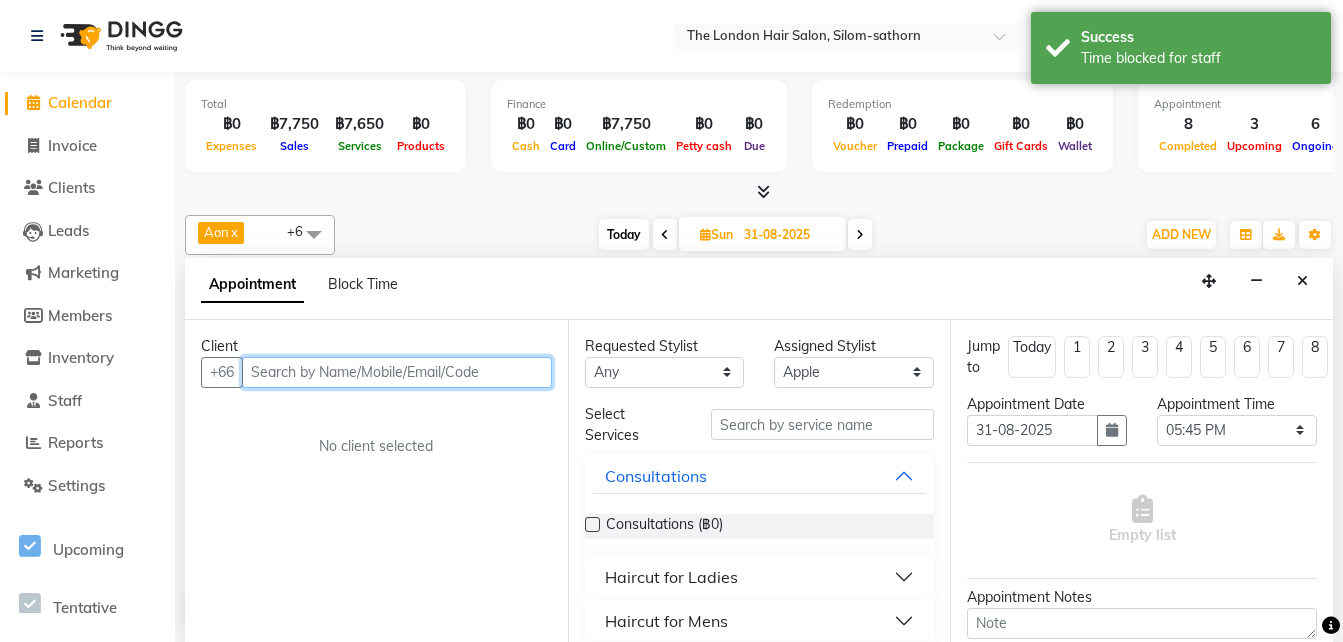 scroll, scrollTop: 1, scrollLeft: 0, axis: vertical 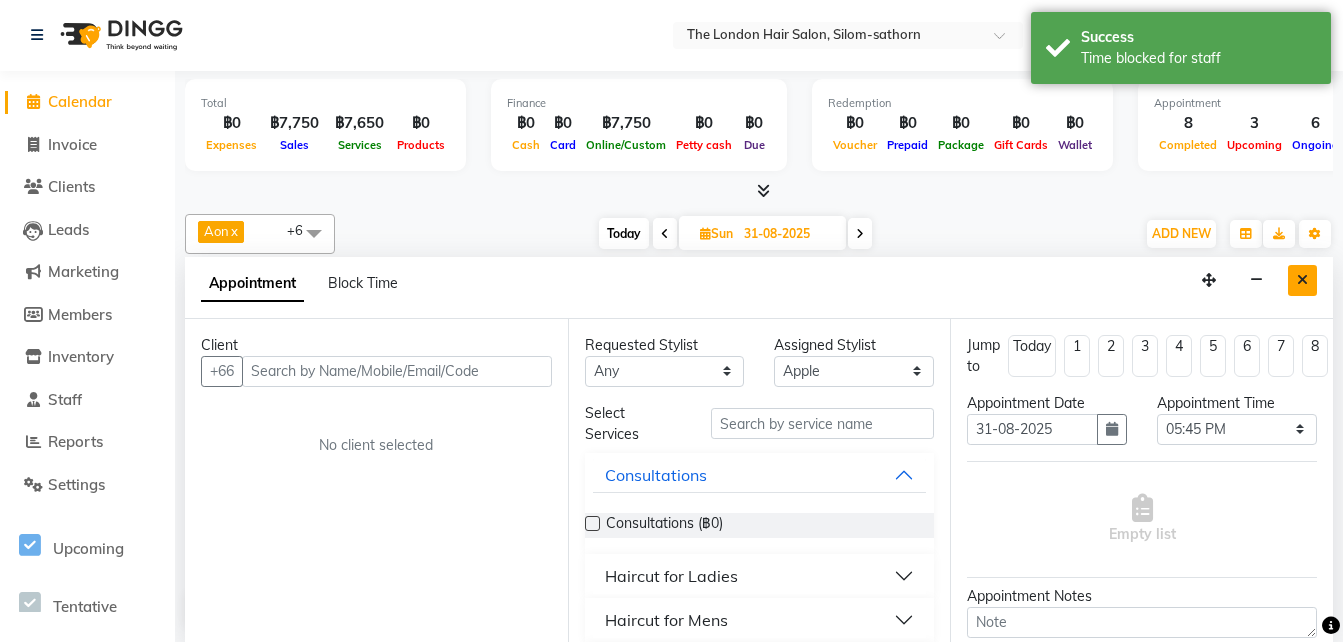 click at bounding box center (1302, 280) 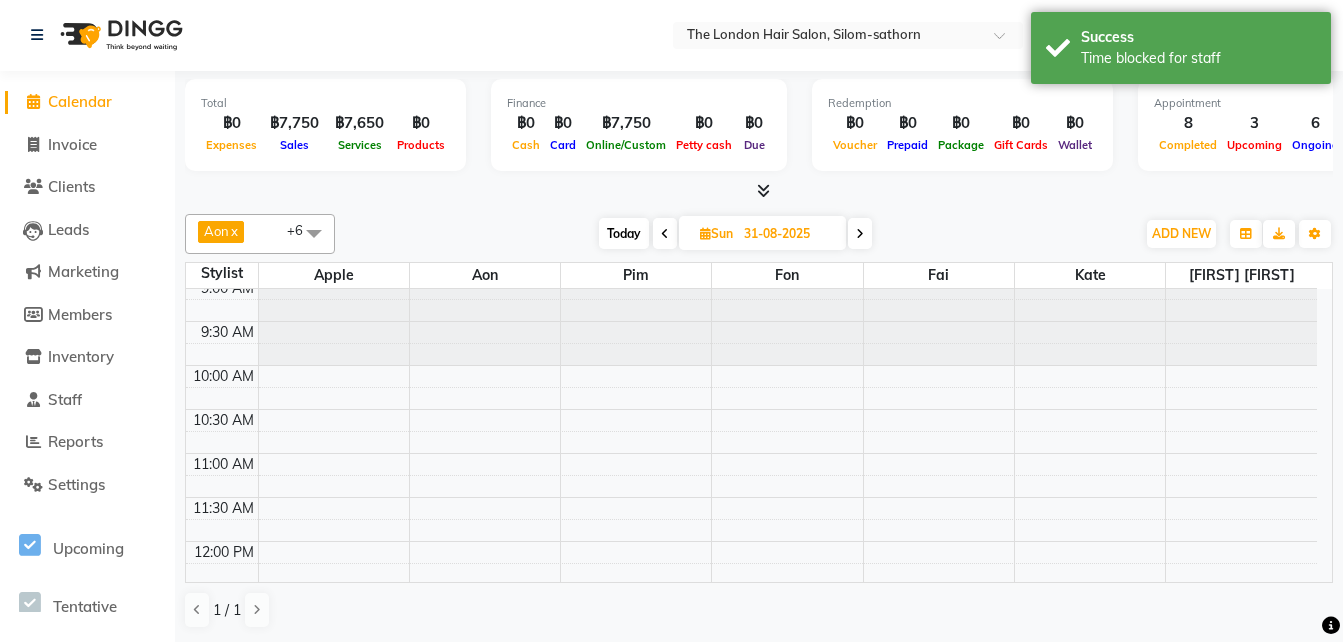 scroll, scrollTop: 0, scrollLeft: 0, axis: both 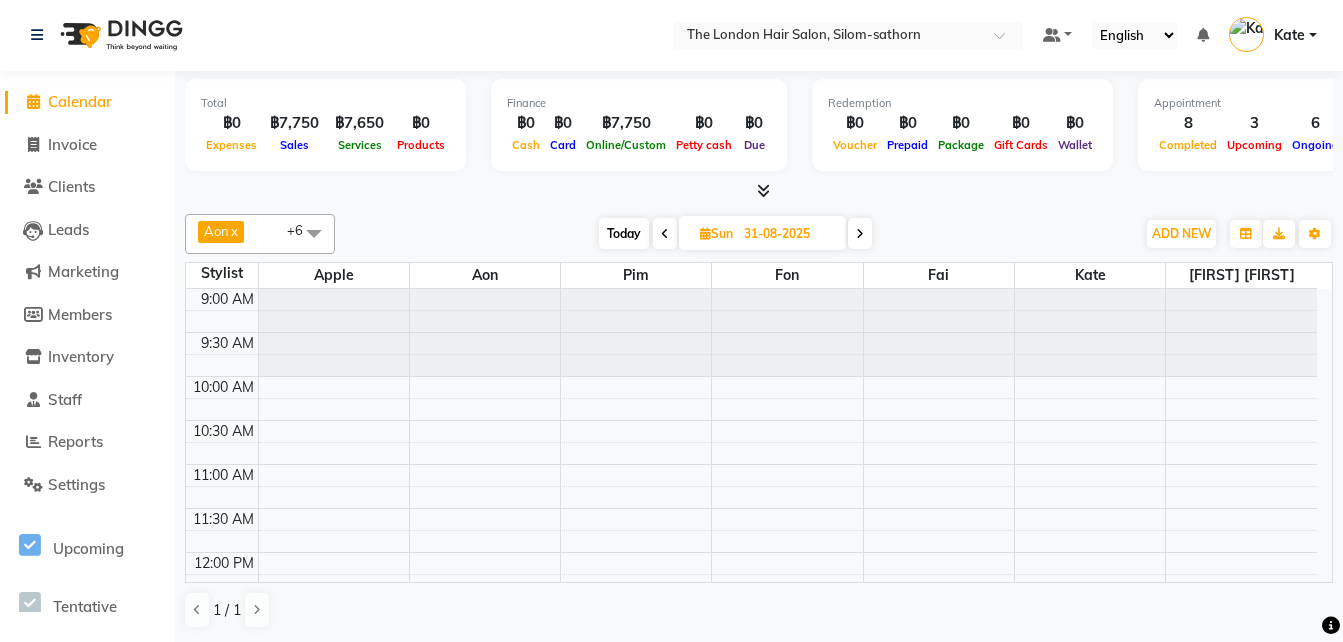 click on "9:00 AM 9:30 AM 10:00 AM 10:30 AM 11:00 AM 11:30 AM 12:00 PM 12:30 PM 1:00 PM 1:30 PM 2:00 PM 2:30 PM 3:00 PM 3:30 PM 4:00 PM 4:30 PM 5:00 PM 5:30 PM 6:00 PM 6:30 PM 7:00 PM 7:30 PM 8:00 PM 8:30 PM" at bounding box center (751, 816) 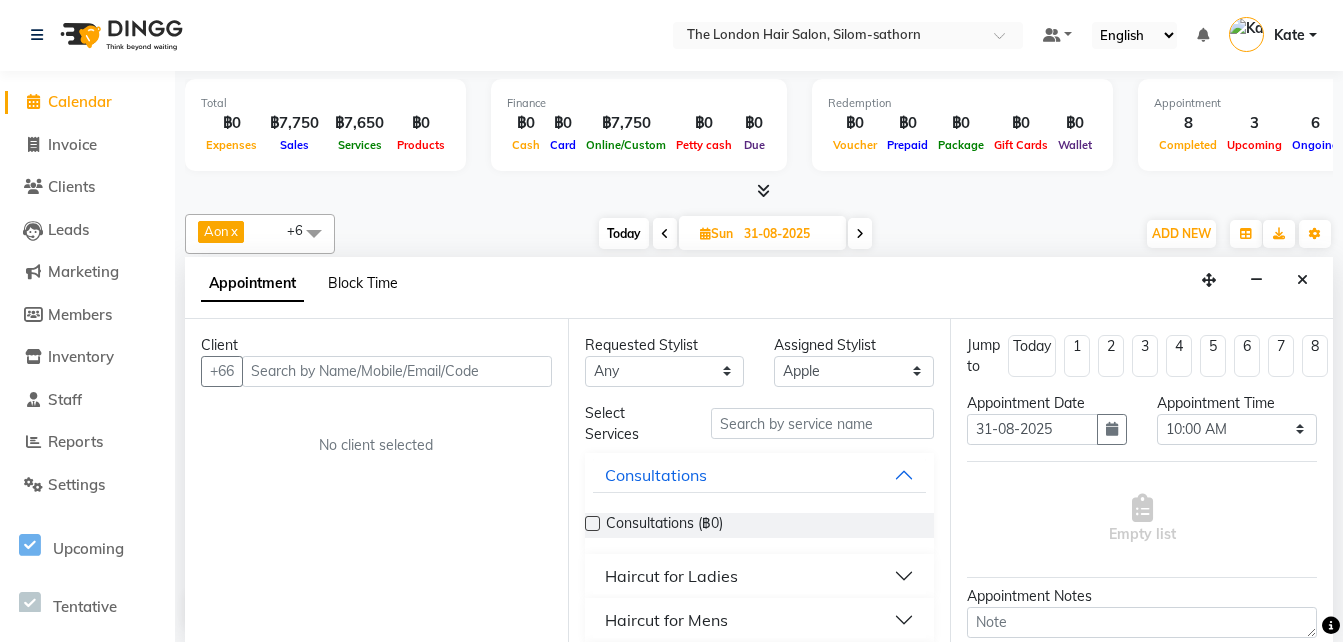 click on "Block Time" at bounding box center [363, 283] 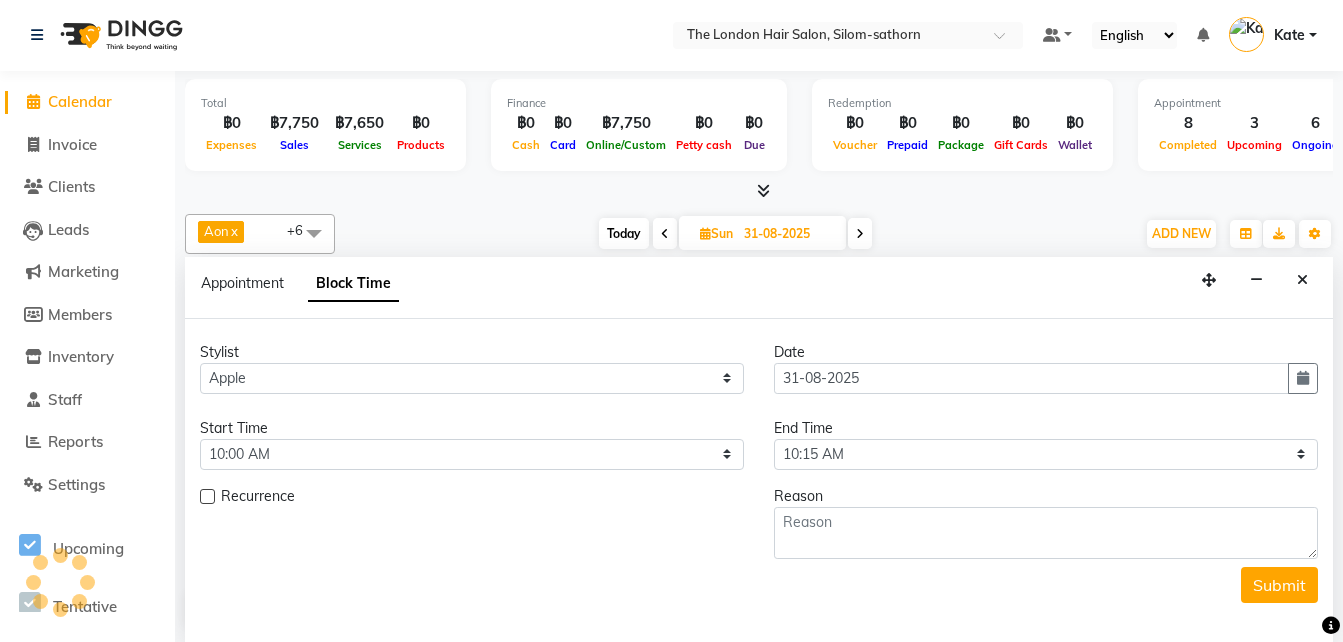 scroll, scrollTop: 762, scrollLeft: 0, axis: vertical 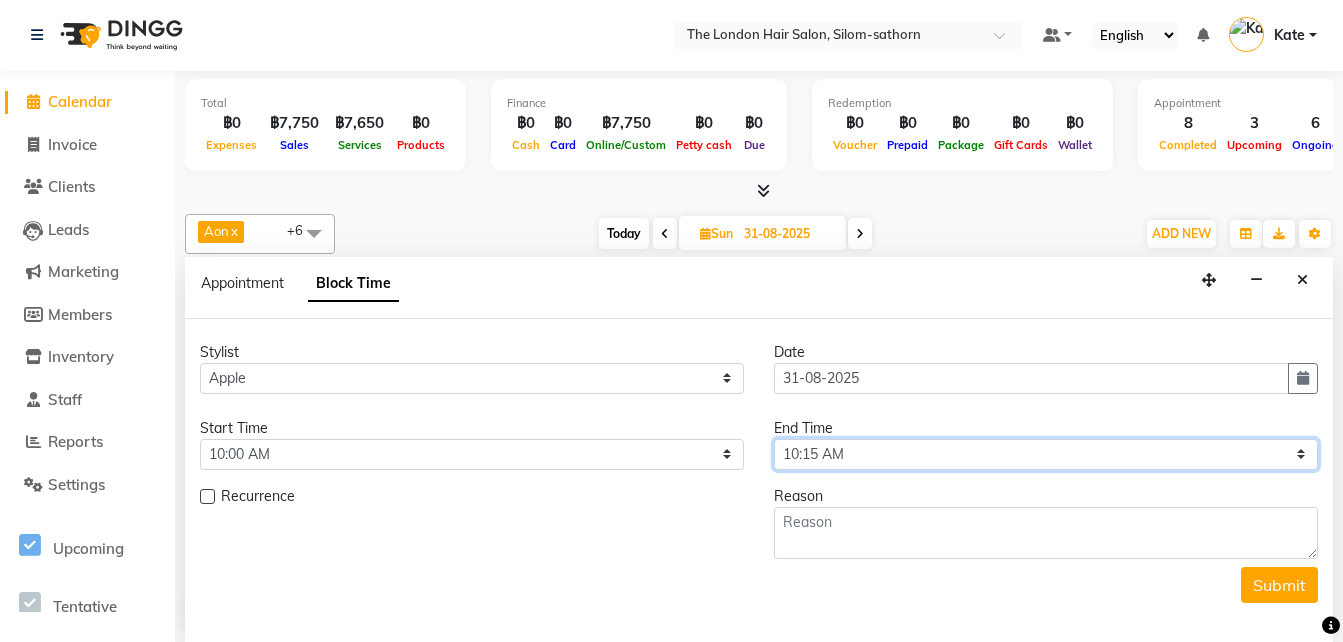 click on "Select 10:00 AM 10:05 AM 10:10 AM 10:15 AM 10:20 AM 10:25 AM 10:30 AM 10:35 AM 10:40 AM 10:45 AM 10:50 AM 10:55 AM 11:00 AM 11:05 AM 11:10 AM 11:15 AM 11:20 AM 11:25 AM 11:30 AM 11:35 AM 11:40 AM 11:45 AM 11:50 AM 11:55 AM 12:00 PM 12:05 PM 12:10 PM 12:15 PM 12:20 PM 12:25 PM 12:30 PM 12:35 PM 12:40 PM 12:45 PM 12:50 PM 12:55 PM 01:00 PM 01:05 PM 01:10 PM 01:15 PM 01:20 PM 01:25 PM 01:30 PM 01:35 PM 01:40 PM 01:45 PM 01:50 PM 01:55 PM 02:00 PM 02:05 PM 02:10 PM 02:15 PM 02:20 PM 02:25 PM 02:30 PM 02:35 PM 02:40 PM 02:45 PM 02:50 PM 02:55 PM 03:00 PM 03:05 PM 03:10 PM 03:15 PM 03:20 PM 03:25 PM 03:30 PM 03:35 PM 03:40 PM 03:45 PM 03:50 PM 03:55 PM 04:00 PM 04:05 PM 04:10 PM 04:15 PM 04:20 PM 04:25 PM 04:30 PM 04:35 PM 04:40 PM 04:45 PM 04:50 PM 04:55 PM 05:00 PM 05:05 PM 05:10 PM 05:15 PM 05:20 PM 05:25 PM 05:30 PM 05:35 PM 05:40 PM 05:45 PM 05:50 PM 05:55 PM 06:00 PM 06:05 PM 06:10 PM 06:15 PM 06:20 PM 06:25 PM 06:30 PM 06:35 PM 06:40 PM 06:45 PM 06:50 PM 06:55 PM 07:00 PM 07:05 PM 07:10 PM 07:15 PM 07:20 PM" at bounding box center (1046, 454) 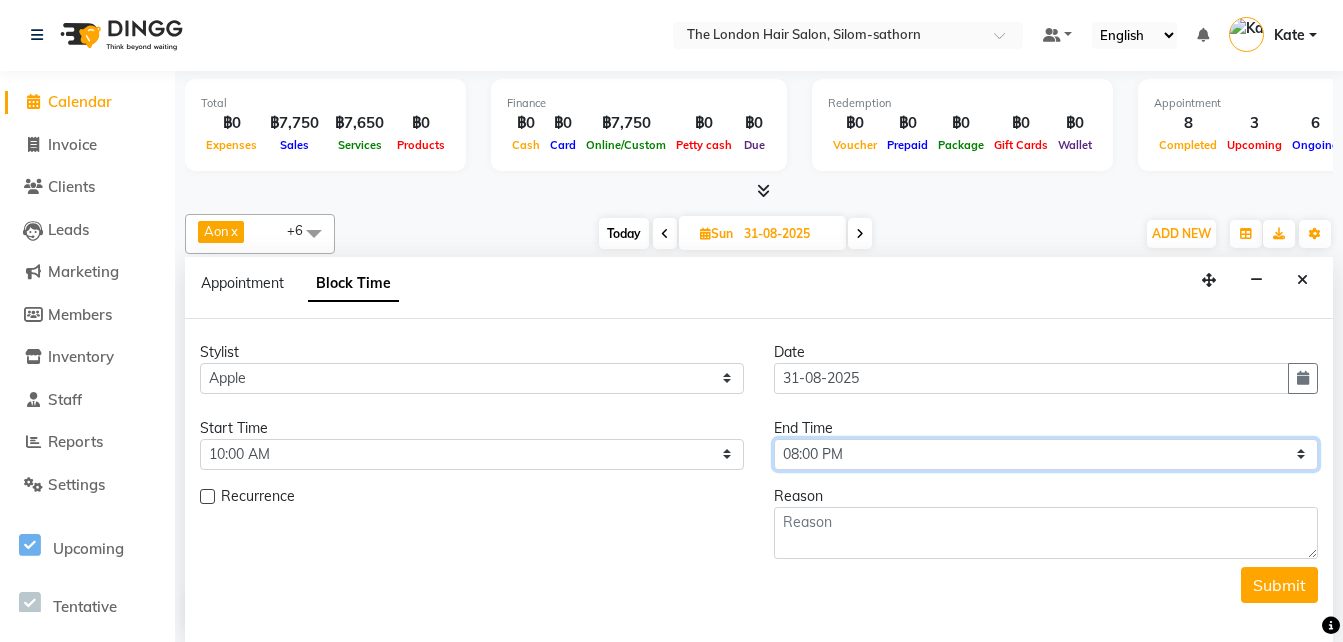click on "Select 10:00 AM 10:05 AM 10:10 AM 10:15 AM 10:20 AM 10:25 AM 10:30 AM 10:35 AM 10:40 AM 10:45 AM 10:50 AM 10:55 AM 11:00 AM 11:05 AM 11:10 AM 11:15 AM 11:20 AM 11:25 AM 11:30 AM 11:35 AM 11:40 AM 11:45 AM 11:50 AM 11:55 AM 12:00 PM 12:05 PM 12:10 PM 12:15 PM 12:20 PM 12:25 PM 12:30 PM 12:35 PM 12:40 PM 12:45 PM 12:50 PM 12:55 PM 01:00 PM 01:05 PM 01:10 PM 01:15 PM 01:20 PM 01:25 PM 01:30 PM 01:35 PM 01:40 PM 01:45 PM 01:50 PM 01:55 PM 02:00 PM 02:05 PM 02:10 PM 02:15 PM 02:20 PM 02:25 PM 02:30 PM 02:35 PM 02:40 PM 02:45 PM 02:50 PM 02:55 PM 03:00 PM 03:05 PM 03:10 PM 03:15 PM 03:20 PM 03:25 PM 03:30 PM 03:35 PM 03:40 PM 03:45 PM 03:50 PM 03:55 PM 04:00 PM 04:05 PM 04:10 PM 04:15 PM 04:20 PM 04:25 PM 04:30 PM 04:35 PM 04:40 PM 04:45 PM 04:50 PM 04:55 PM 05:00 PM 05:05 PM 05:10 PM 05:15 PM 05:20 PM 05:25 PM 05:30 PM 05:35 PM 05:40 PM 05:45 PM 05:50 PM 05:55 PM 06:00 PM 06:05 PM 06:10 PM 06:15 PM 06:20 PM 06:25 PM 06:30 PM 06:35 PM 06:40 PM 06:45 PM 06:50 PM 06:55 PM 07:00 PM 07:05 PM 07:10 PM 07:15 PM 07:20 PM" at bounding box center [1046, 454] 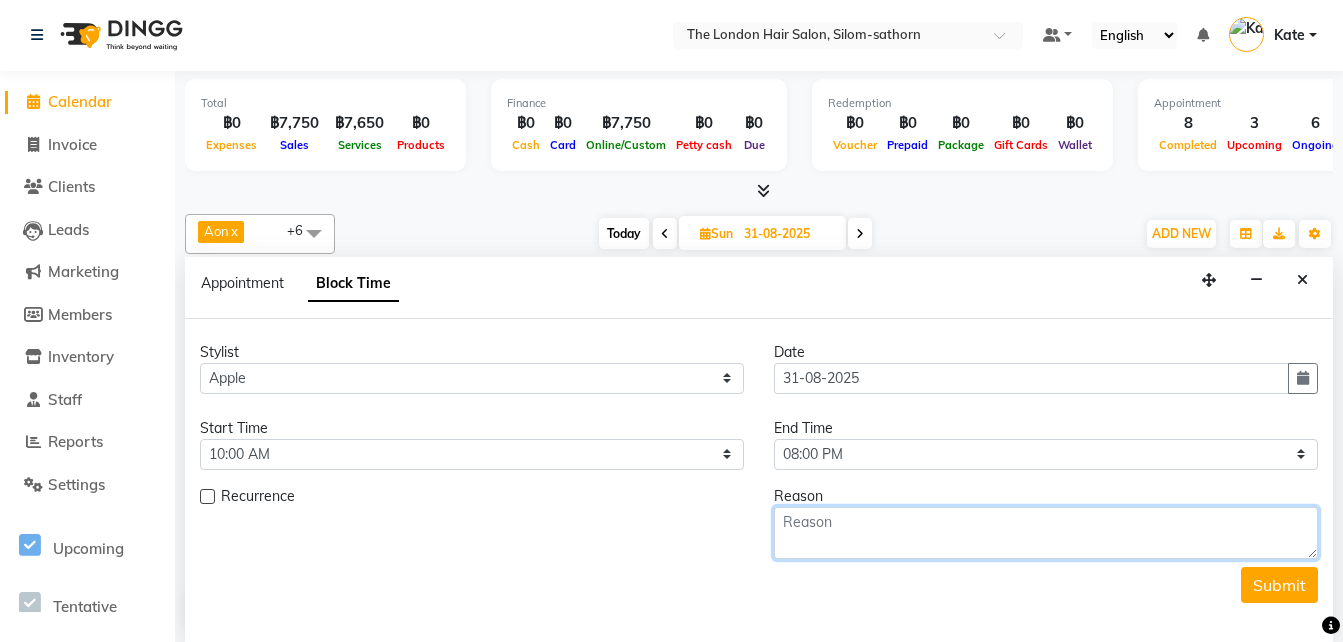 click at bounding box center [1046, 533] 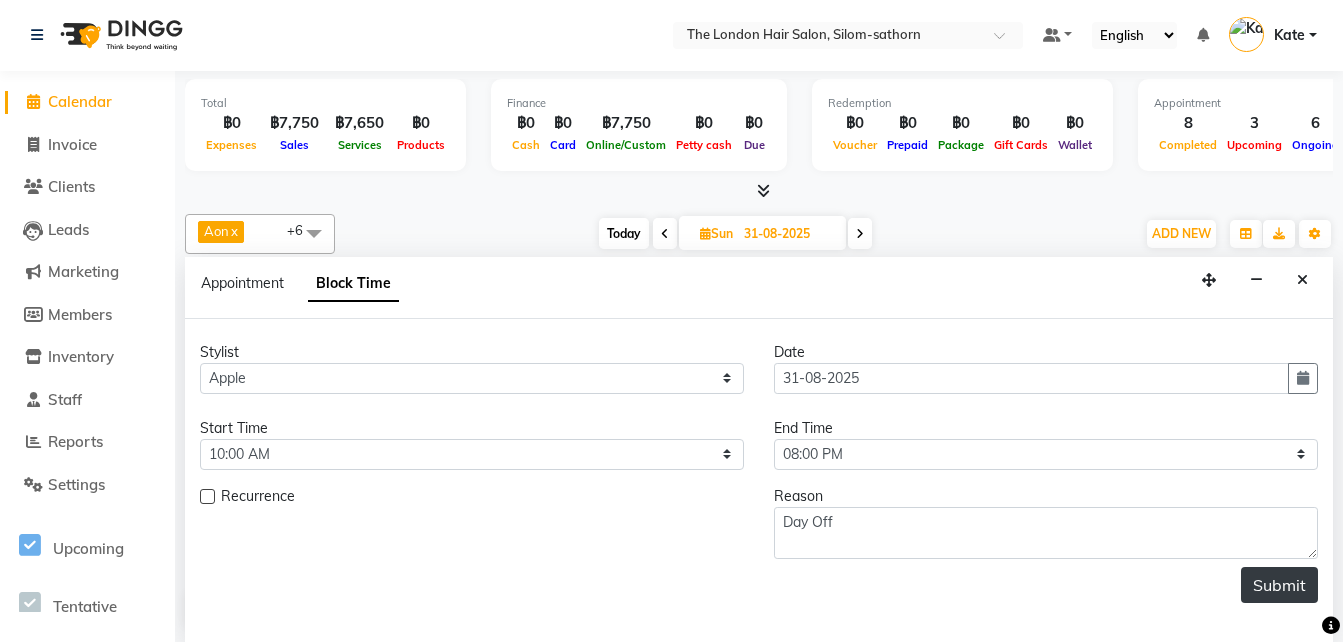 click on "Submit" at bounding box center [1279, 585] 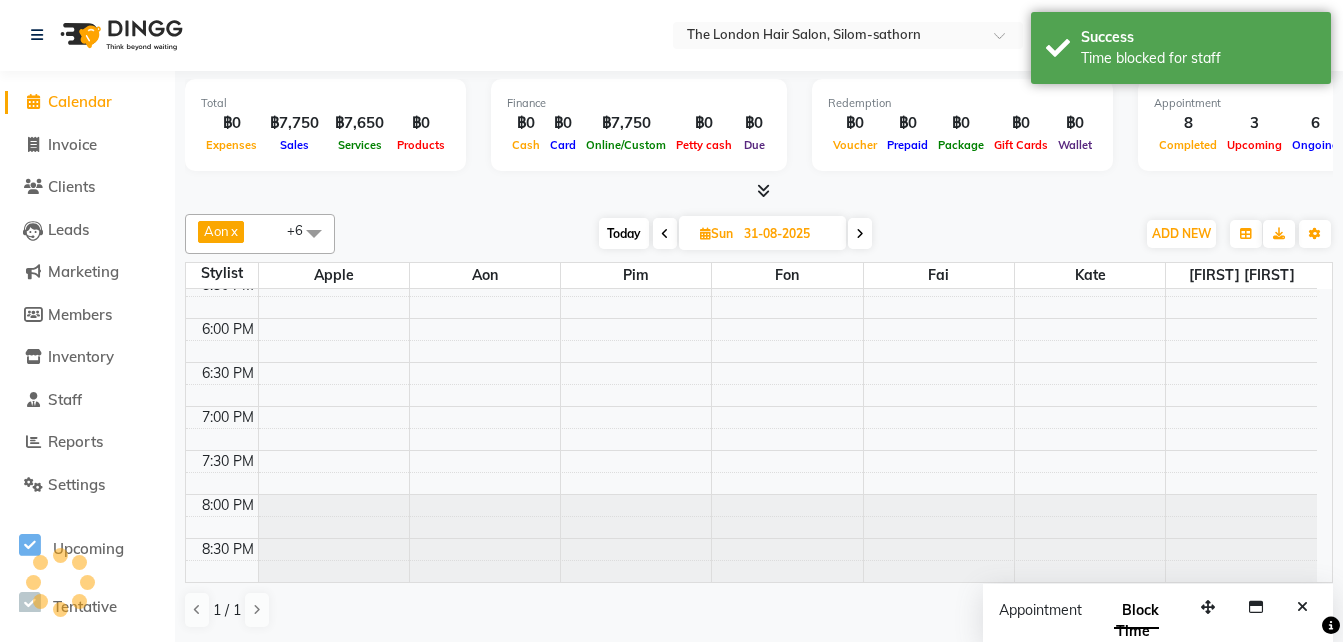 scroll, scrollTop: 0, scrollLeft: 0, axis: both 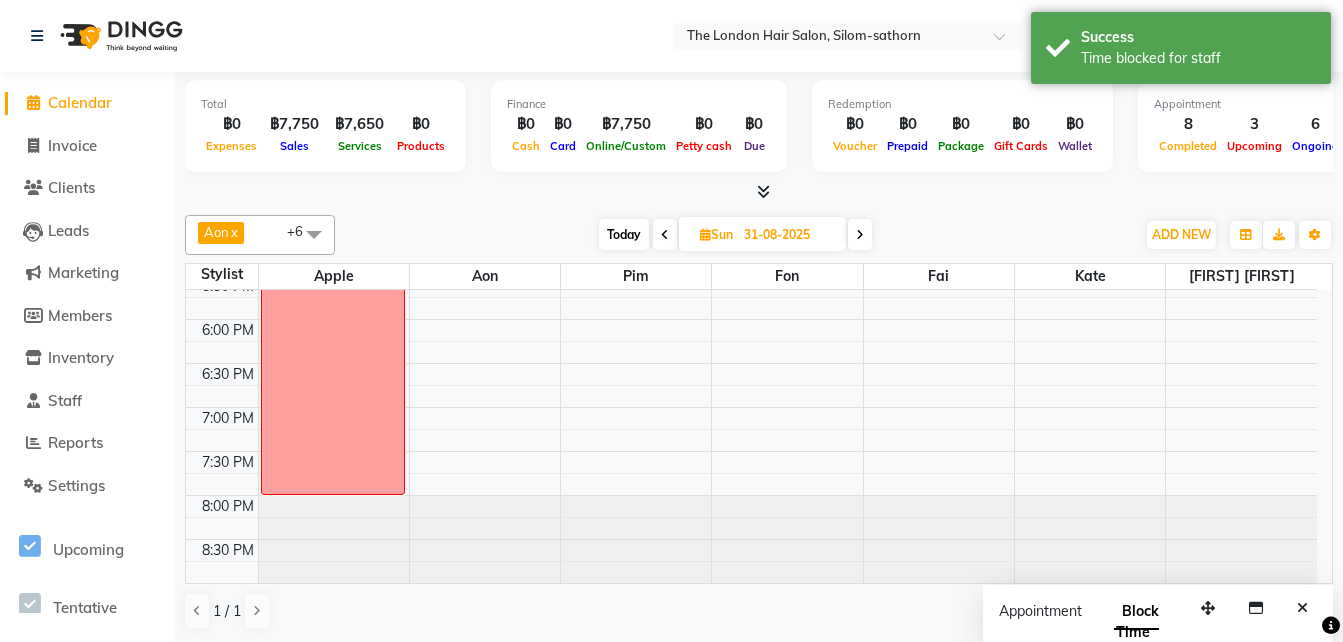 click at bounding box center (860, 235) 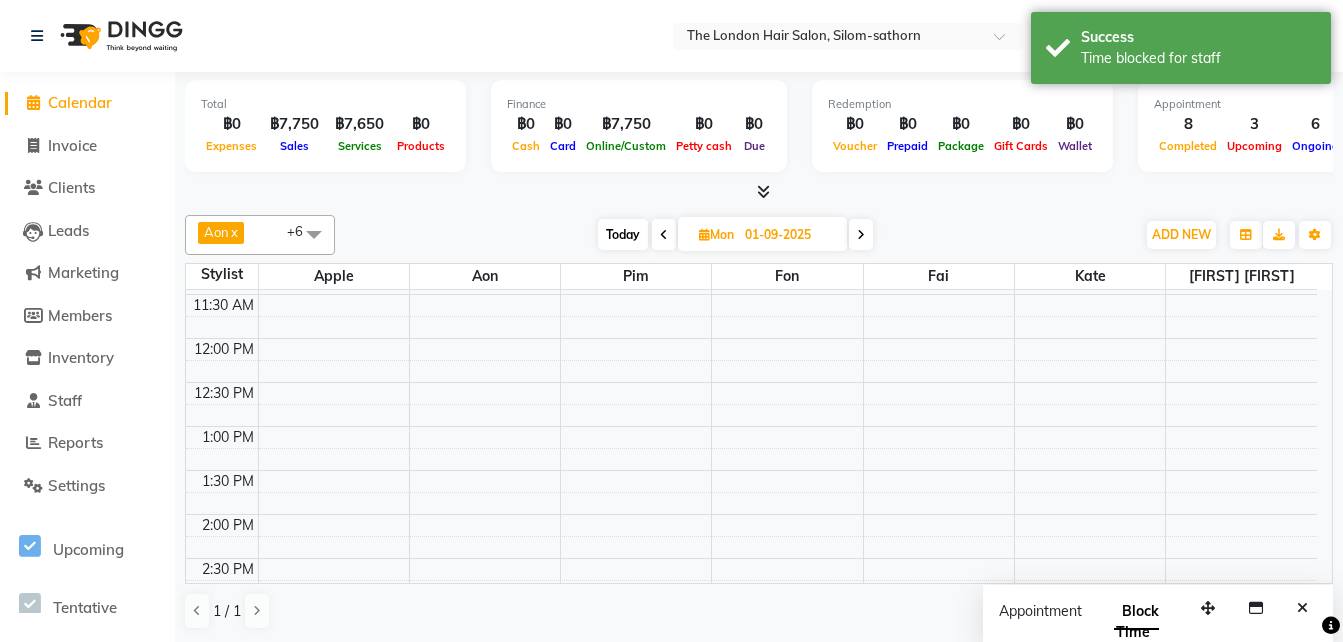 scroll, scrollTop: 0, scrollLeft: 0, axis: both 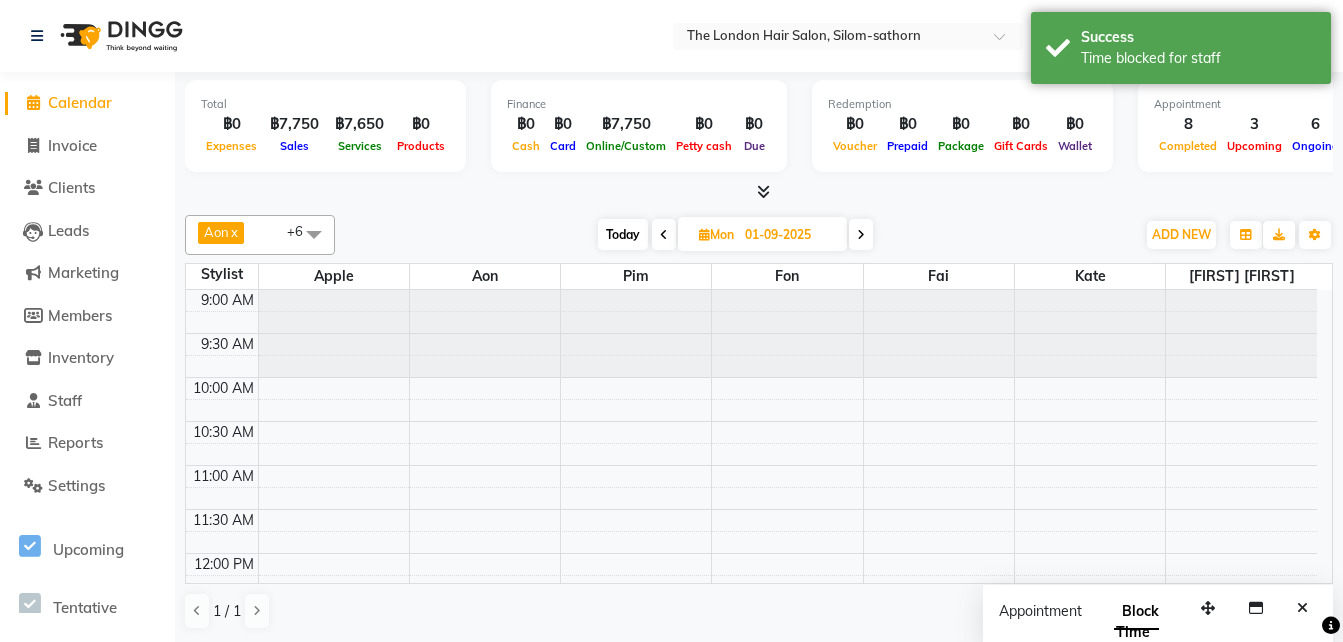click on "Today" at bounding box center [623, 234] 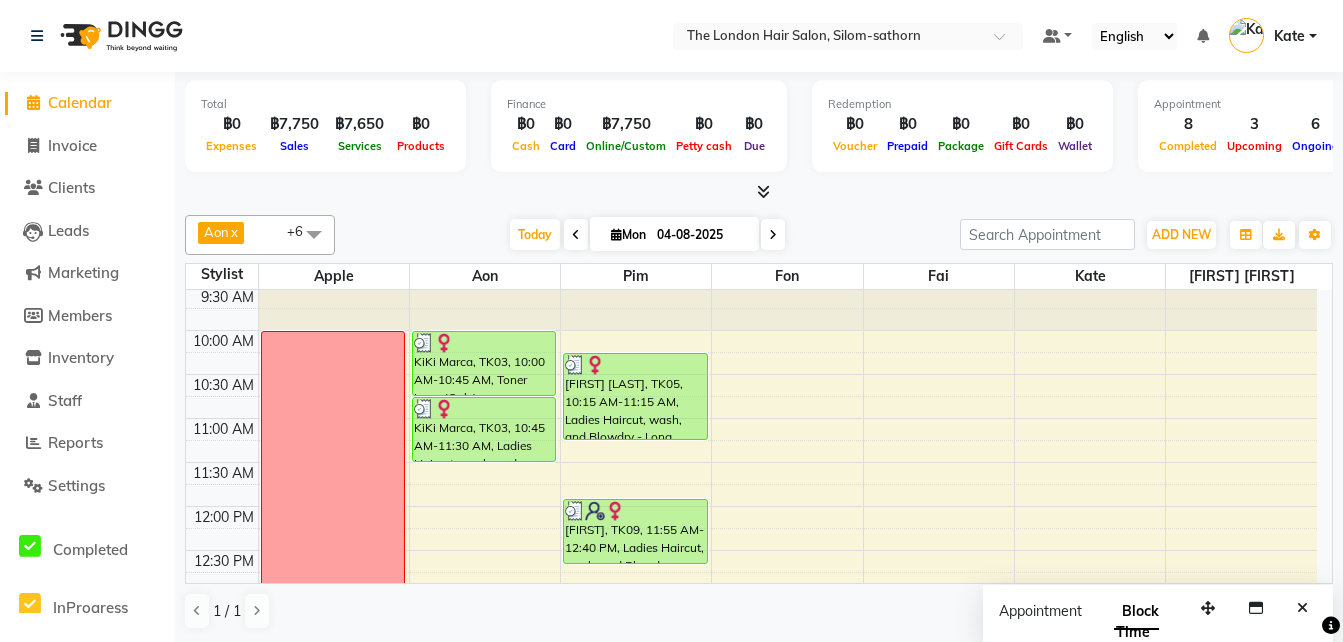scroll, scrollTop: 0, scrollLeft: 0, axis: both 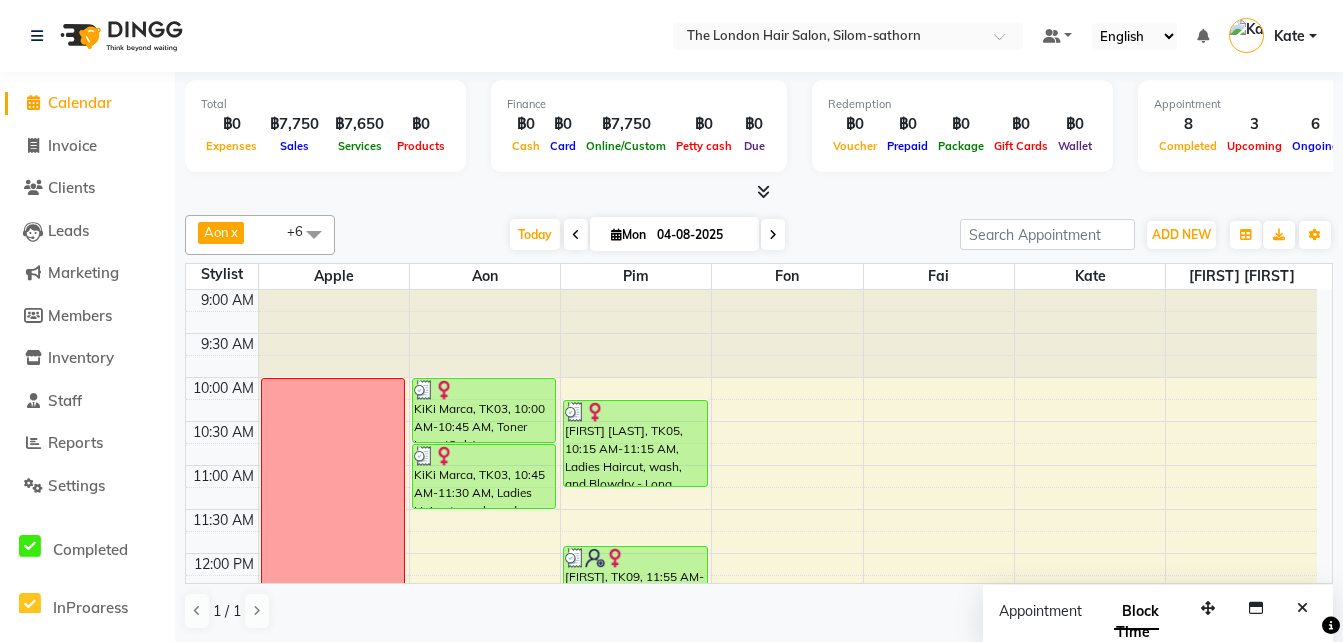 click at bounding box center (773, 235) 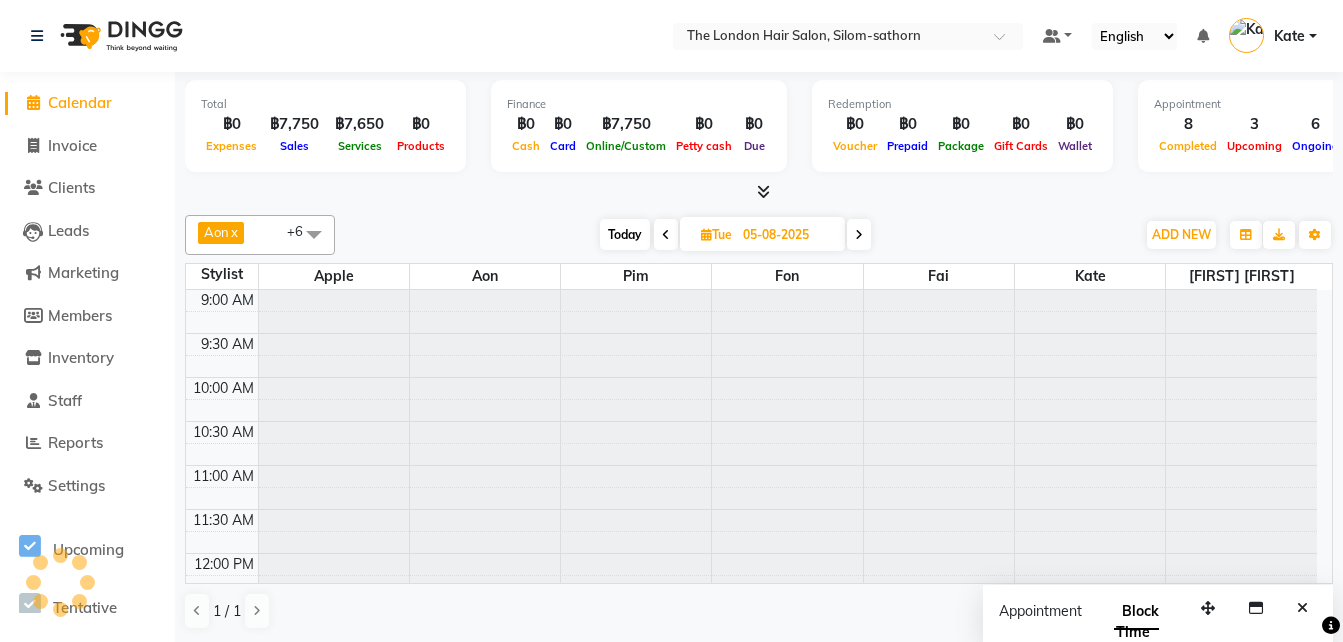 scroll, scrollTop: 762, scrollLeft: 0, axis: vertical 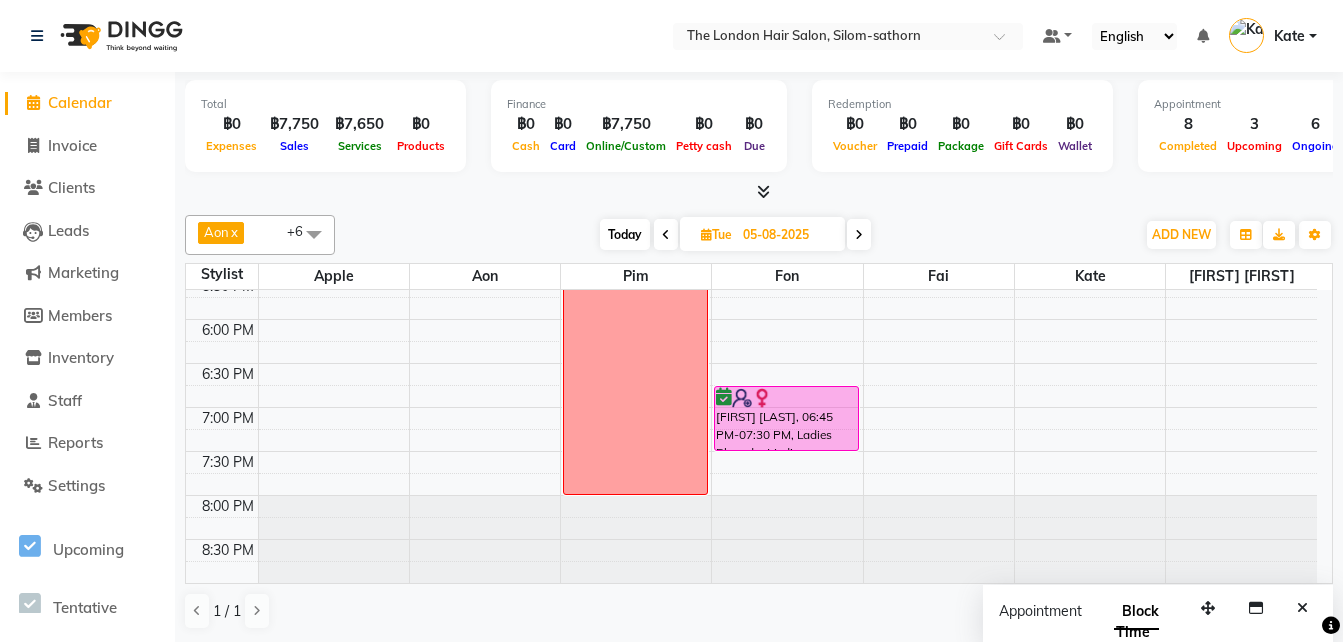 click on "Today" at bounding box center (625, 234) 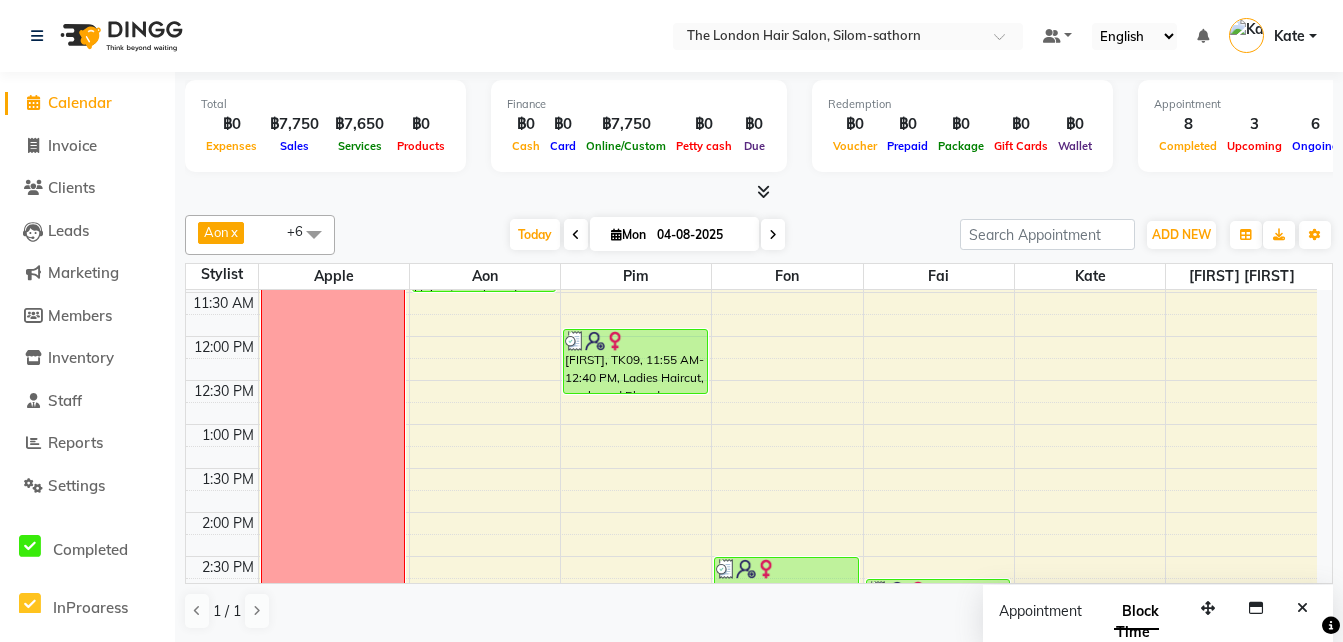 scroll, scrollTop: 210, scrollLeft: 0, axis: vertical 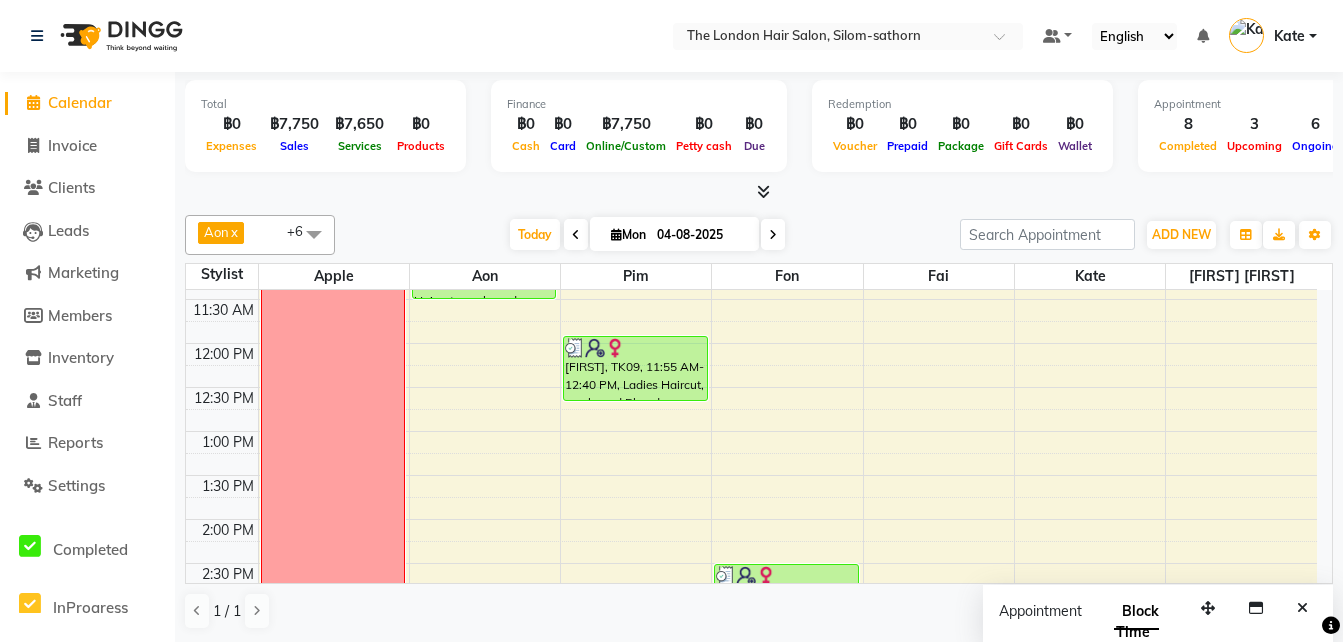 click at bounding box center [773, 235] 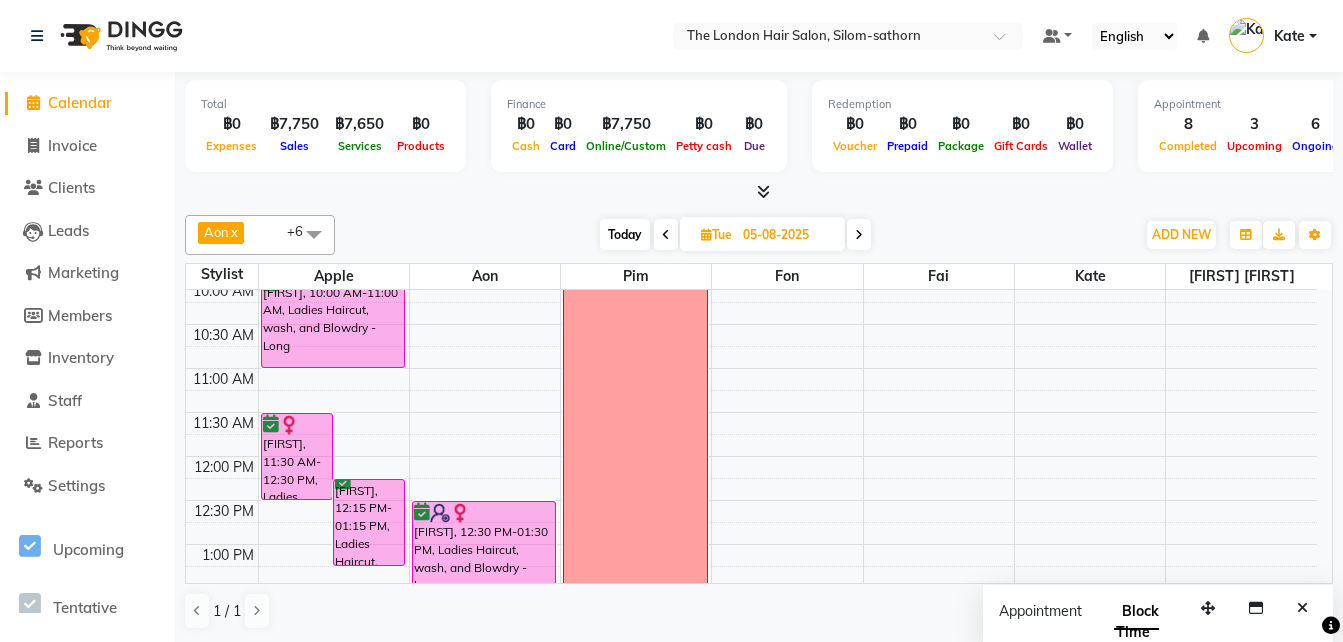 scroll, scrollTop: 96, scrollLeft: 0, axis: vertical 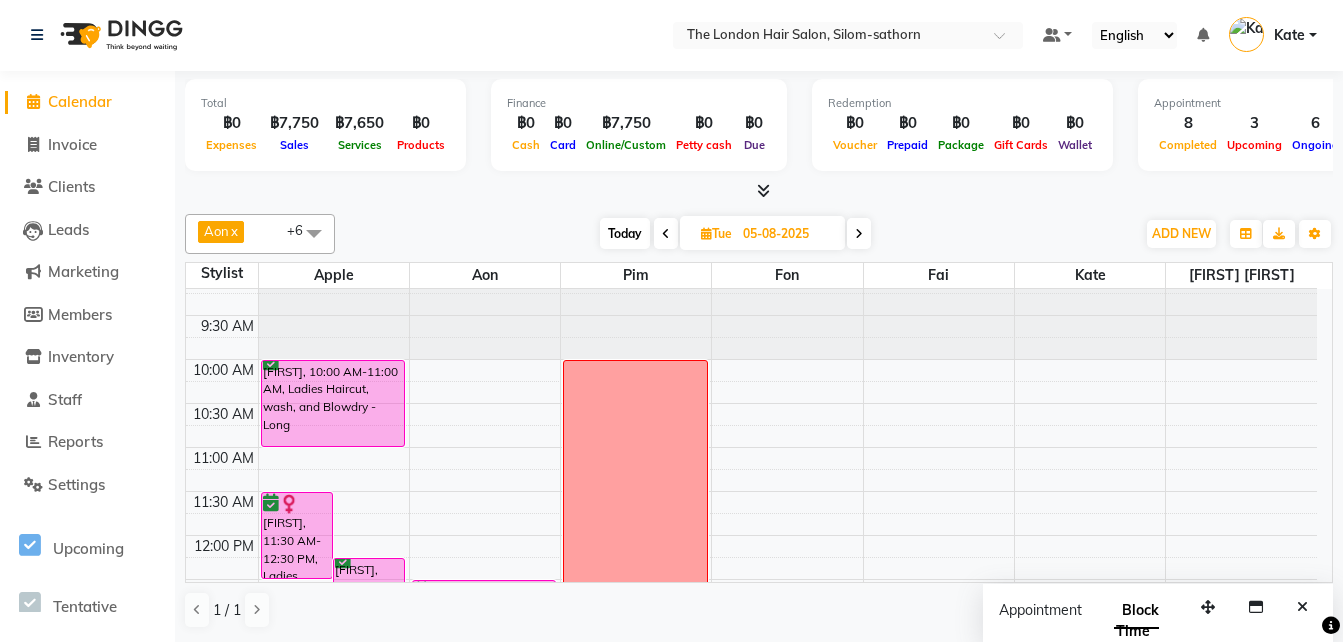 click on "Today" at bounding box center (625, 233) 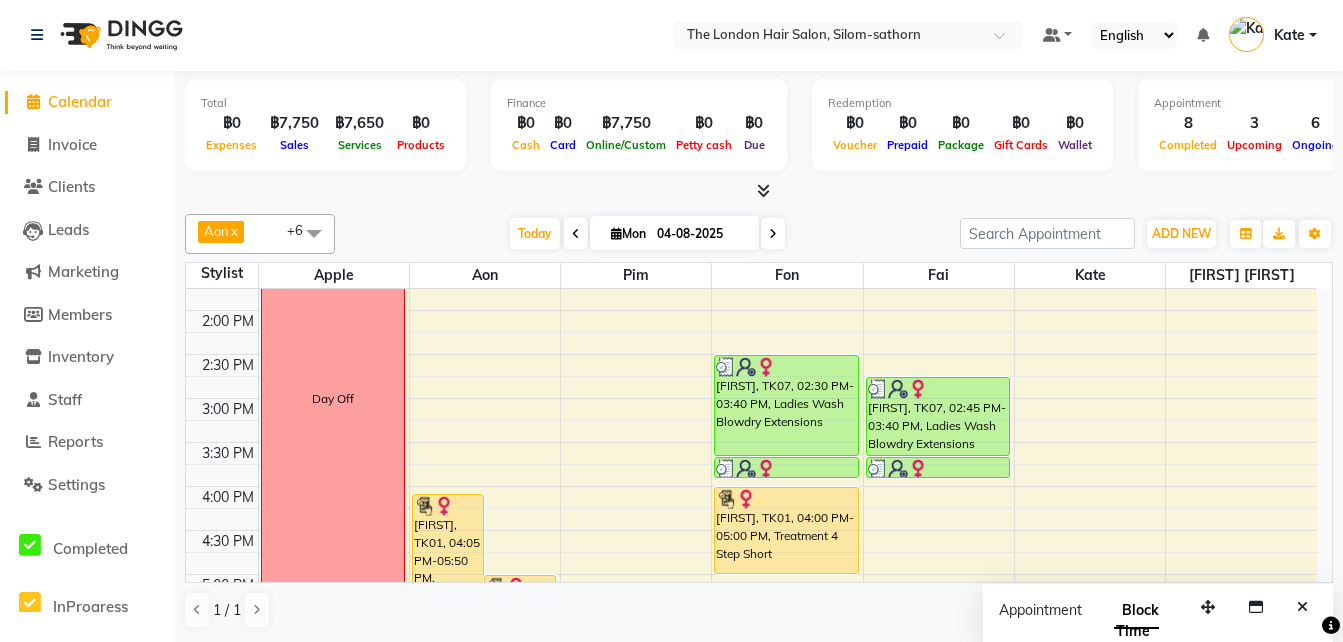 scroll, scrollTop: 417, scrollLeft: 0, axis: vertical 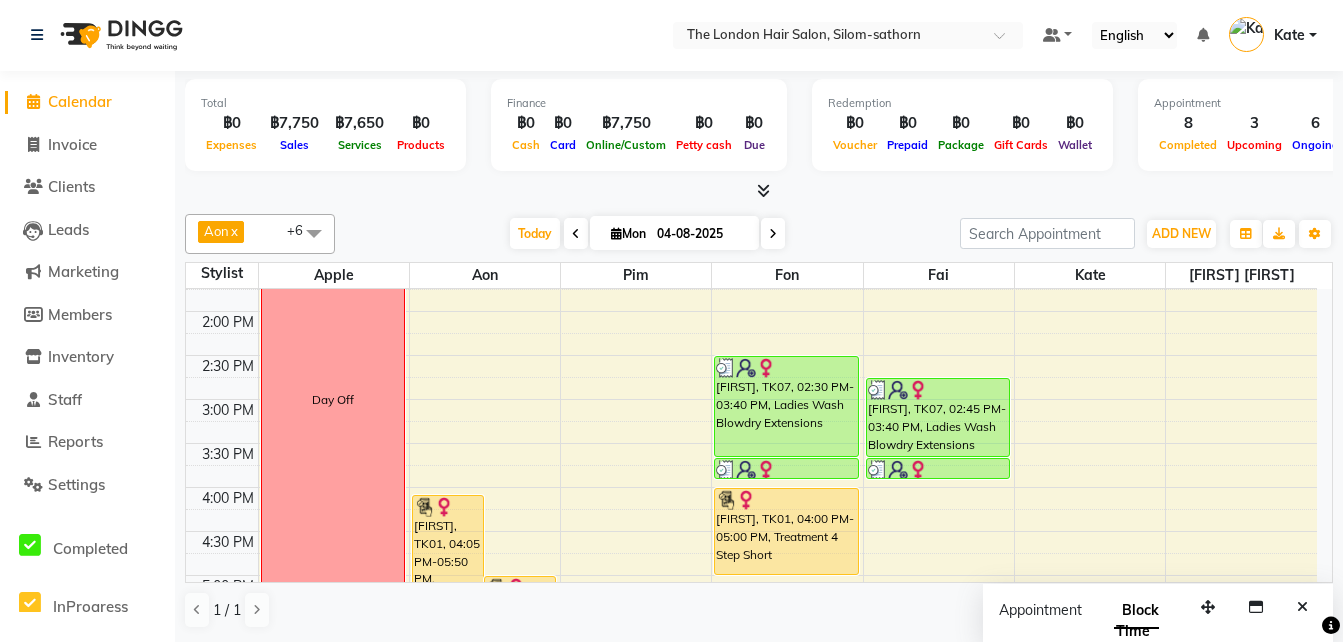 click on "[FIRST] x [FIRST]  x [FIRST] [FIRST]  x [FIRST]  x [FIRST]  x [FIRST]  x +6 UnSelect All Apple   Aon Pim Fon Fai  Kate  Boss Luke Today  Mon 04-08-2025 Toggle Dropdown Add Appointment Add Invoice Add Expense Add Attendance Add Client Add Transaction Toggle Dropdown Add Appointment Add Invoice Add Expense Add Attendance Add Client ADD NEW Toggle Dropdown Add Appointment Add Invoice Add Expense Add Attendance Add Client Add Transaction [FIRST]  x [FIRST]  x [FIRST] [FIRST]  x [FIRST]  x [FIRST]  x [FIRST]  x +6 UnSelect All Apple   Aon Pim Fon Fai  Kate  Boss Luke Group By  Staff View   Room View  View as Vertical  Vertical - Week View  Horizontal  Horizontal - Week View  List  Toggle Dropdown Calendar Settings Manage Tags   Arrange Stylists   Reset Stylists  Full Screen  Show Available Stylist  Appointment Form Zoom 100% Staff/Room Display Count 7 Stylist Apple   Aon Pim Fon Fai  Kate  Boss Luke 9:00 AM 9:30 AM 10:00 AM 10:30 AM 11:00 AM 11:30 AM 12:00 PM 12:30 PM 1:00 PM 1:30 PM 2:00 PM 2:30 PM 3:00 PM 3:30 PM 4:00 PM" 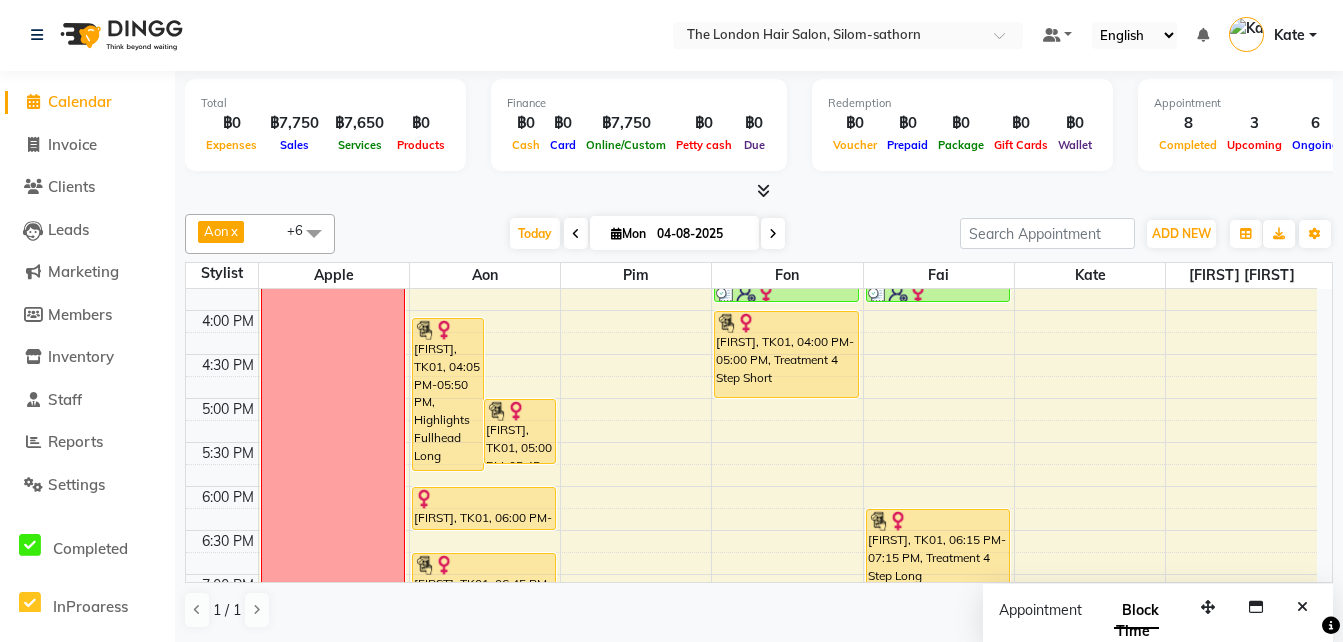 scroll, scrollTop: 595, scrollLeft: 0, axis: vertical 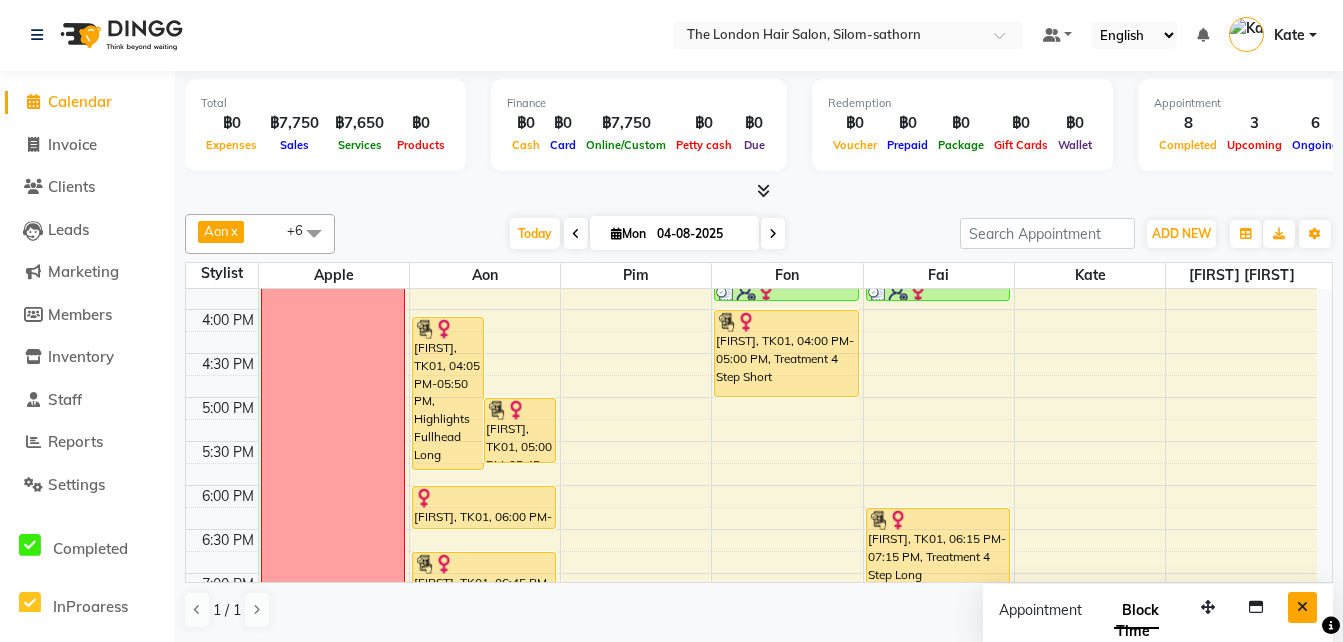 click at bounding box center (1302, 607) 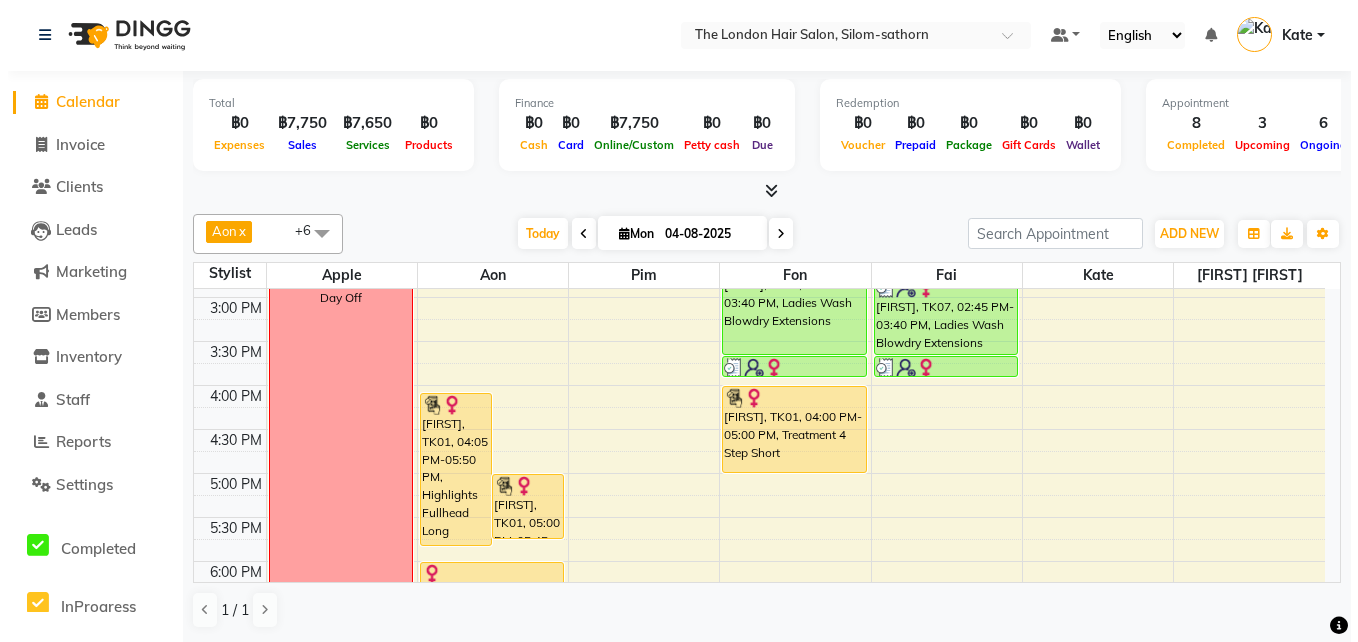 scroll, scrollTop: 518, scrollLeft: 0, axis: vertical 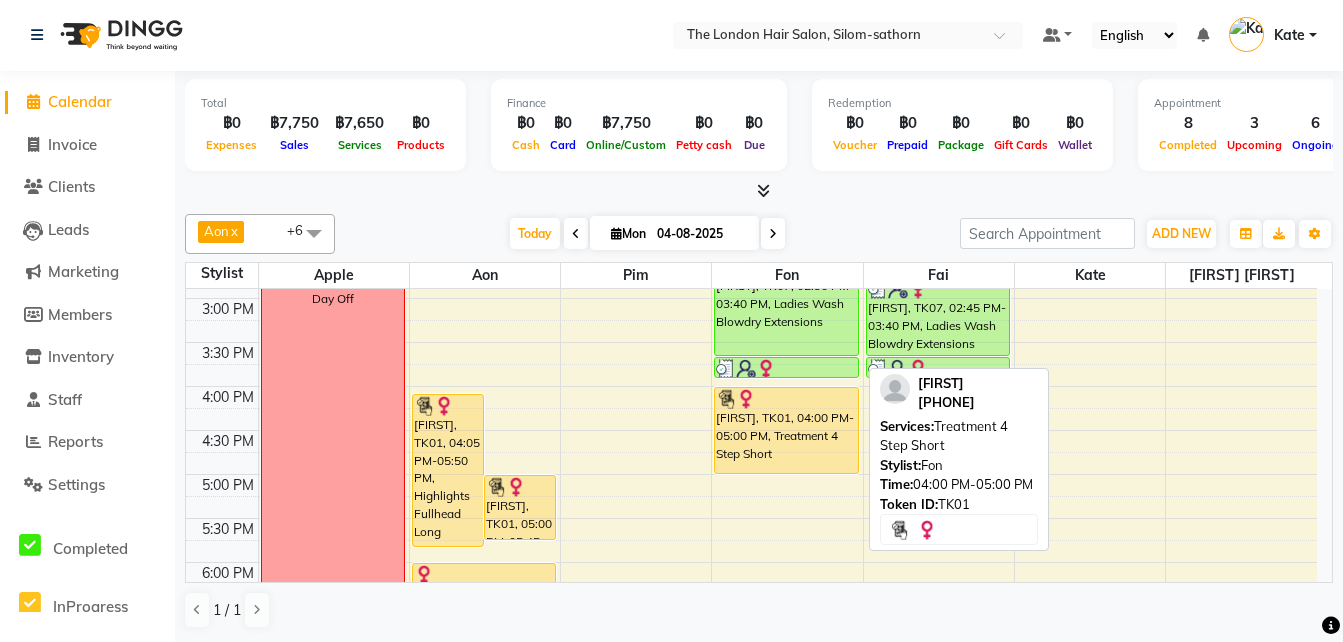 click on "[FIRST], TK01, 04:00 PM-05:00 PM, Treatment 4 Step Short" at bounding box center [786, 430] 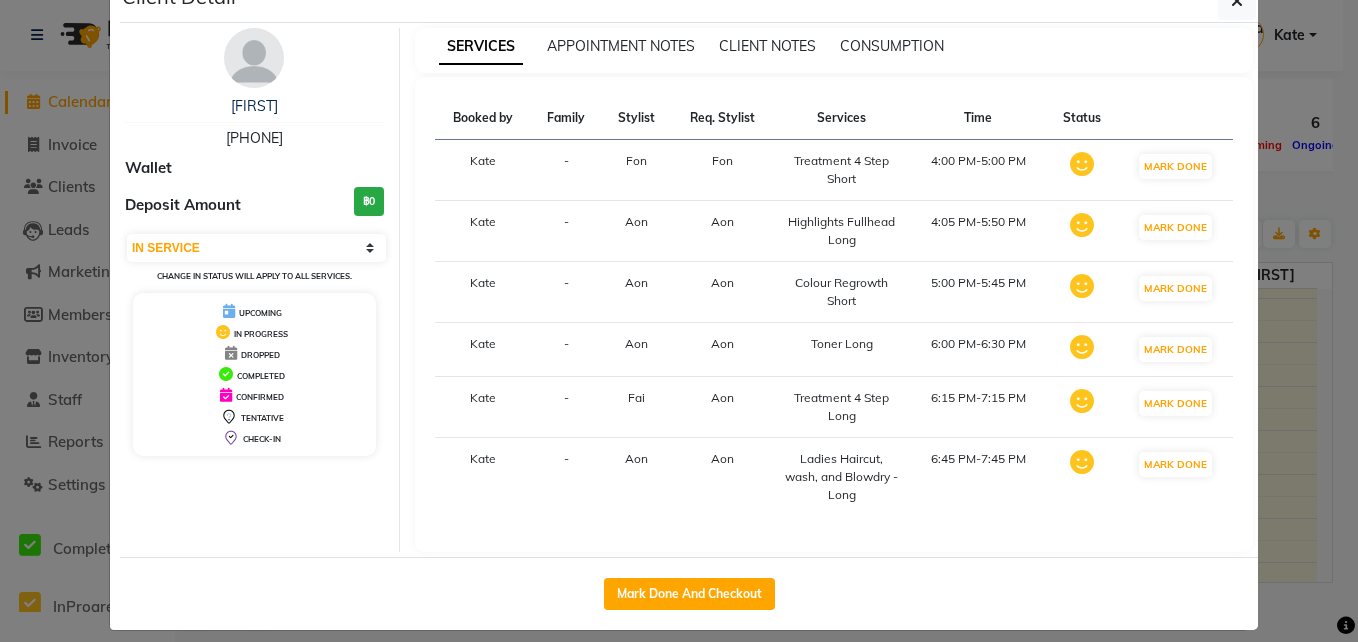 scroll, scrollTop: 53, scrollLeft: 0, axis: vertical 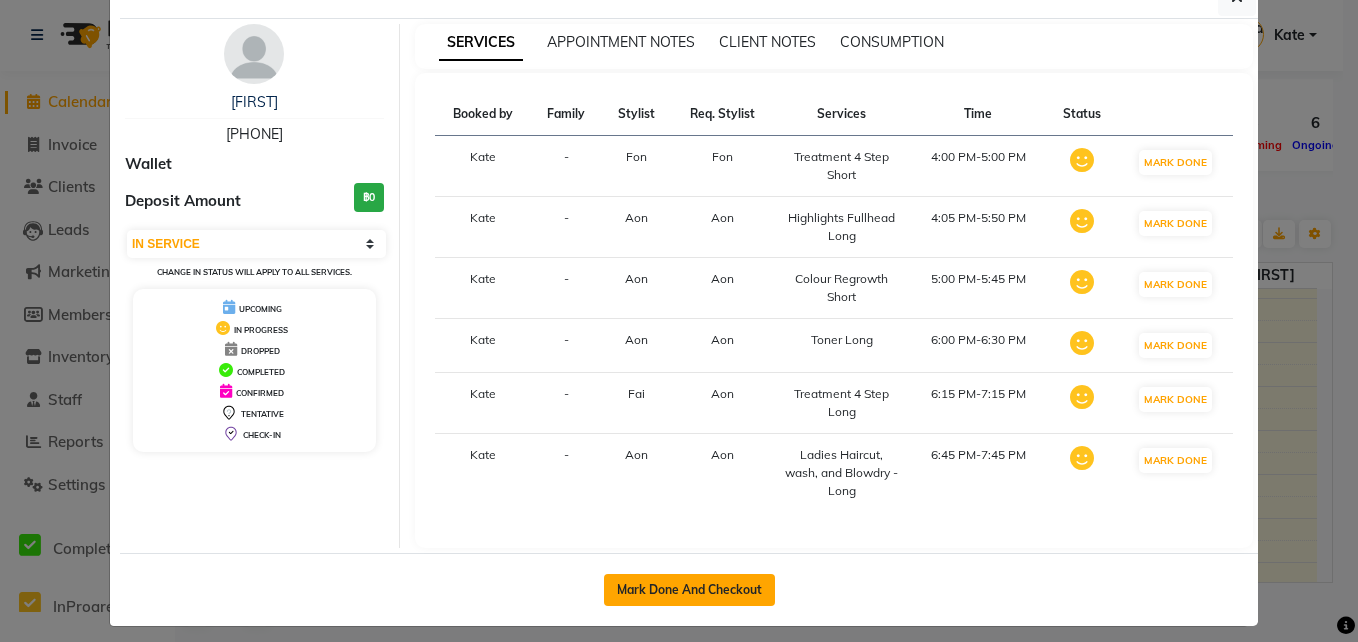 click on "Mark Done And Checkout" 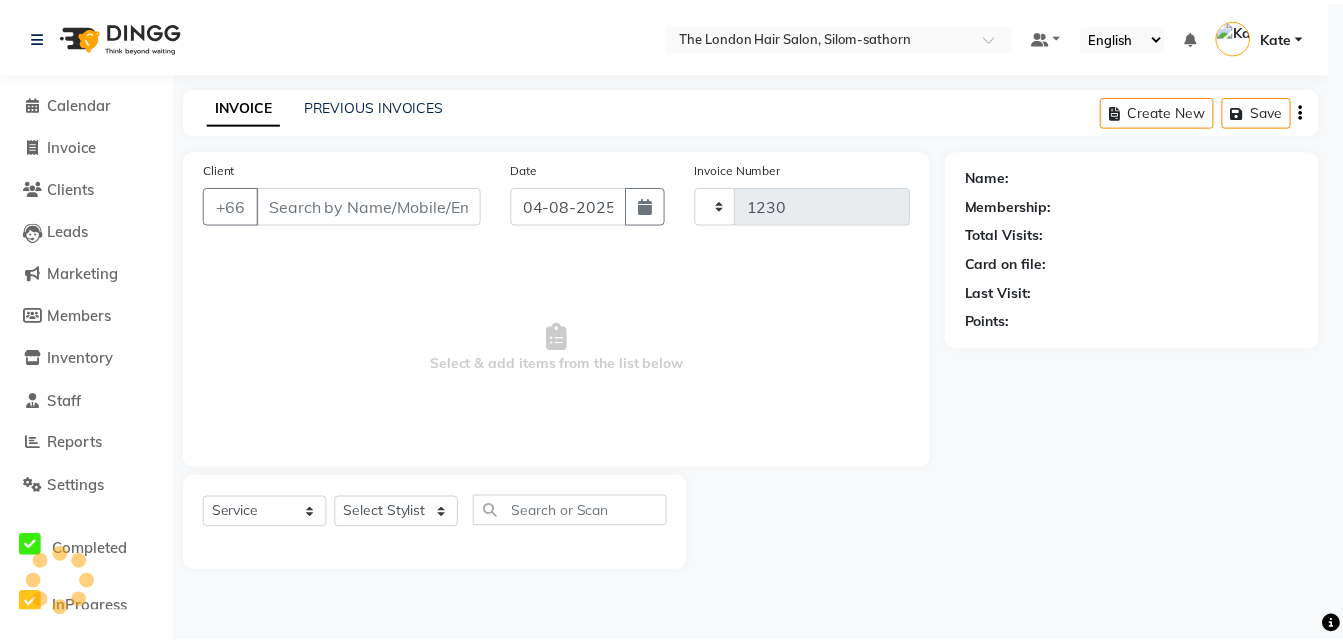 scroll, scrollTop: 0, scrollLeft: 0, axis: both 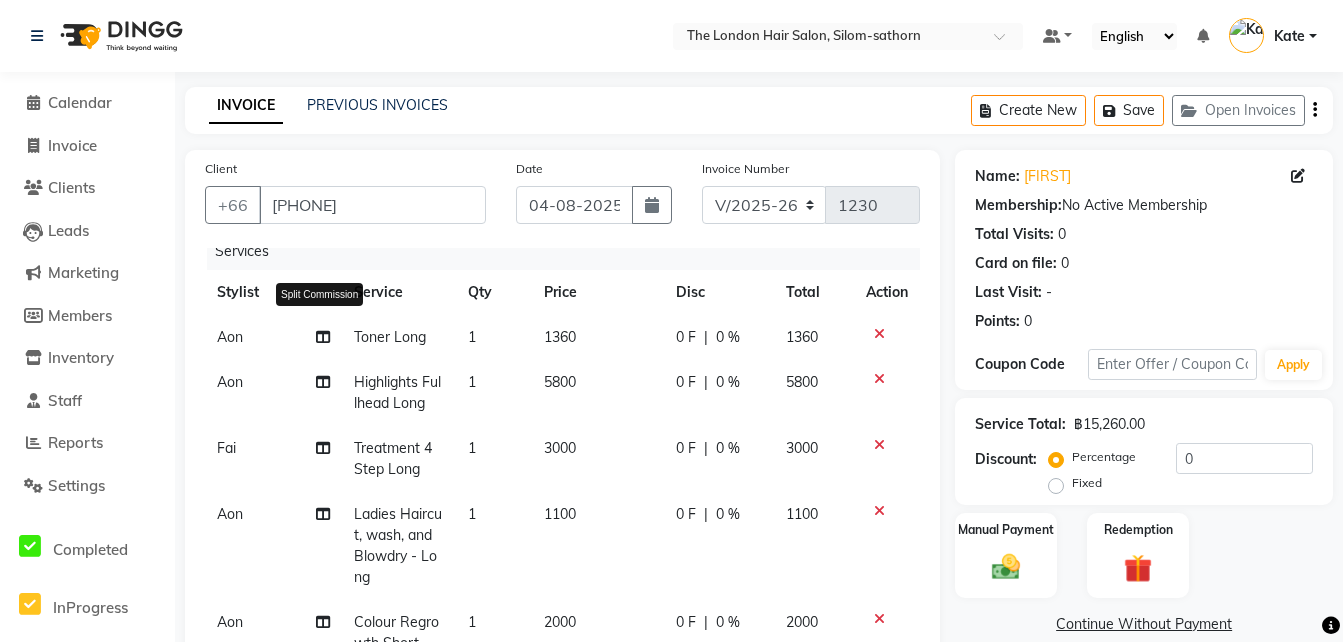 click 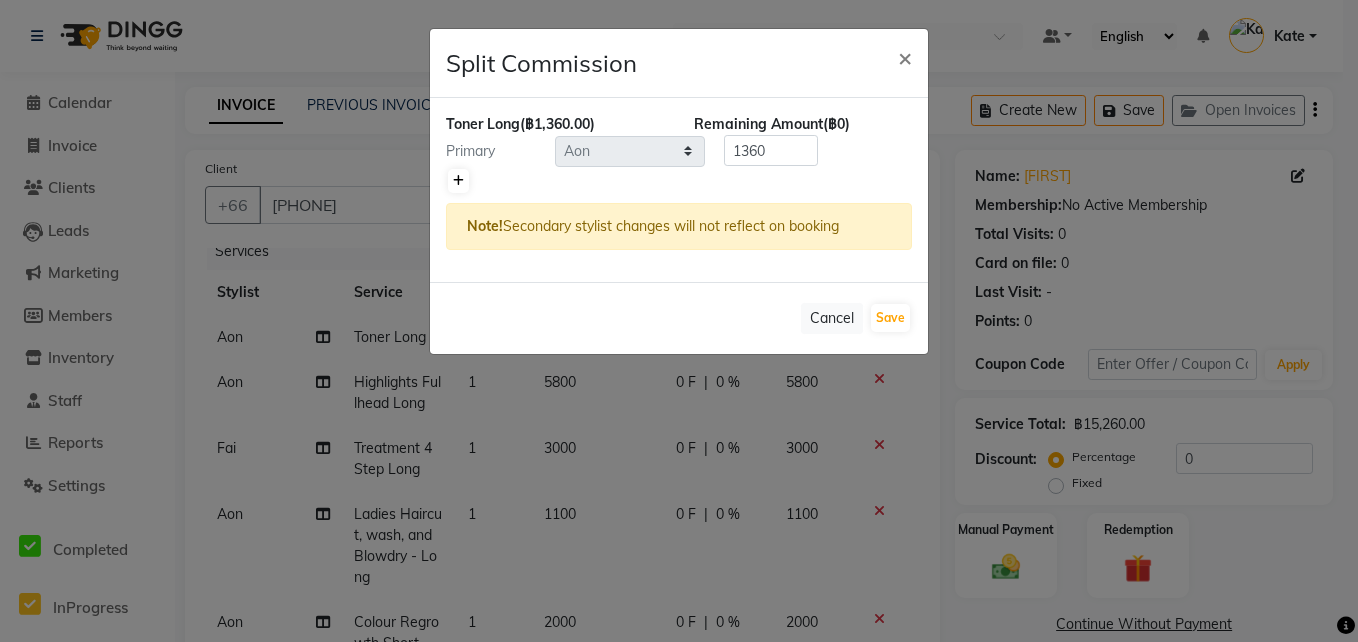 click 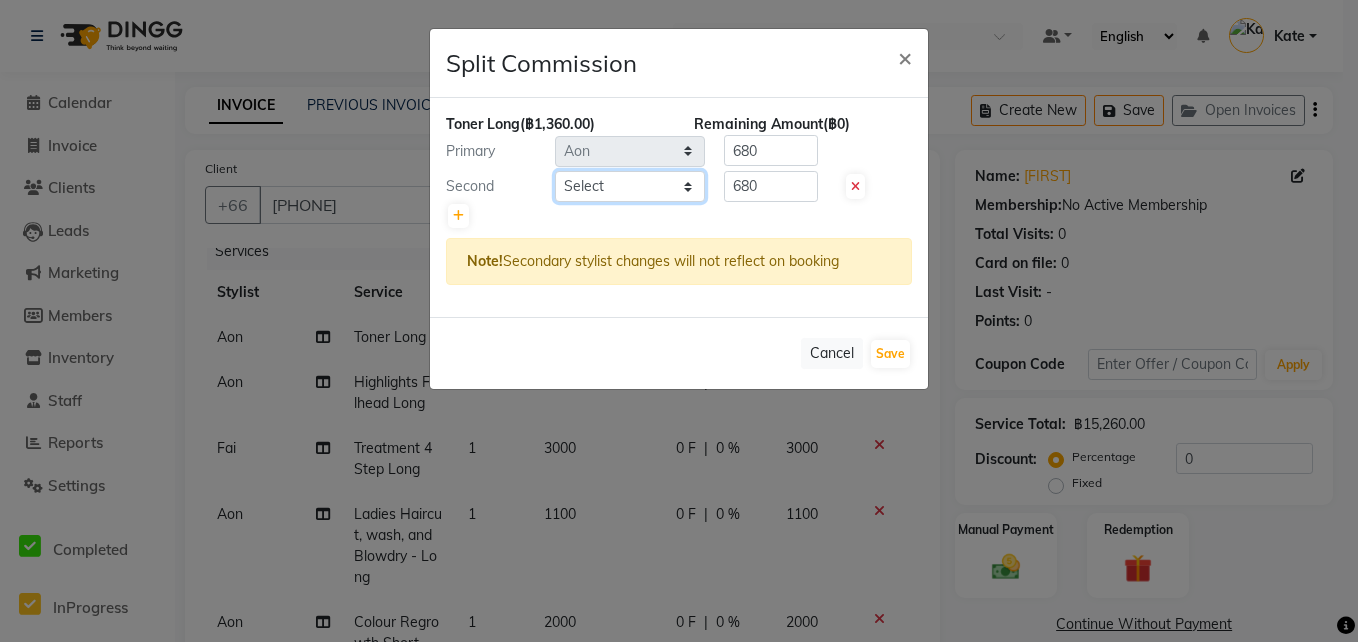 click on "Select  Aon   Apple     Boss Luke   Fai    Fon   Kate    Pim" 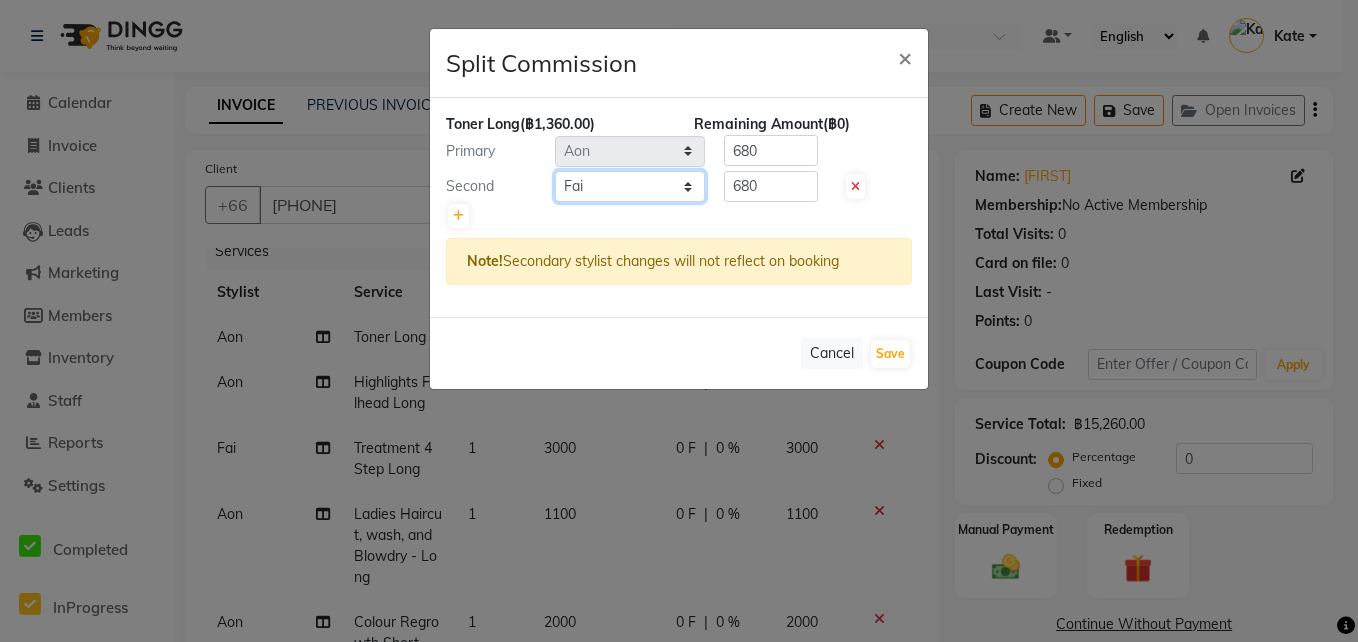 click on "Select  Aon   Apple     Boss Luke   Fai    Fon   Kate    Pim" 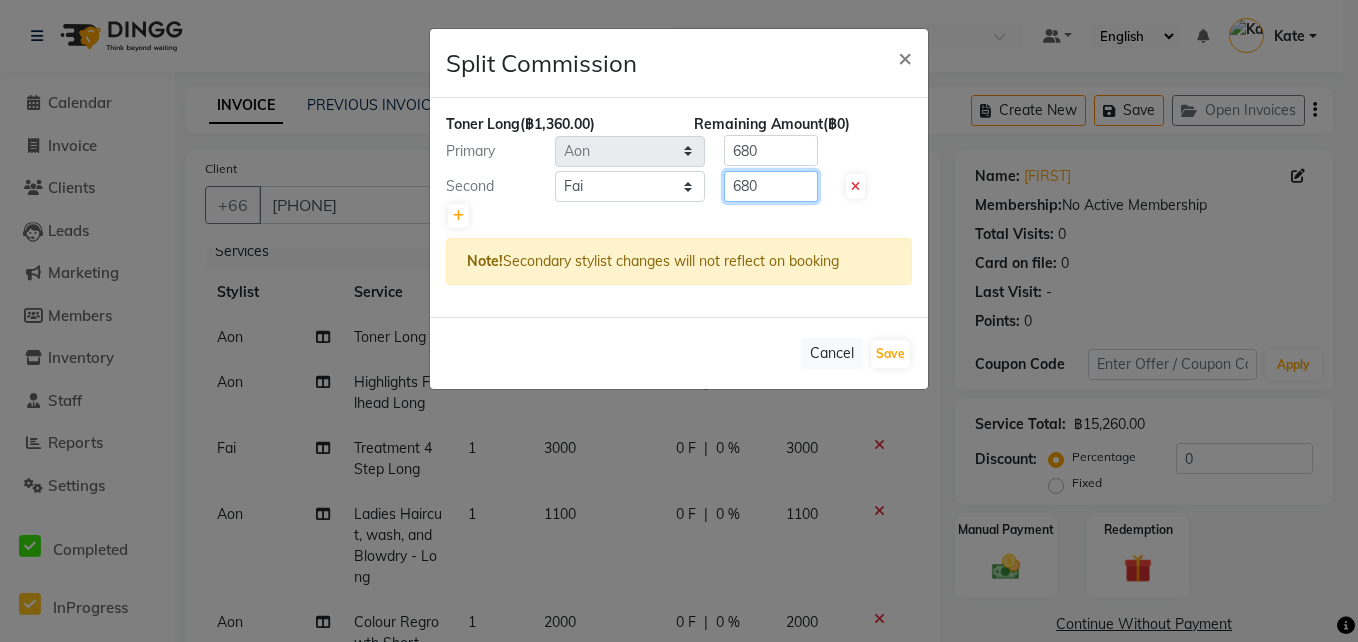 click on "680" 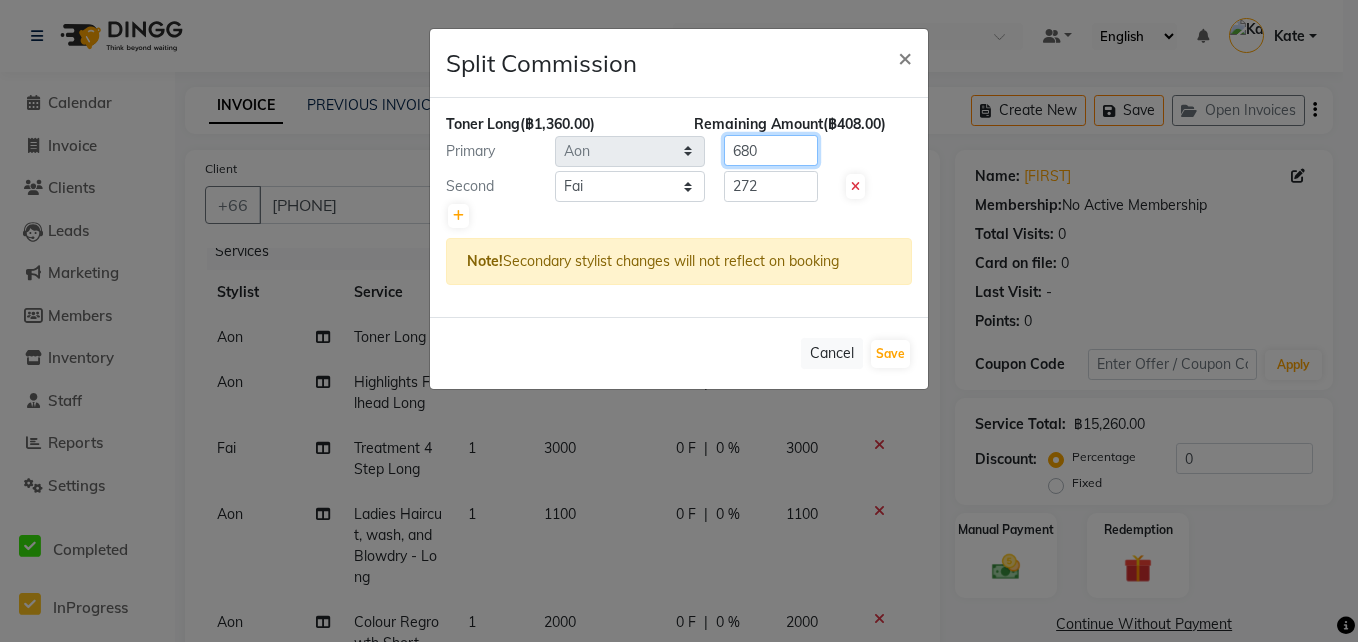 click on "680" 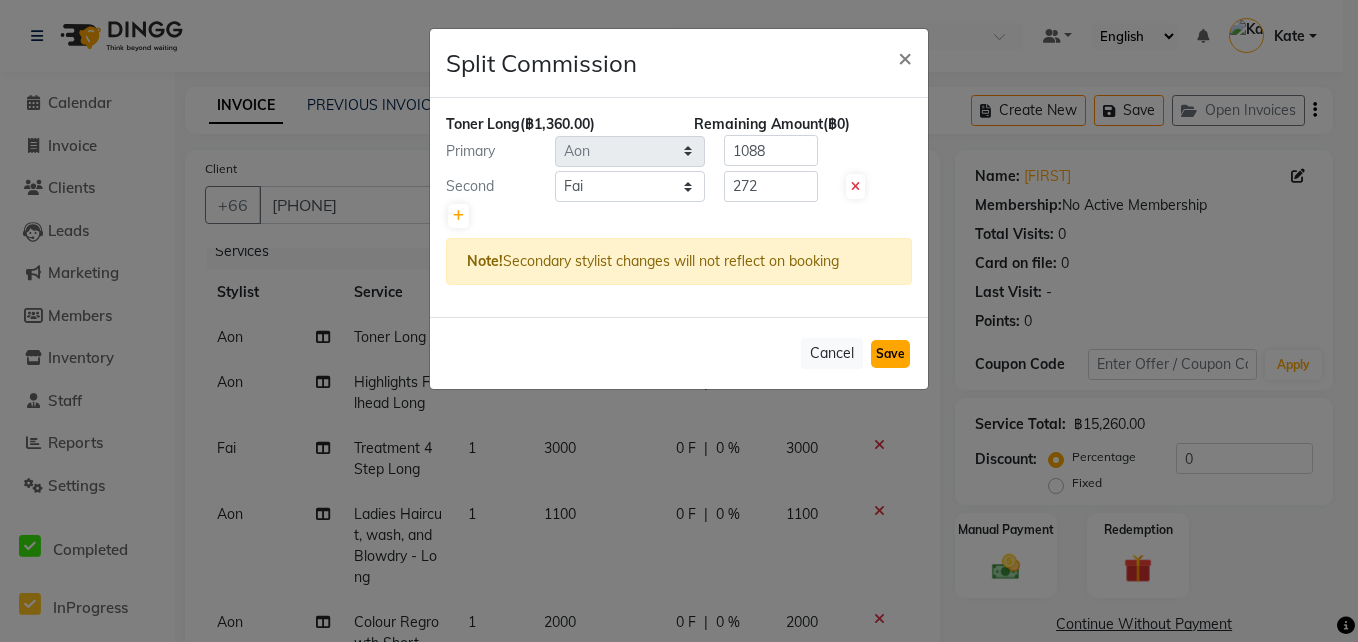 click on "Save" 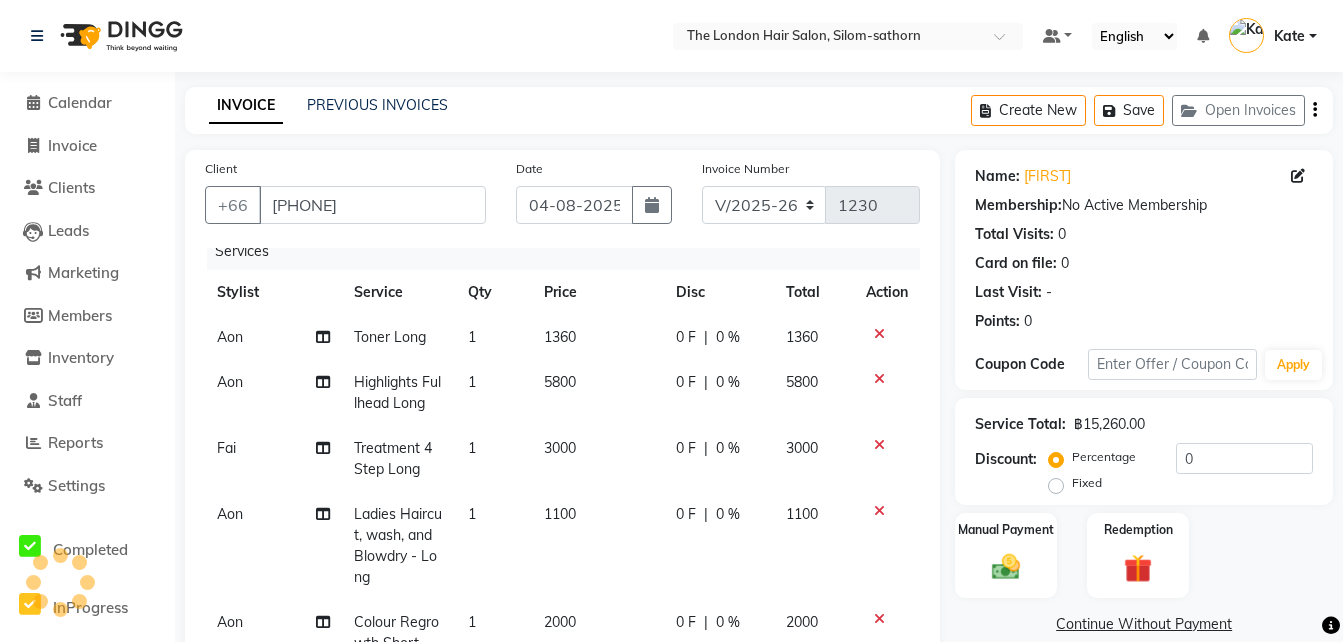 click on "Aon" 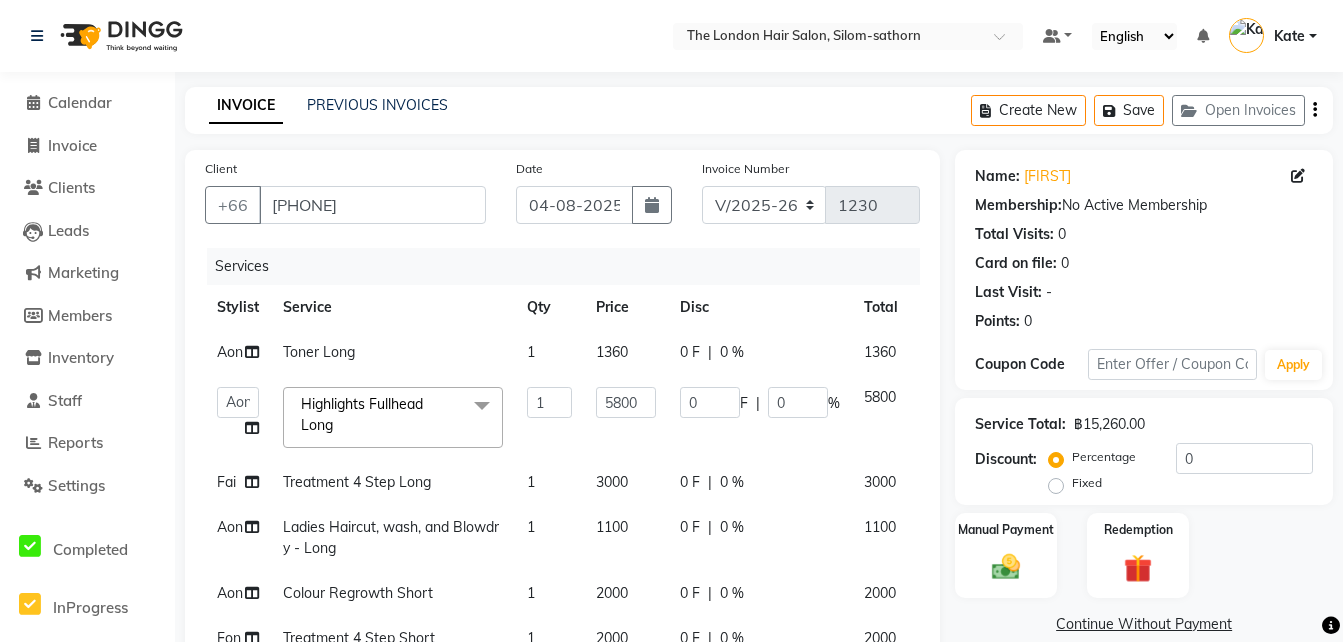 scroll, scrollTop: 0, scrollLeft: 0, axis: both 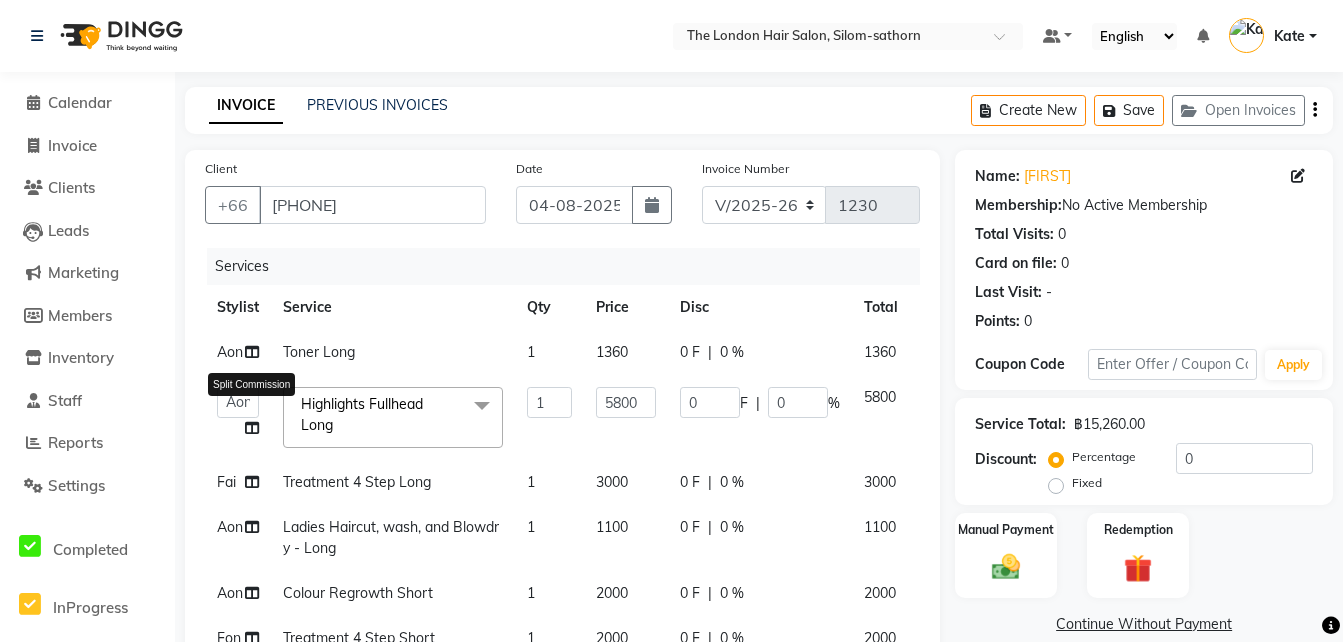 click 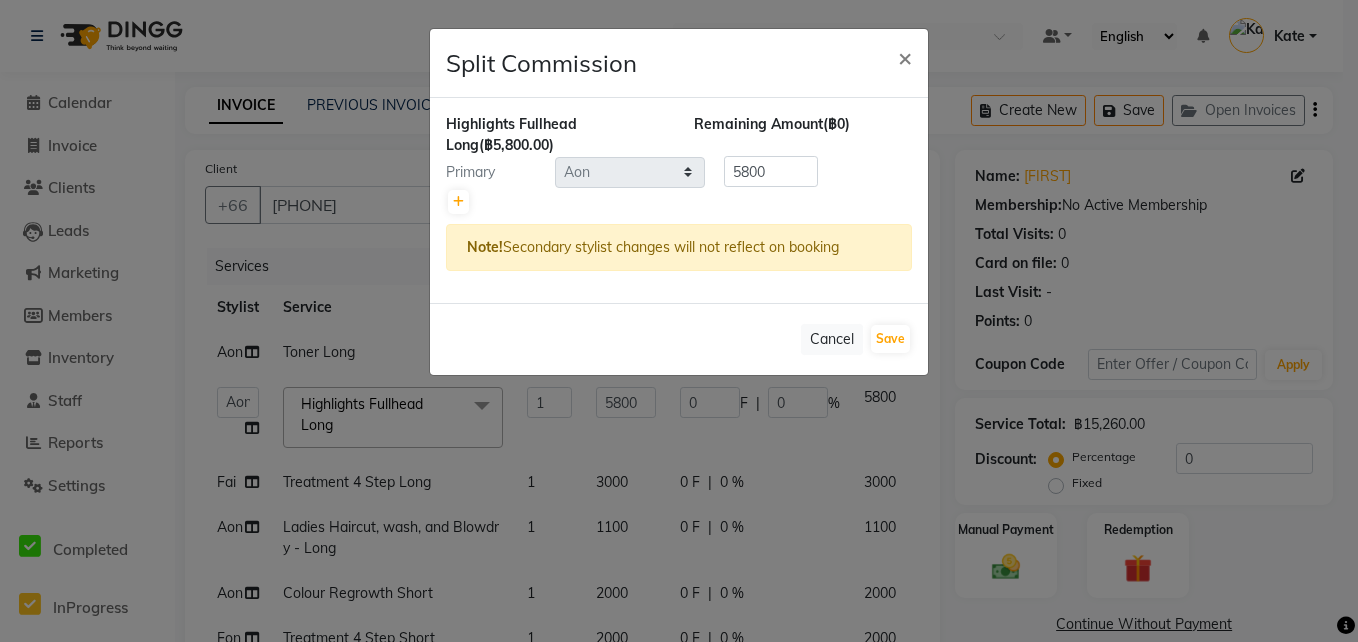 click 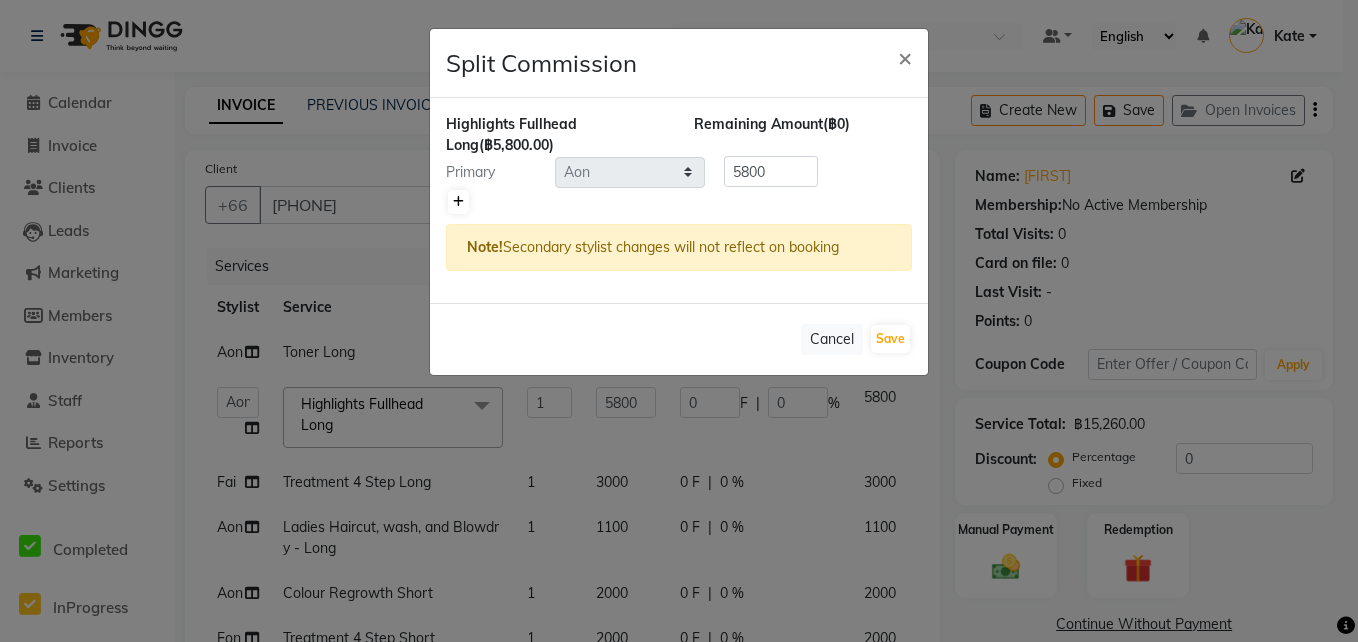 click 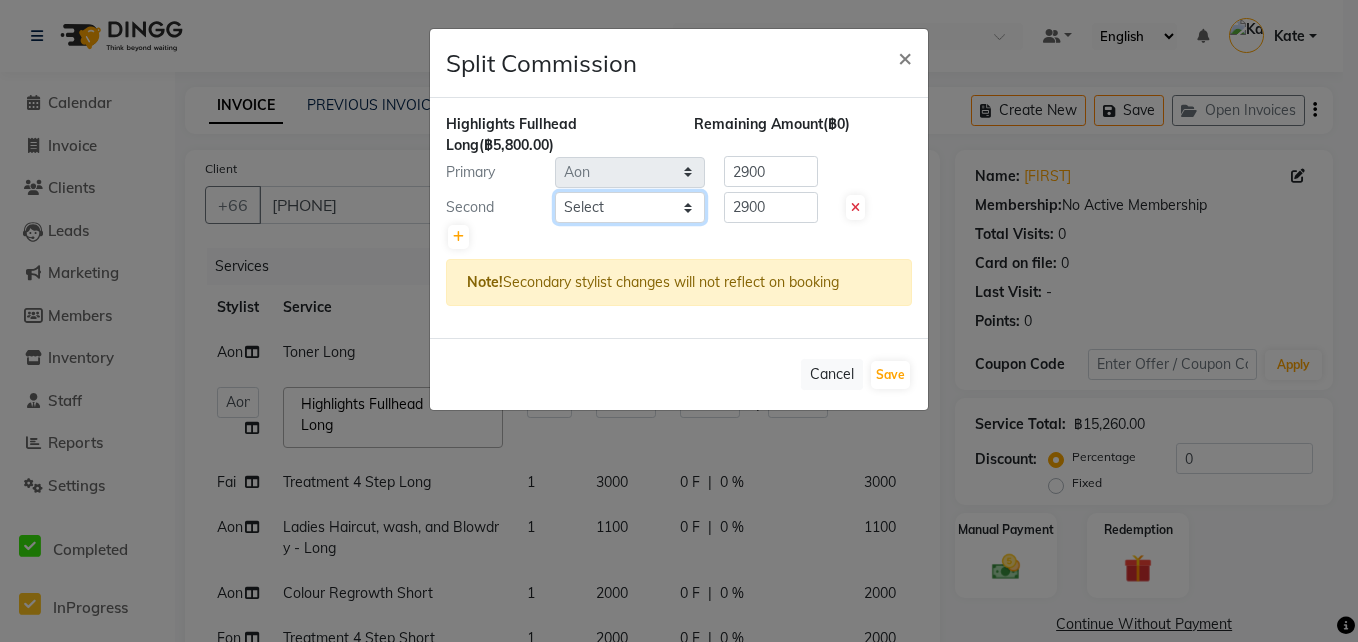 click on "Select  Aon   Apple     Boss Luke   Fai    Fon   Kate    Pim" 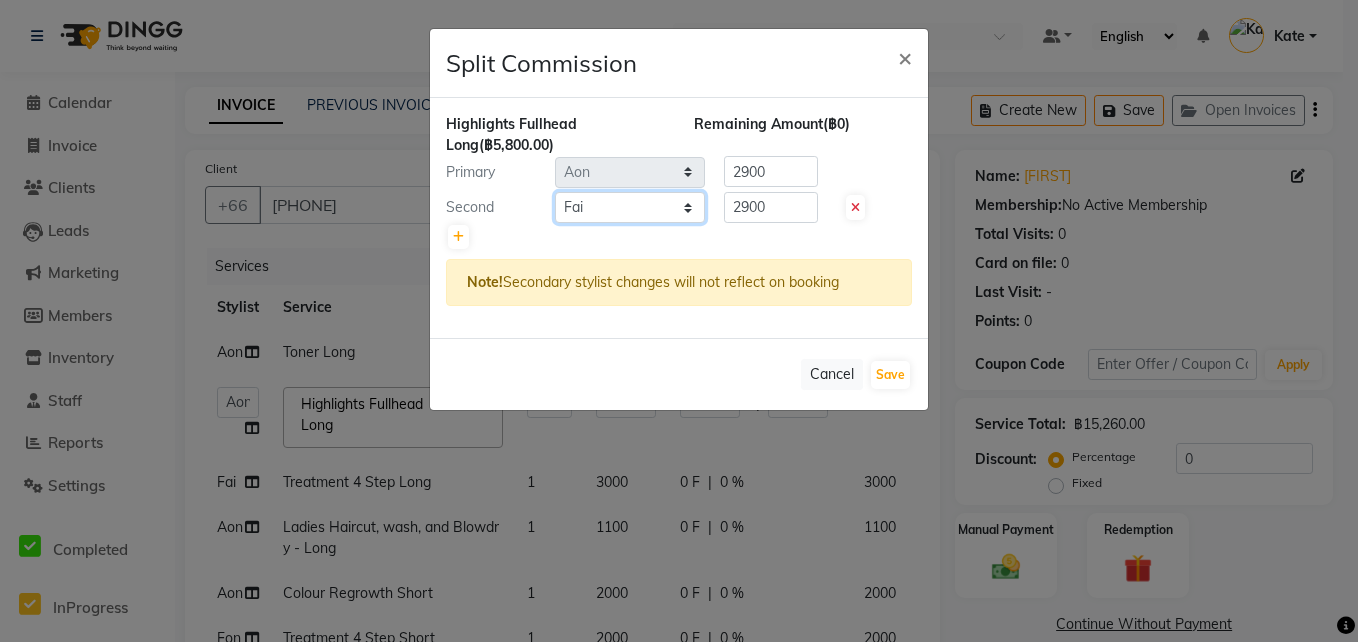 click on "Select  Aon   Apple     Boss Luke   Fai    Fon   Kate    Pim" 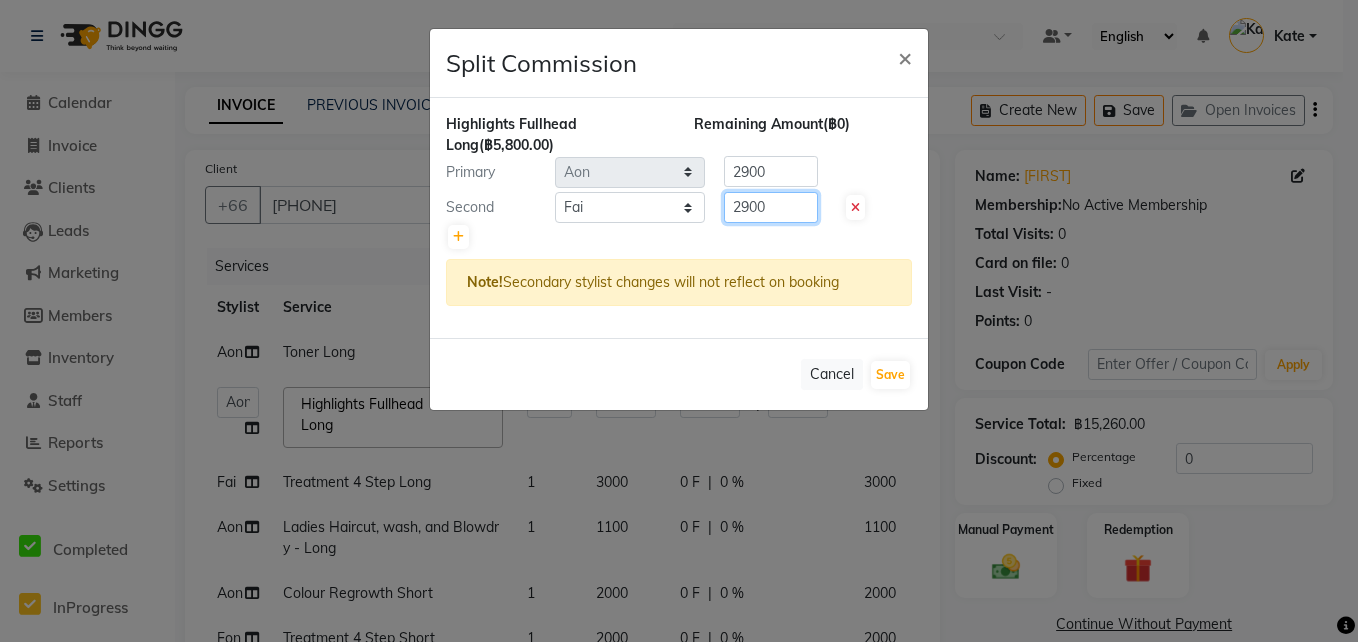 click on "2900" 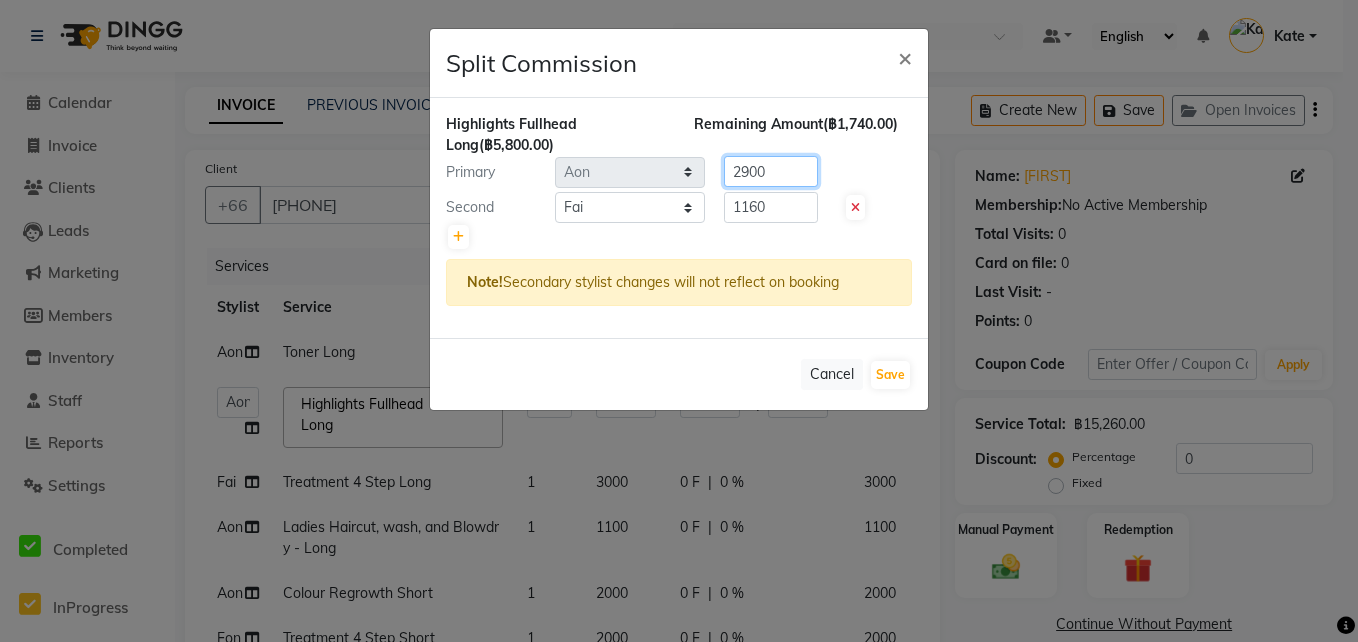 click on "2900" 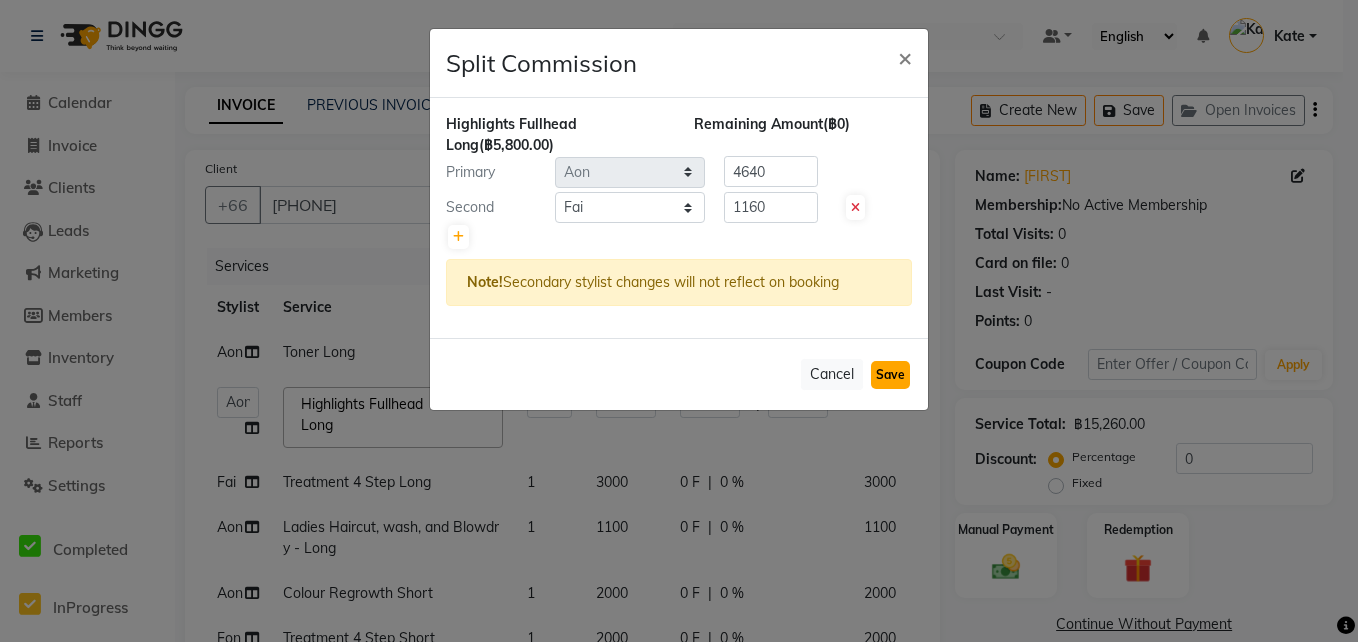 click on "Save" 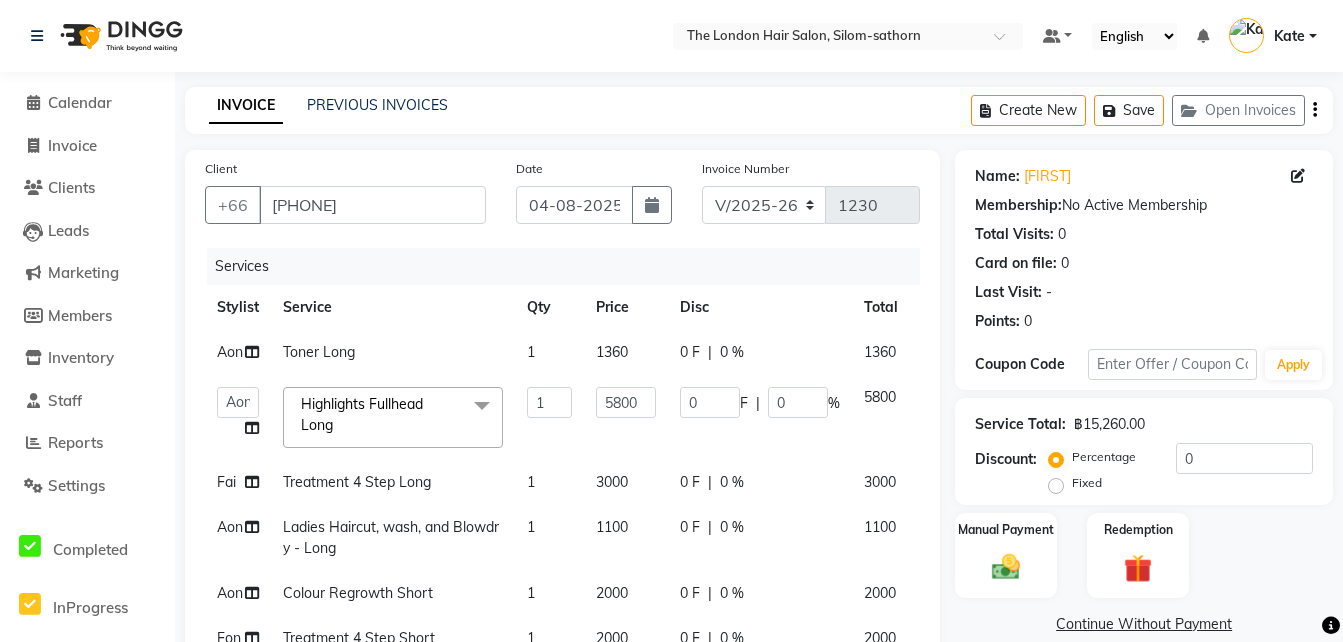 scroll, scrollTop: 208, scrollLeft: 0, axis: vertical 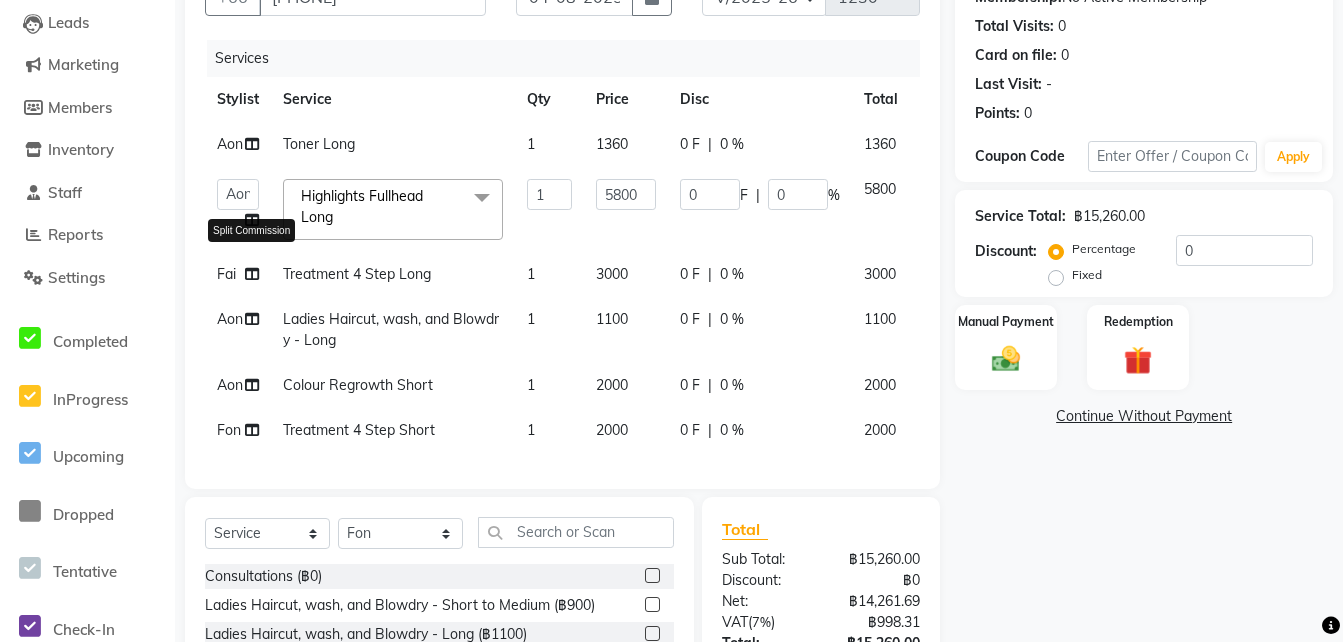 click 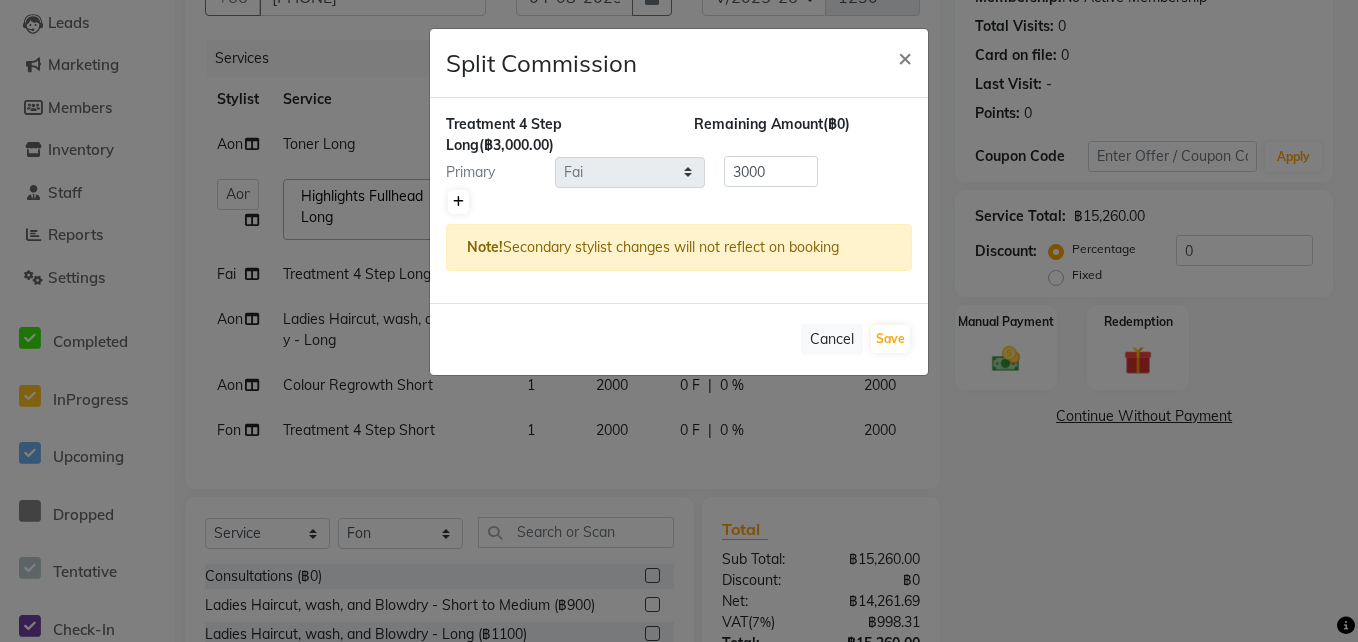 click 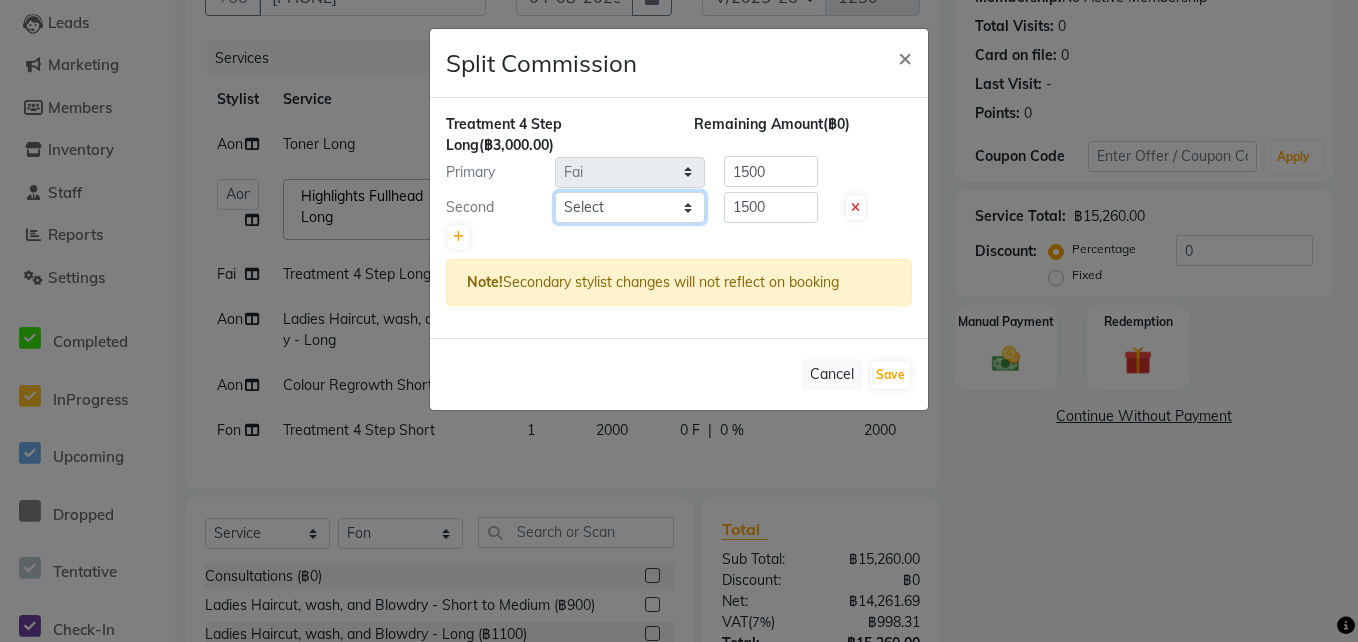click on "Select  Aon   Apple     Boss Luke   Fai    Fon   Kate    Pim" 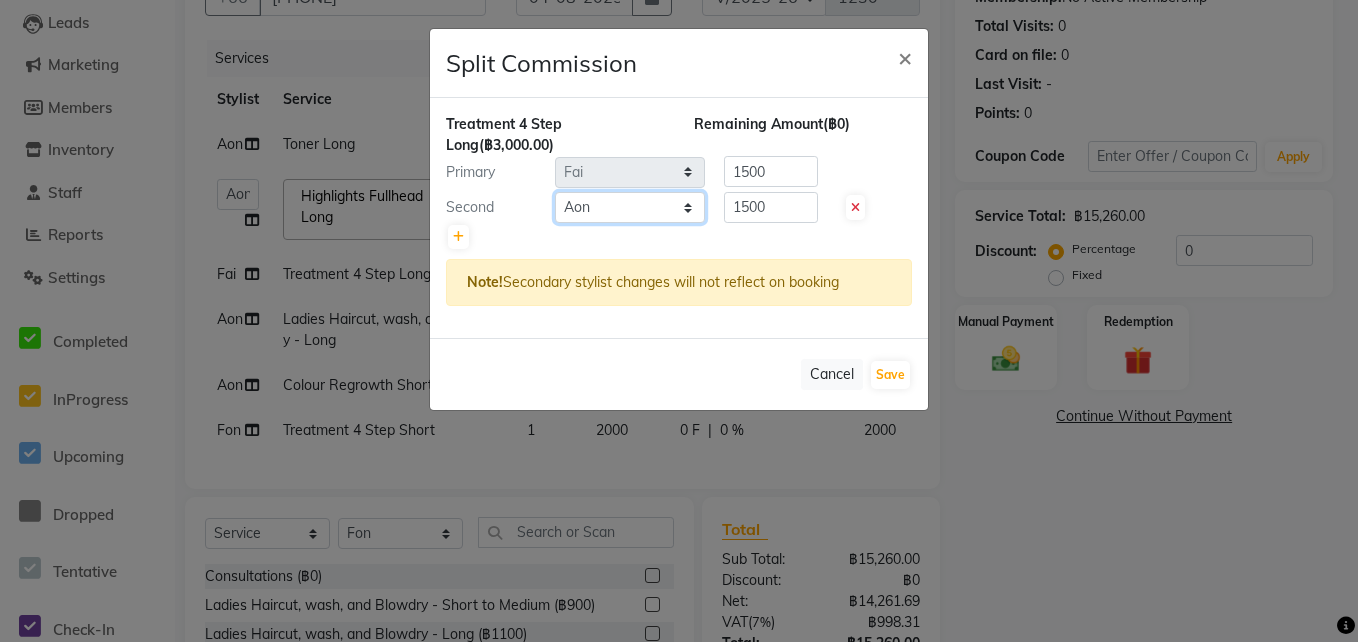 click on "Select  Aon   Apple     Boss Luke   Fai    Fon   Kate    Pim" 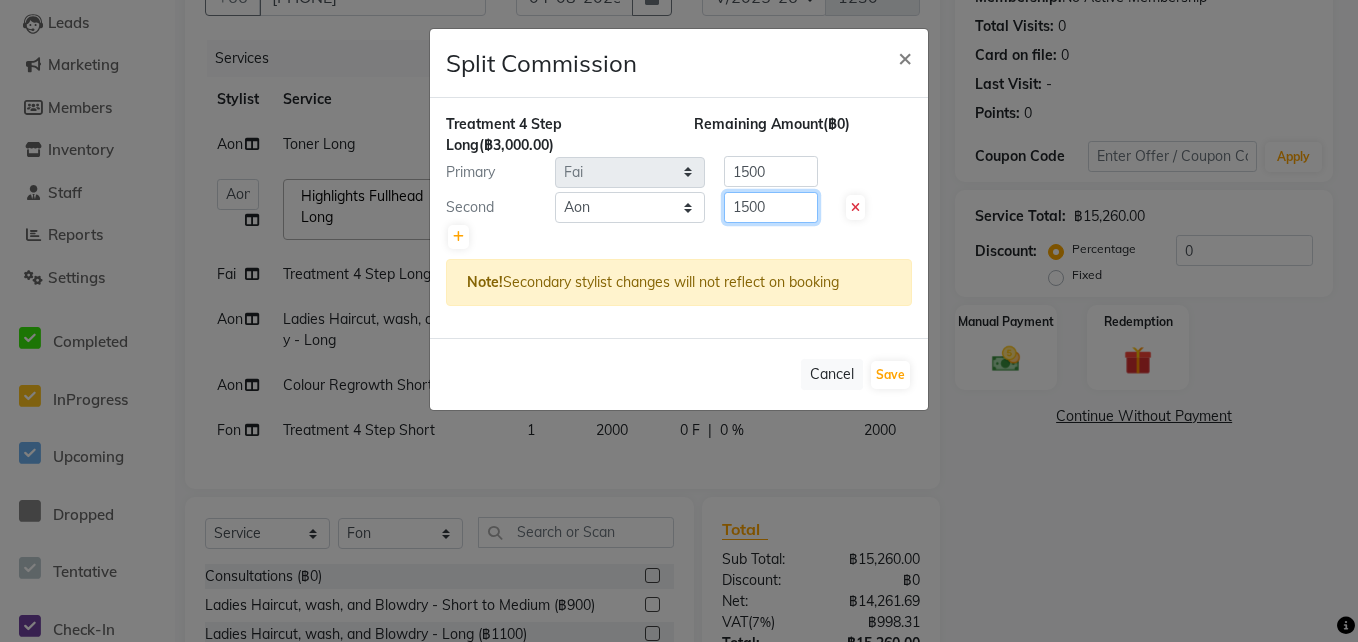 click on "1500" 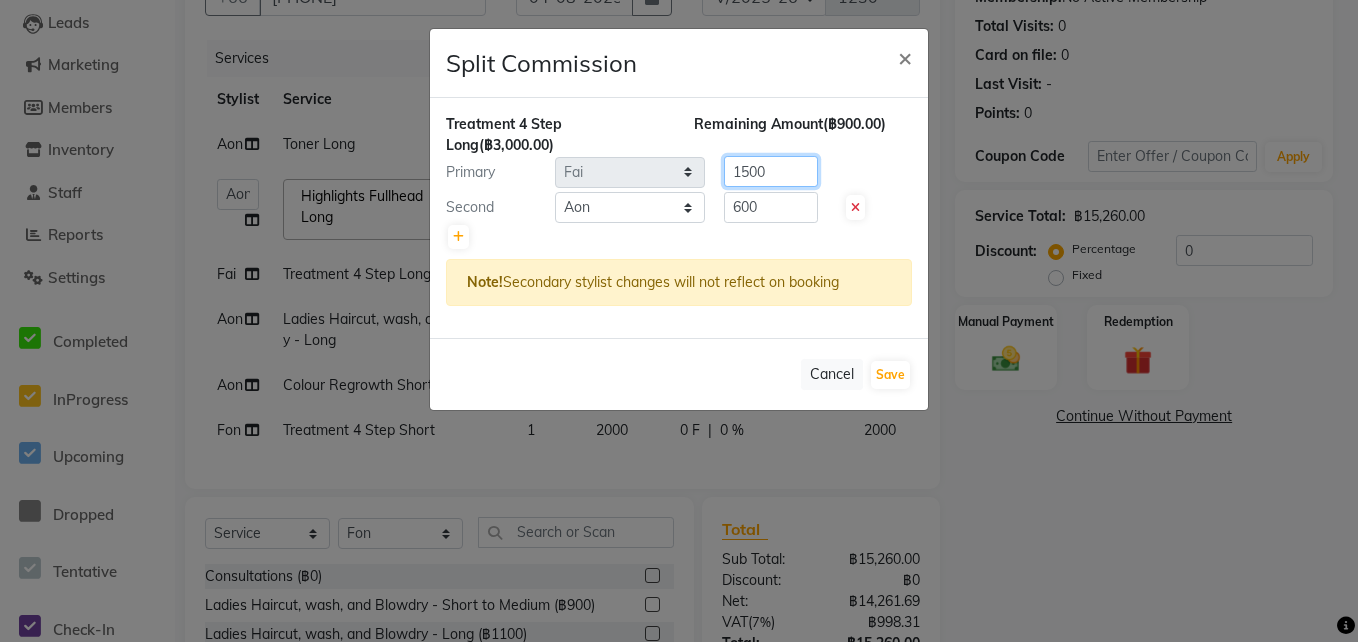 click on "1500" 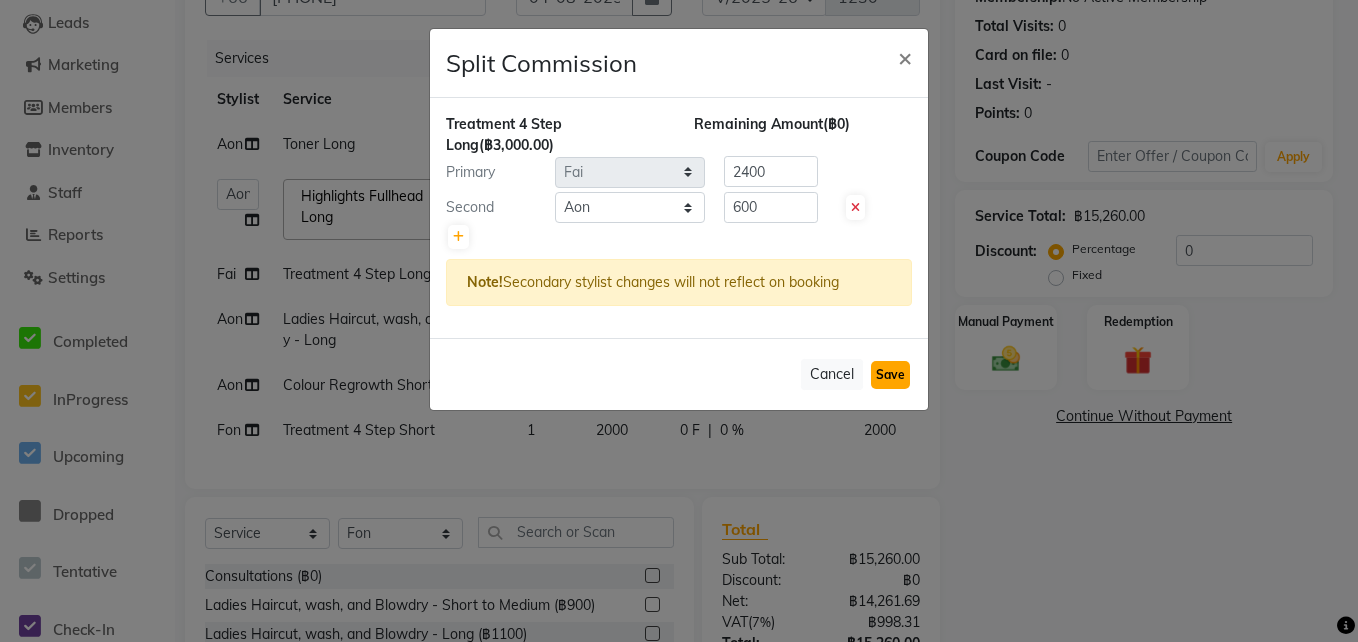 click on "Save" 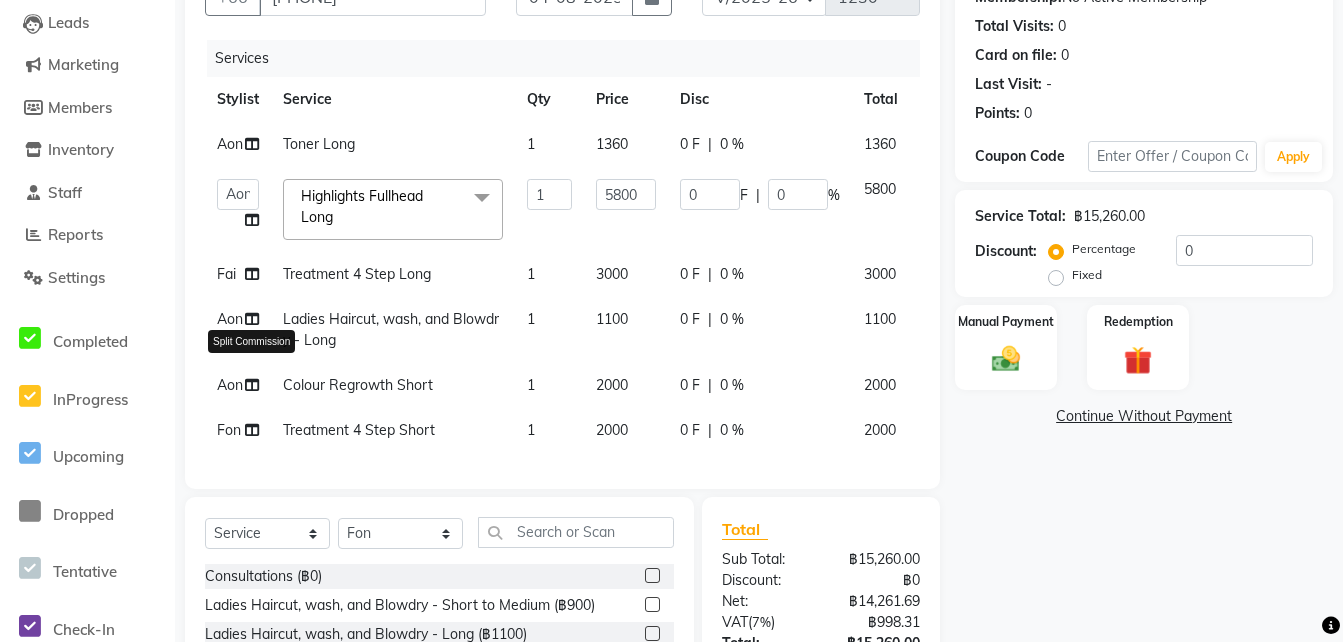 click 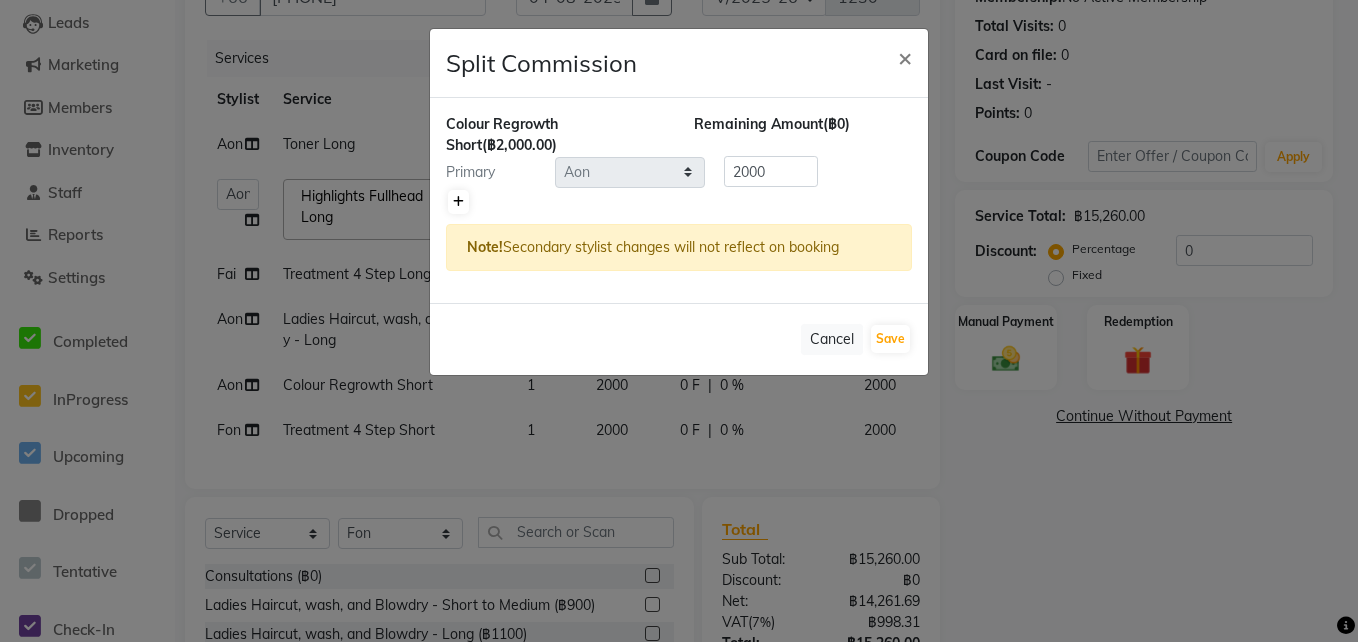 click 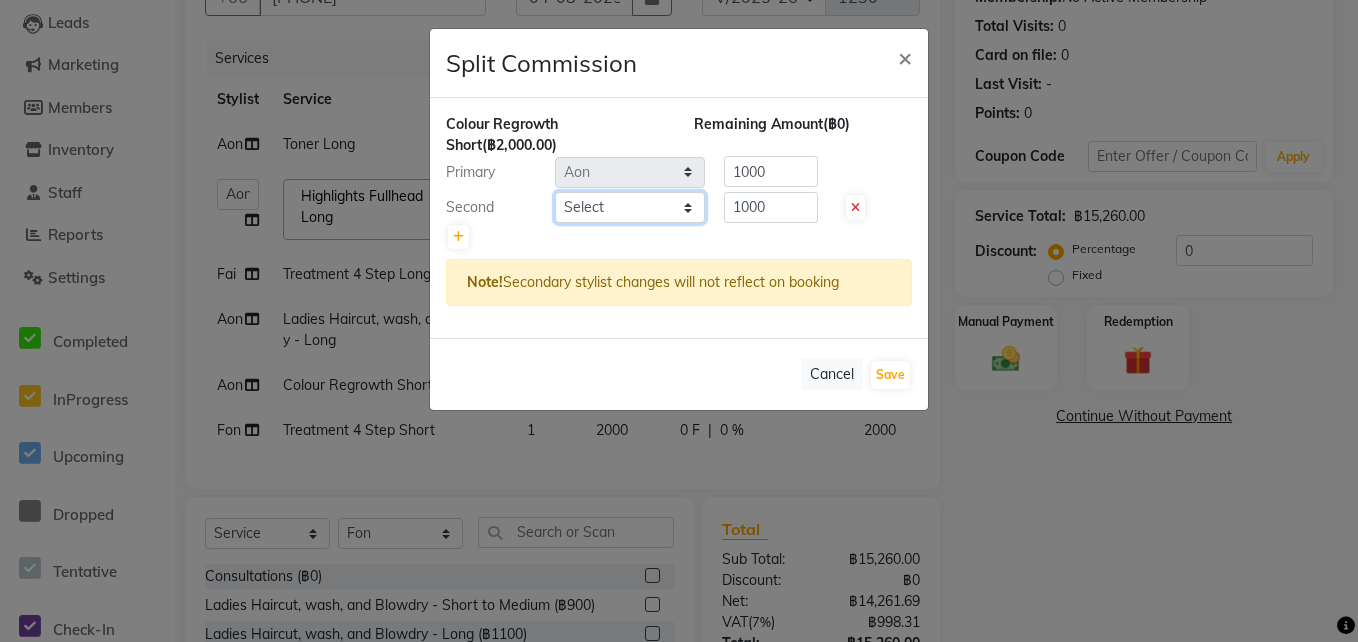 click on "Select  Aon   Apple     Boss Luke   Fai    Fon   Kate    Pim" 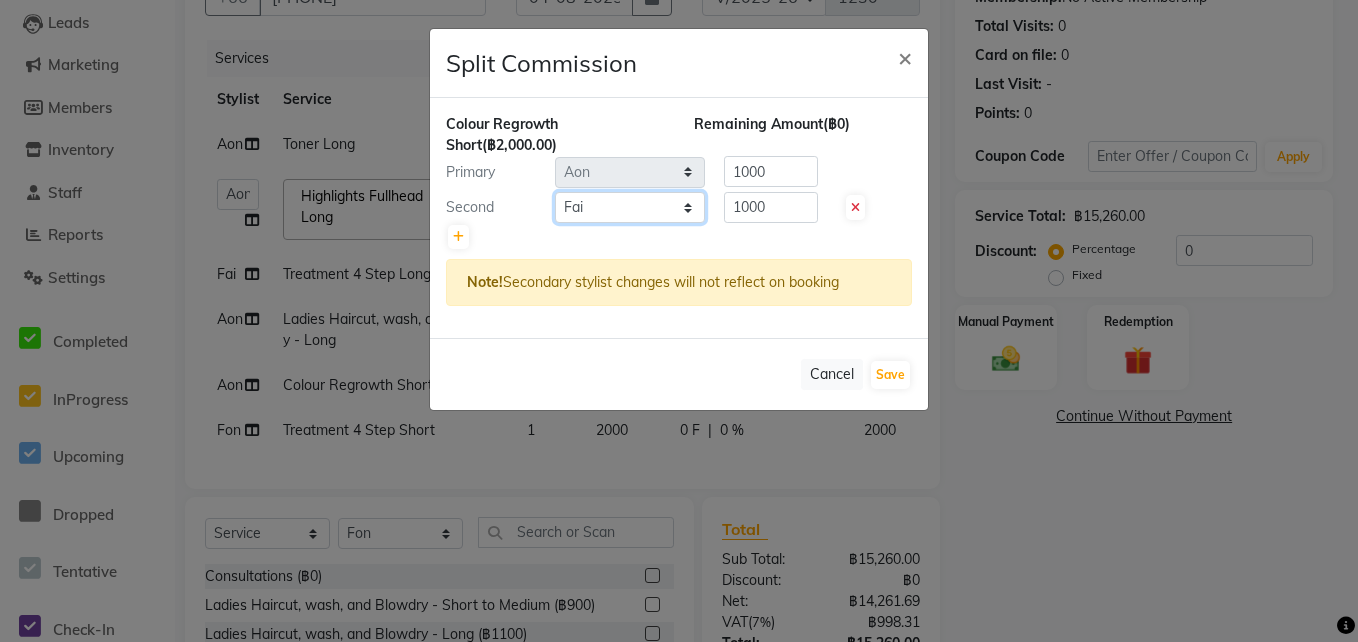 click on "Select  Aon   Apple     Boss Luke   Fai    Fon   Kate    Pim" 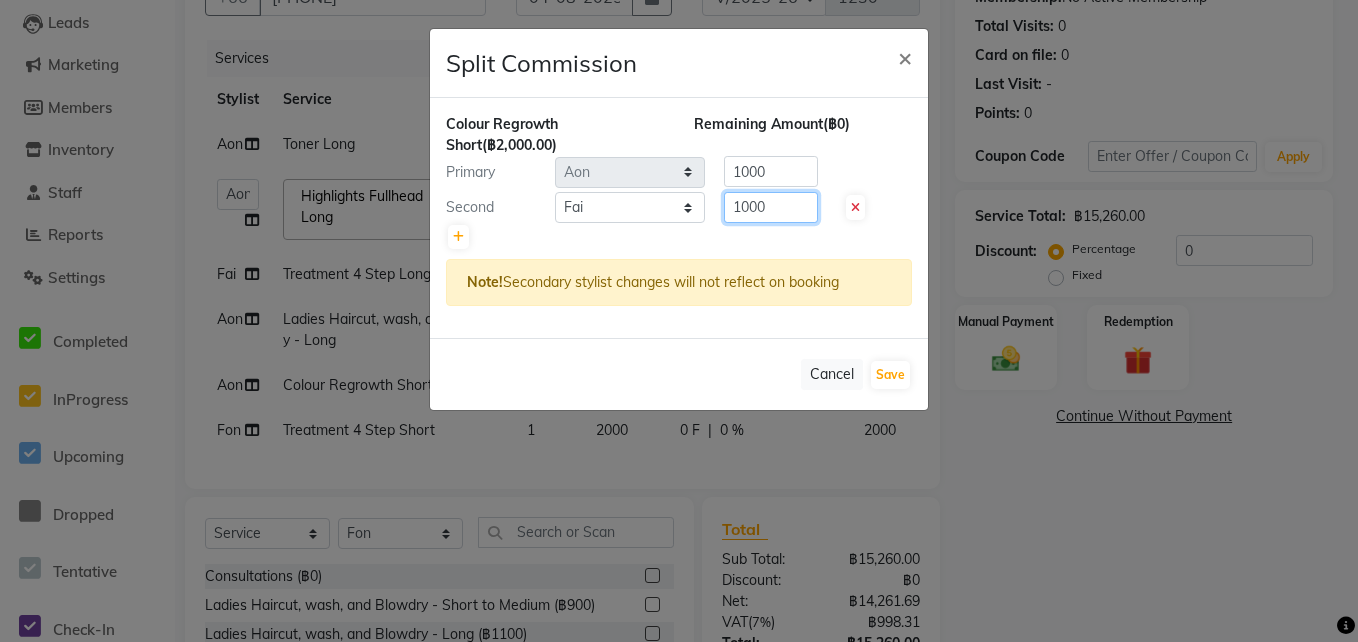 click on "1000" 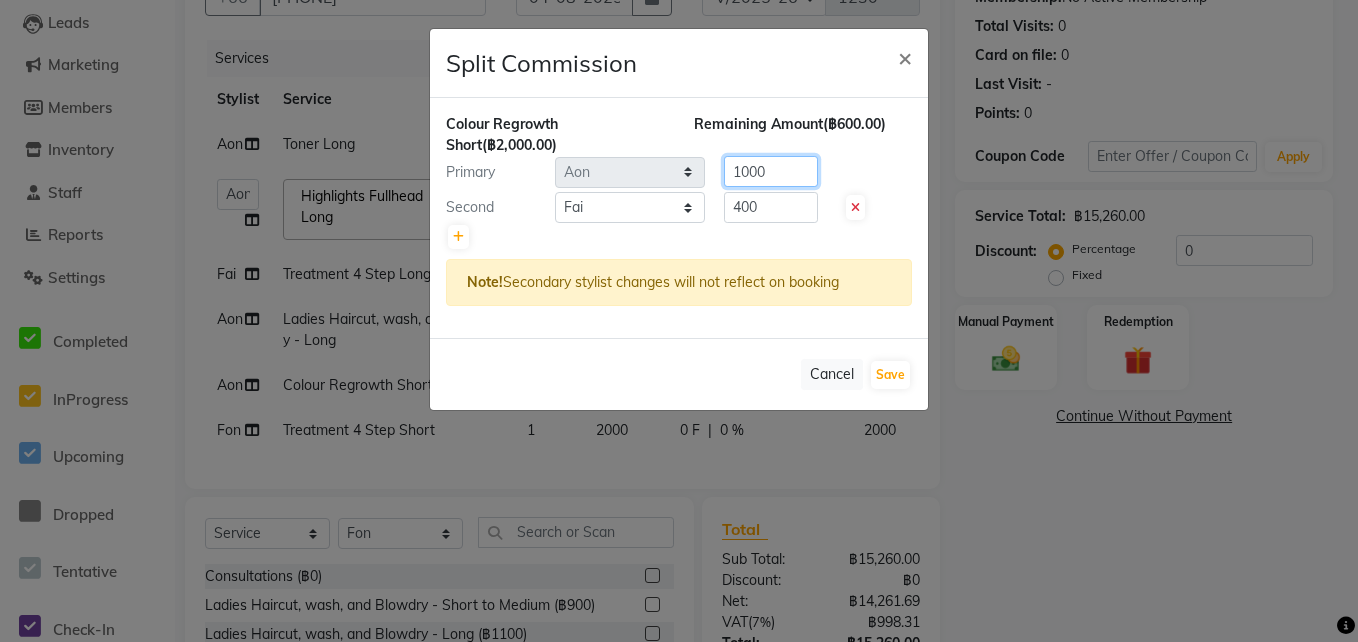 click on "1000" 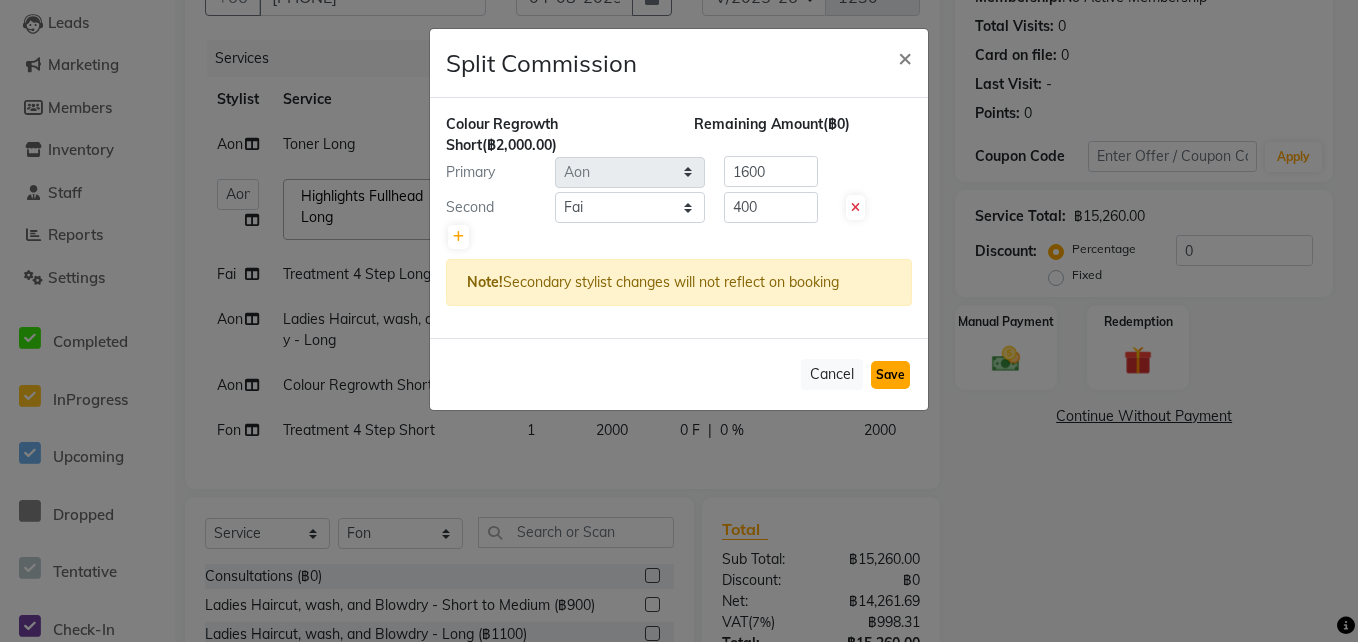 click on "Save" 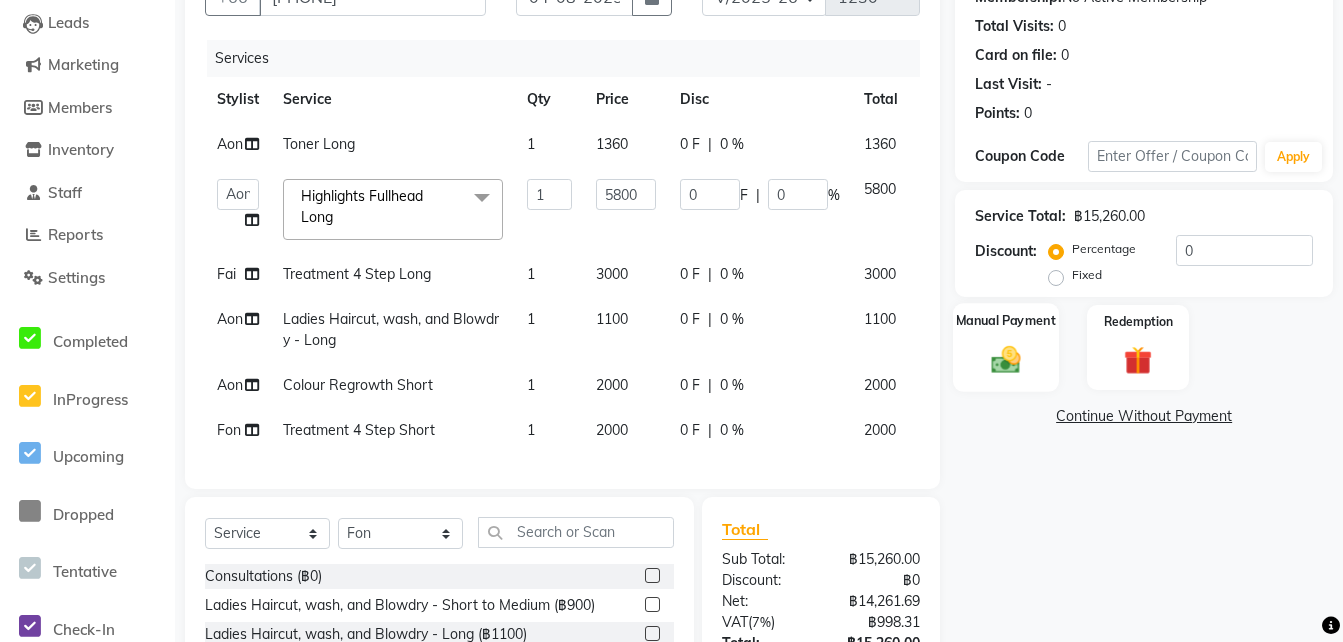 click on "Manual Payment" 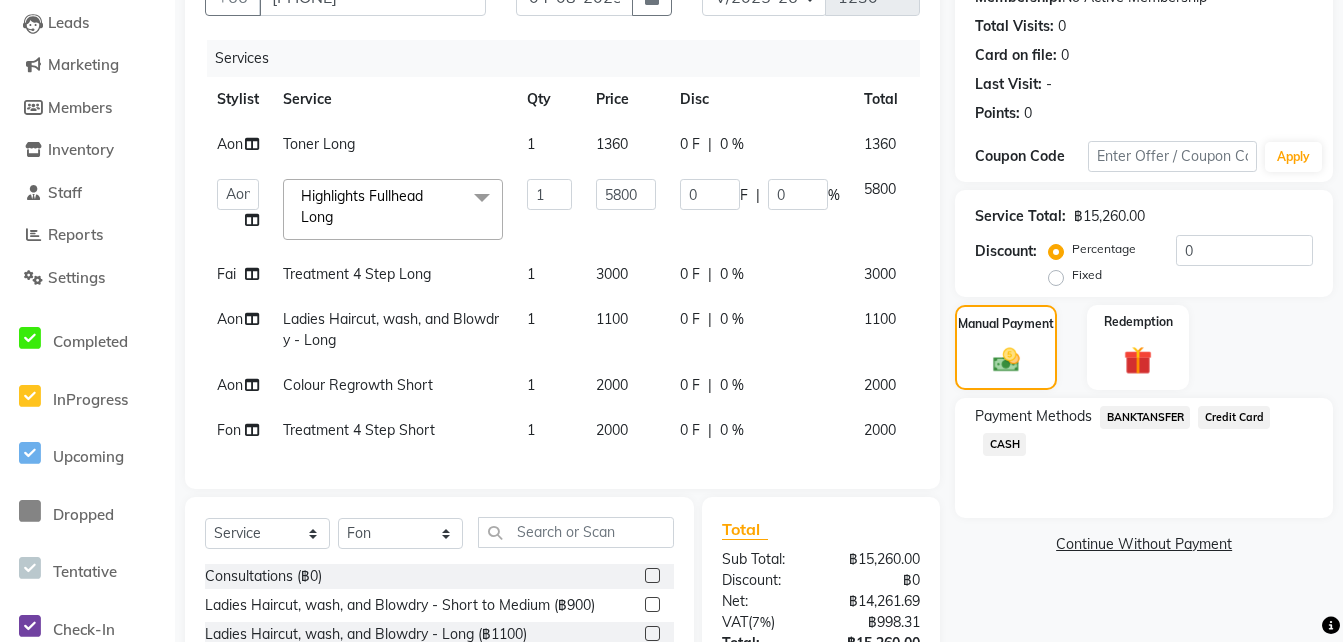 click on "Credit Card" 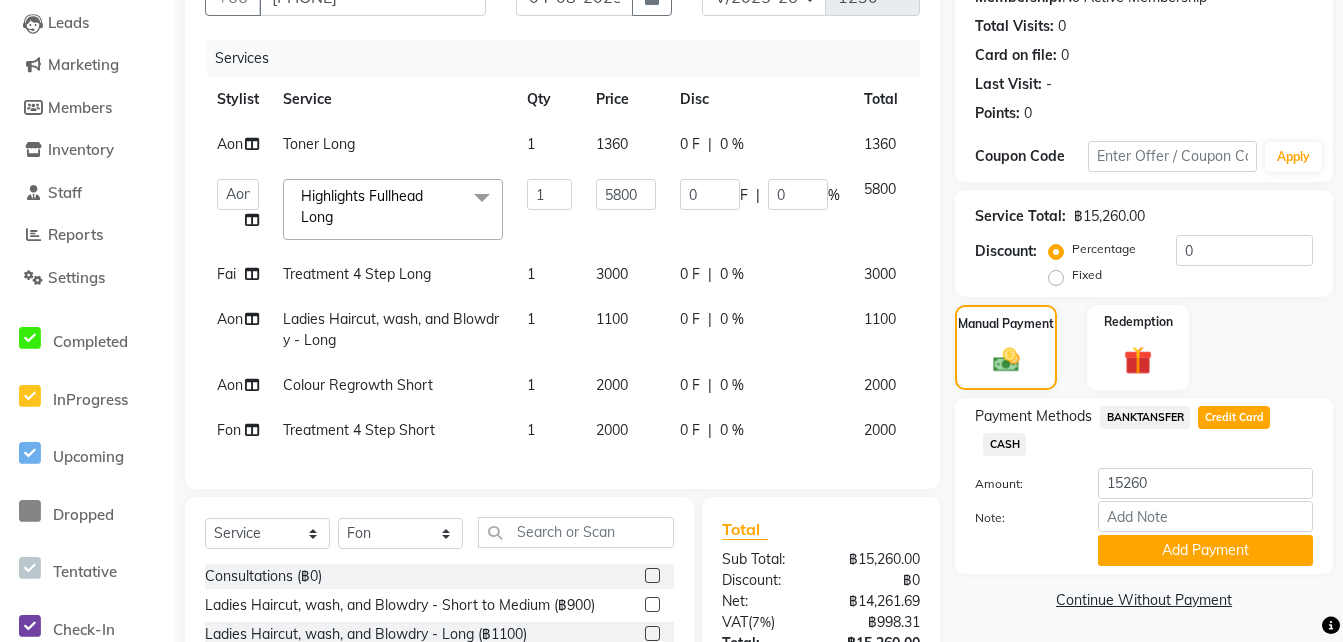click on "CASH" 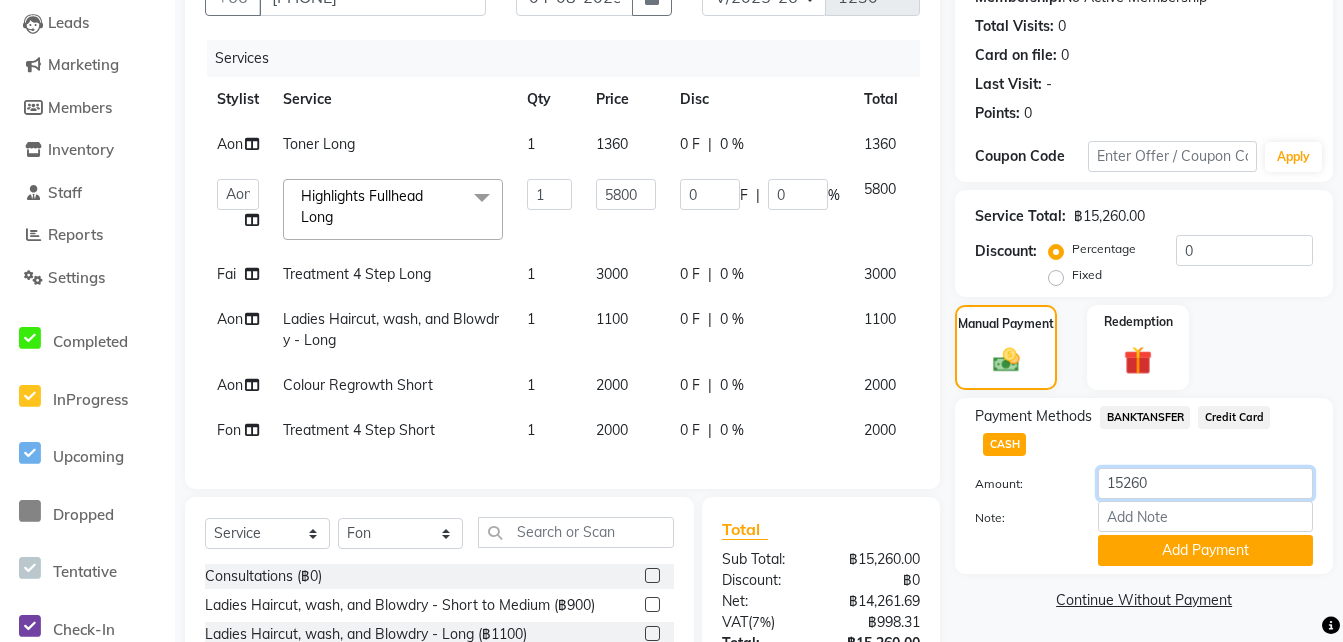 click on "15260" 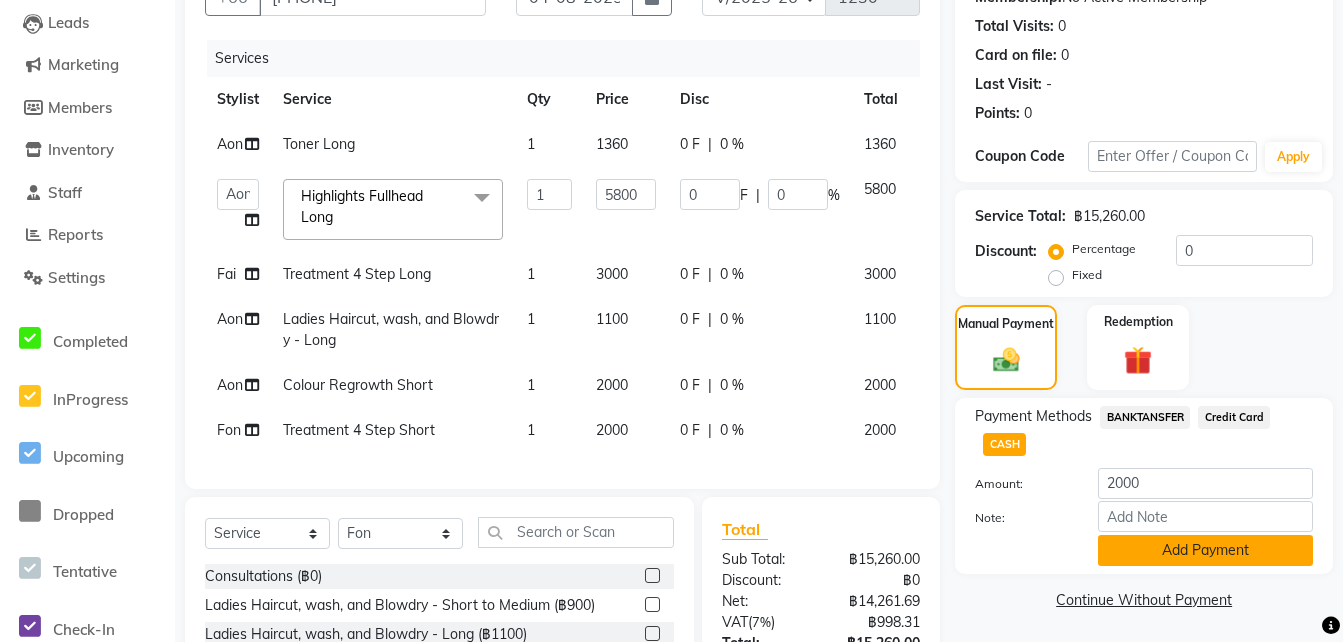 click on "Add Payment" 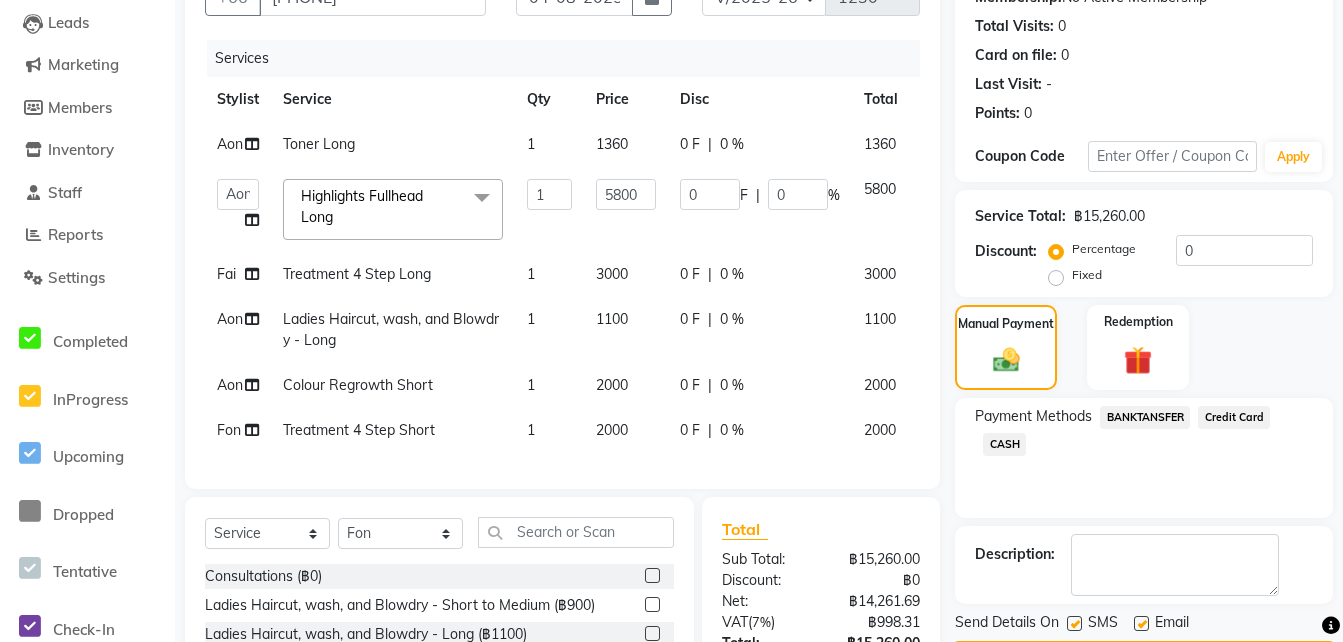 scroll, scrollTop: 452, scrollLeft: 0, axis: vertical 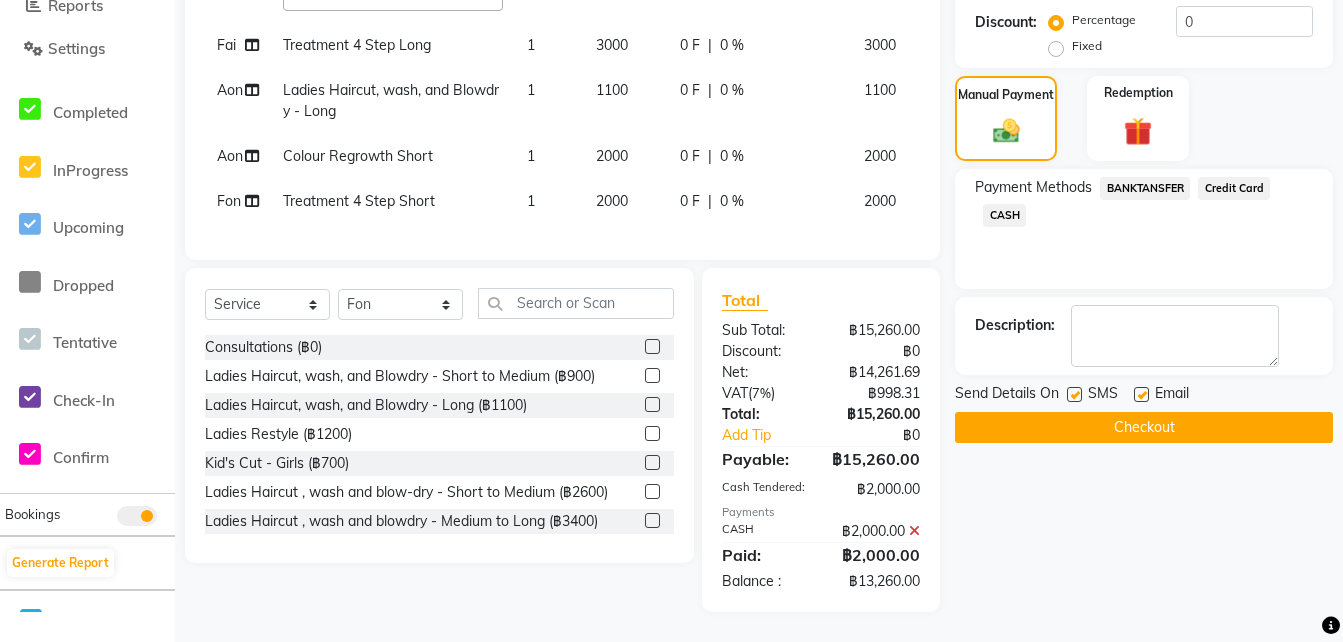click on "Credit Card" 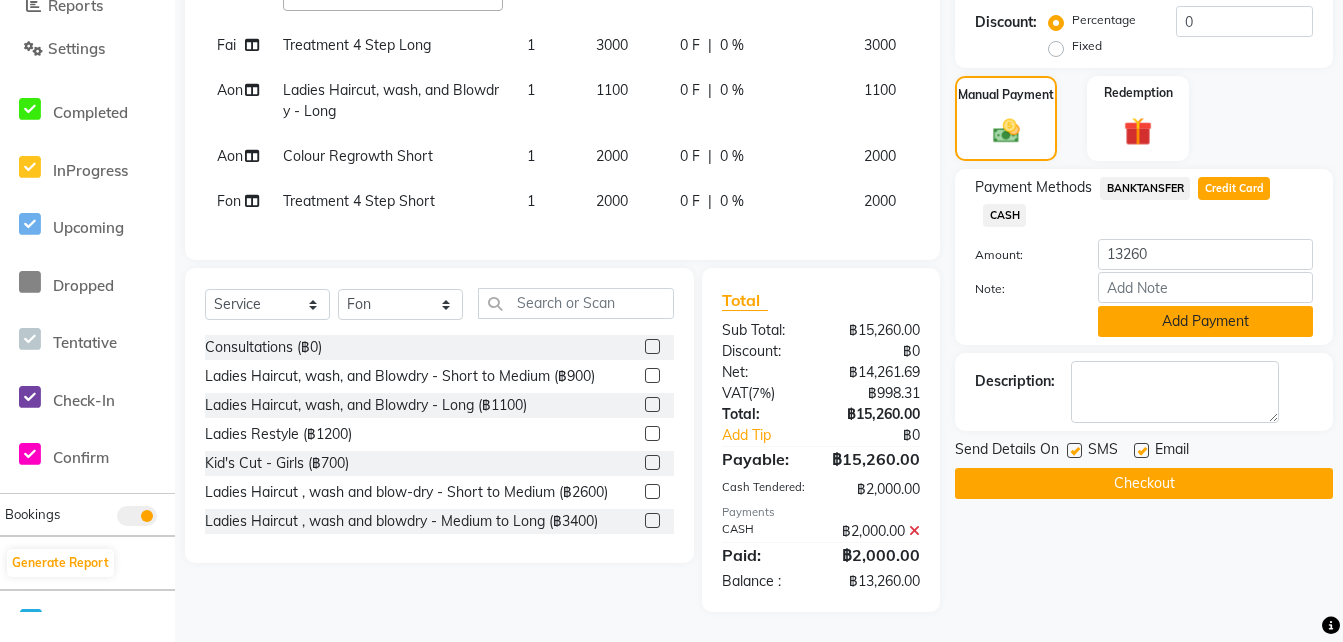 click on "Add Payment" 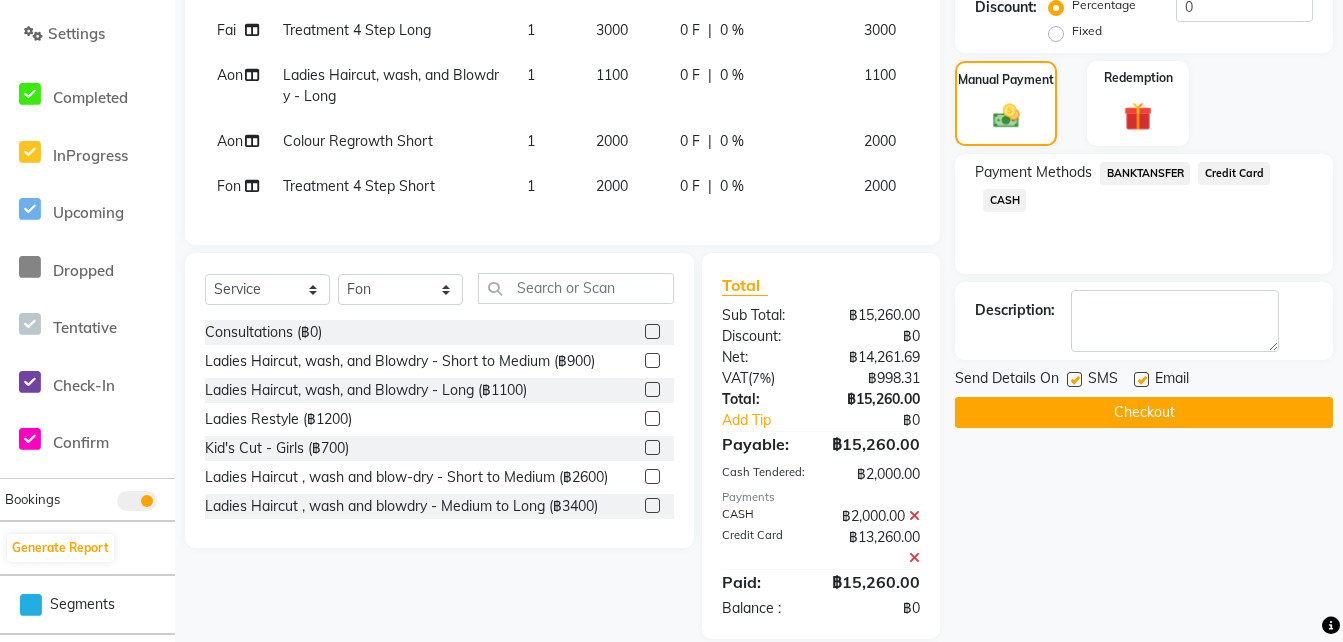 click on "Checkout" 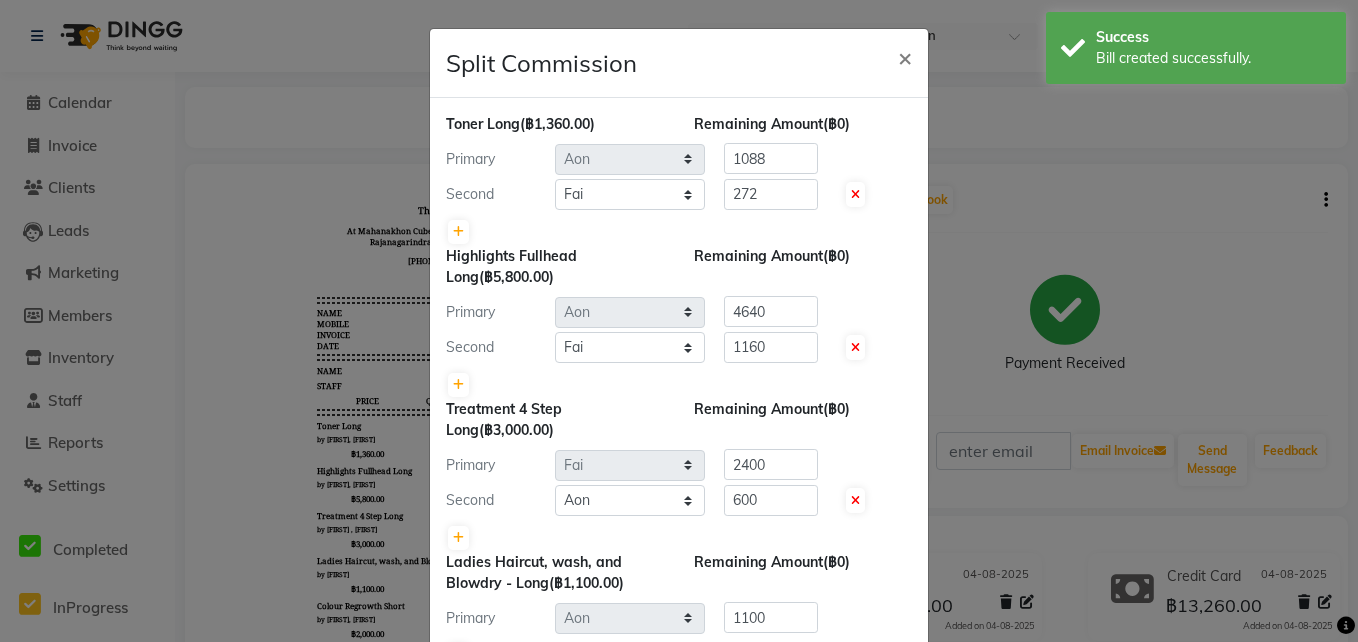 scroll, scrollTop: 0, scrollLeft: 0, axis: both 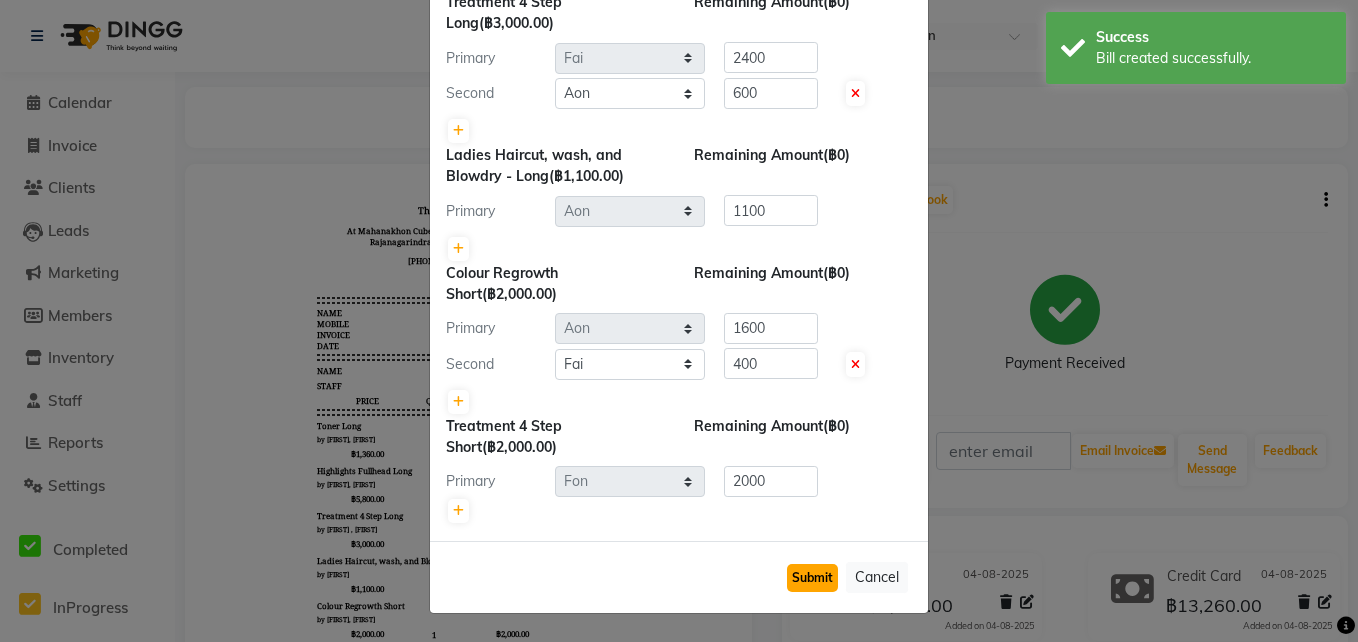 click on "Submit" 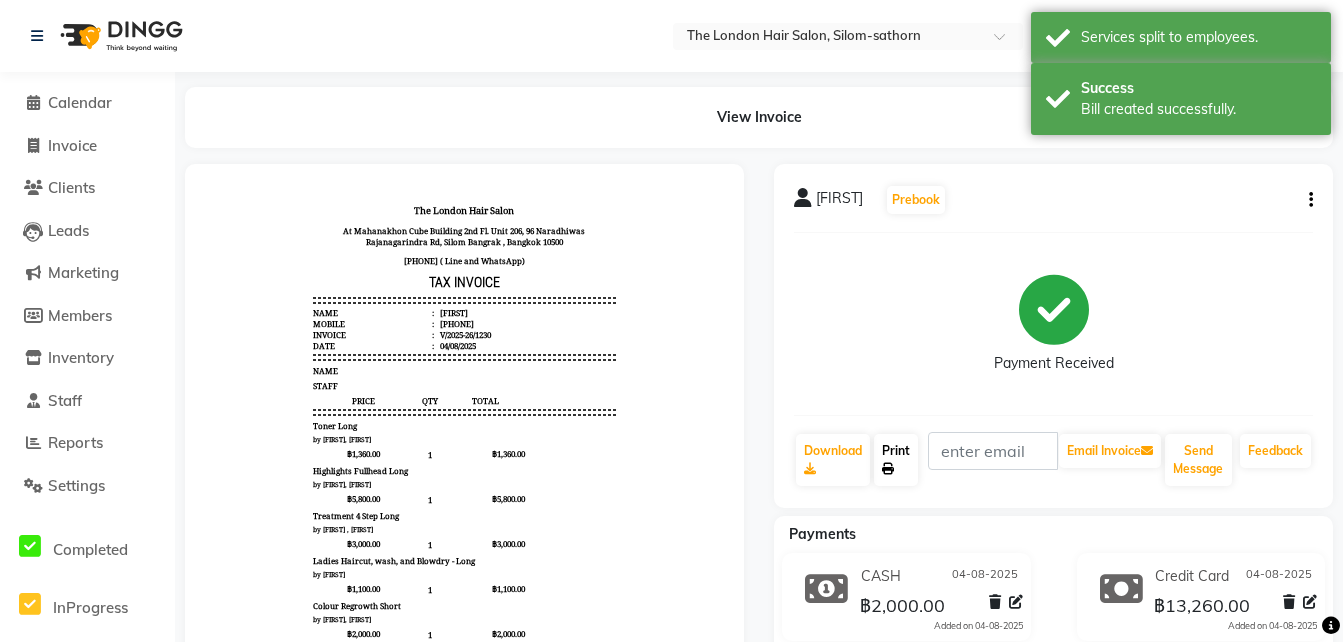 click on "Print" 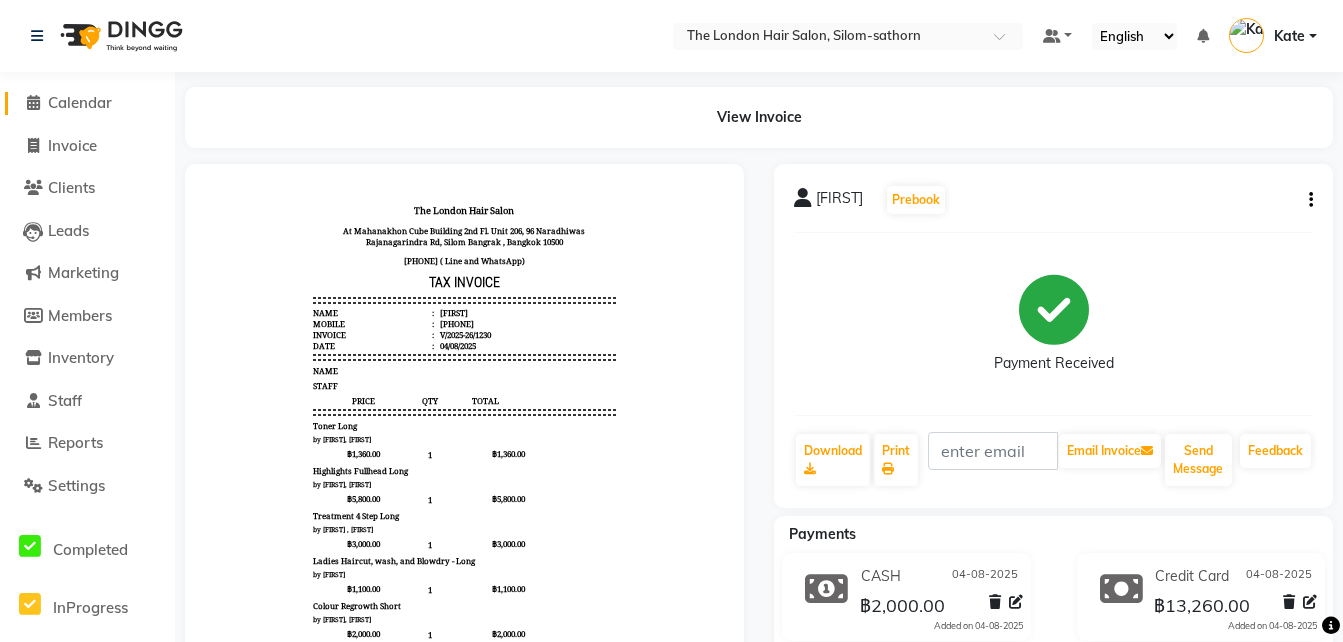 click on "Calendar" 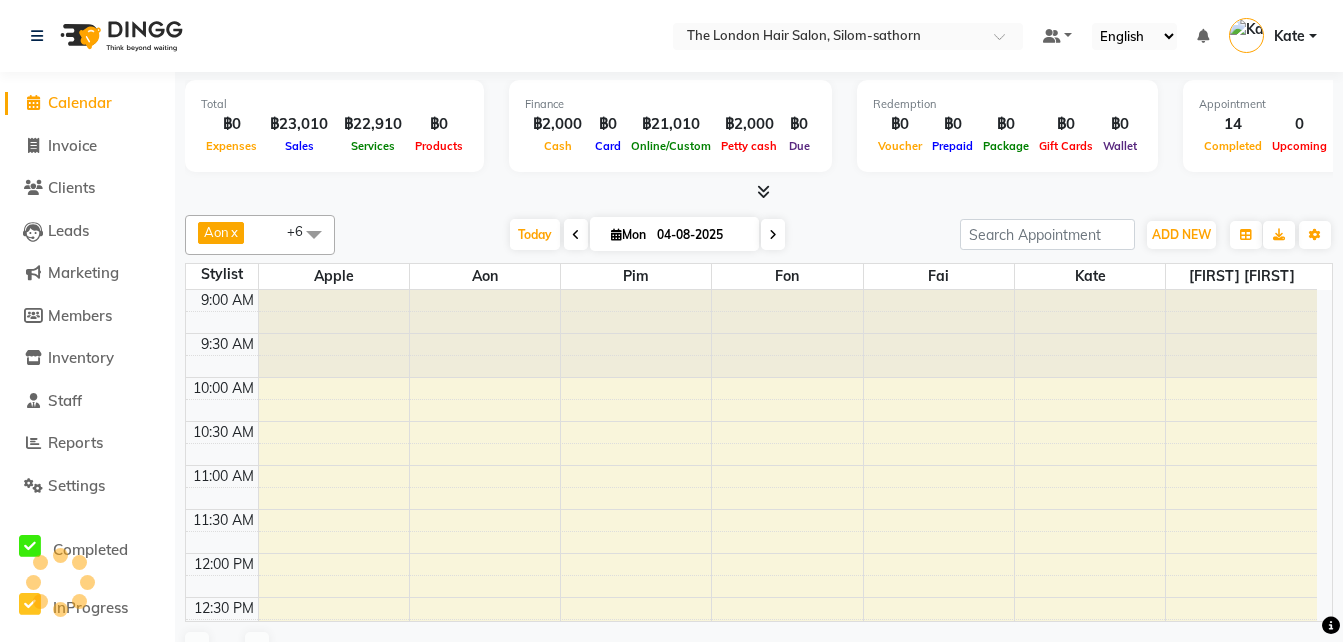 scroll, scrollTop: 0, scrollLeft: 0, axis: both 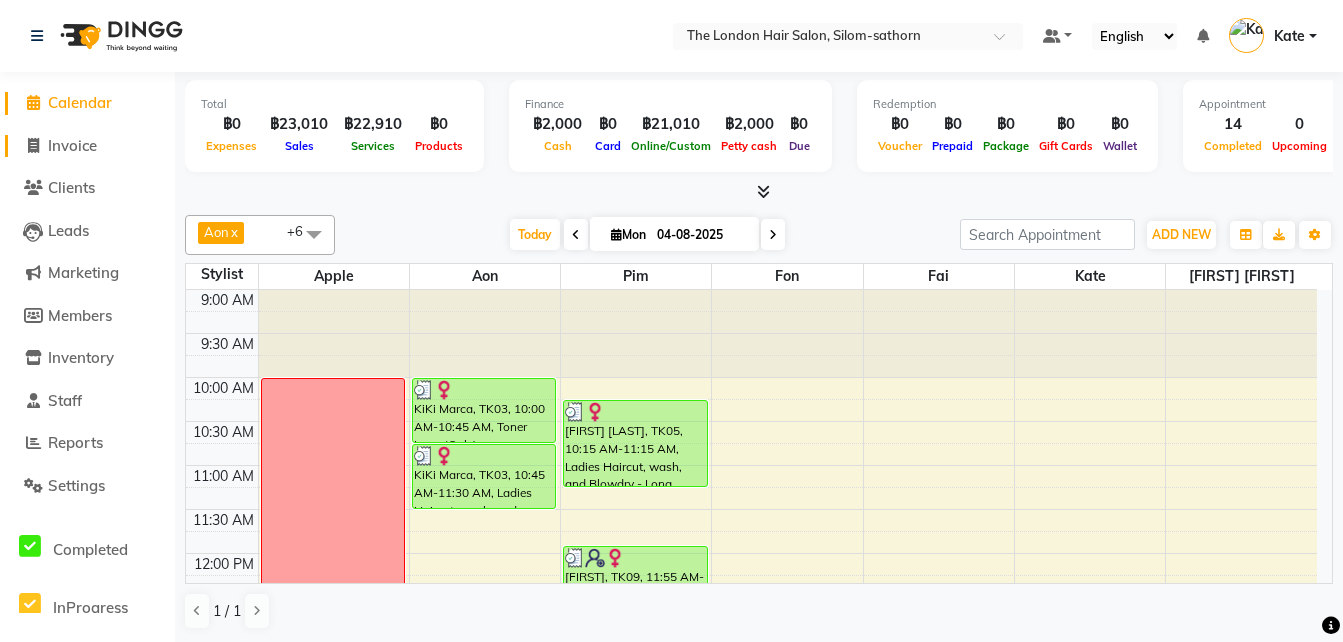click on "Invoice" 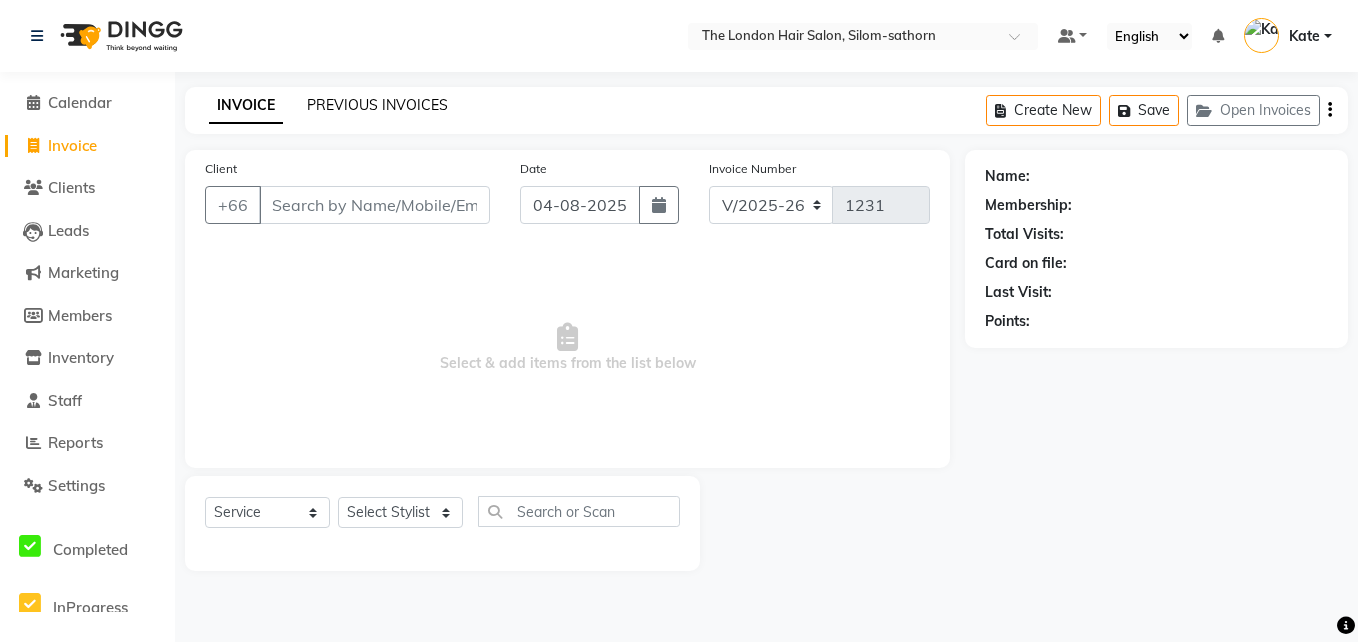 click on "PREVIOUS INVOICES" 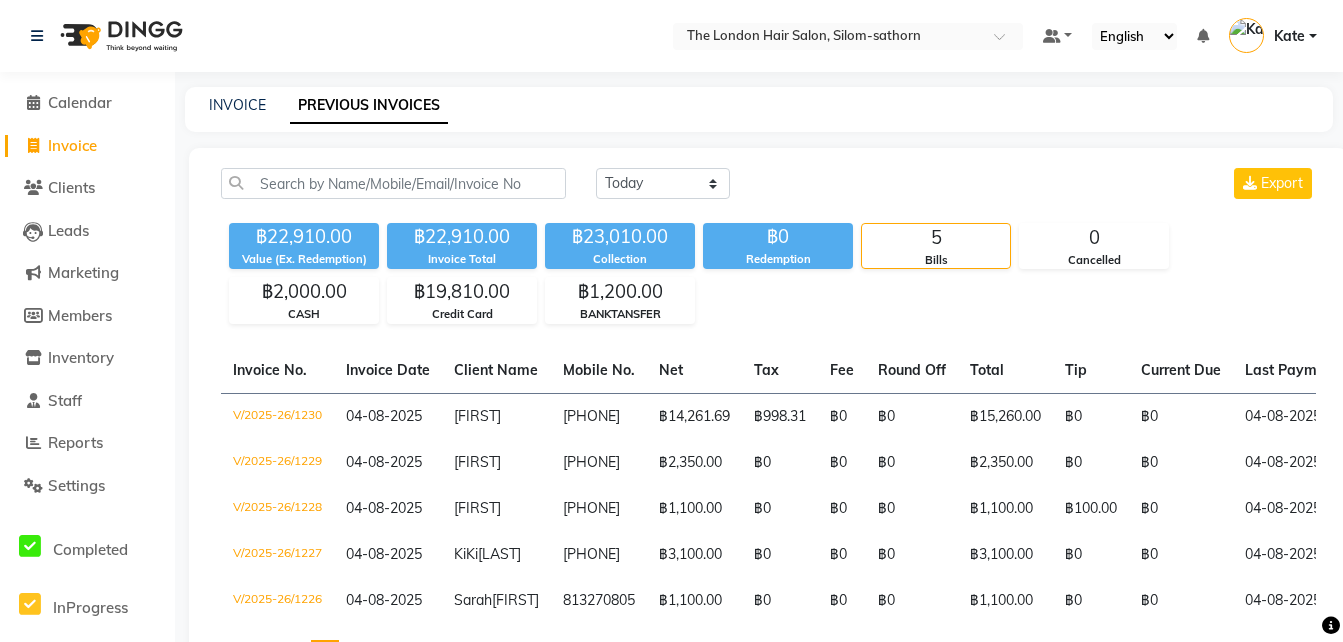 scroll, scrollTop: 146, scrollLeft: 0, axis: vertical 